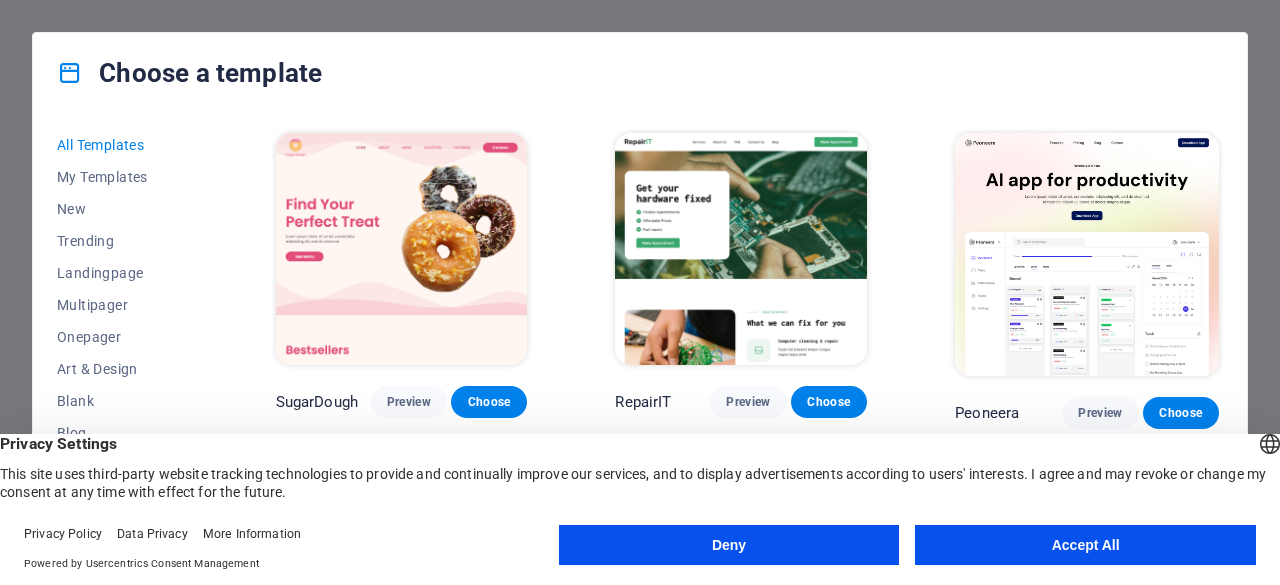scroll, scrollTop: 0, scrollLeft: 0, axis: both 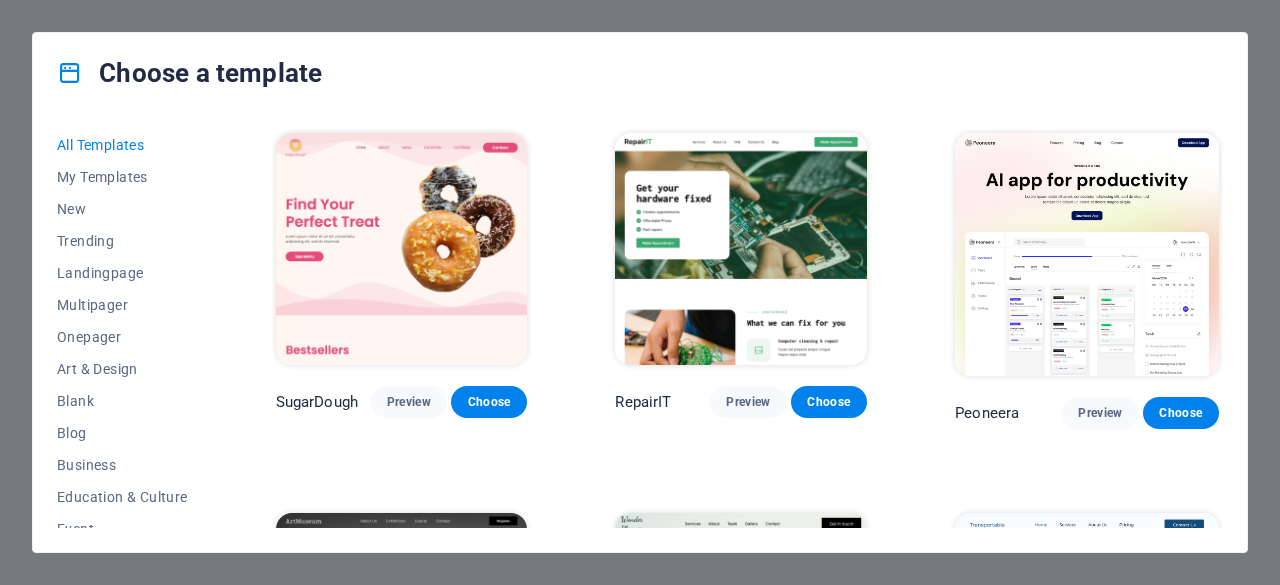 click on "SugarDough Preview Choose RepairIT Preview Choose Peoneera Preview Choose Art Museum Preview Choose Wonder Planner Preview Choose Transportable Preview Choose S&L Preview Choose WePaint Preview Choose Eco-Con Preview Choose MeetUp Preview Choose Help & Care Preview Choose Podcaster Preview Choose Academix Preview Choose BIG Barber Shop Preview Choose Health & Food Preview Choose UrbanNest Interiors Preview Choose Green Change Preview Choose The Beauty Temple Preview Choose WeTrain Preview Choose Cleaner Preview Choose Johanna James Preview Choose Delicioso Preview Choose Dream Garden Preview Choose LumeDeAqua Preview Choose Pets Care Preview Choose SafeSpace Preview Choose Midnight Rain Bar Preview Choose Drive Preview Choose Estator Preview Choose Health Group Preview Choose MakeIt Agency Preview Choose Wanderlust Preview Choose WeSpa Preview Choose BERLIN Preview Choose Gadgets Preview Choose CoffeeScience Preview Choose CoachLife Preview Choose Cafe de Oceana Preview Choose Max Hatzy Preview Choose Preview" at bounding box center (747, 10559) 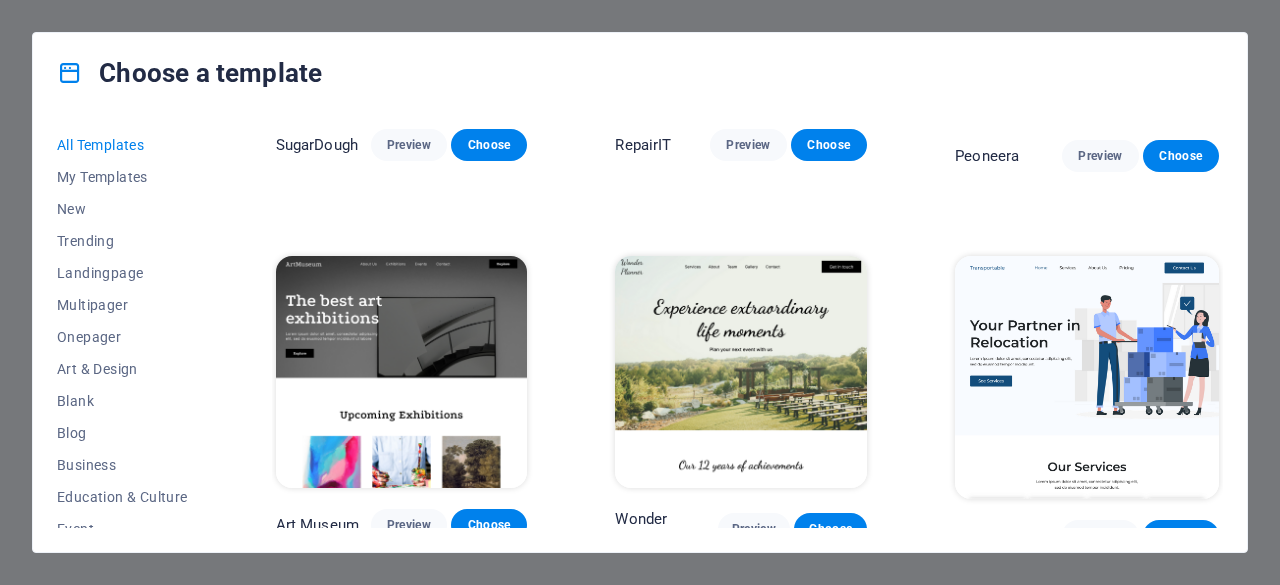scroll, scrollTop: 0, scrollLeft: 0, axis: both 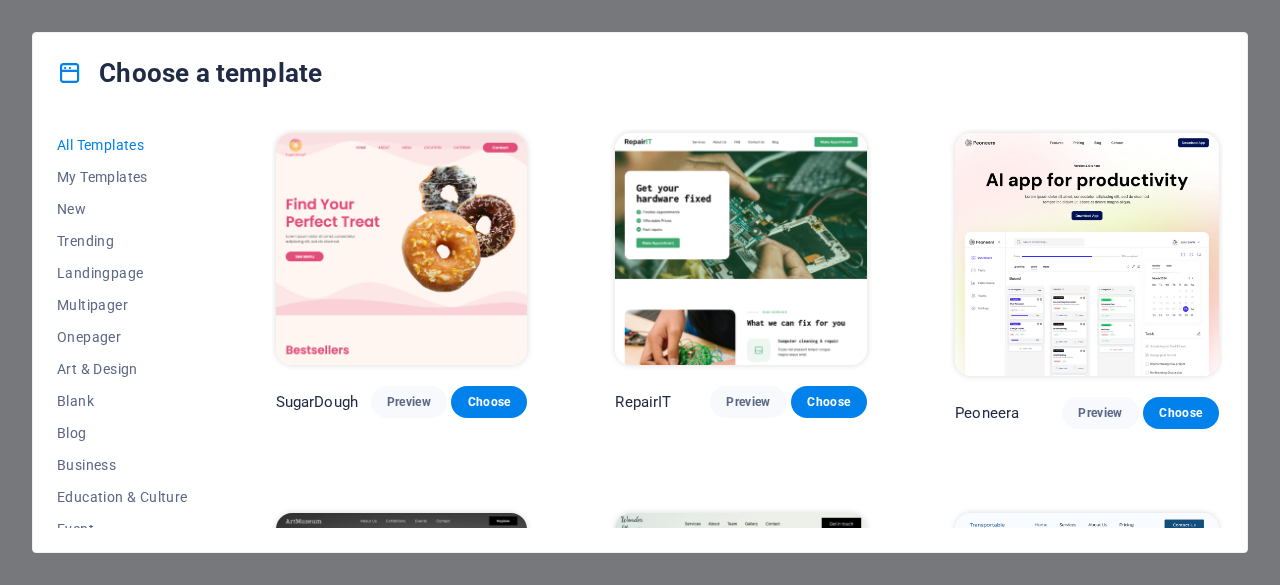 click on "All Templates My Templates New Trending Landingpage Multipager Onepager Art & Design Blank Blog Business Education & Culture Event Gastronomy Health IT & Media Legal & Finance Non-Profit Performance Portfolio Services Sports & Beauty Trades Travel Wireframe SugarDough Preview Choose RepairIT Preview Choose Peoneera Preview Choose Art Museum Preview Choose Wonder Planner Preview Choose Transportable Preview Choose S&L Preview Choose WePaint Preview Choose Eco-Con Preview Choose MeetUp Preview Choose Help & Care Preview Choose Podcaster Preview Choose Academix Preview Choose BIG Barber Shop Preview Choose Health & Food Preview Choose UrbanNest Interiors Preview Choose Green Change Preview Choose The Beauty Temple Preview Choose WeTrain Preview Choose Cleaner Preview Choose Johanna James Preview Choose Delicioso Preview Choose Dream Garden Preview Choose LumeDeAqua Preview Choose Pets Care Preview Choose SafeSpace Preview Choose Midnight Rain Bar Preview Choose Drive Preview Choose Estator Preview Choose Preview" at bounding box center (640, 332) 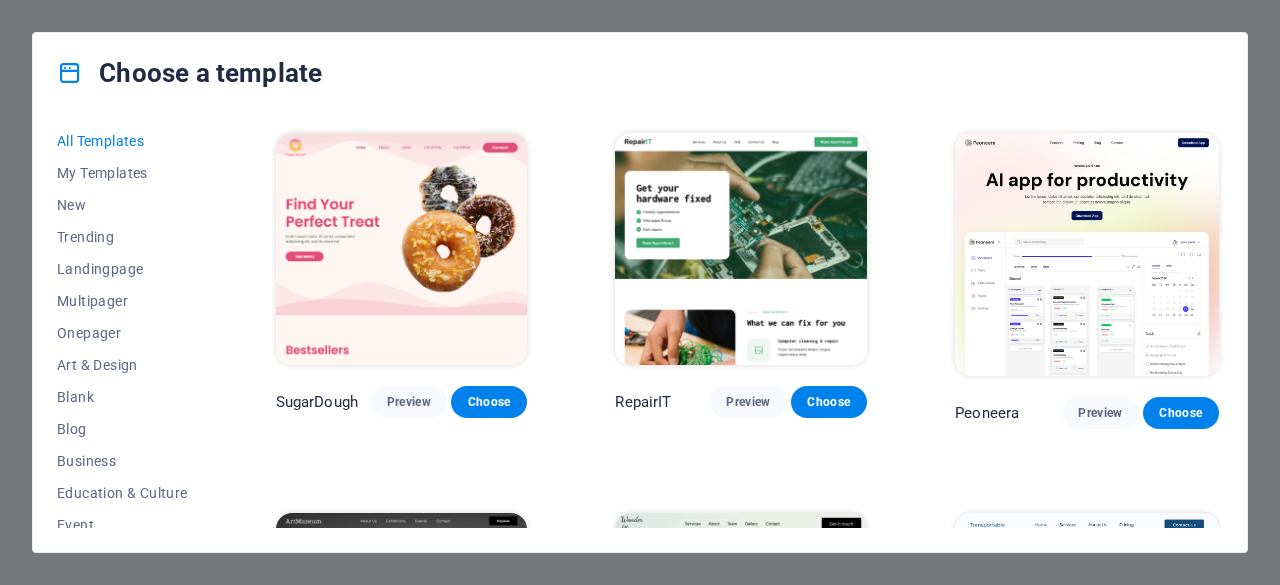 scroll, scrollTop: 0, scrollLeft: 0, axis: both 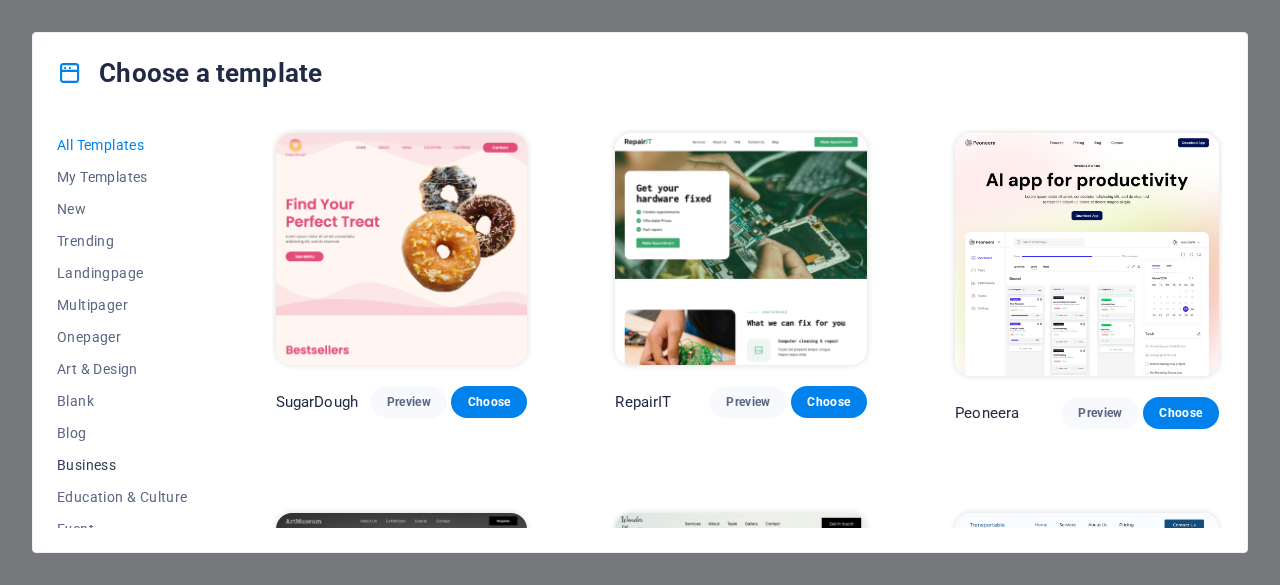 click on "Business" at bounding box center [122, 465] 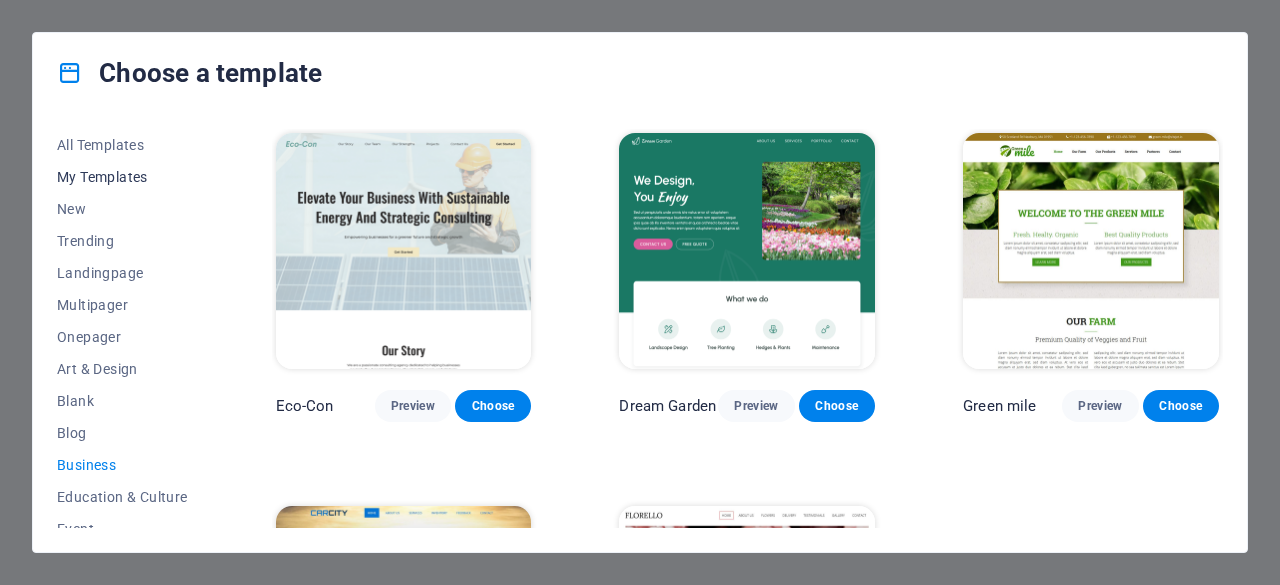 click on "My Templates" at bounding box center [122, 177] 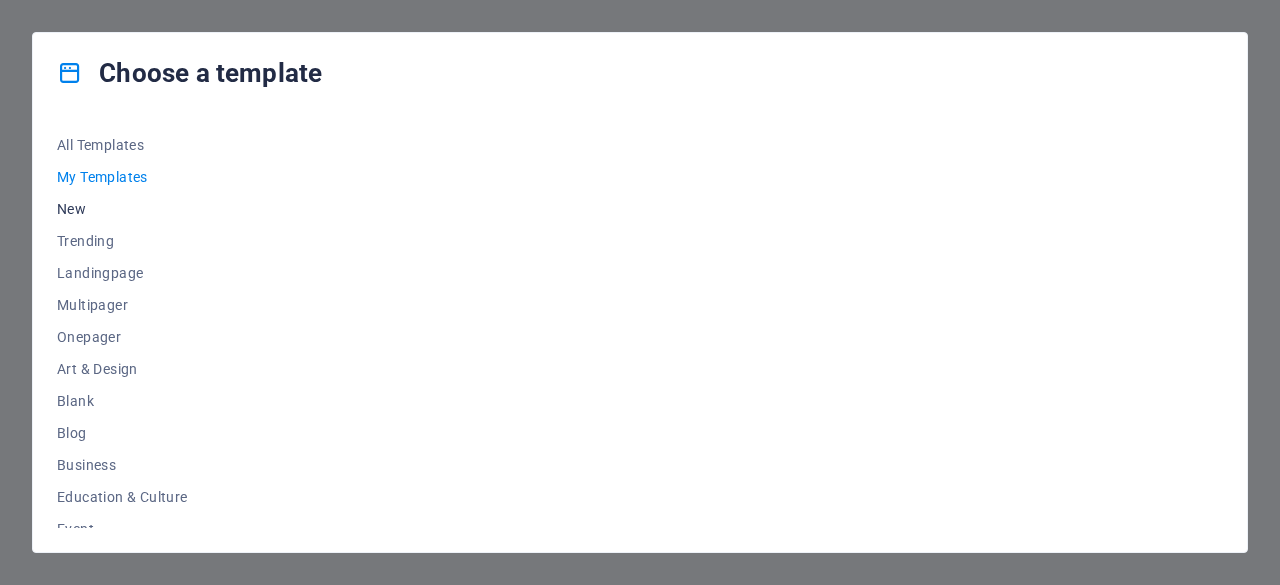 click on "New" at bounding box center [122, 209] 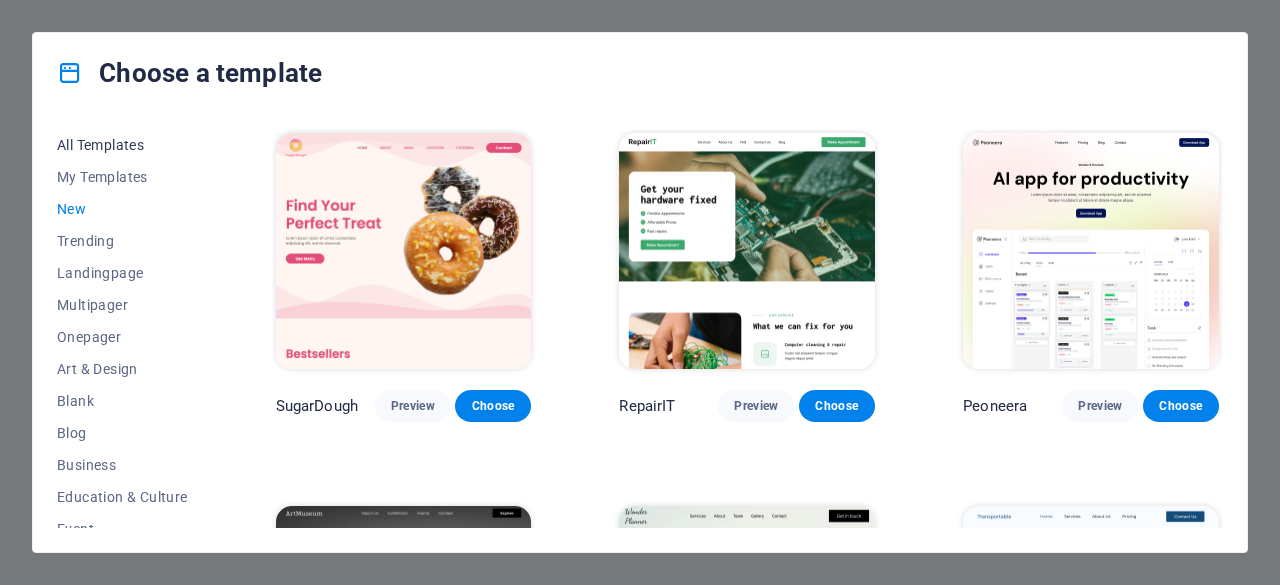 click on "All Templates" at bounding box center (122, 145) 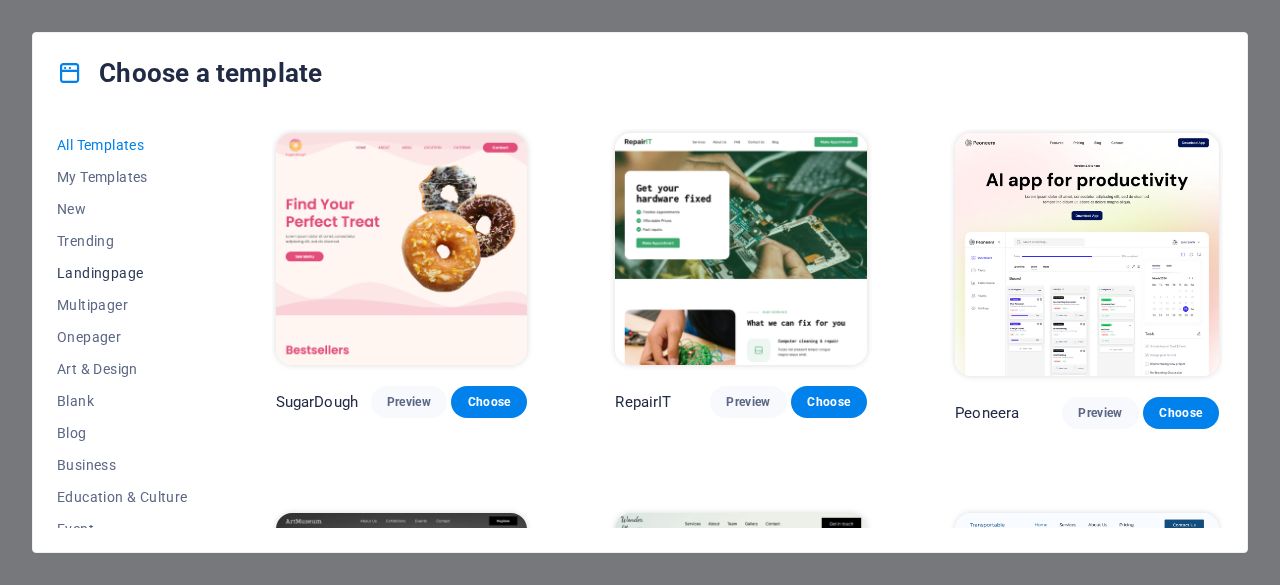 click on "Landingpage" at bounding box center [122, 273] 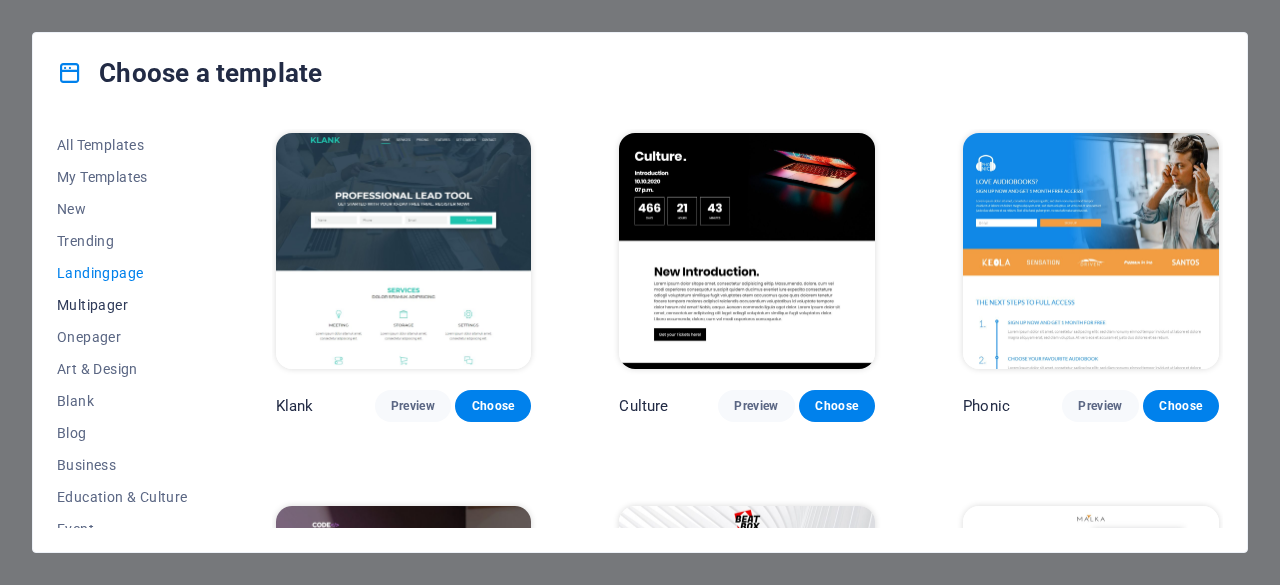 click on "Multipager" at bounding box center (122, 305) 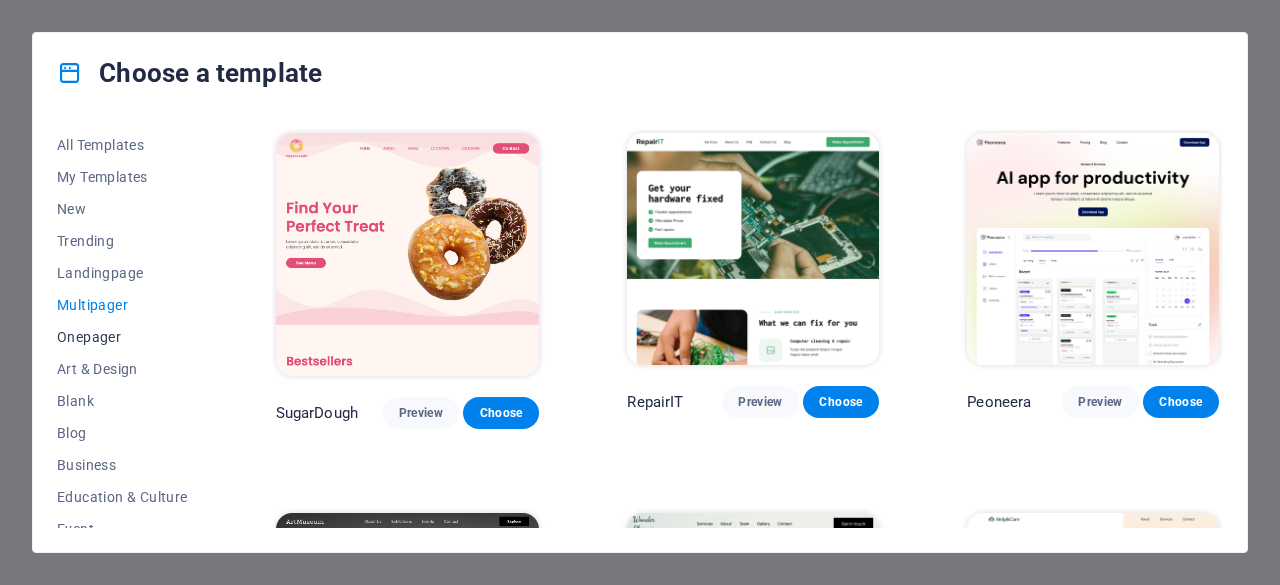 click on "Onepager" at bounding box center [122, 337] 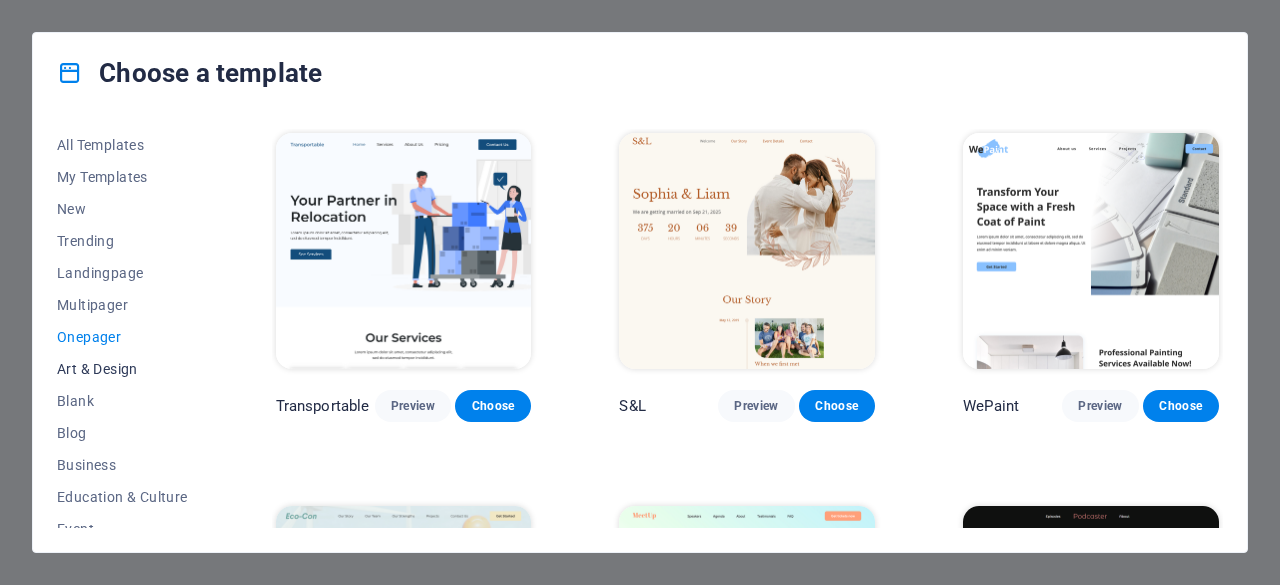click on "Art & Design" at bounding box center [122, 369] 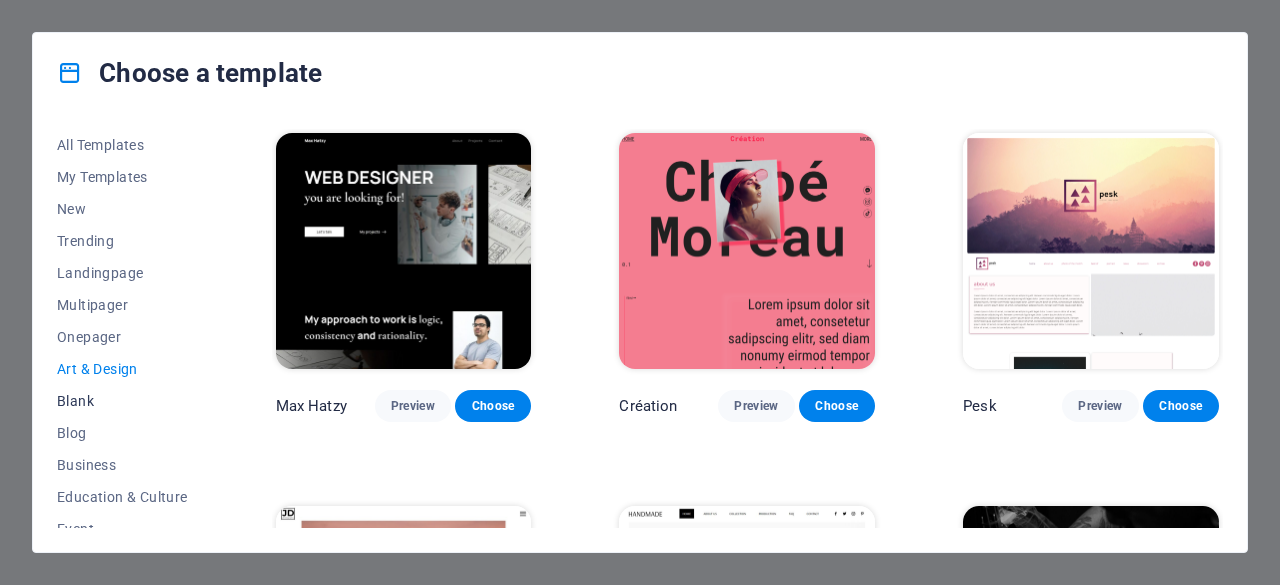 click on "Blank" at bounding box center [122, 401] 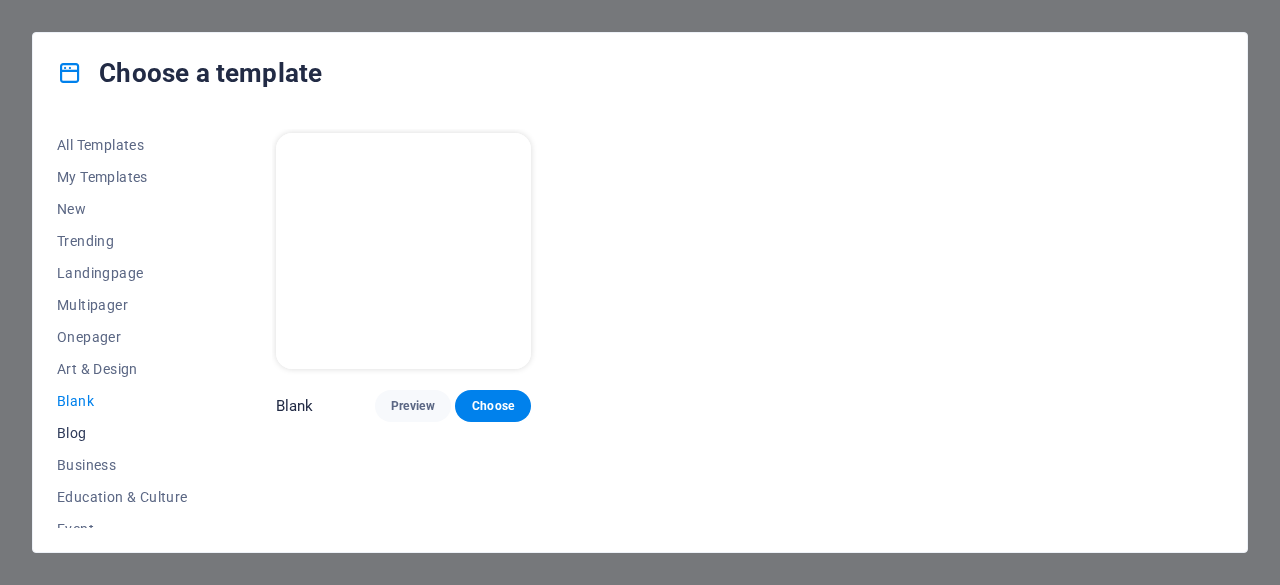 click on "Blog" at bounding box center [122, 433] 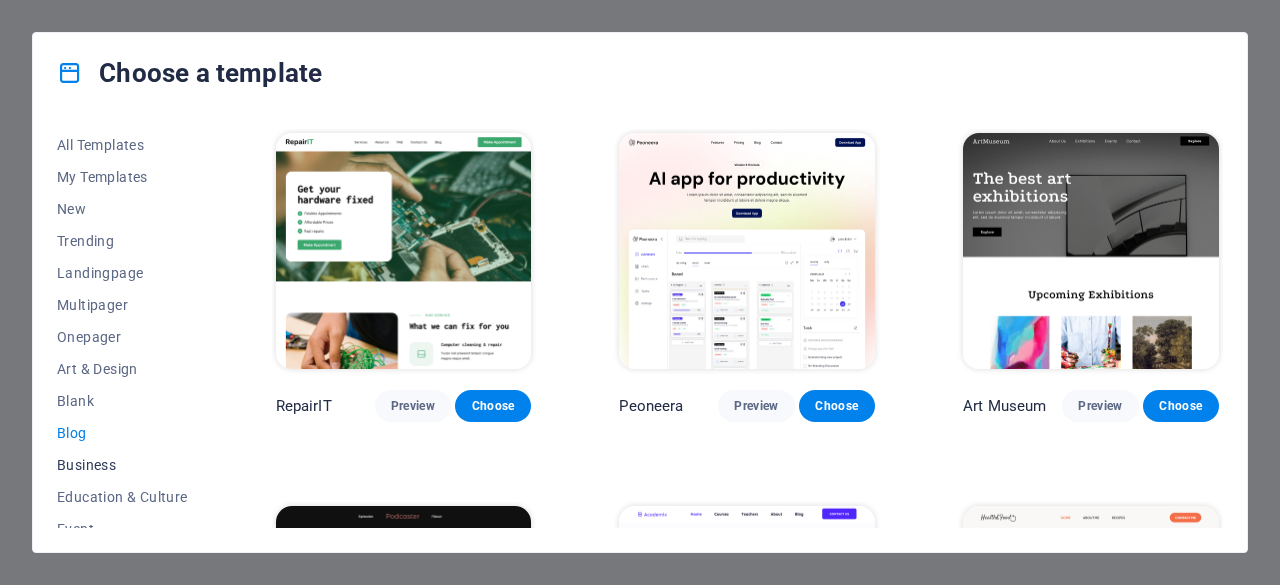 click on "Business" at bounding box center (122, 465) 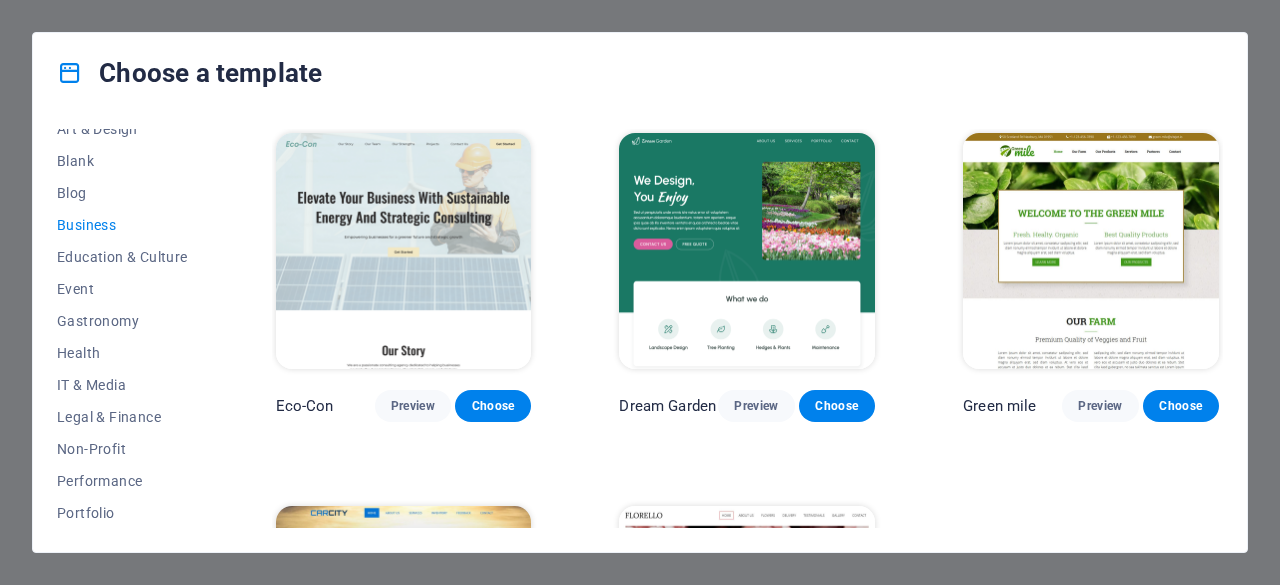 scroll, scrollTop: 244, scrollLeft: 0, axis: vertical 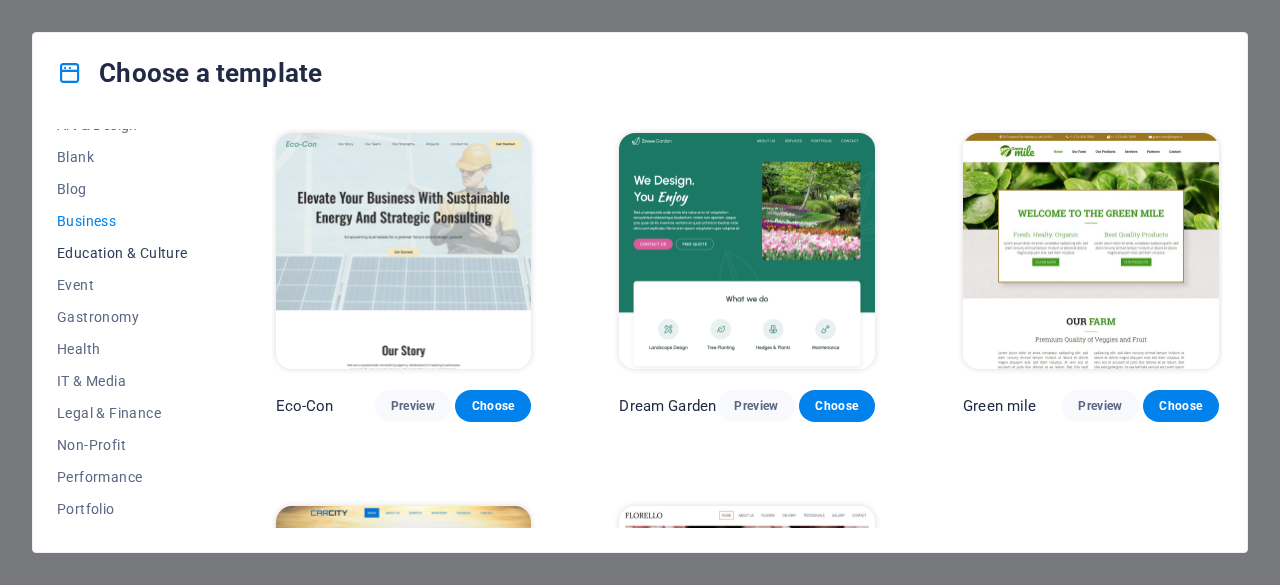 click on "Education & Culture" at bounding box center [122, 253] 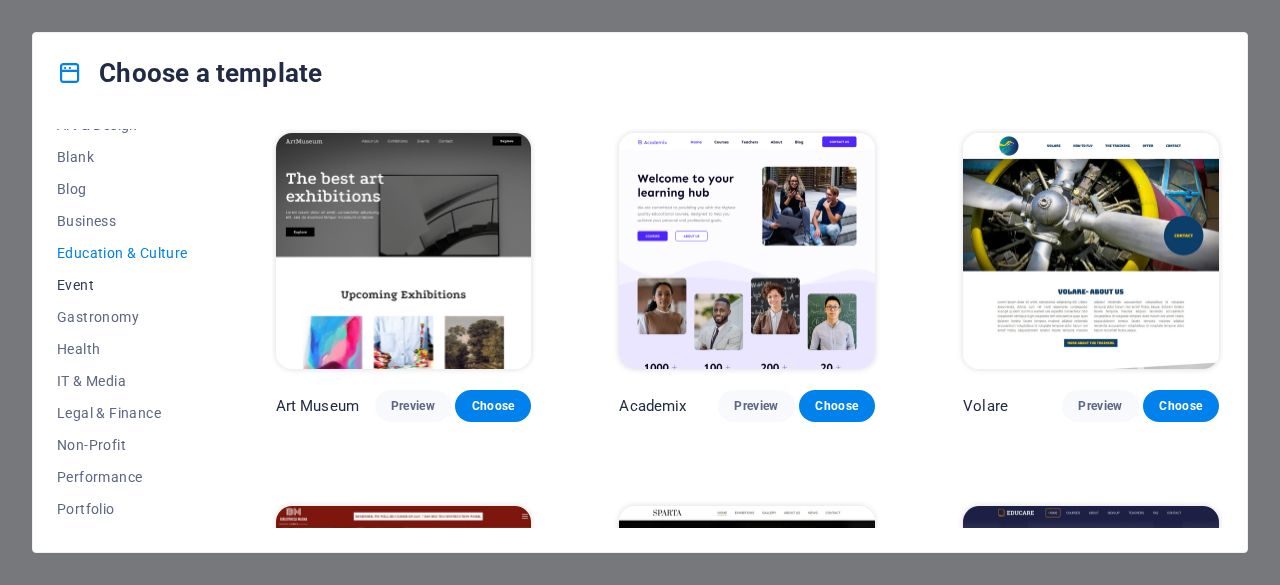 click on "Event" at bounding box center (122, 285) 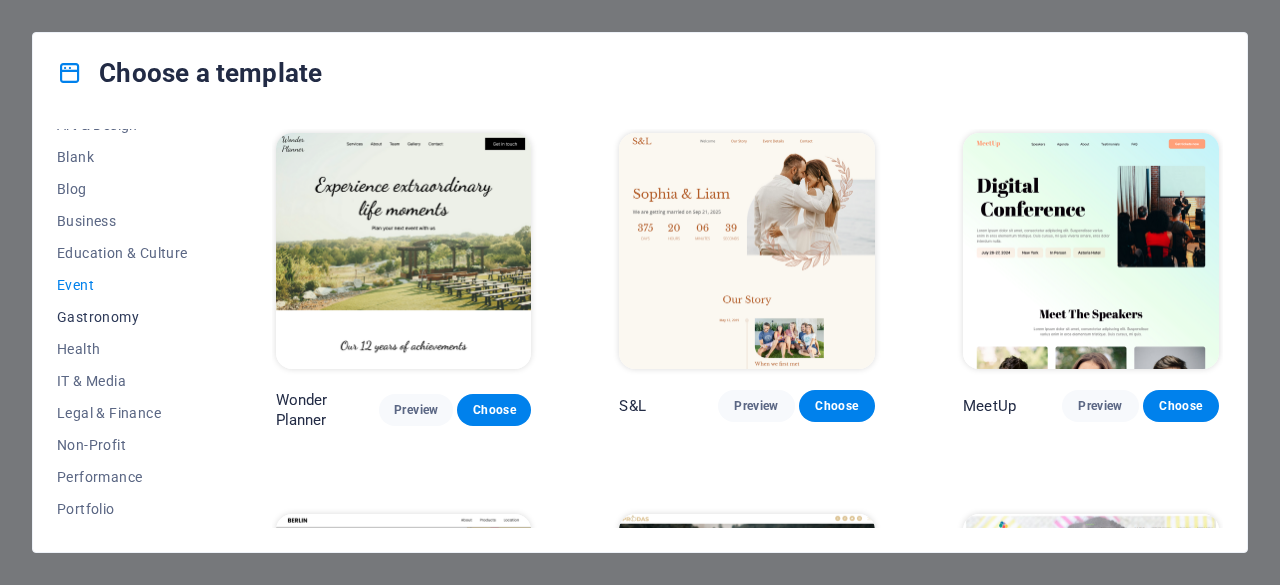 click on "Gastronomy" at bounding box center [122, 317] 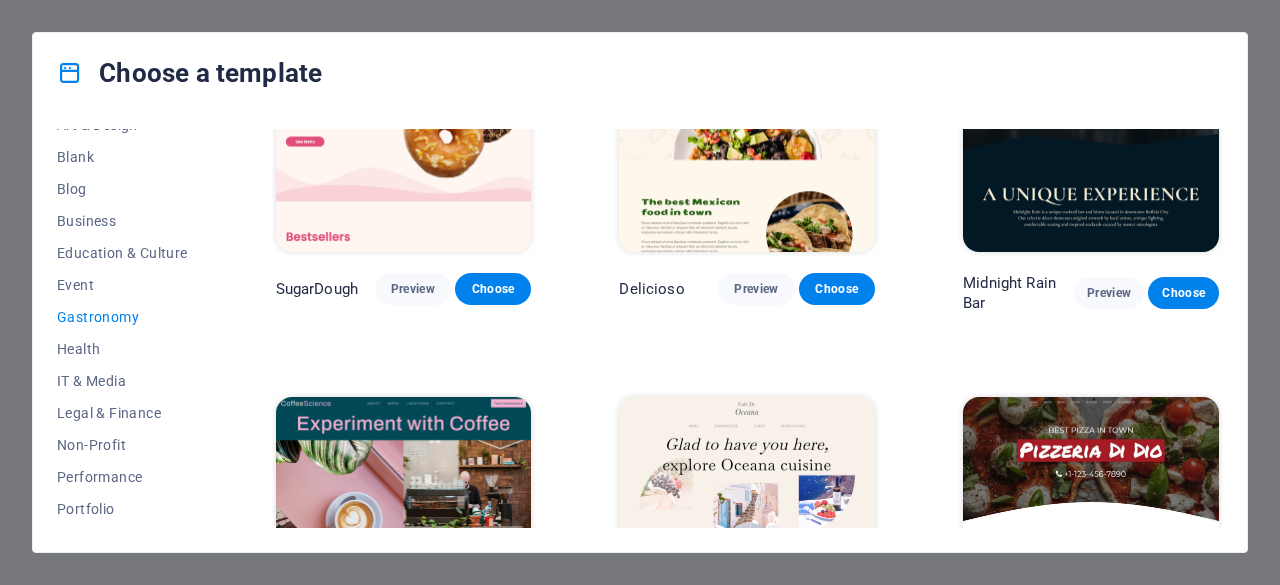scroll, scrollTop: 0, scrollLeft: 0, axis: both 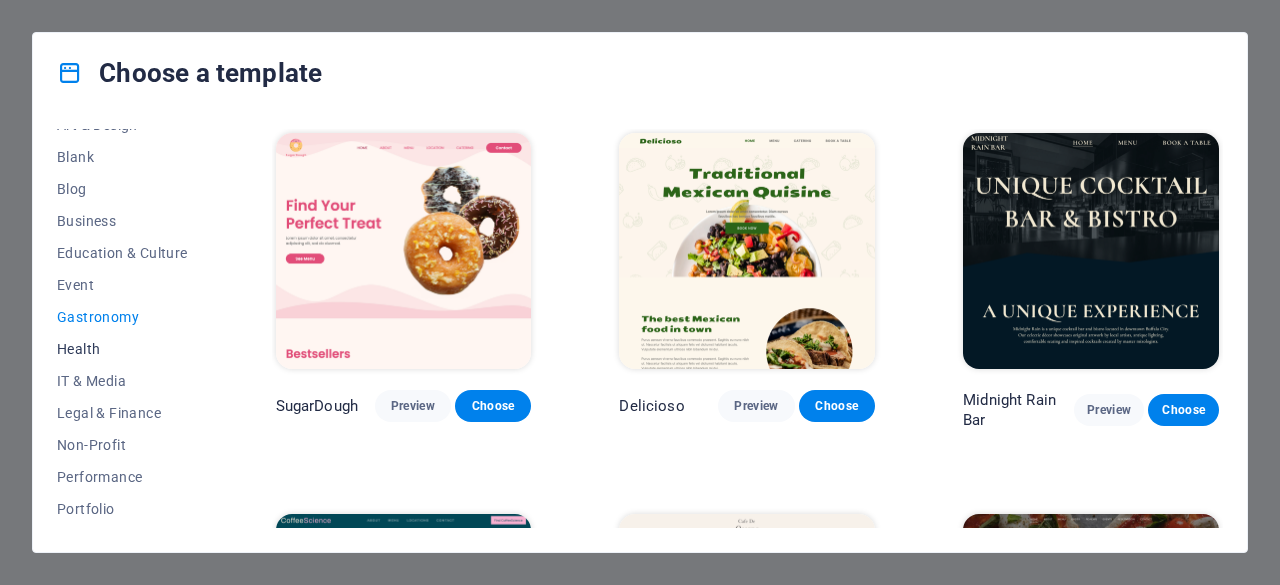 click on "Health" at bounding box center [122, 349] 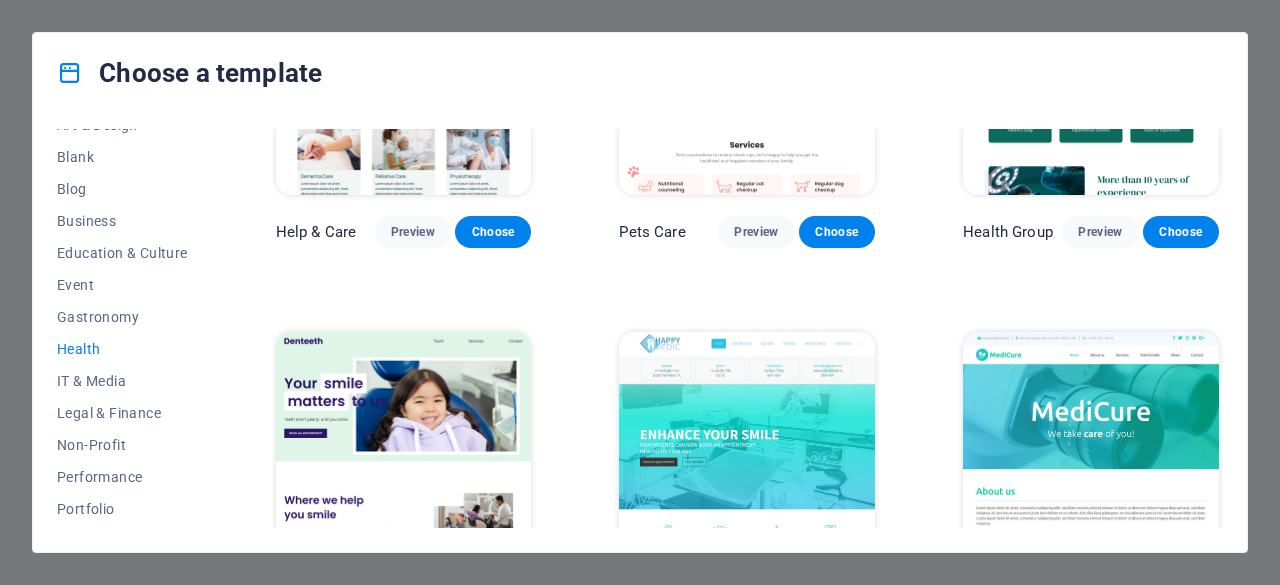 scroll, scrollTop: 172, scrollLeft: 0, axis: vertical 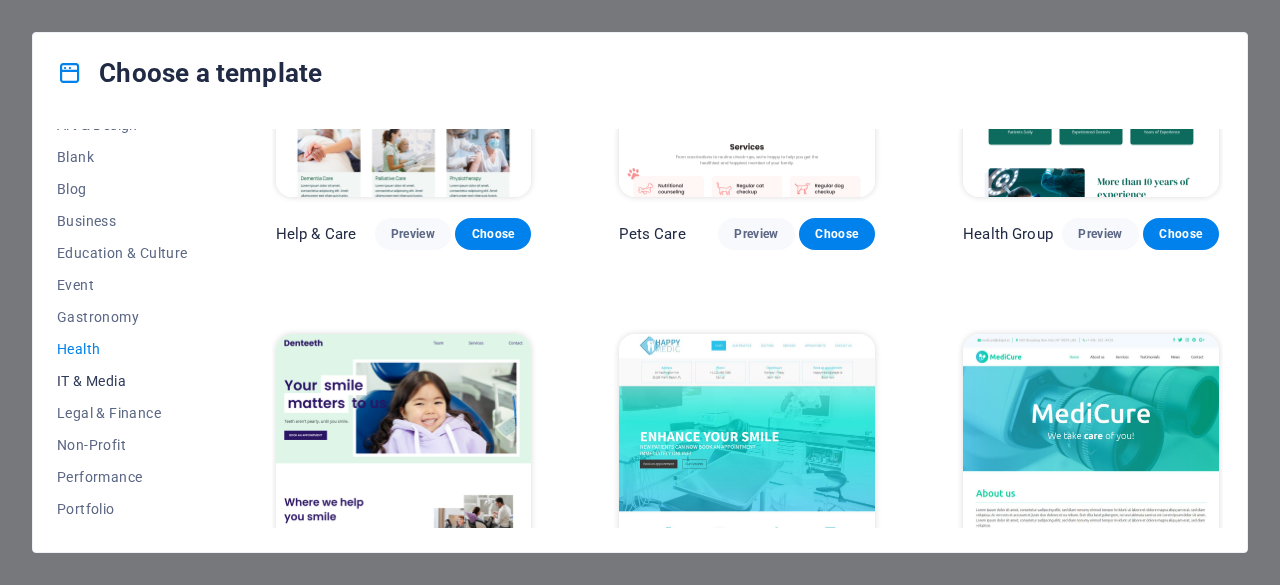 click on "IT & Media" at bounding box center [122, 381] 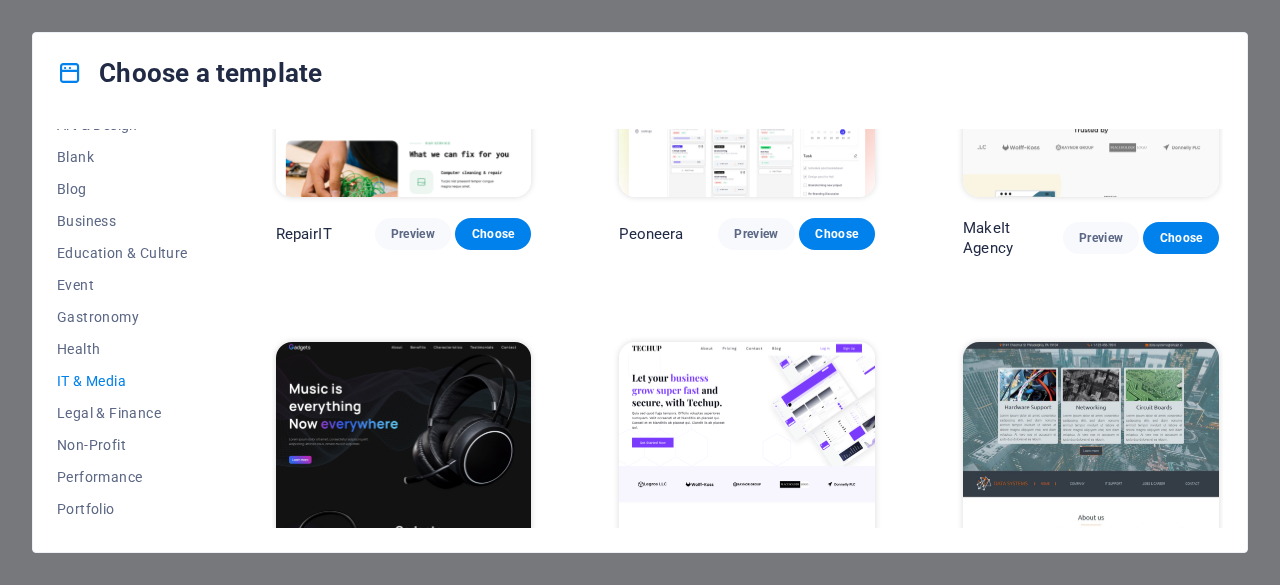 scroll, scrollTop: 172, scrollLeft: 0, axis: vertical 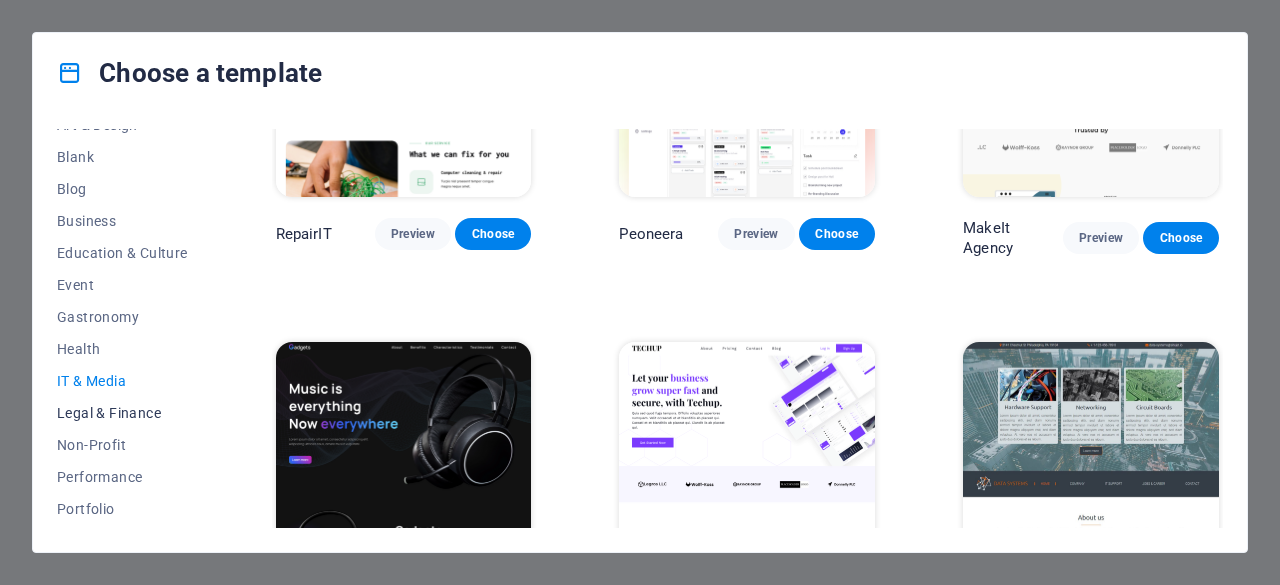 click on "Legal & Finance" at bounding box center (122, 413) 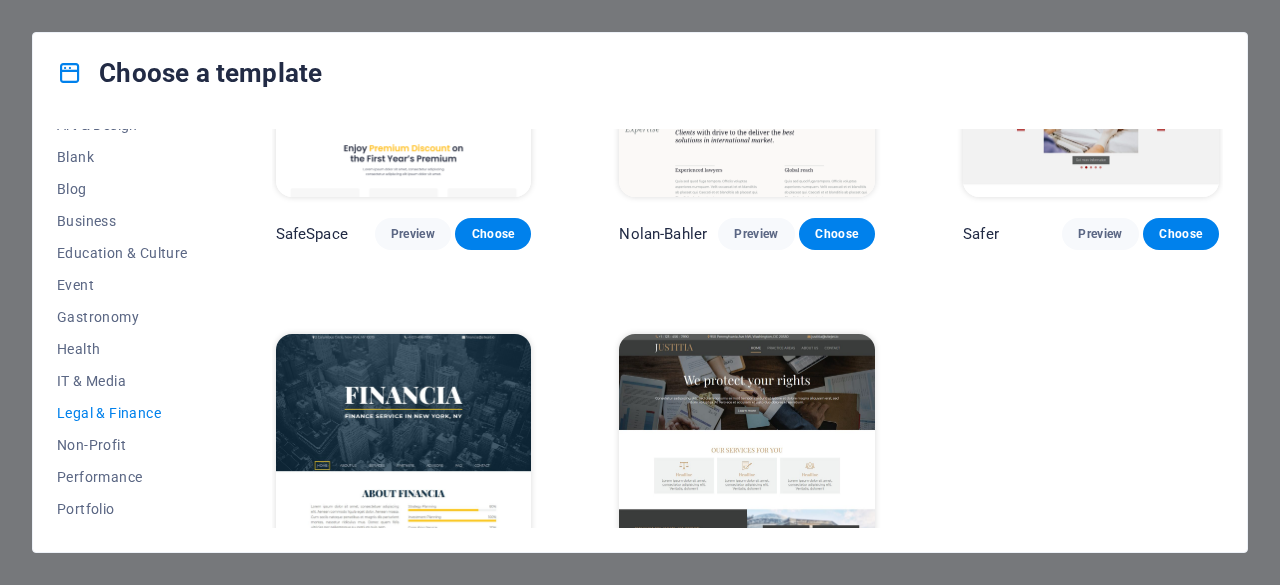 scroll, scrollTop: 0, scrollLeft: 0, axis: both 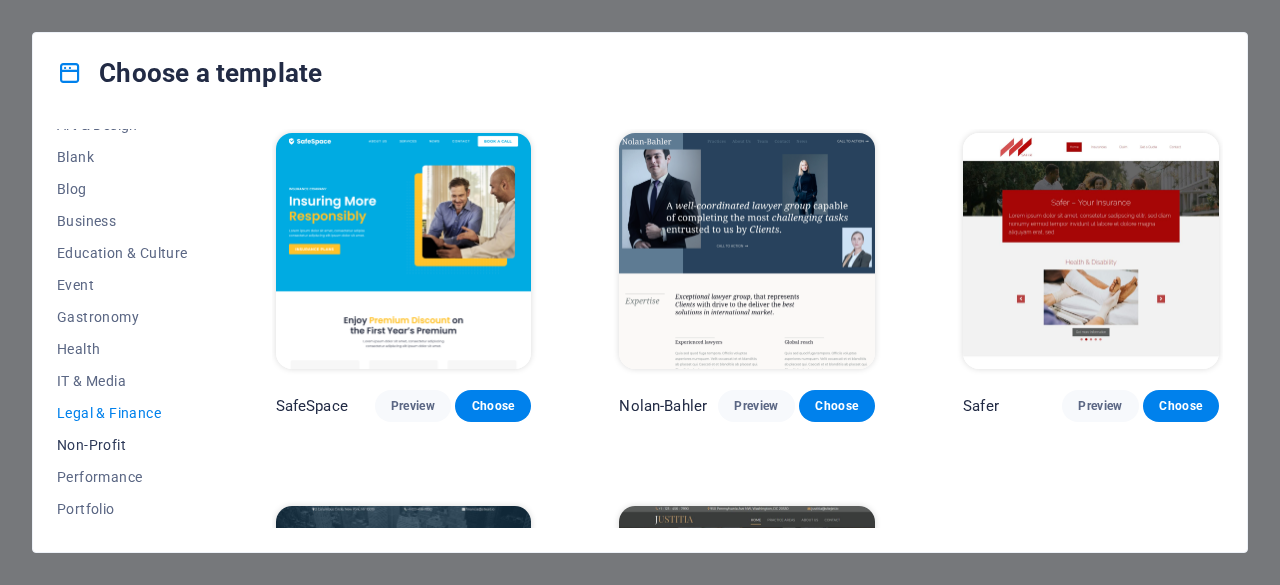 click on "Non-Profit" at bounding box center [122, 445] 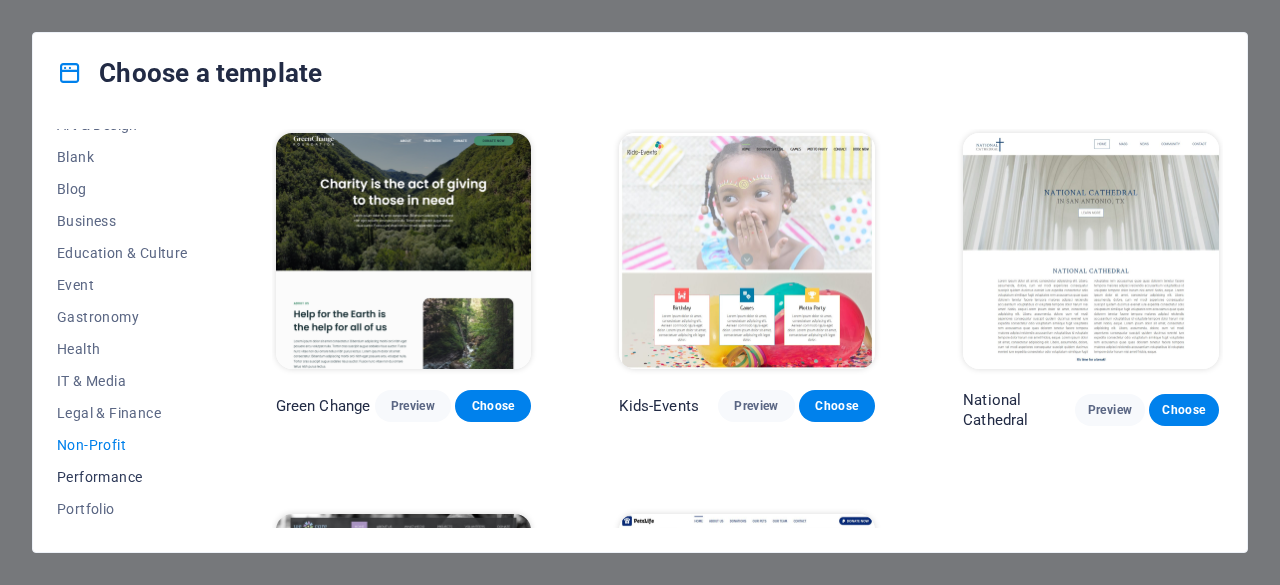 click on "Performance" at bounding box center [122, 477] 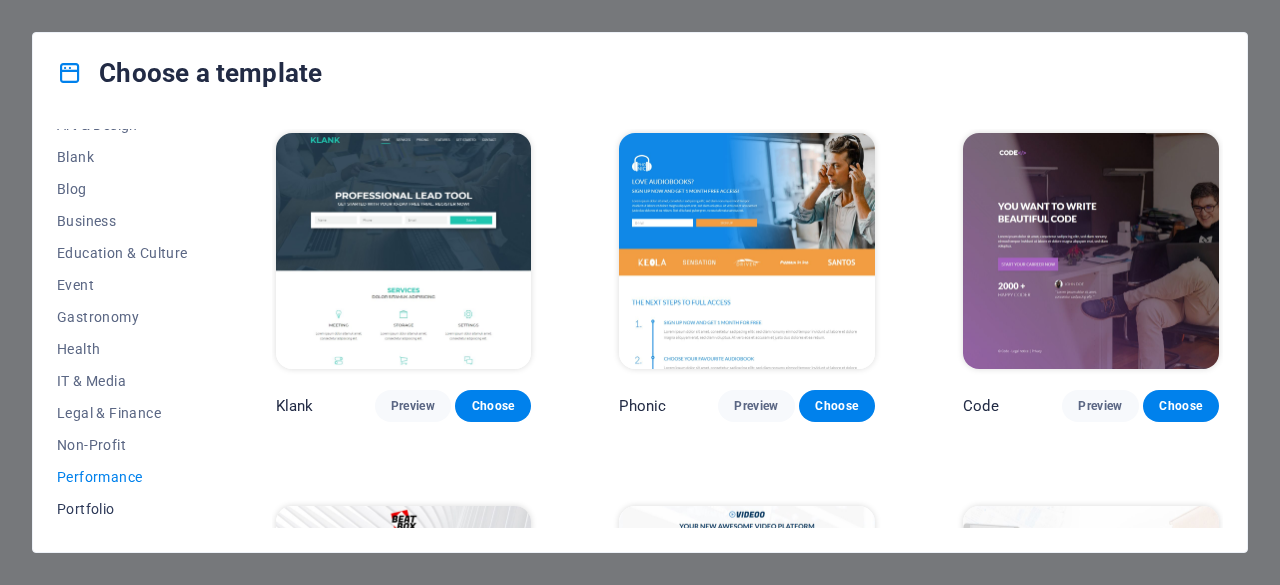 click on "Portfolio" at bounding box center [122, 509] 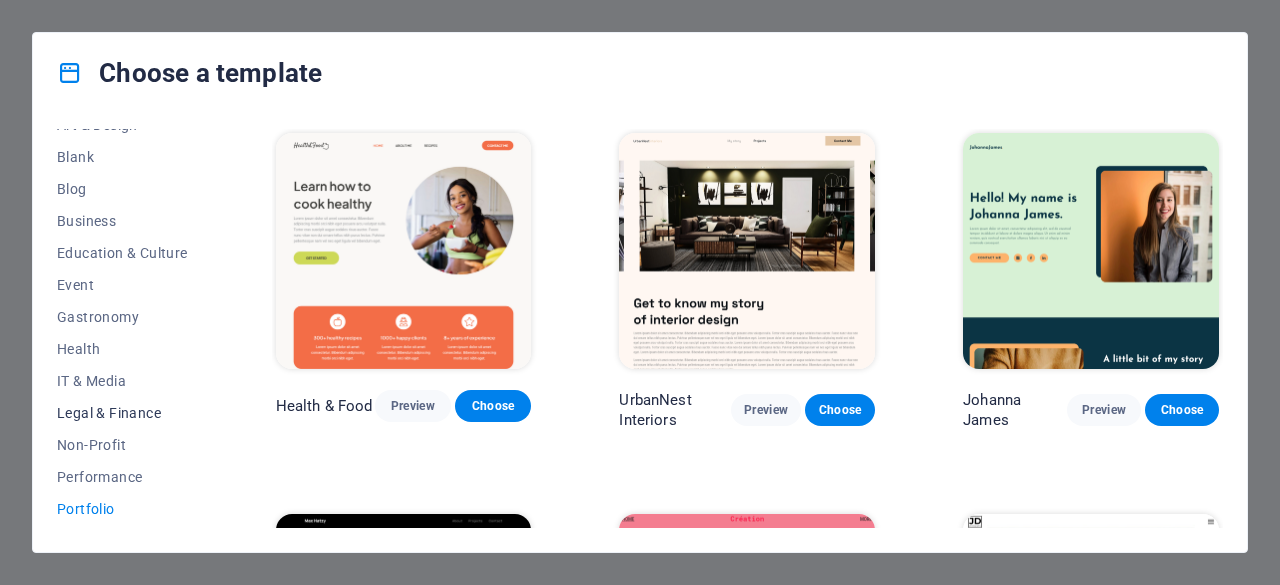 scroll, scrollTop: 400, scrollLeft: 0, axis: vertical 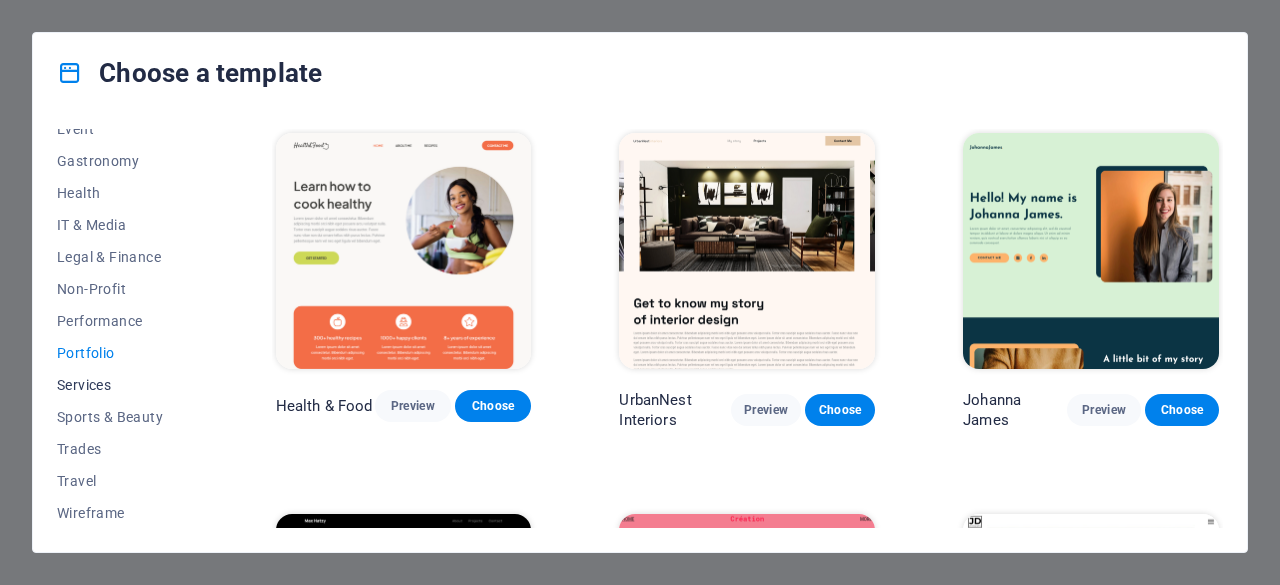 click on "Services" at bounding box center [122, 385] 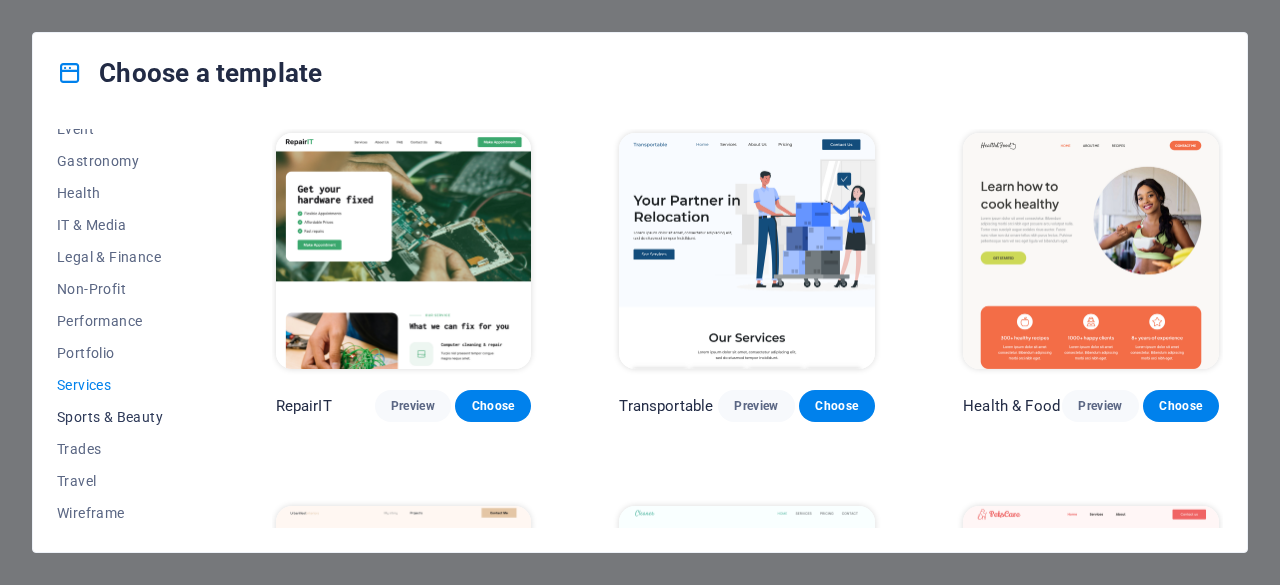 click on "Sports & Beauty" at bounding box center (122, 417) 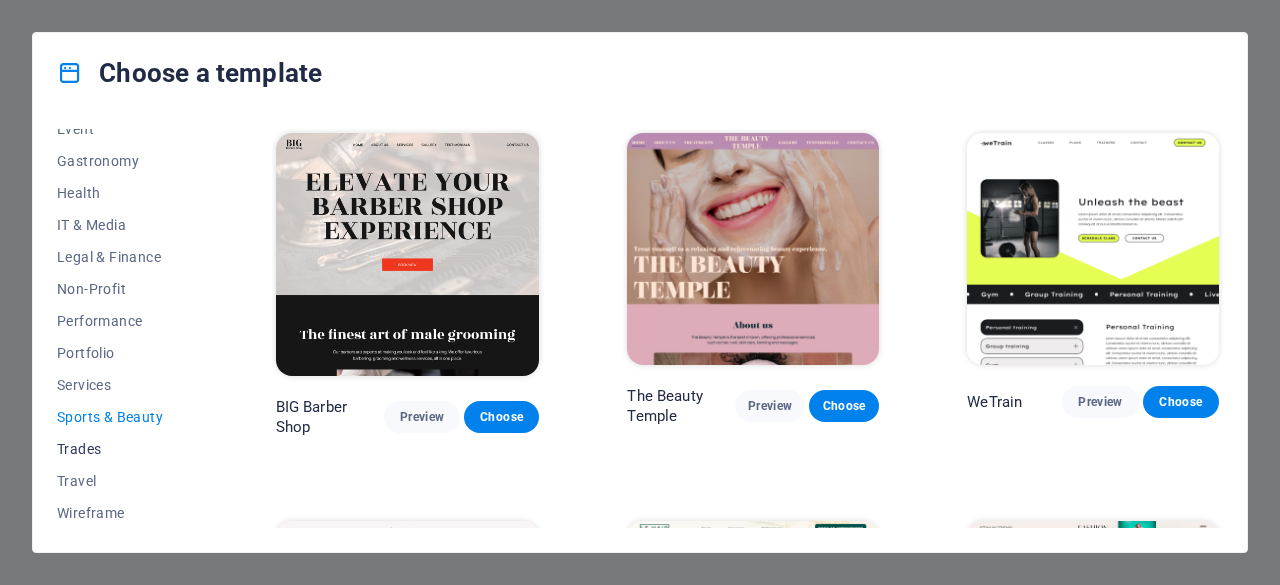 click on "Trades" at bounding box center (122, 449) 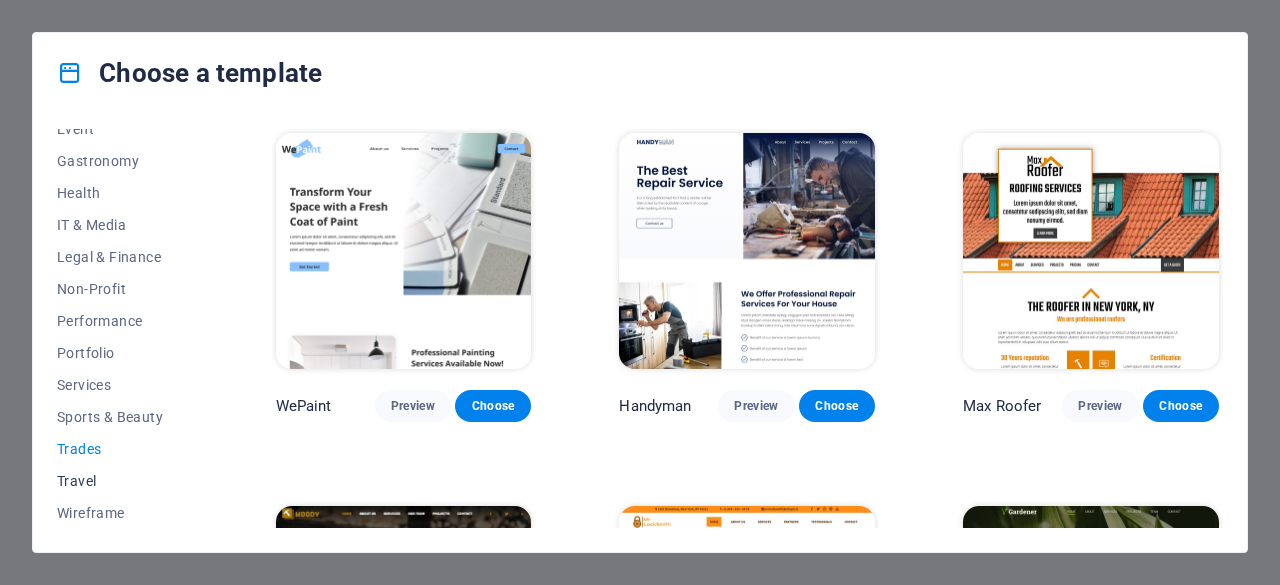 click on "Travel" at bounding box center (122, 481) 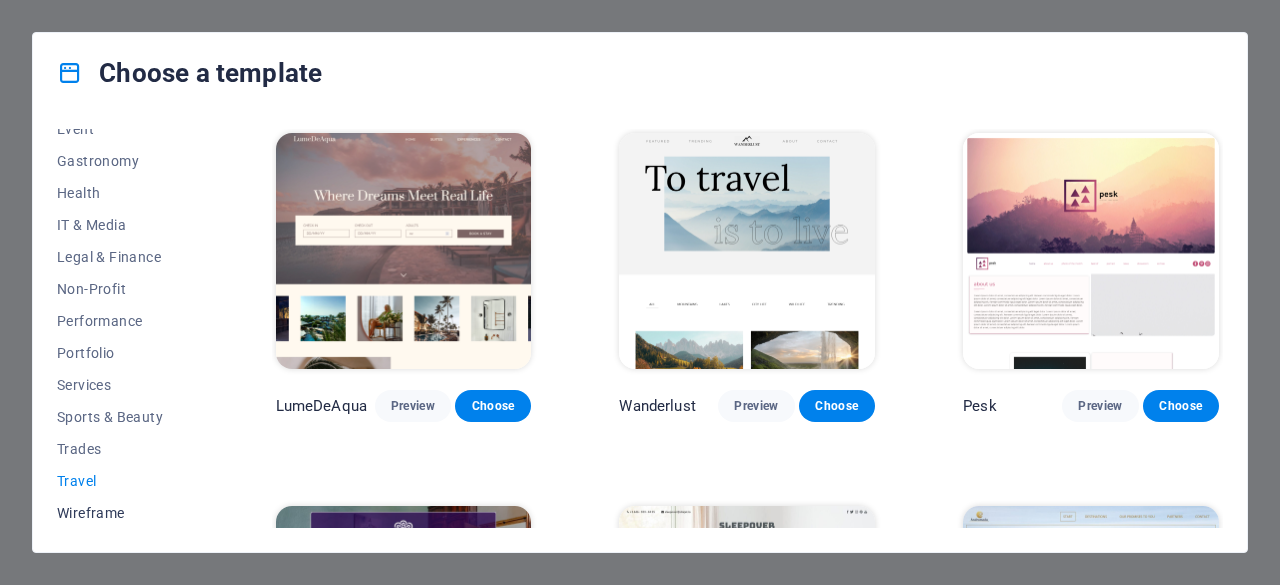 click on "Wireframe" at bounding box center (122, 513) 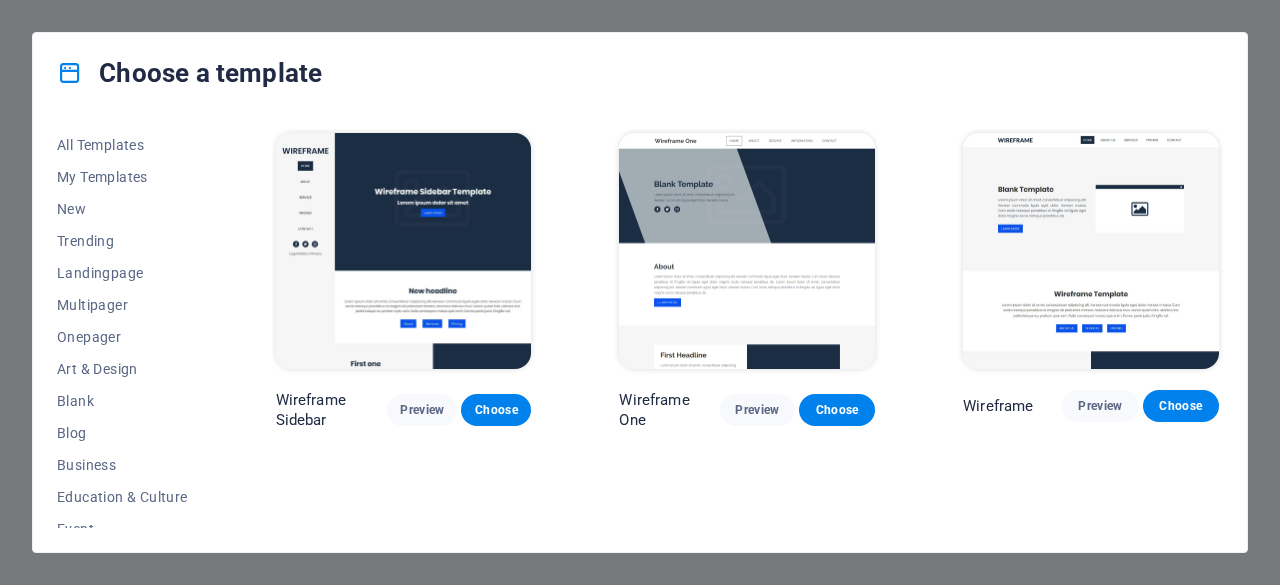 scroll, scrollTop: 400, scrollLeft: 0, axis: vertical 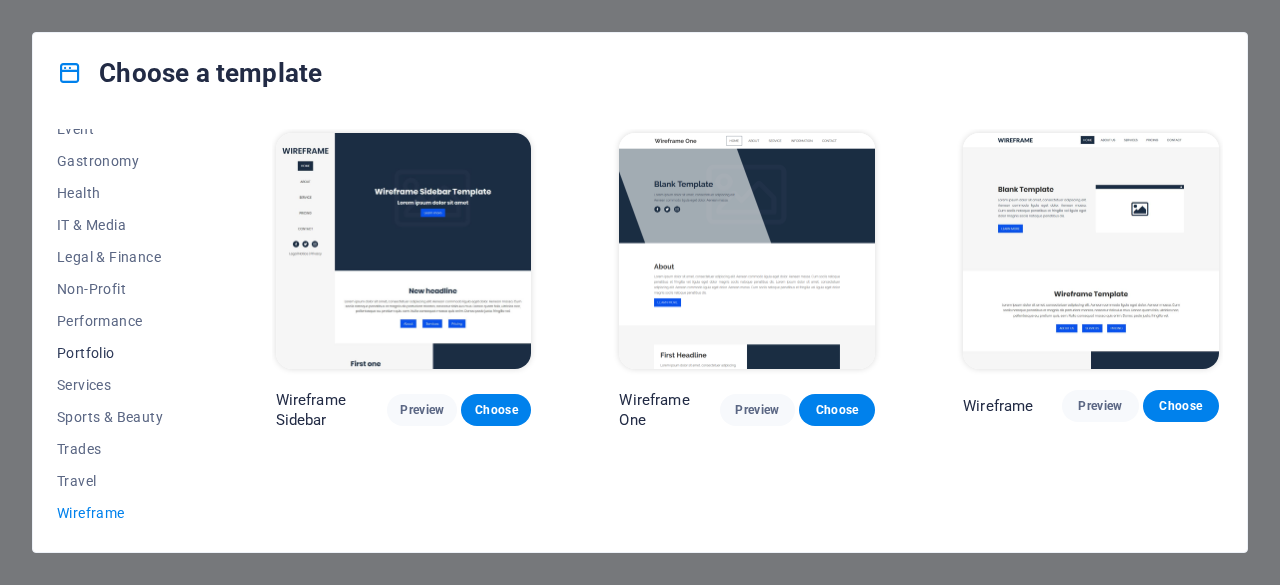 click on "Portfolio" at bounding box center [122, 353] 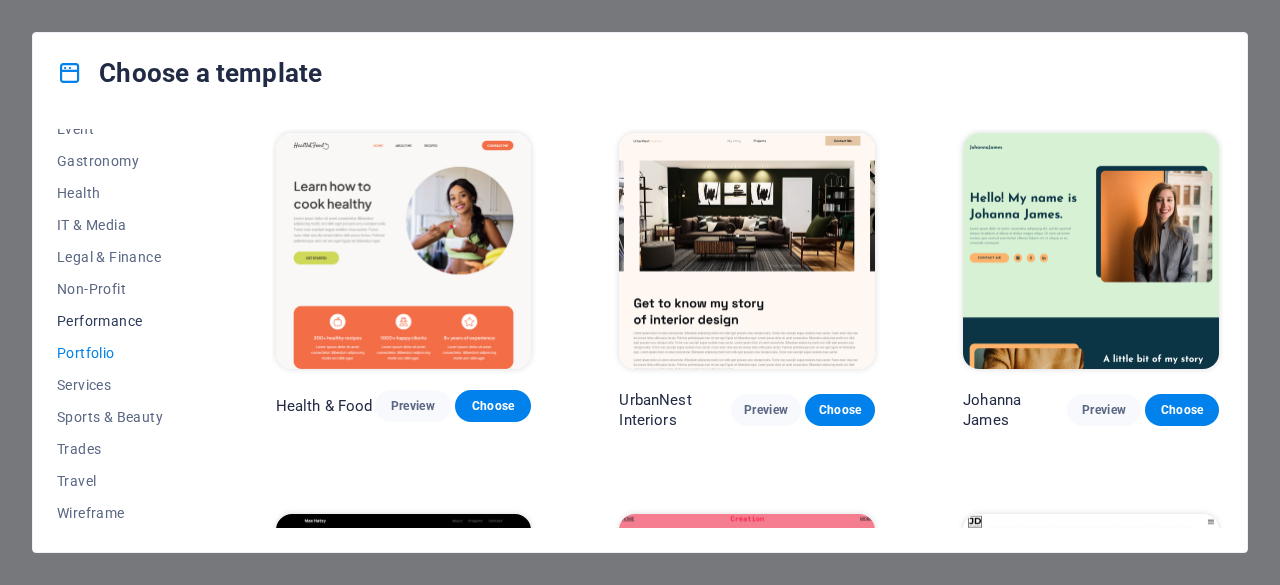 click on "Performance" at bounding box center (122, 321) 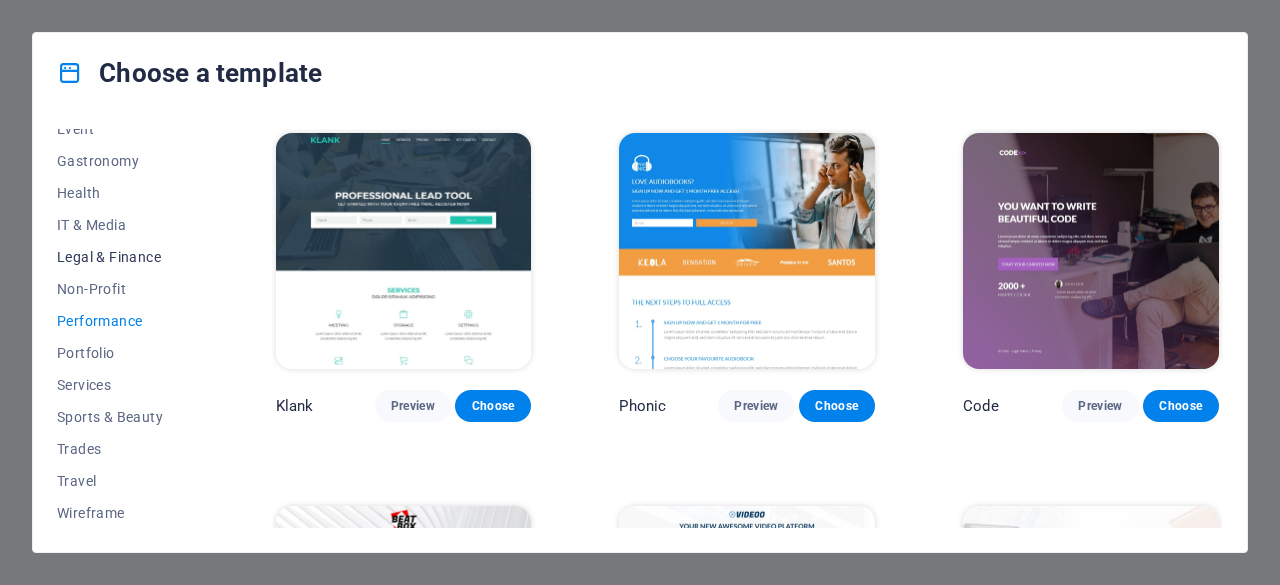 click on "Legal & Finance" at bounding box center [122, 257] 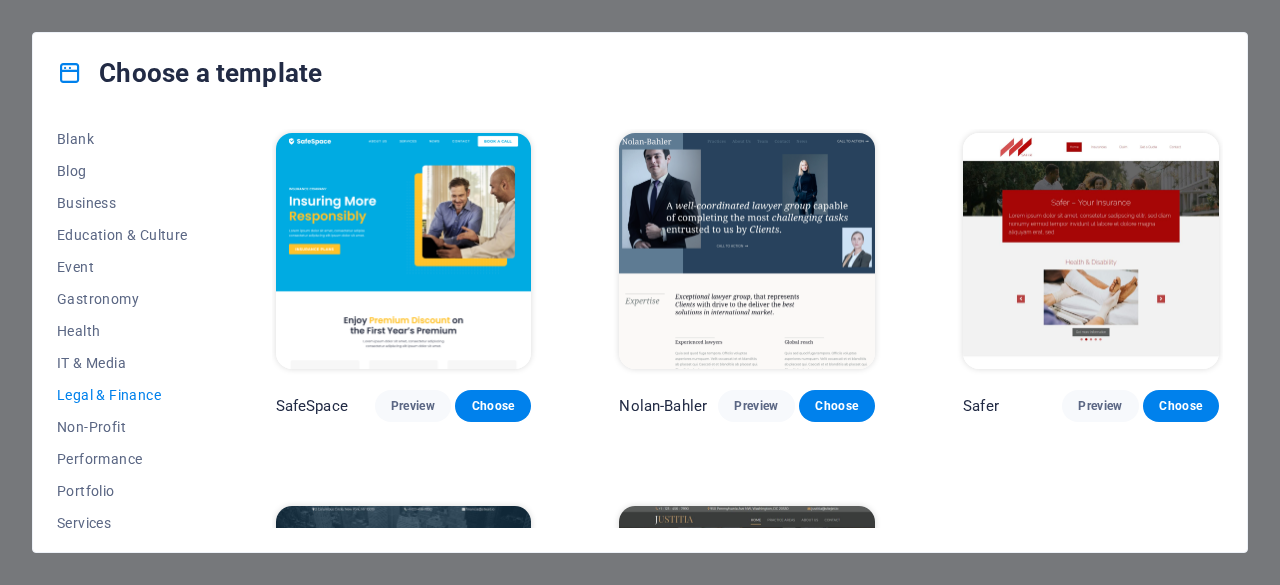 scroll, scrollTop: 254, scrollLeft: 0, axis: vertical 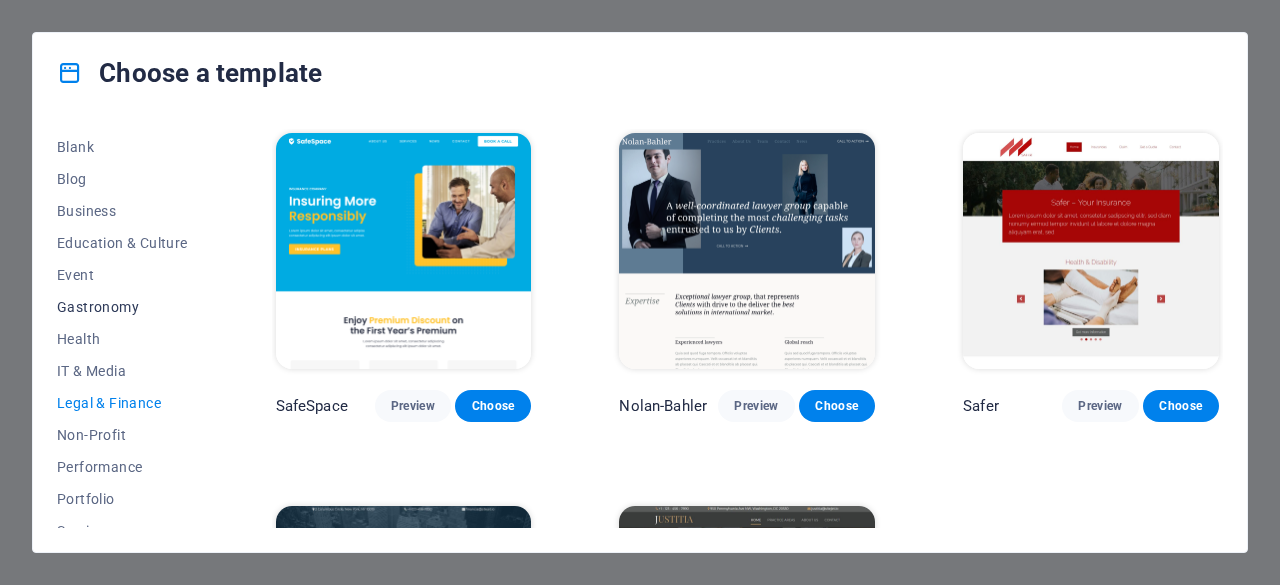 click on "Gastronomy" at bounding box center [122, 307] 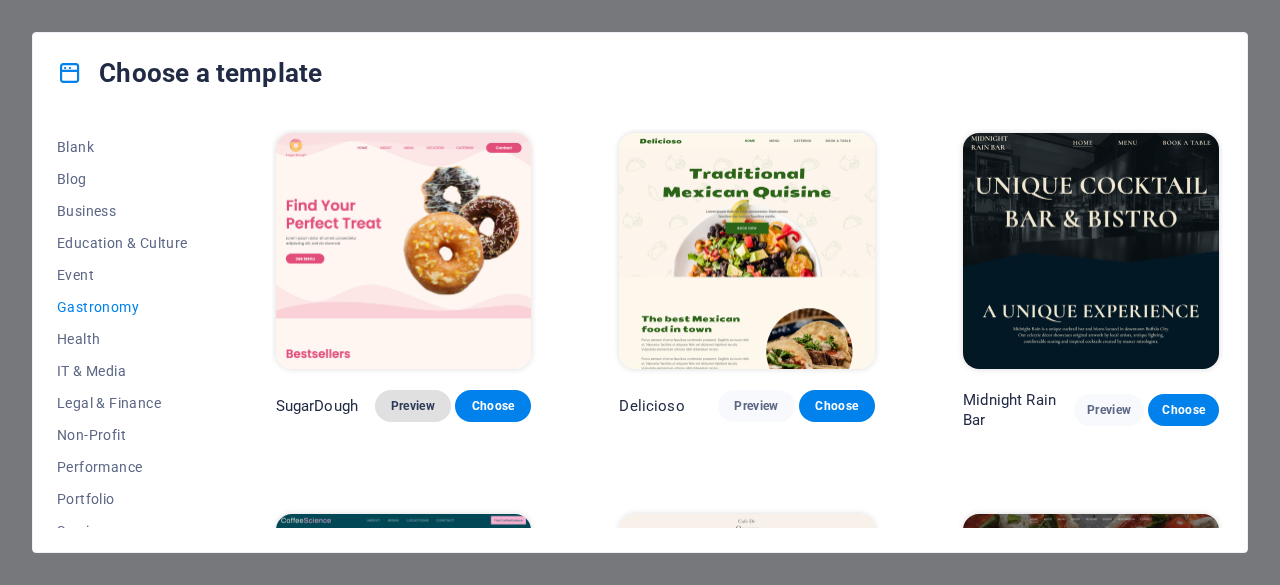 click on "Preview" at bounding box center (413, 406) 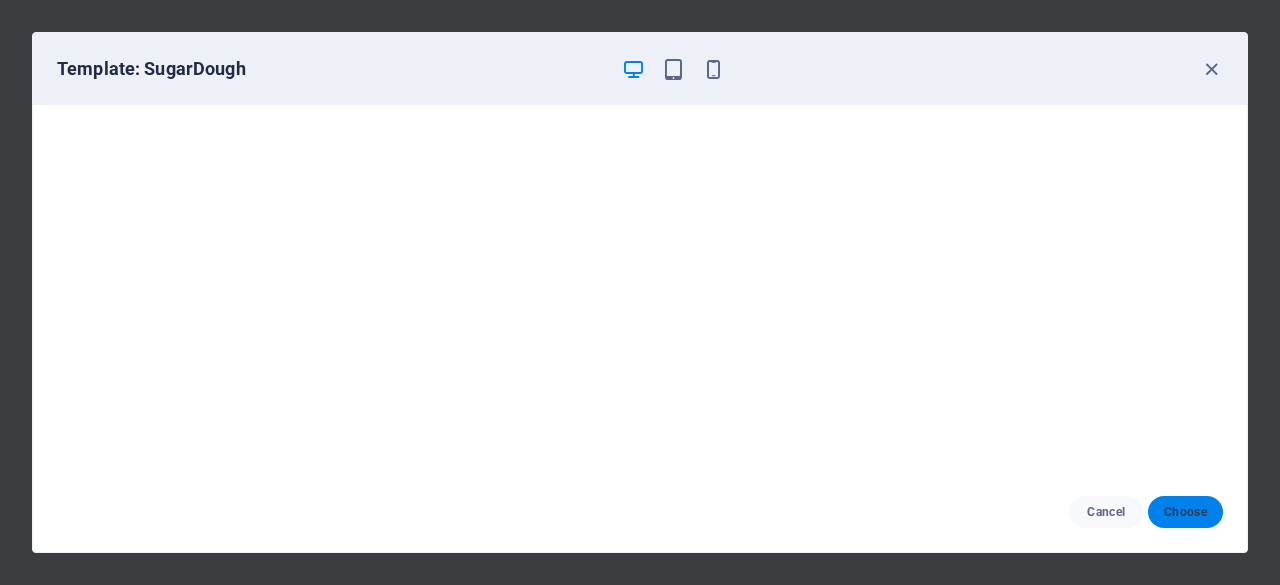 click on "Choose" at bounding box center [1185, 512] 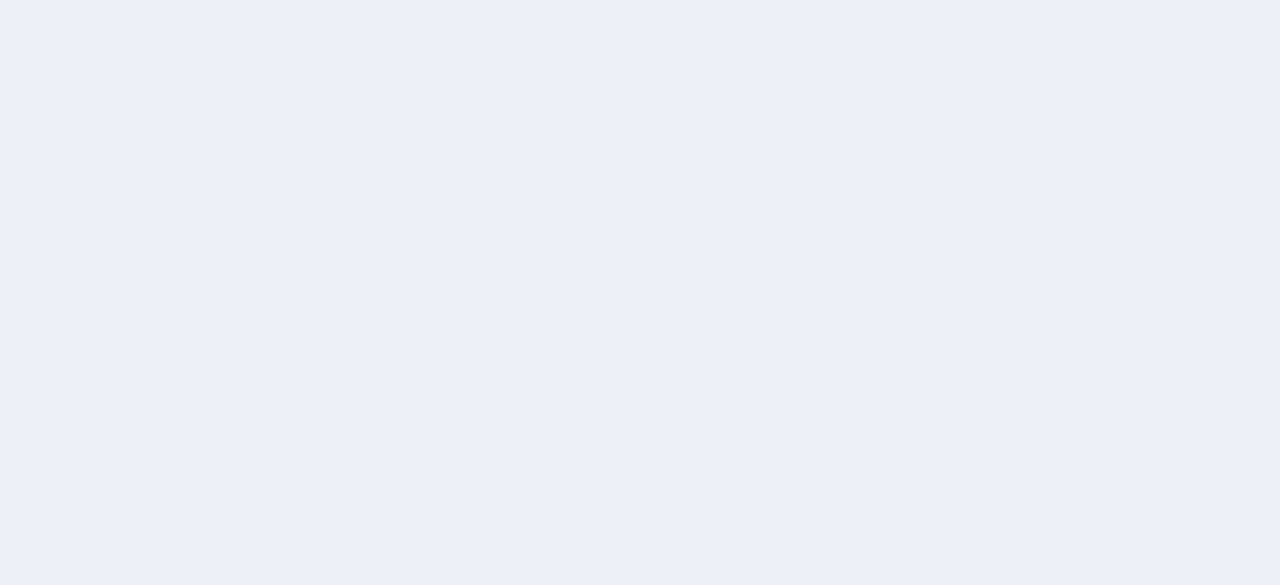 scroll, scrollTop: 0, scrollLeft: 0, axis: both 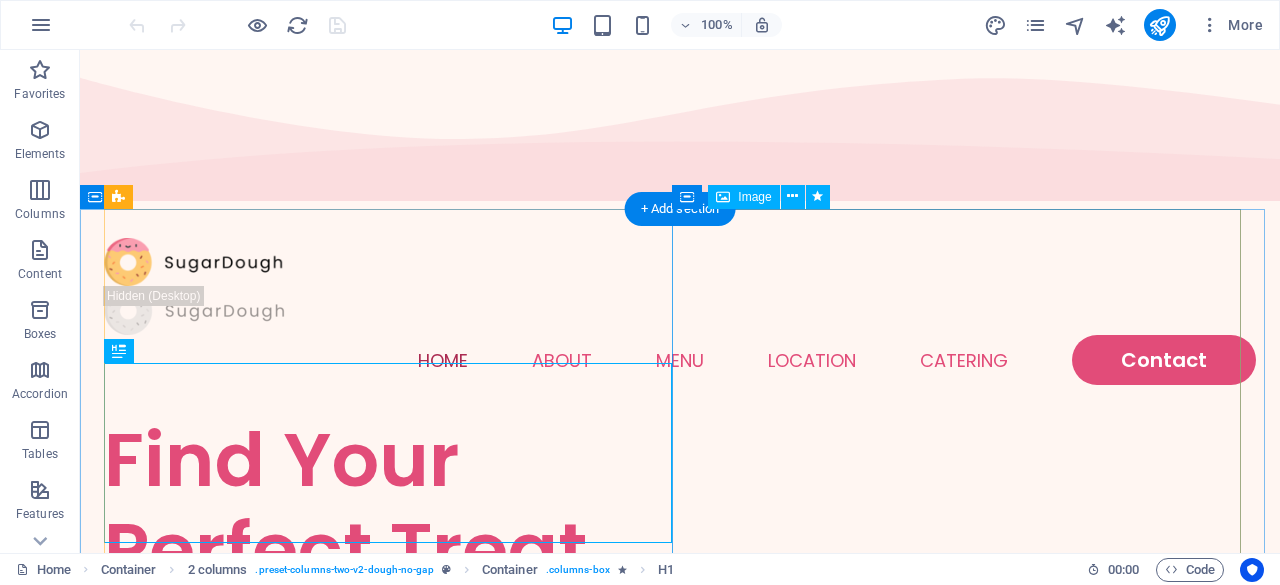 click at bounding box center [392, 1340] 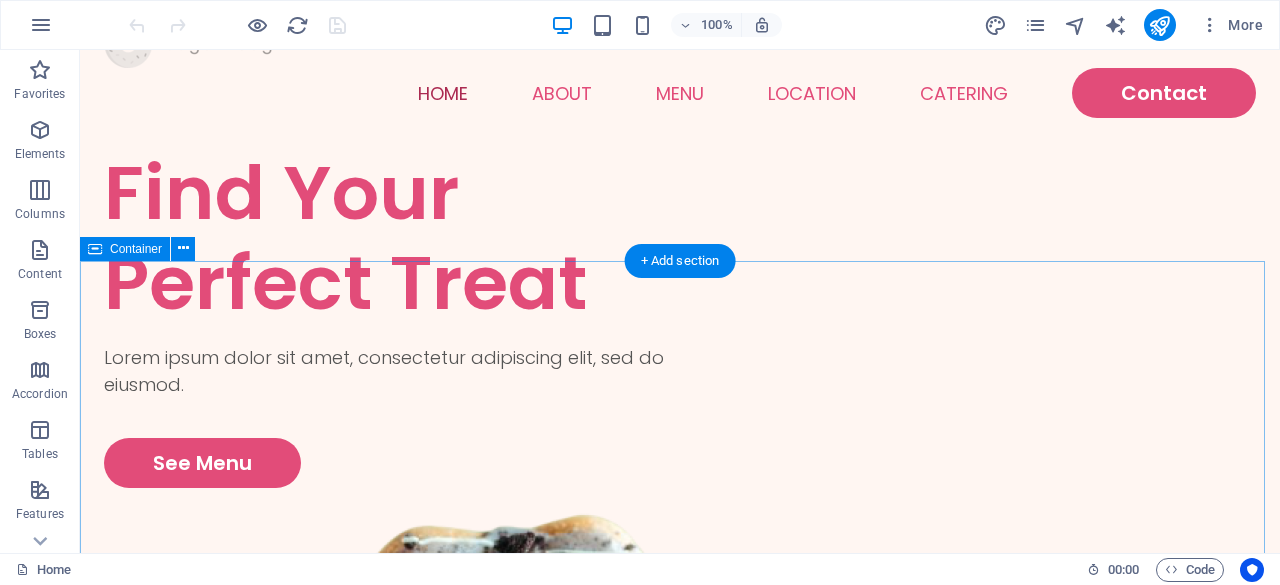 scroll, scrollTop: 0, scrollLeft: 0, axis: both 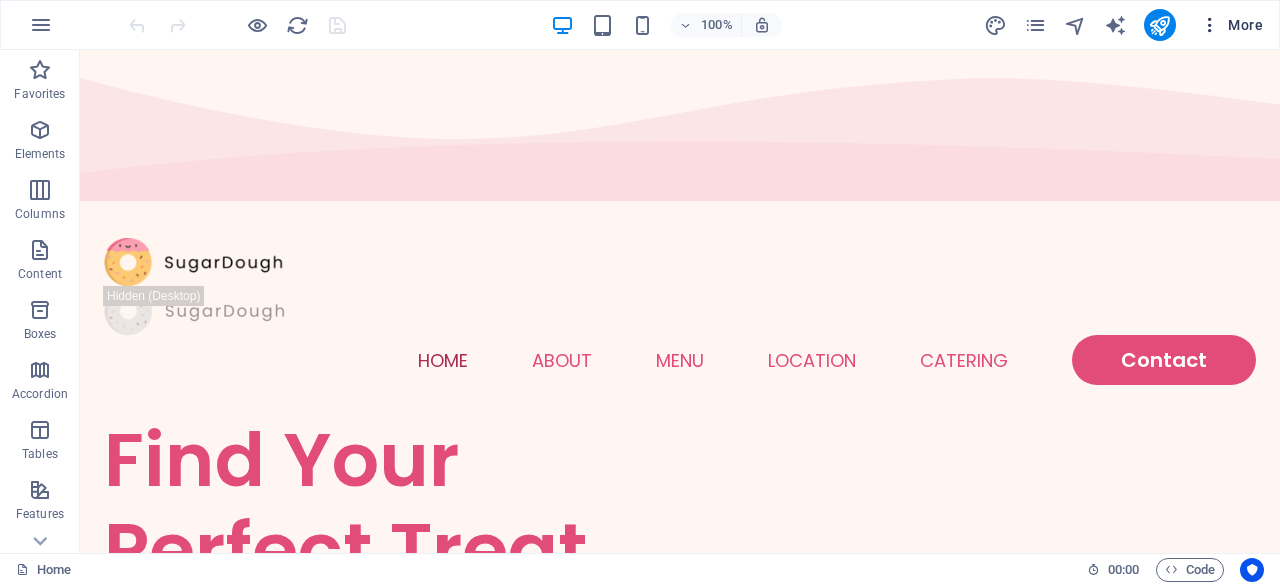 click on "More" at bounding box center (1231, 25) 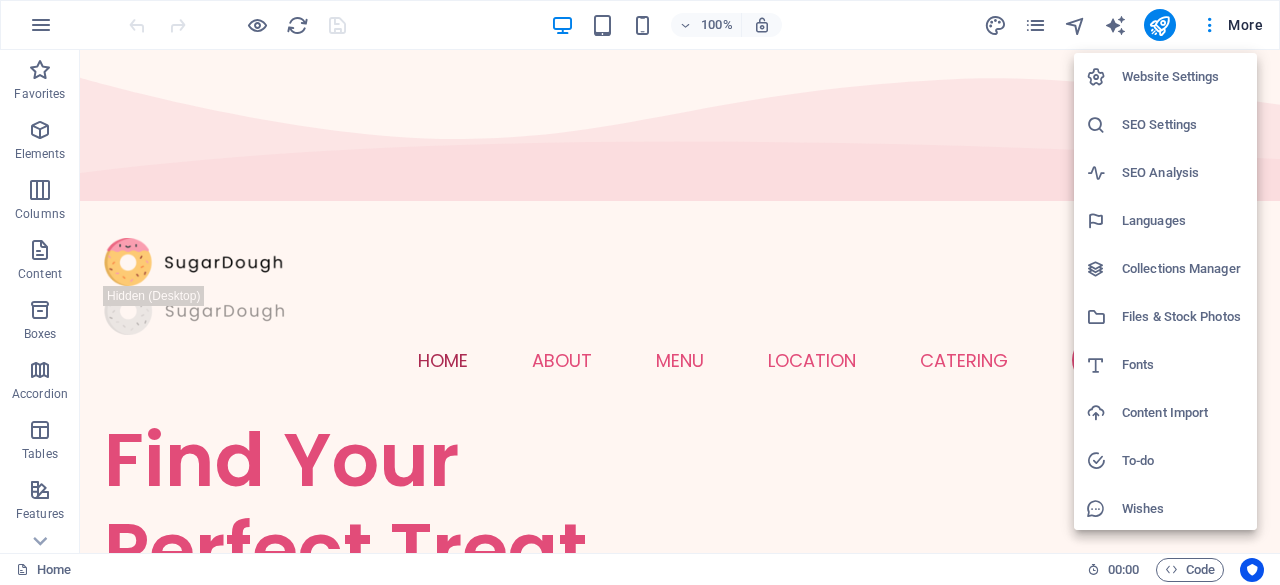 click at bounding box center (640, 292) 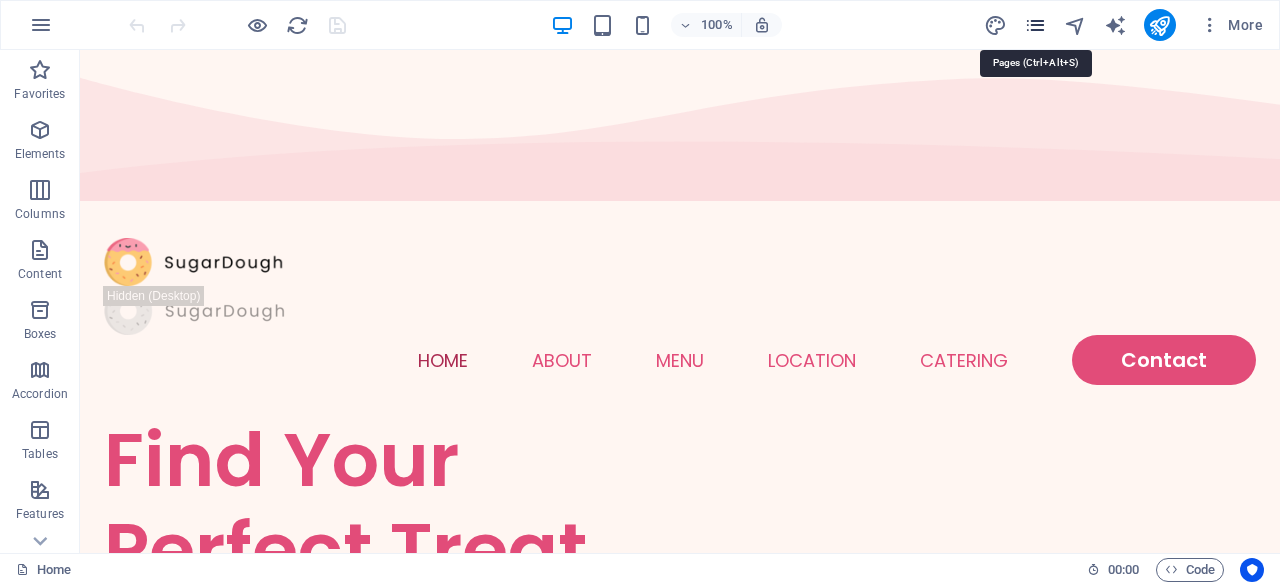click at bounding box center [1035, 25] 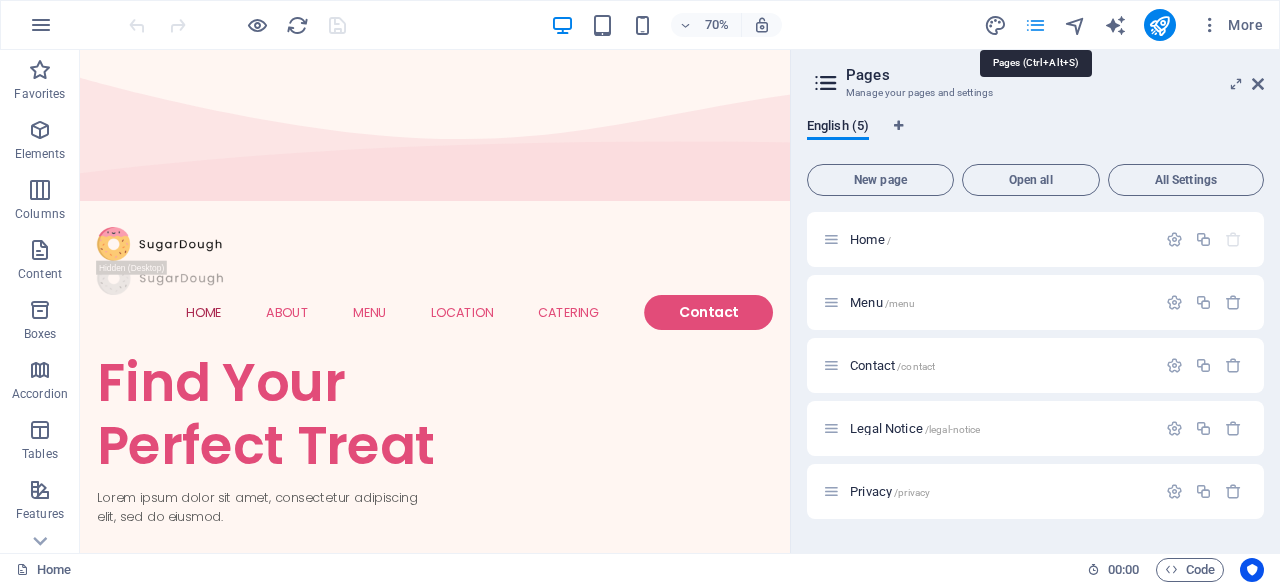 click at bounding box center (1035, 25) 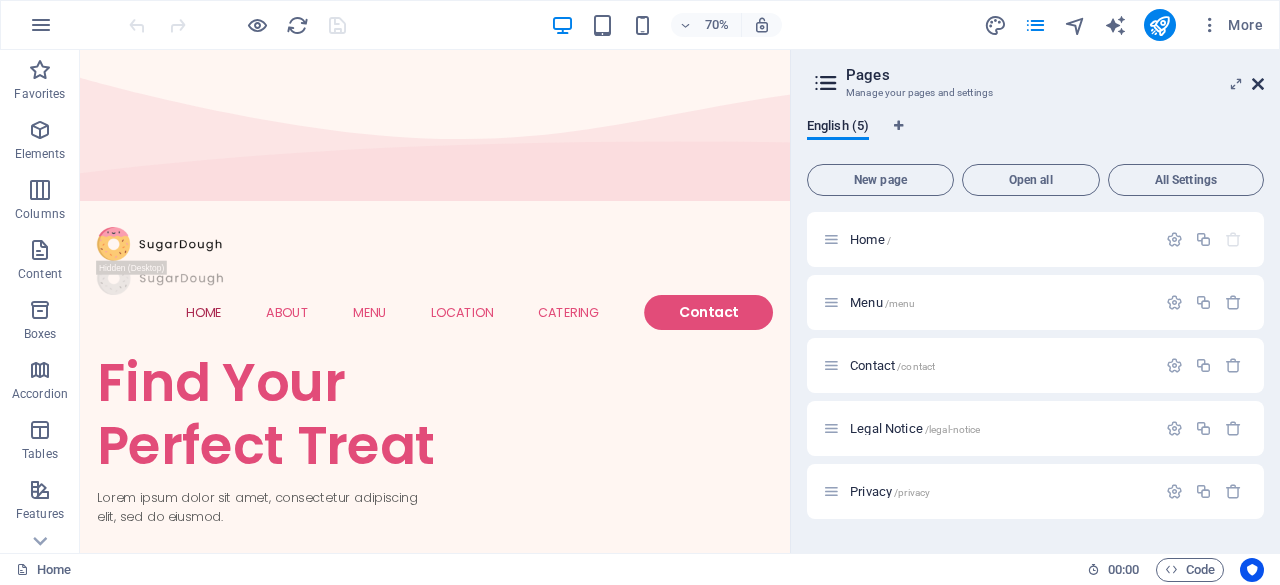 click at bounding box center [1258, 84] 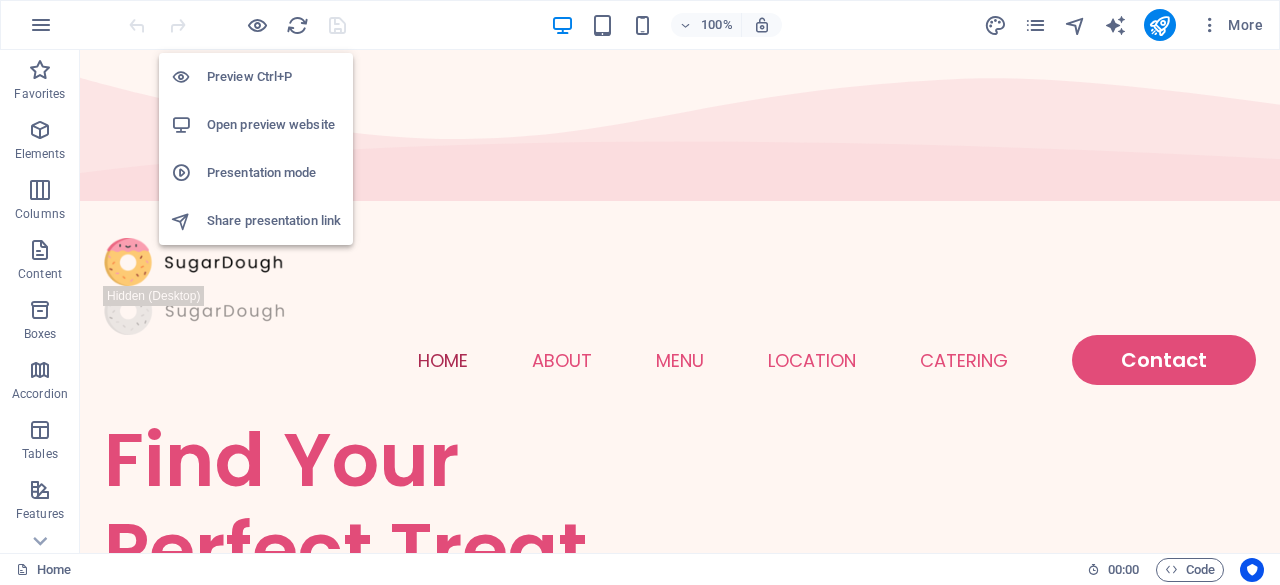 click on "Open preview website" at bounding box center [274, 125] 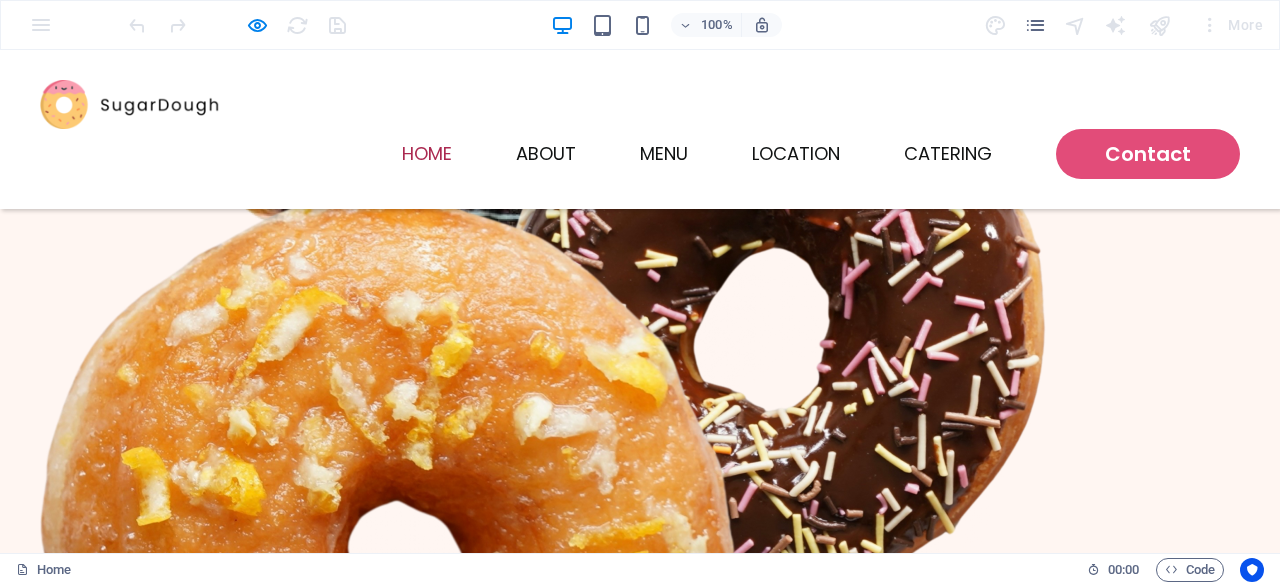scroll, scrollTop: 0, scrollLeft: 0, axis: both 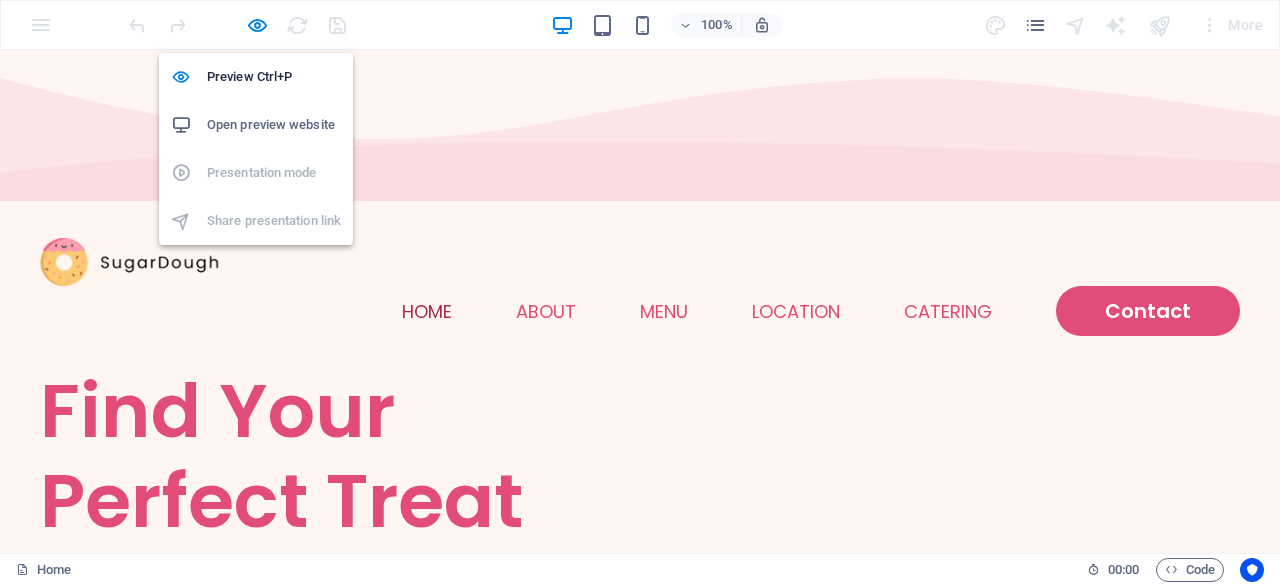 click on "Open preview website" at bounding box center (274, 125) 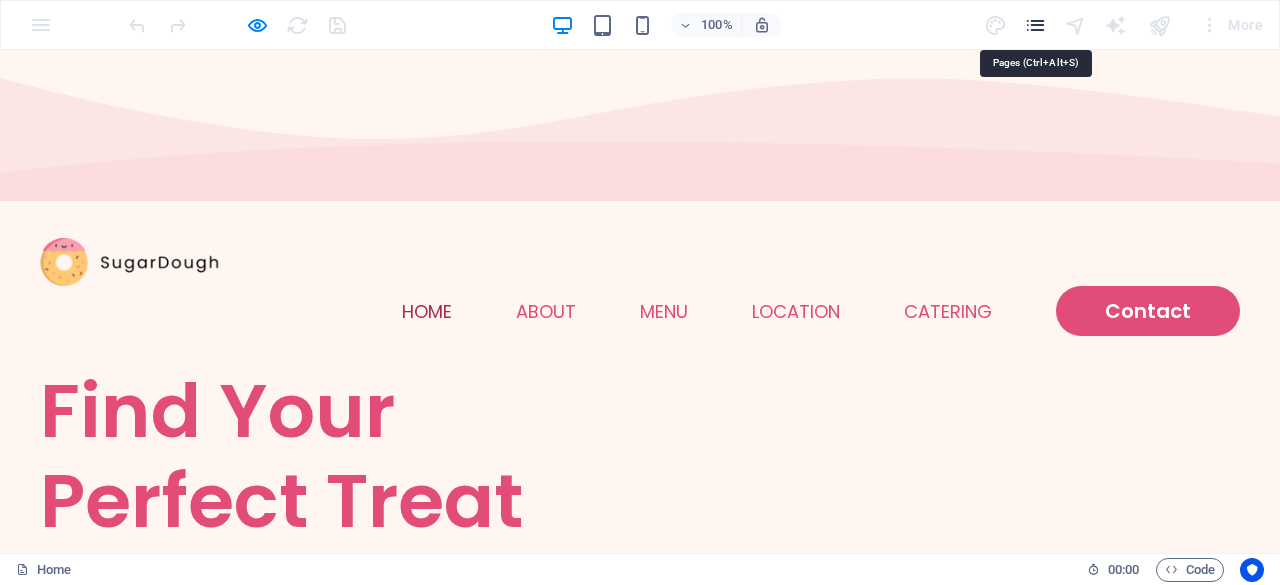 click at bounding box center (1035, 25) 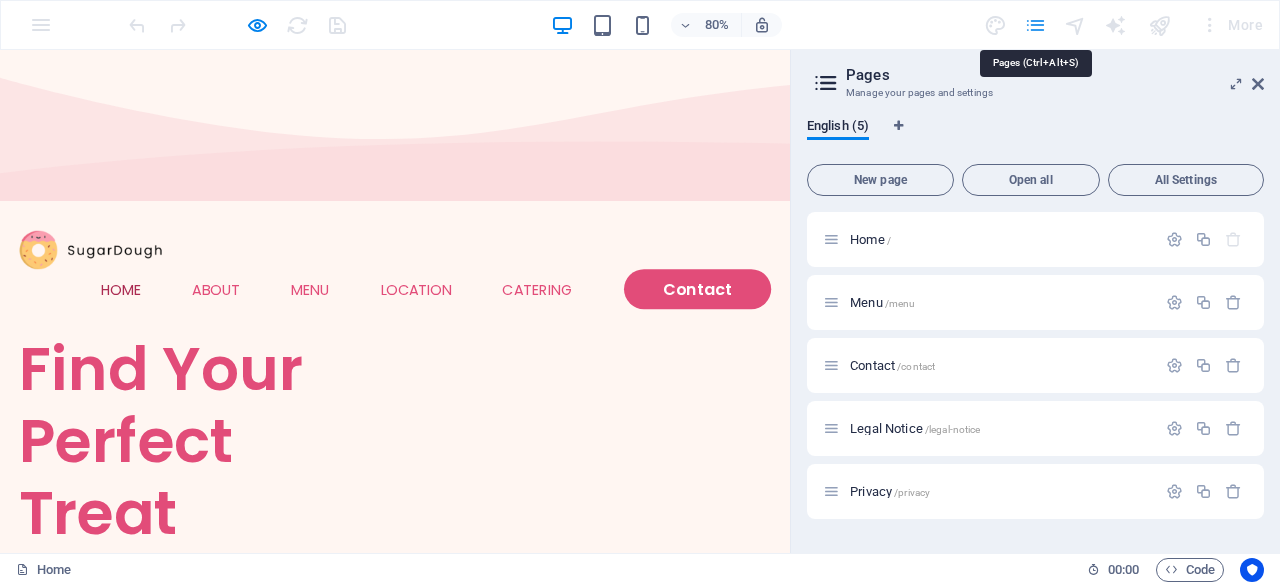 click at bounding box center (1035, 25) 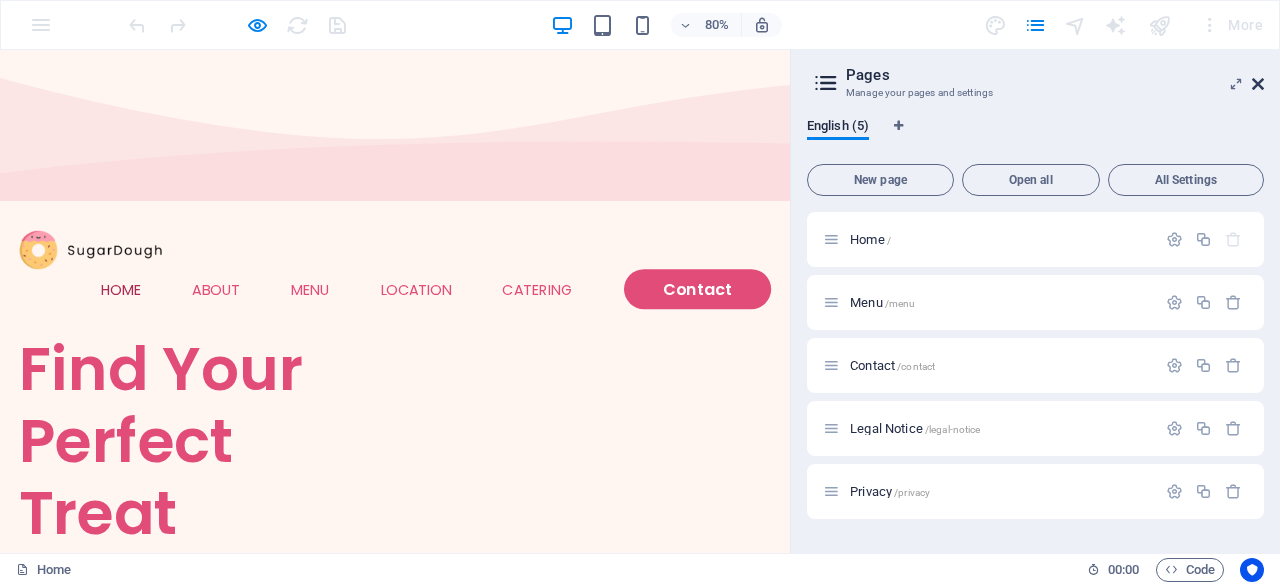click at bounding box center [1258, 84] 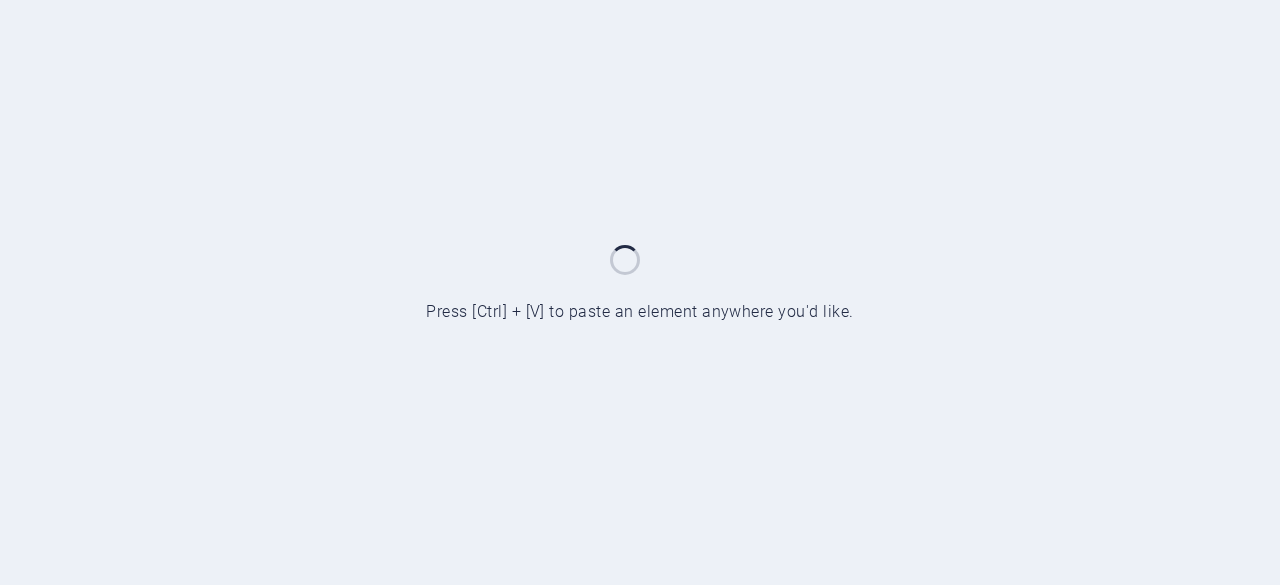scroll, scrollTop: 0, scrollLeft: 0, axis: both 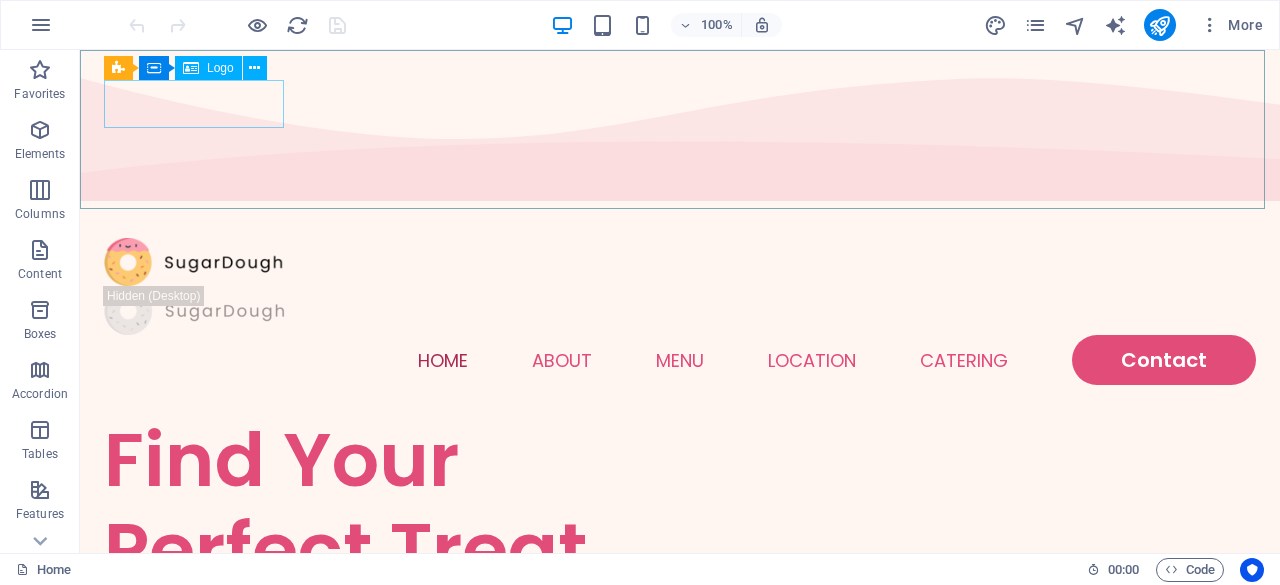 click on "Logo" at bounding box center (220, 68) 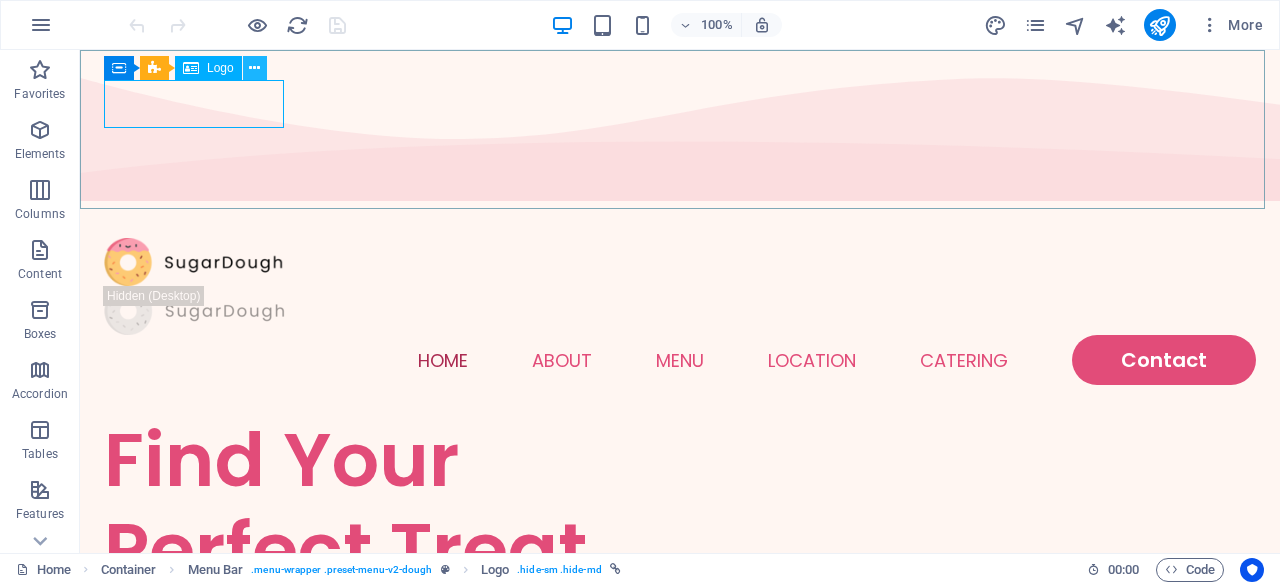 click at bounding box center [254, 68] 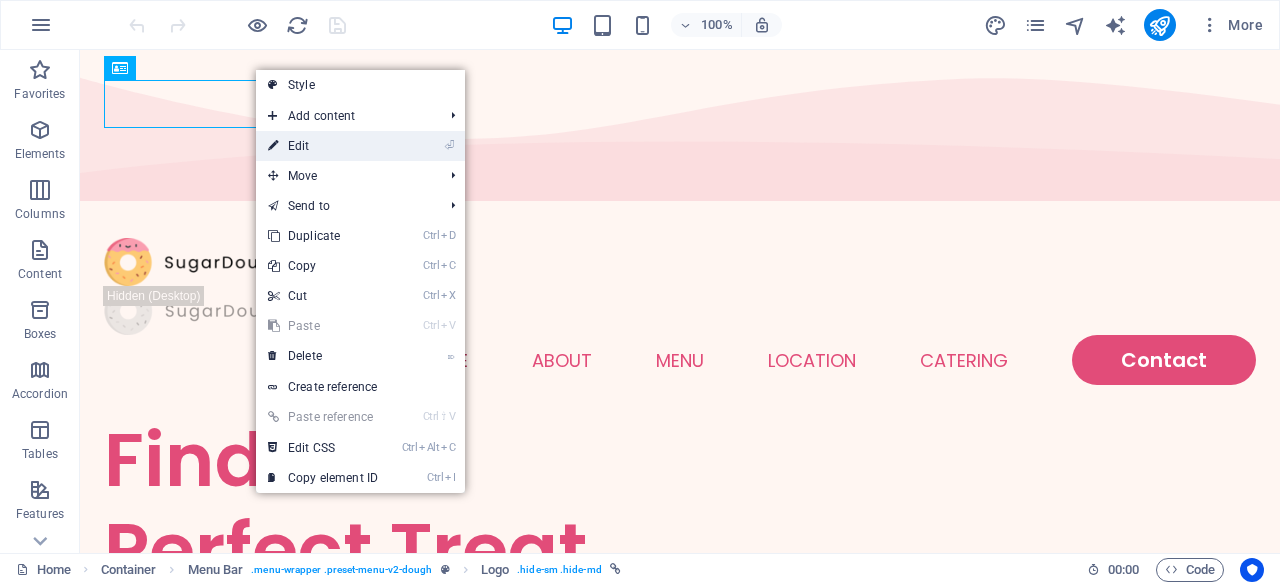 click on "⏎  Edit" at bounding box center (323, 146) 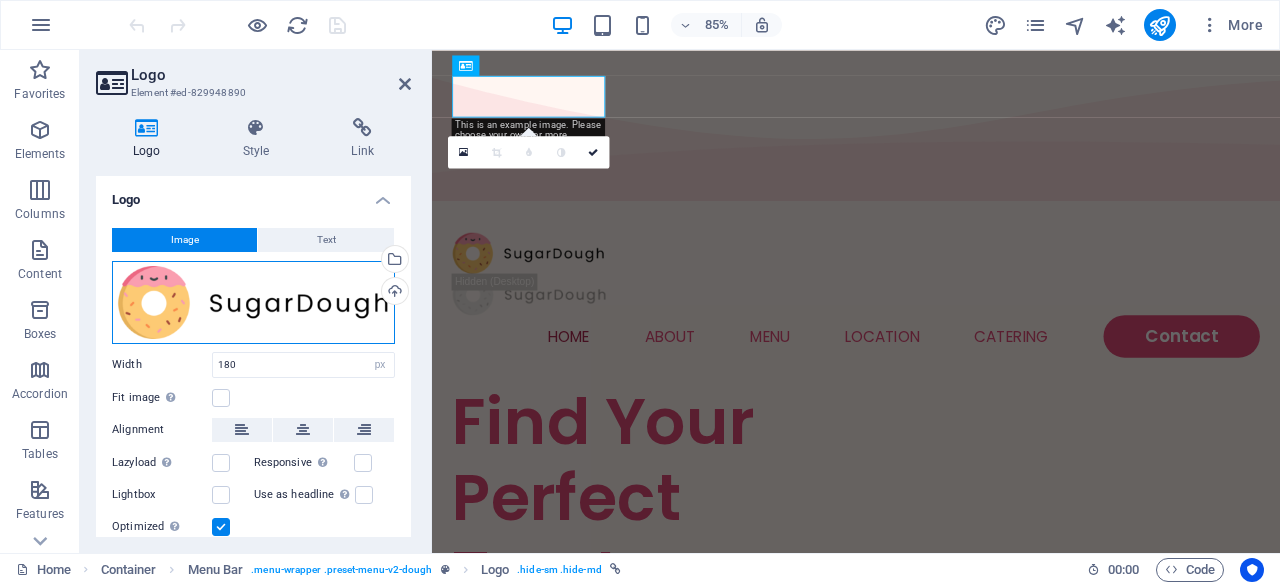 click on "Drag files here, click to choose files or select files from Files or our free stock photos & videos" at bounding box center (253, 302) 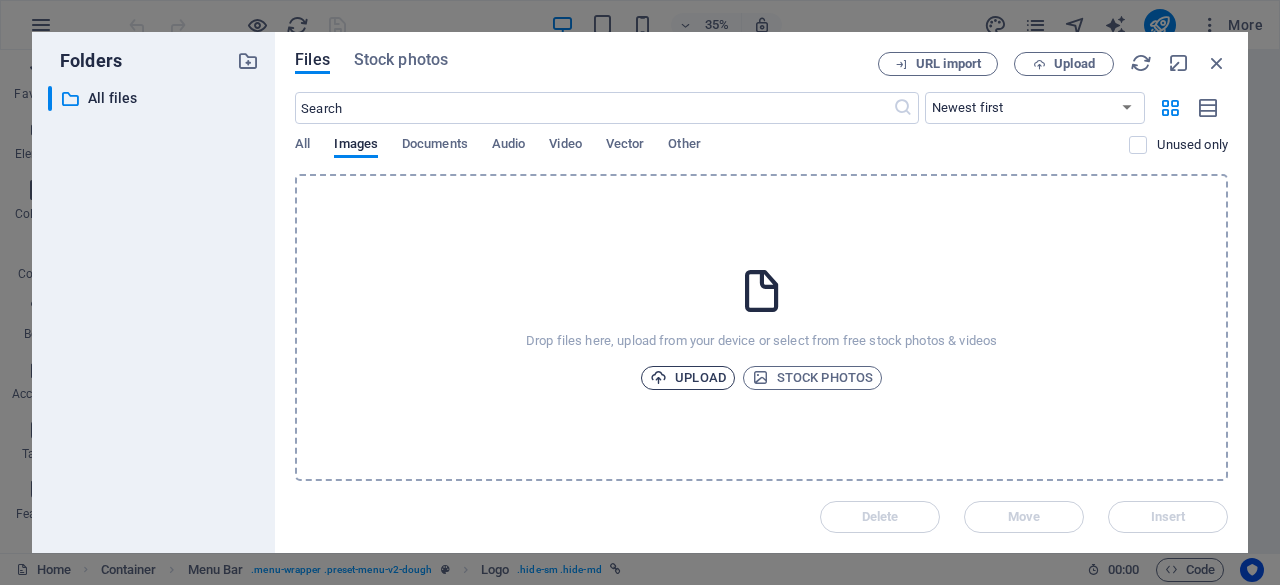click on "Upload" at bounding box center [688, 378] 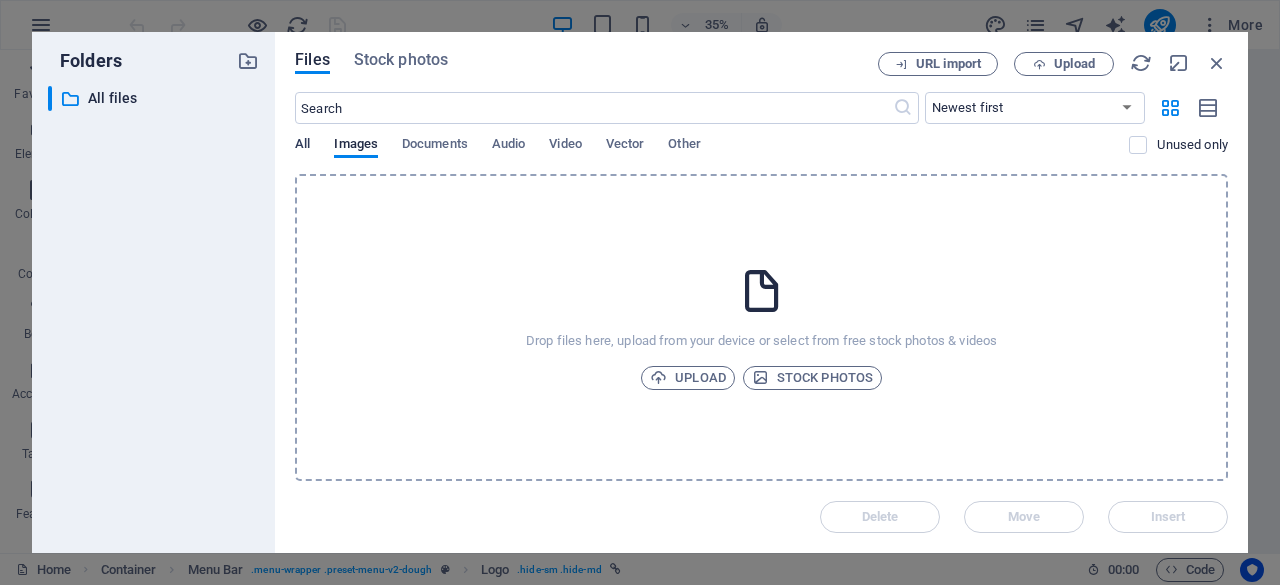 click on "All" at bounding box center (302, 146) 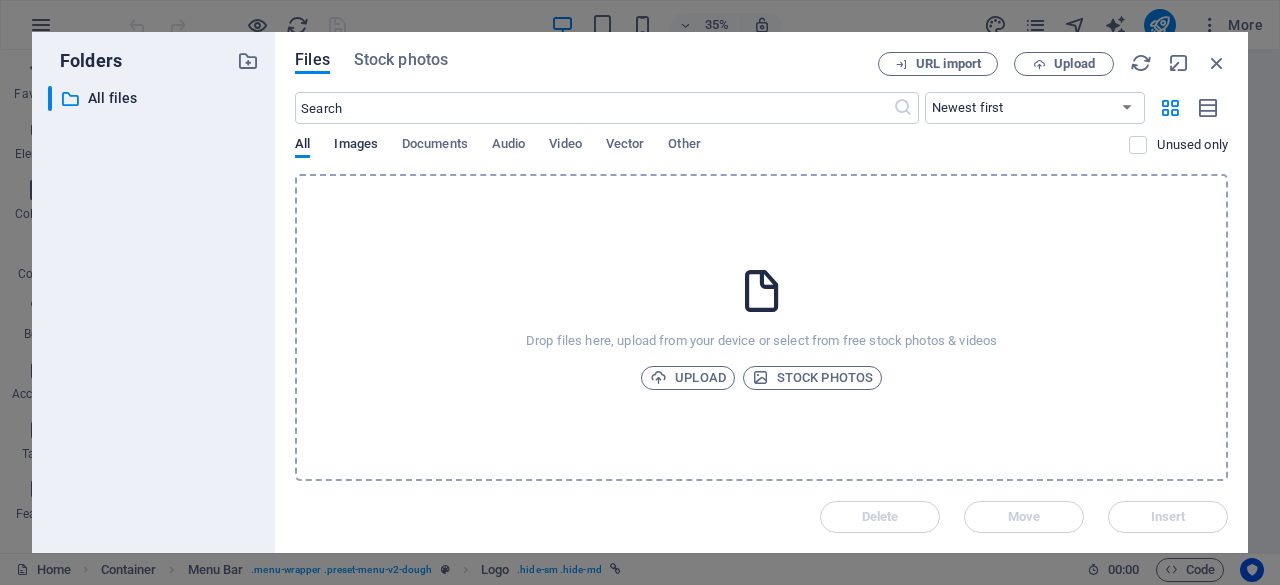 click on "Images" at bounding box center [356, 146] 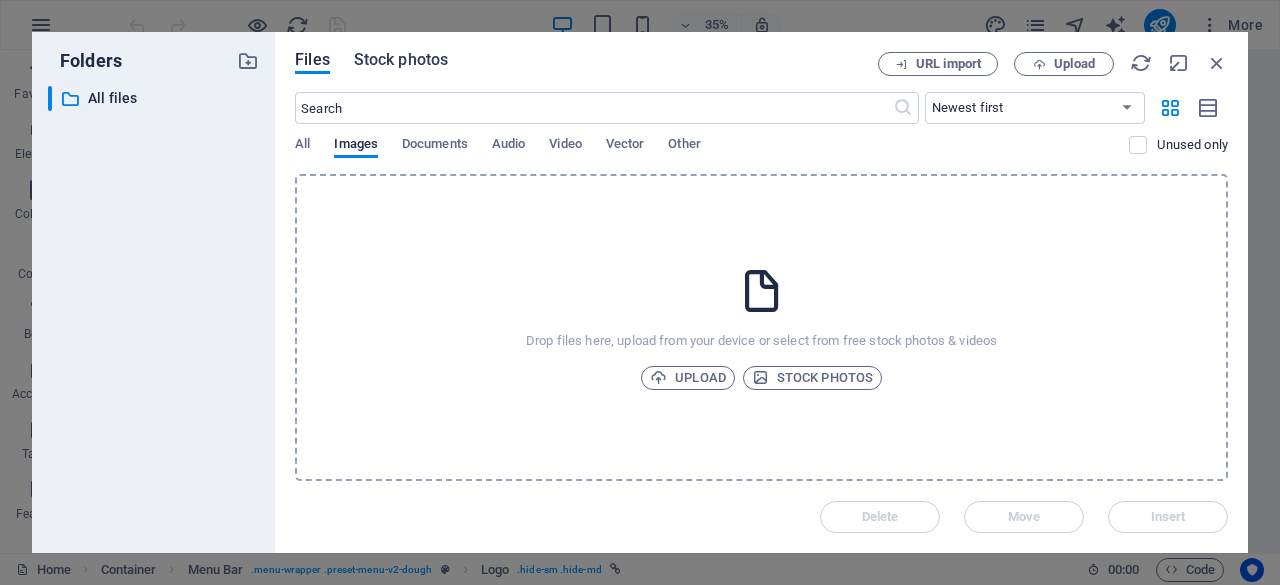 click on "Stock photos" at bounding box center [401, 60] 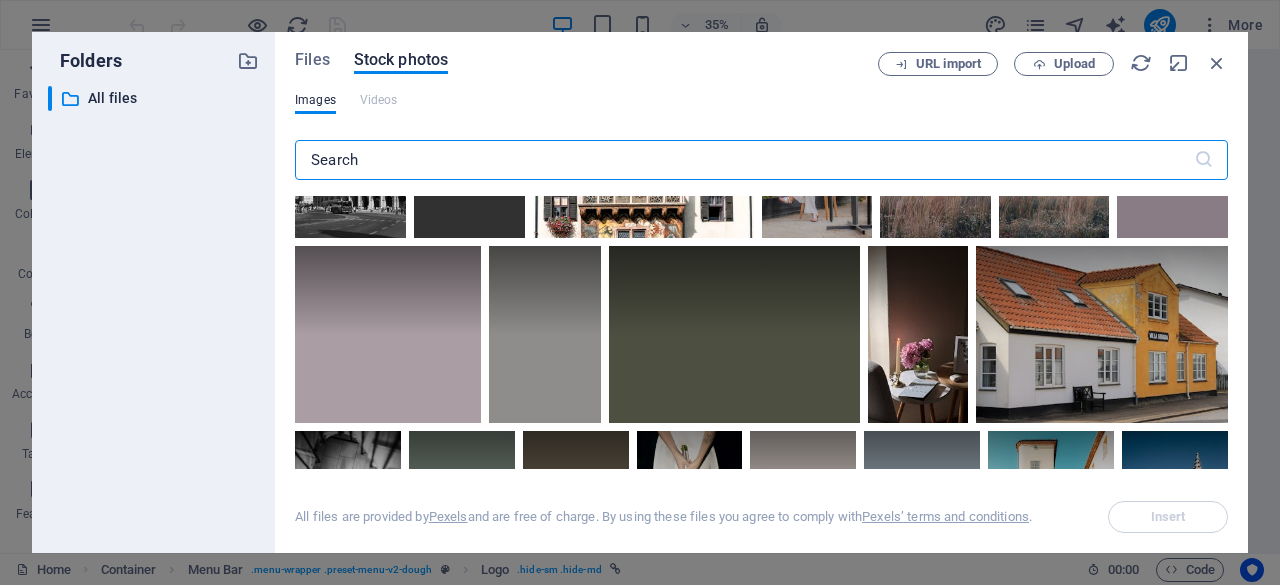 scroll, scrollTop: 8006, scrollLeft: 0, axis: vertical 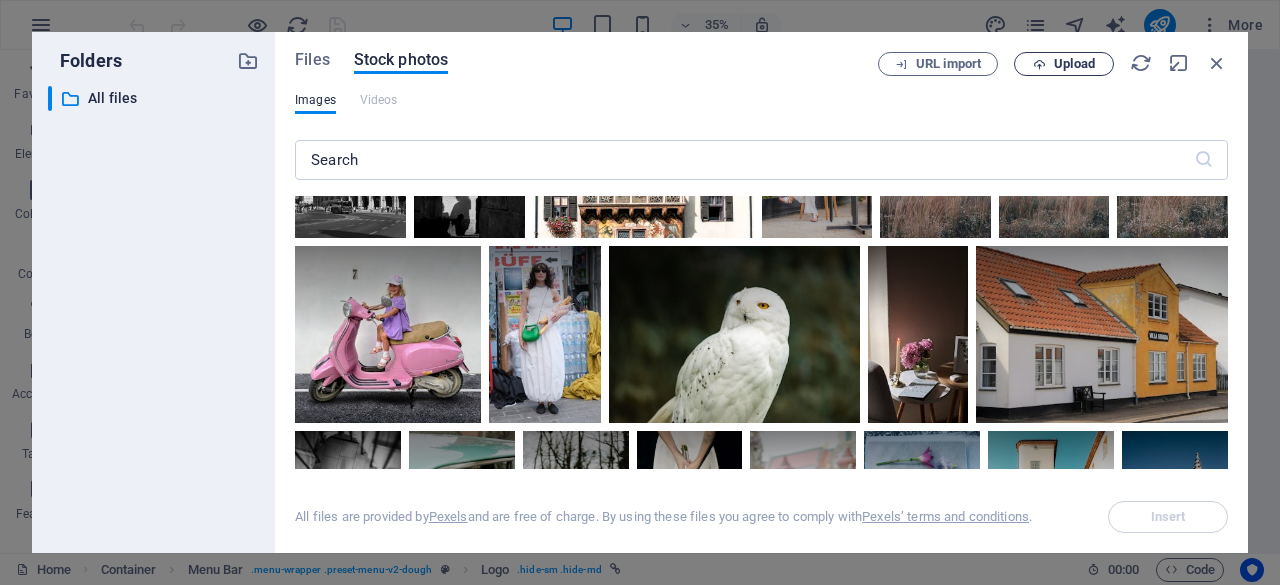 click on "Upload" at bounding box center (1074, 64) 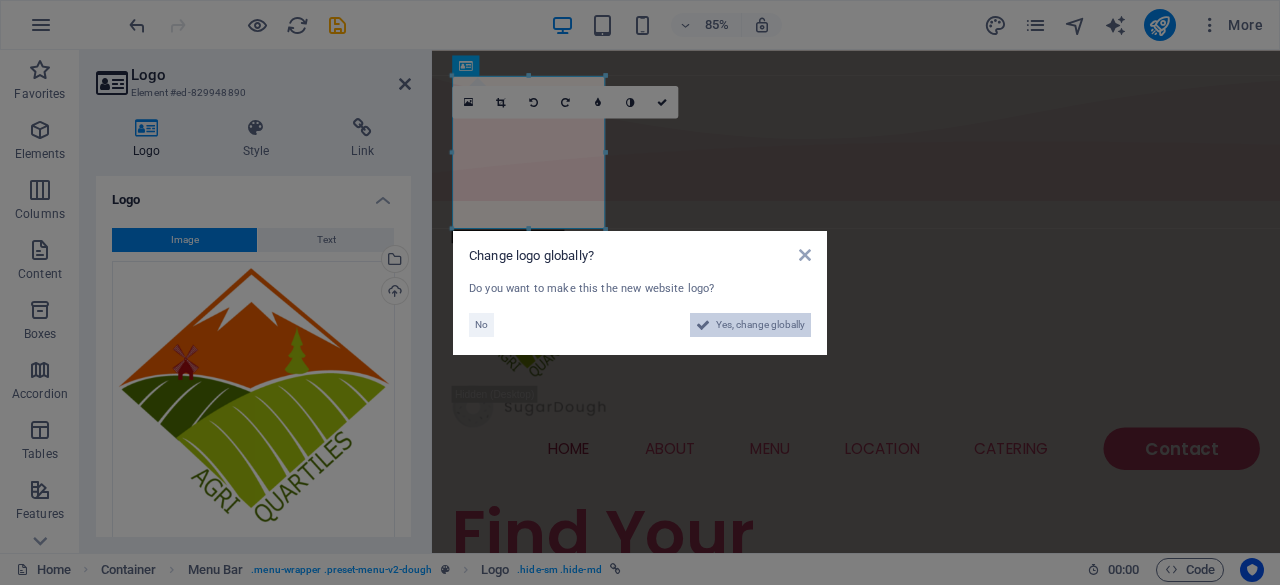 click on "Yes, change globally" at bounding box center (760, 325) 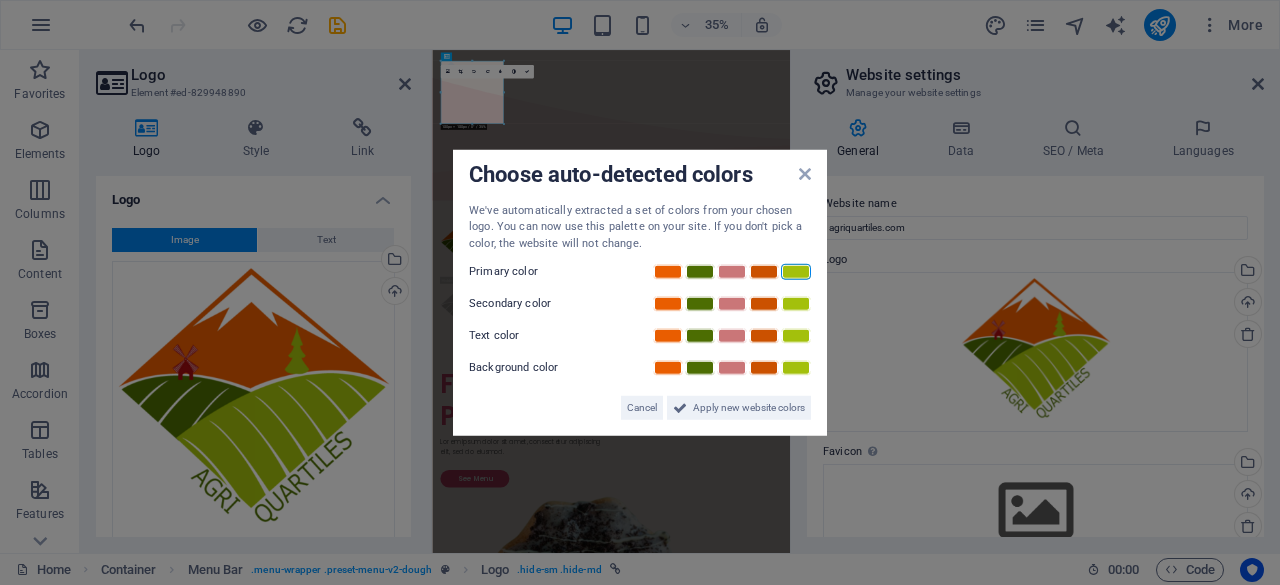 click at bounding box center (796, 272) 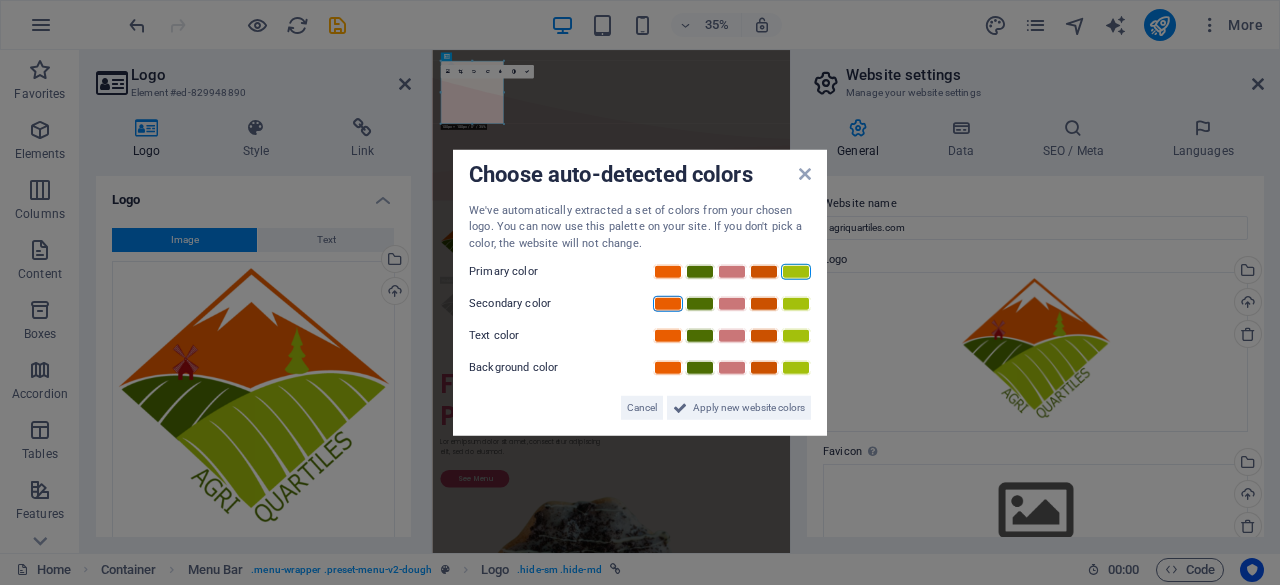 click at bounding box center (668, 304) 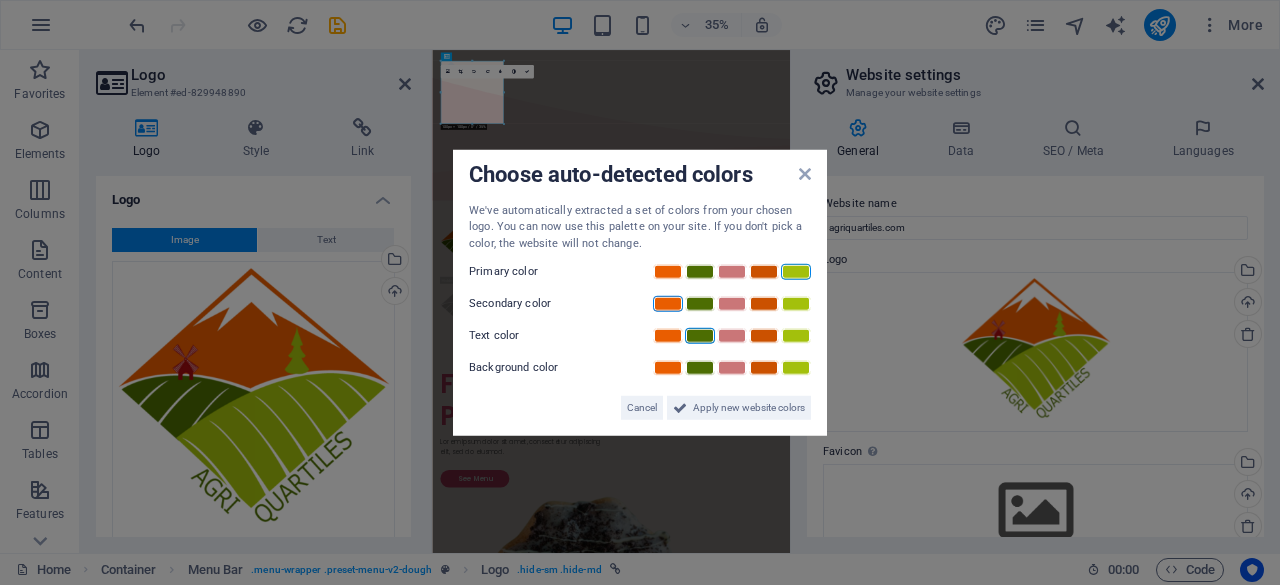 click at bounding box center [700, 336] 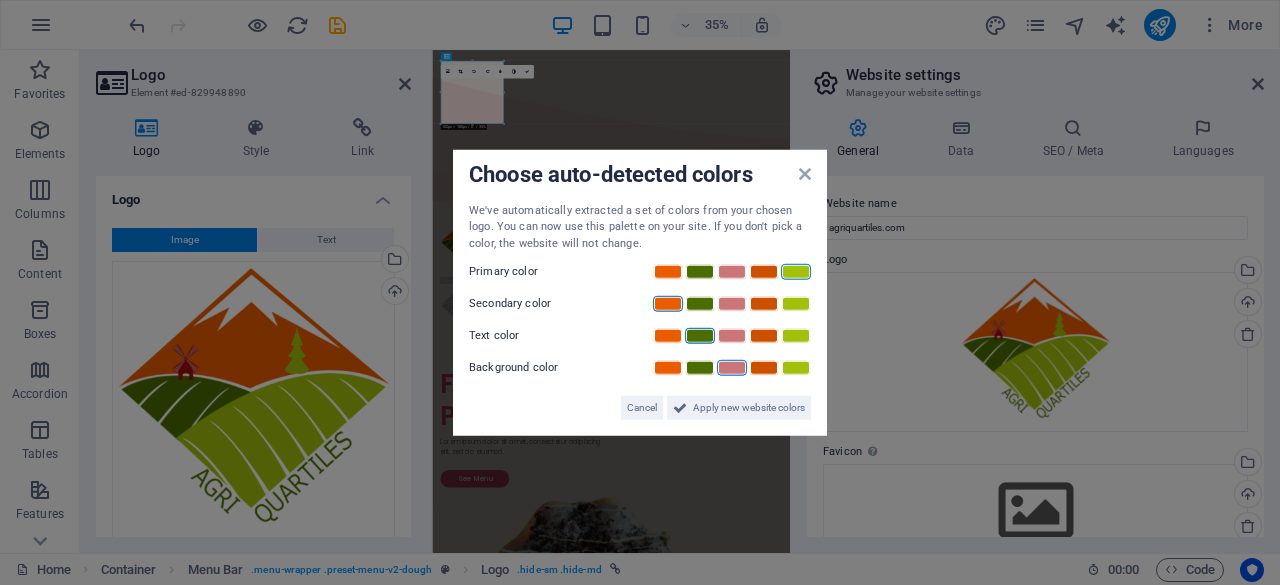click at bounding box center [732, 368] 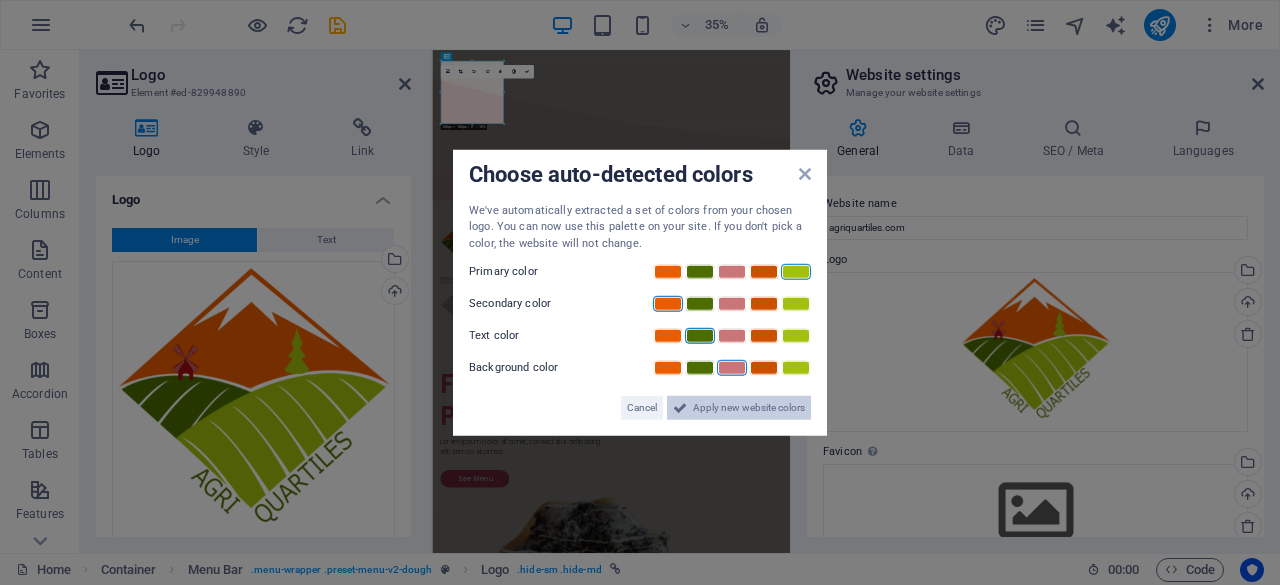 click on "Apply new website colors" at bounding box center [749, 408] 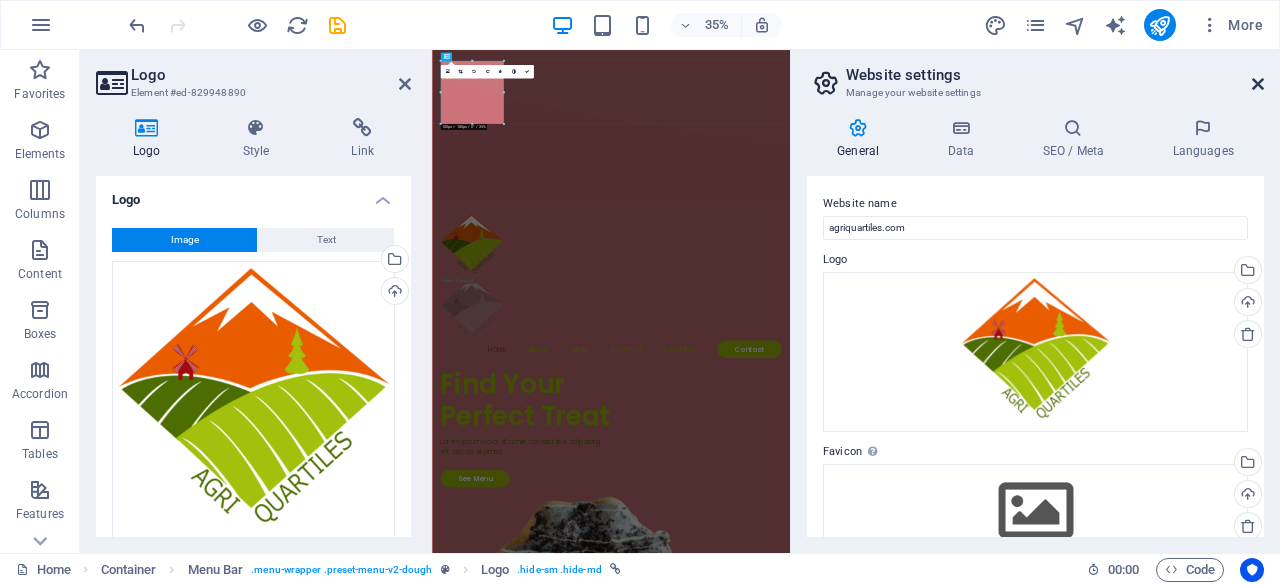 click at bounding box center (1258, 84) 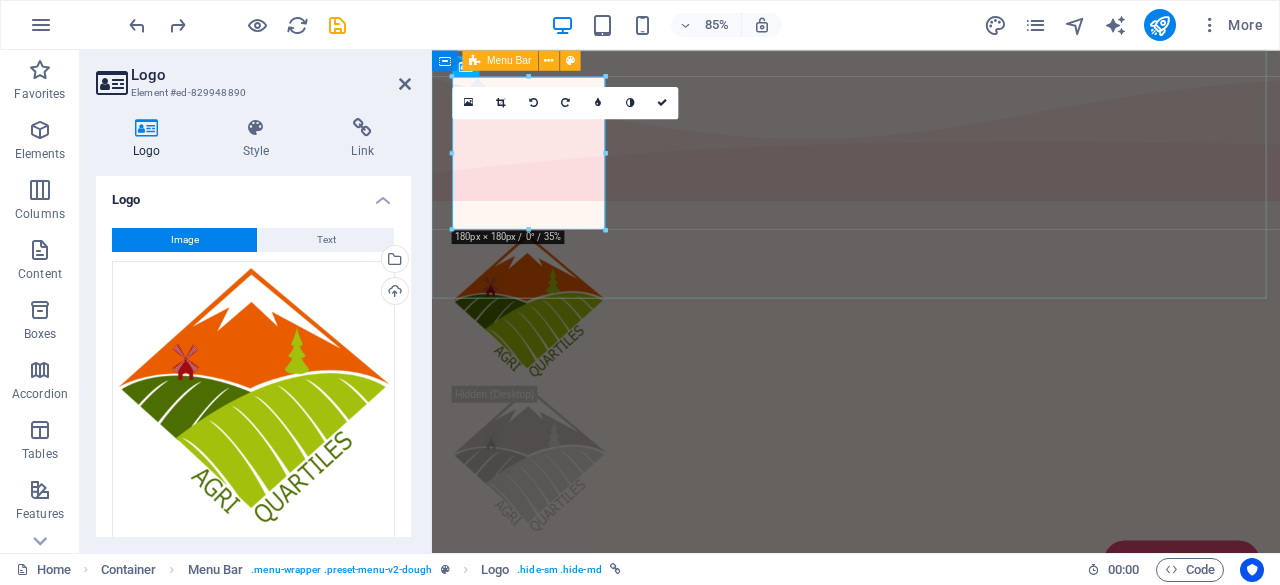 click on "Home About Menu Location Catering Contact" at bounding box center [931, 471] 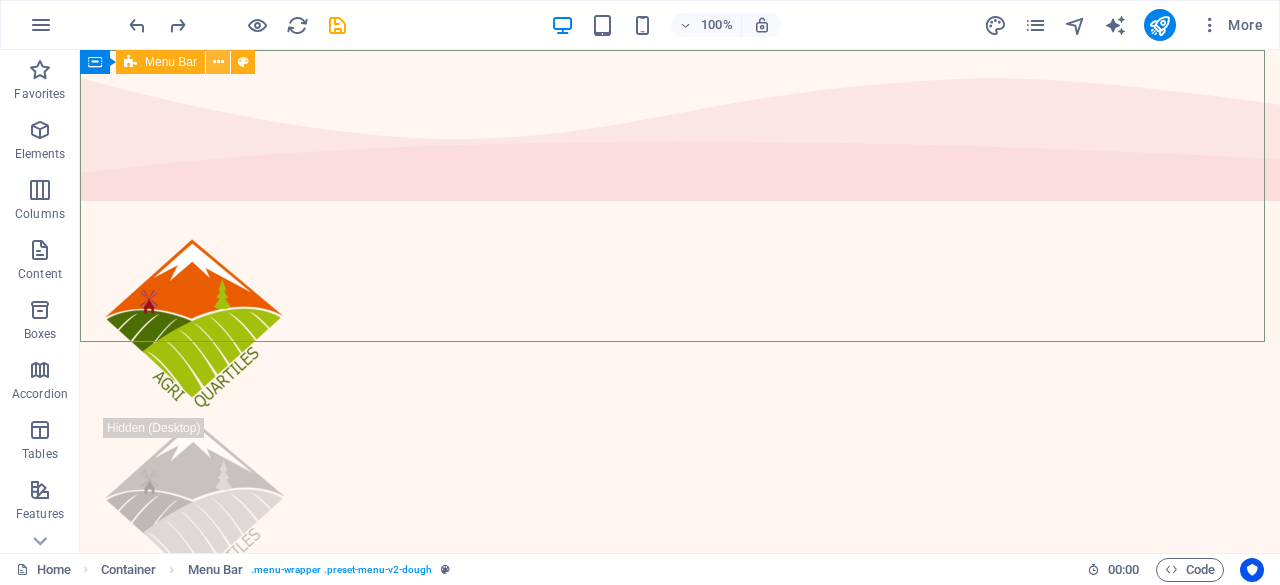 click at bounding box center (218, 62) 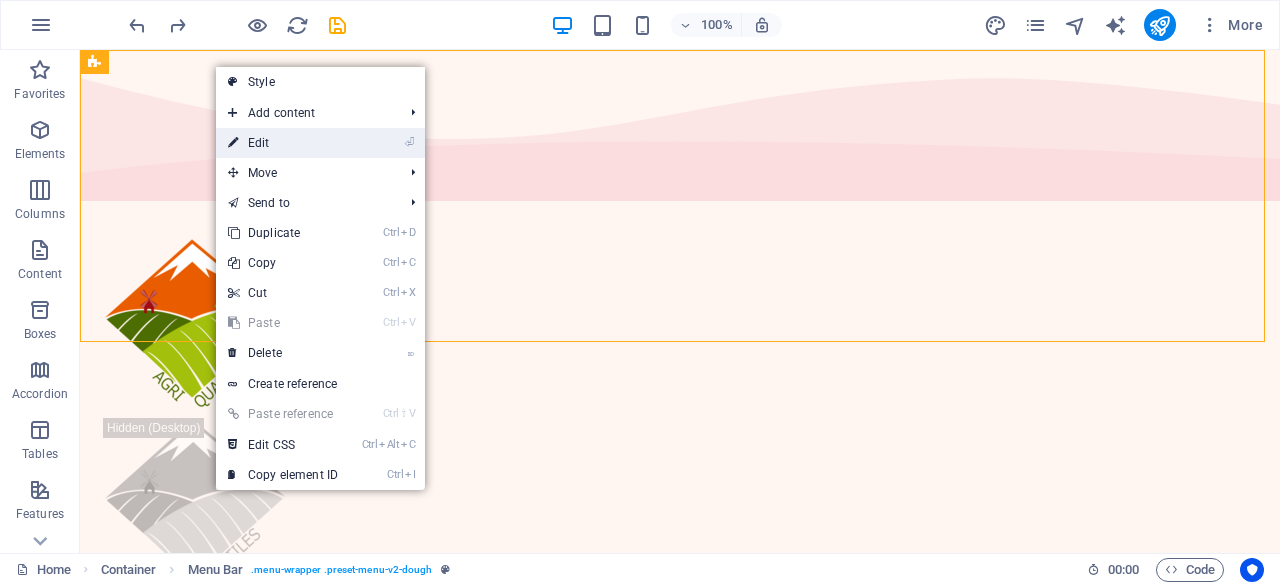 drag, startPoint x: 279, startPoint y: 135, endPoint x: 119, endPoint y: 172, distance: 164.22241 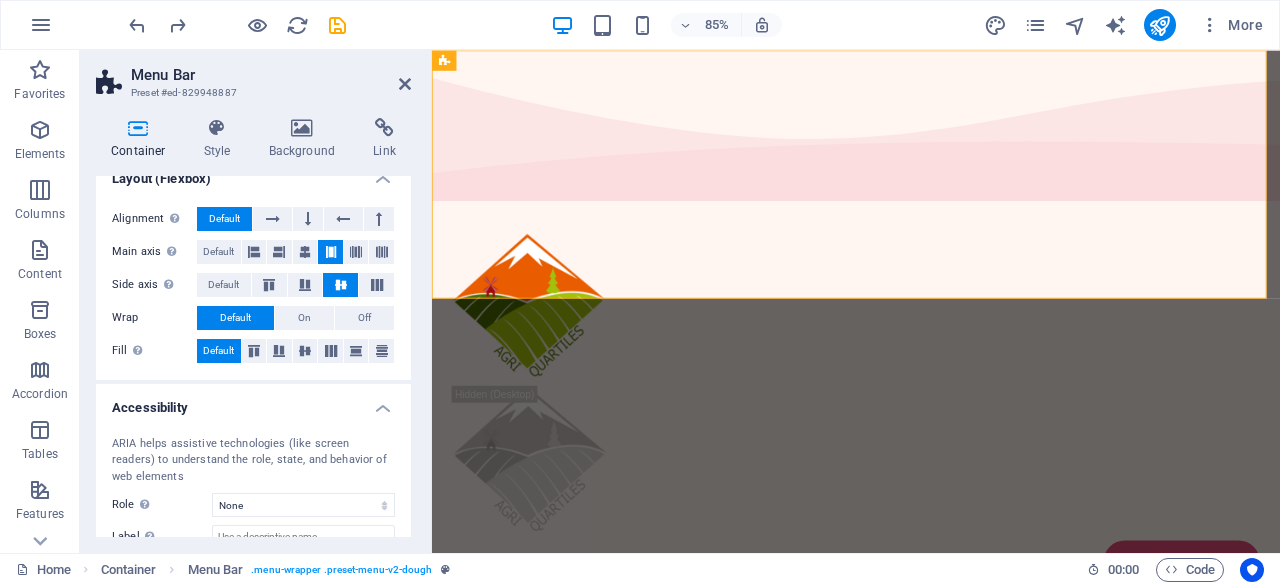 scroll, scrollTop: 412, scrollLeft: 0, axis: vertical 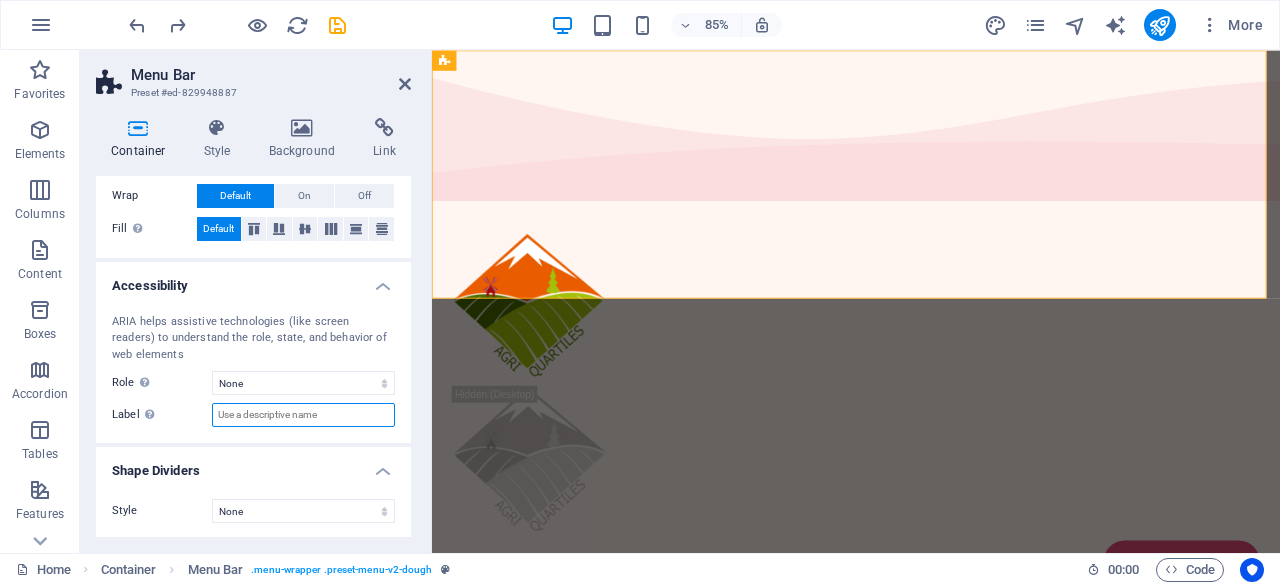 click on "Label Use the  ARIA label  to provide a clear and descriptive name for elements that aren not self-explanatory on their own." at bounding box center (303, 415) 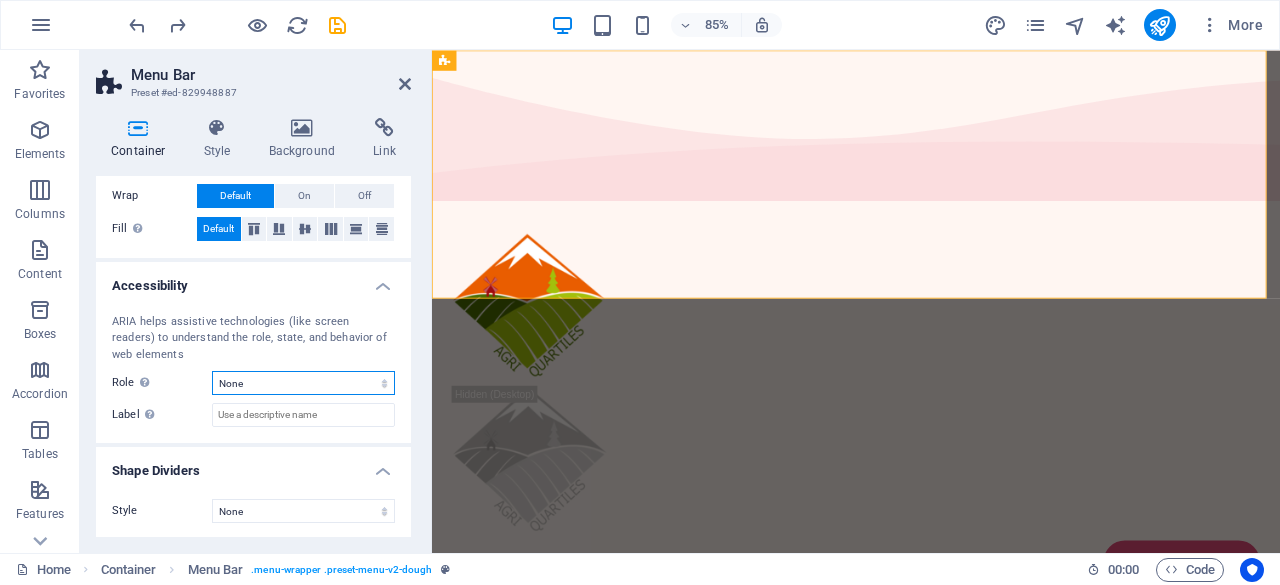 click on "None Alert Article Banner Comment Complementary Dialog Footer Header Marquee Presentation Region Section Separator Status Timer" at bounding box center [303, 383] 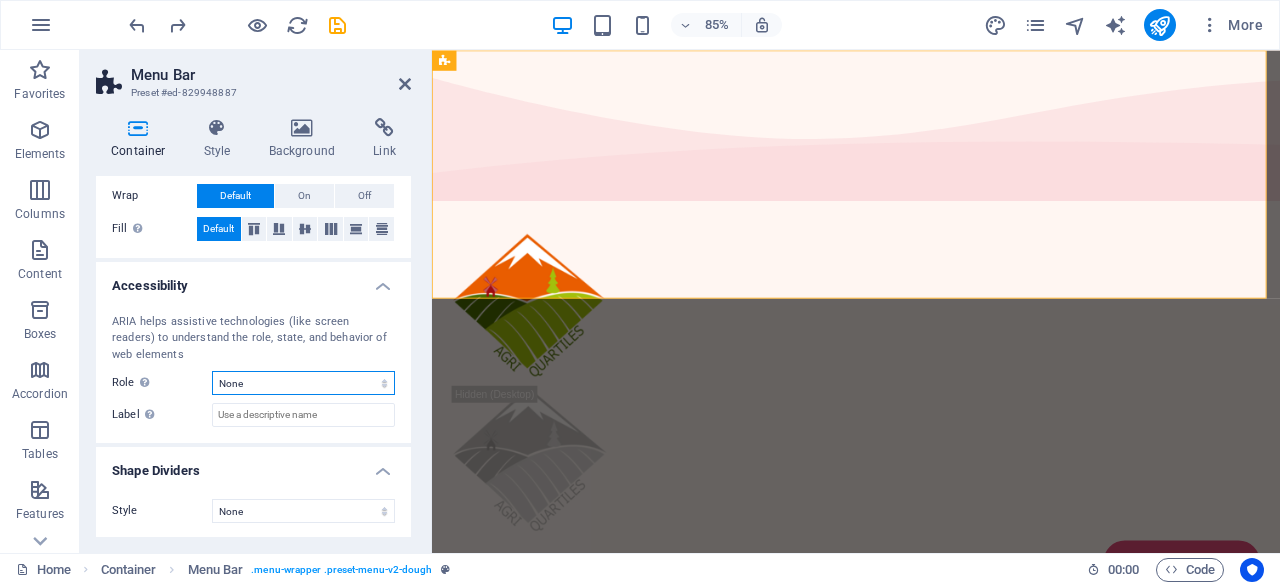 click on "None Alert Article Banner Comment Complementary Dialog Footer Header Marquee Presentation Region Section Separator Status Timer" at bounding box center [303, 383] 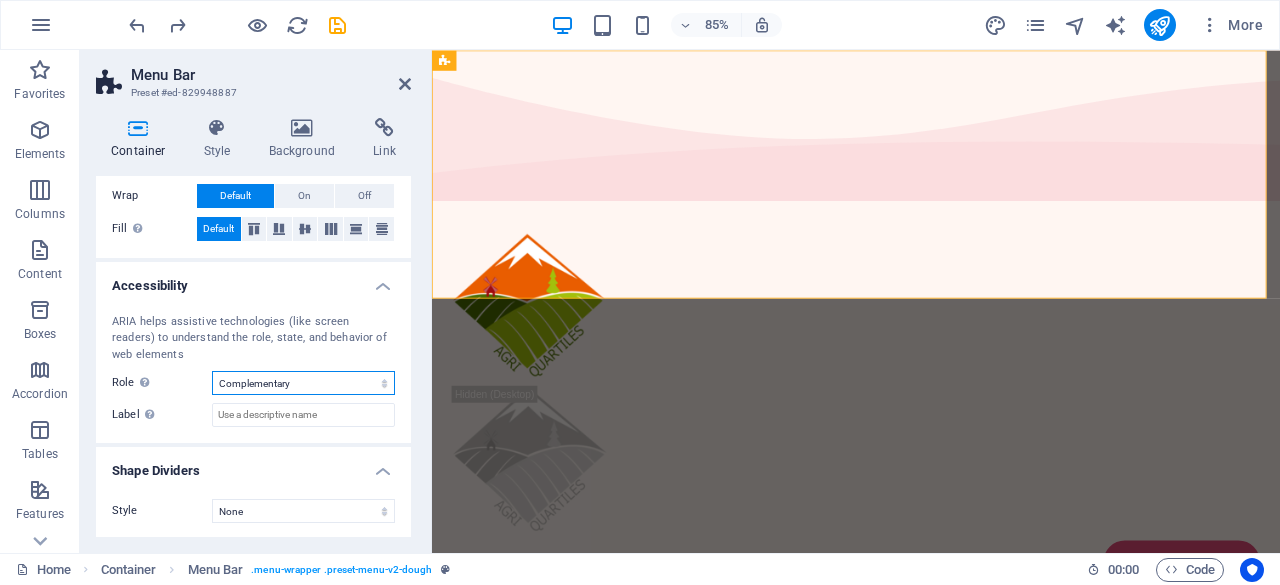 click on "None Alert Article Banner Comment Complementary Dialog Footer Header Marquee Presentation Region Section Separator Status Timer" at bounding box center [303, 383] 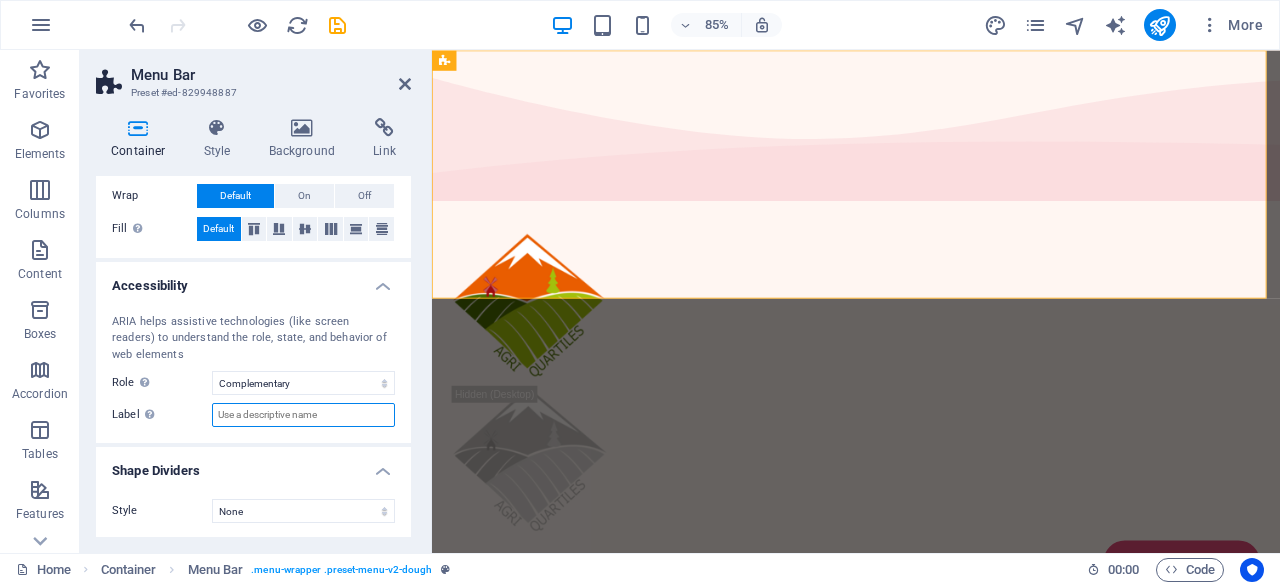 click on "Label Use the  ARIA label  to provide a clear and descriptive name for elements that aren not self-explanatory on their own." at bounding box center (303, 415) 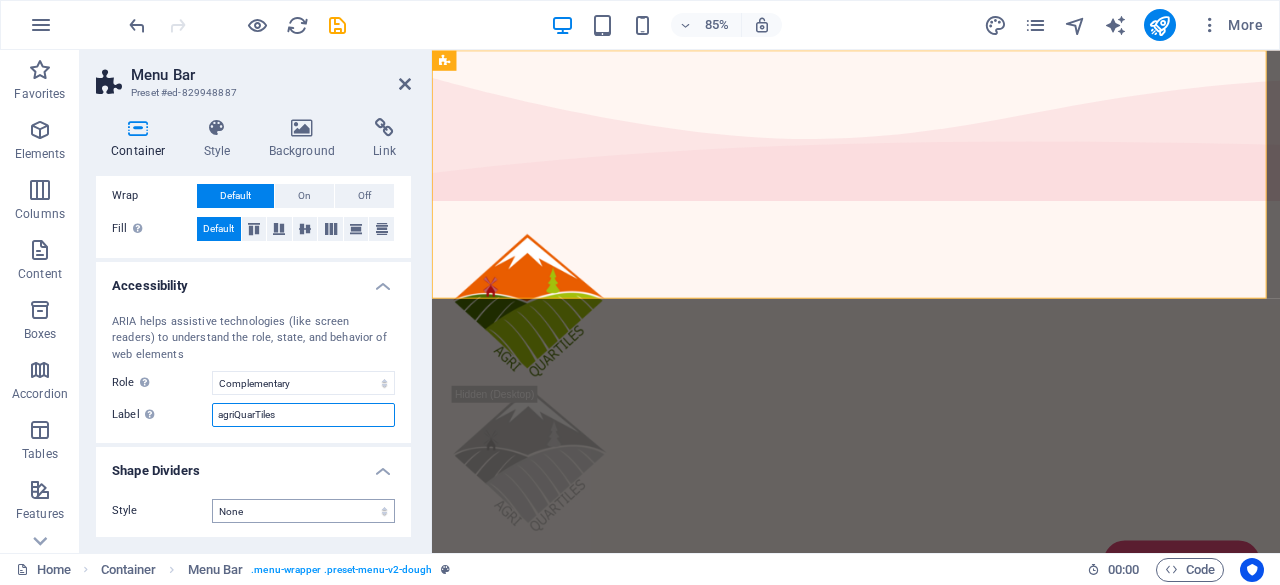 type on "agriQuarTiles" 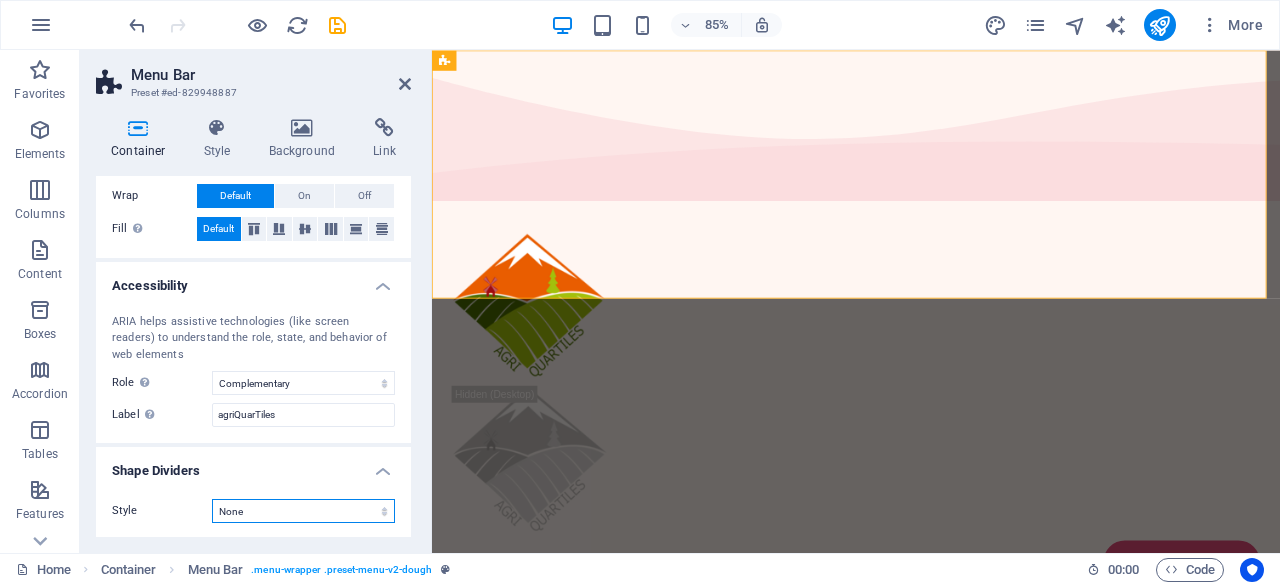 click on "None Triangle Square Diagonal Polygon 1 Polygon 2 Zigzag Multiple Zigzags Waves Multiple Waves Half Circle Circle Circle Shadow Blocks Hexagons Clouds Multiple Clouds Fan Pyramids Book Paint Drip Fire Shredded Paper Arrow" at bounding box center (303, 511) 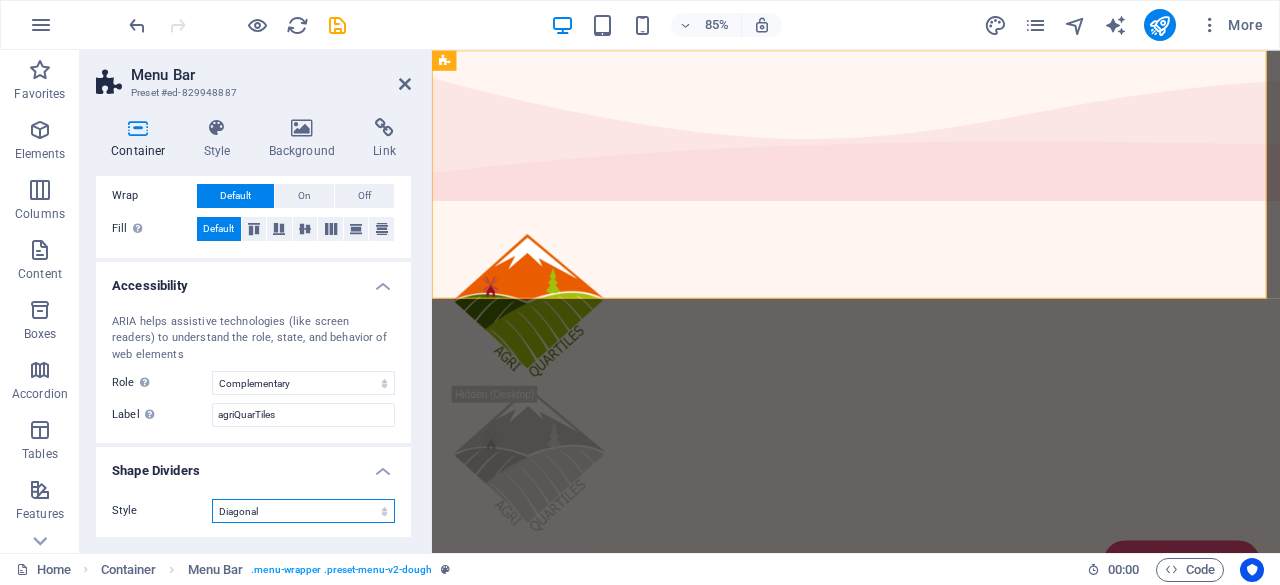 click on "None Triangle Square Diagonal Polygon 1 Polygon 2 Zigzag Multiple Zigzags Waves Multiple Waves Half Circle Circle Circle Shadow Blocks Hexagons Clouds Multiple Clouds Fan Pyramids Book Paint Drip Fire Shredded Paper Arrow" at bounding box center [303, 511] 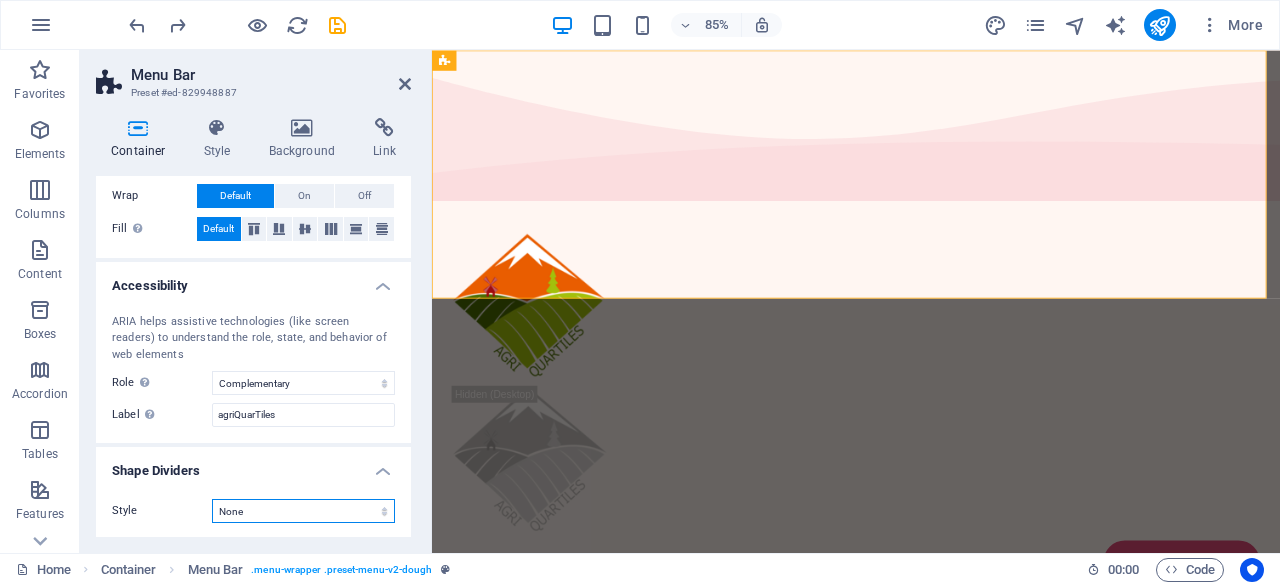 click on "None Triangle Square Diagonal Polygon 1 Polygon 2 Zigzag Multiple Zigzags Waves Multiple Waves Half Circle Circle Circle Shadow Blocks Hexagons Clouds Multiple Clouds Fan Pyramids Book Paint Drip Fire Shredded Paper Arrow" at bounding box center [303, 511] 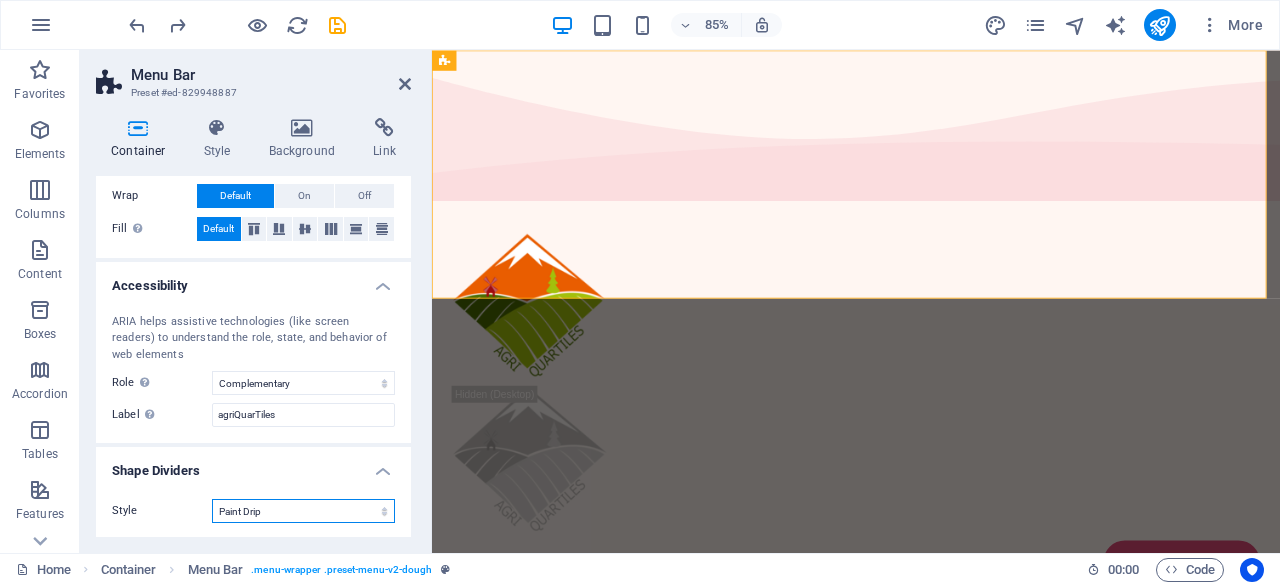 click on "None Triangle Square Diagonal Polygon 1 Polygon 2 Zigzag Multiple Zigzags Waves Multiple Waves Half Circle Circle Circle Shadow Blocks Hexagons Clouds Multiple Clouds Fan Pyramids Book Paint Drip Fire Shredded Paper Arrow" at bounding box center [303, 511] 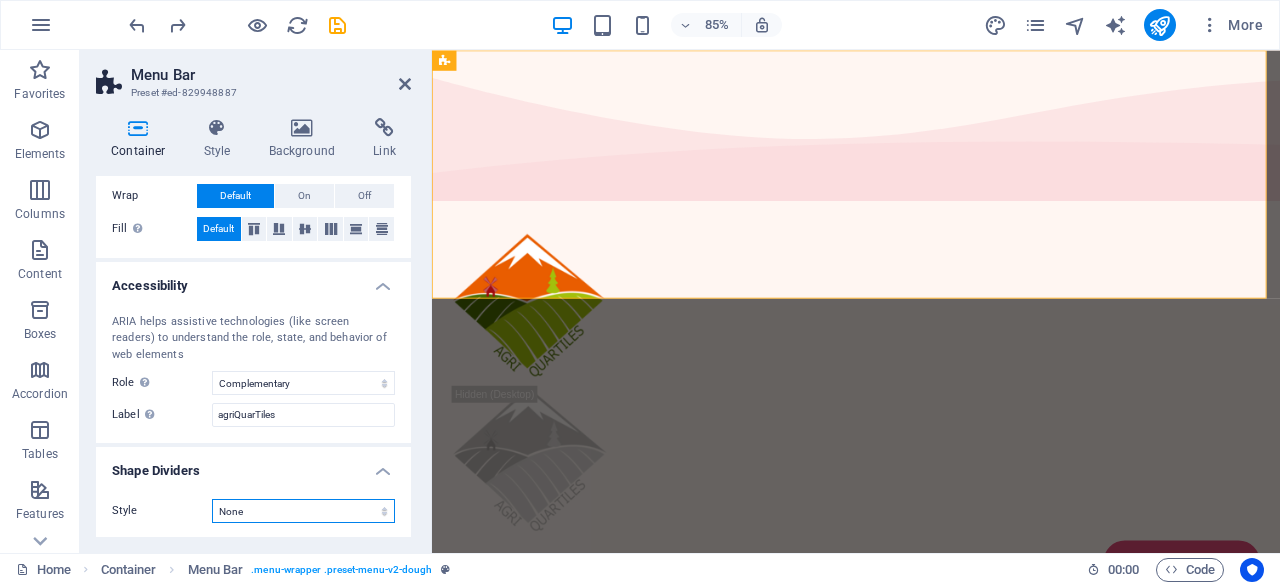 click on "None Triangle Square Diagonal Polygon 1 Polygon 2 Zigzag Multiple Zigzags Waves Multiple Waves Half Circle Circle Circle Shadow Blocks Hexagons Clouds Multiple Clouds Fan Pyramids Book Paint Drip Fire Shredded Paper Arrow" at bounding box center [303, 511] 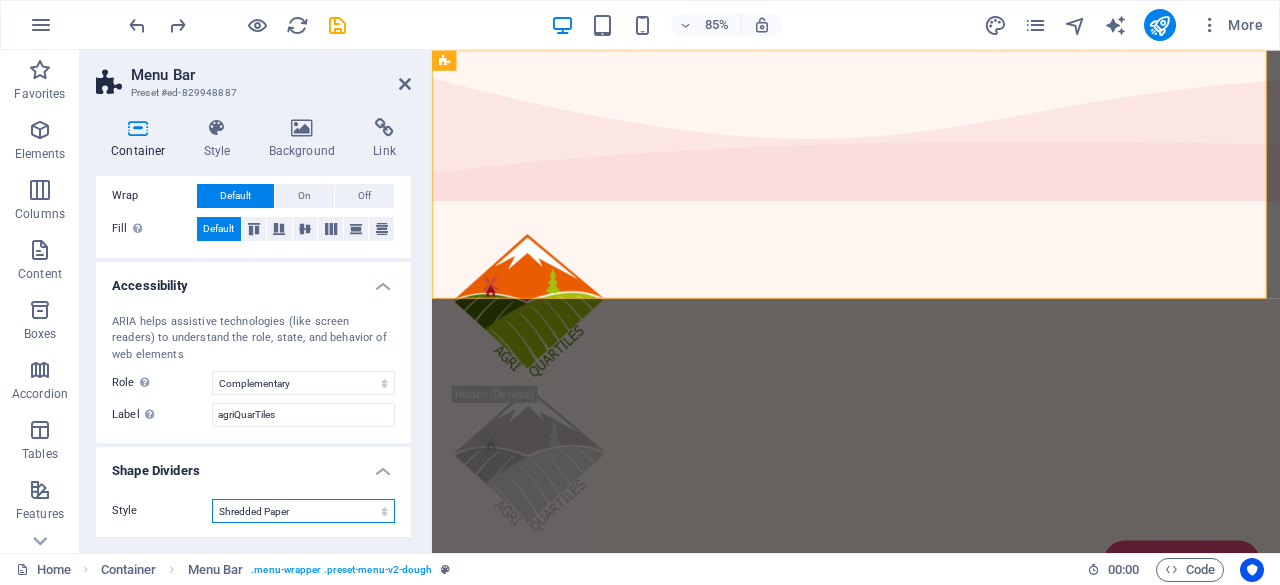 click on "None Triangle Square Diagonal Polygon 1 Polygon 2 Zigzag Multiple Zigzags Waves Multiple Waves Half Circle Circle Circle Shadow Blocks Hexagons Clouds Multiple Clouds Fan Pyramids Book Paint Drip Fire Shredded Paper Arrow" at bounding box center [303, 511] 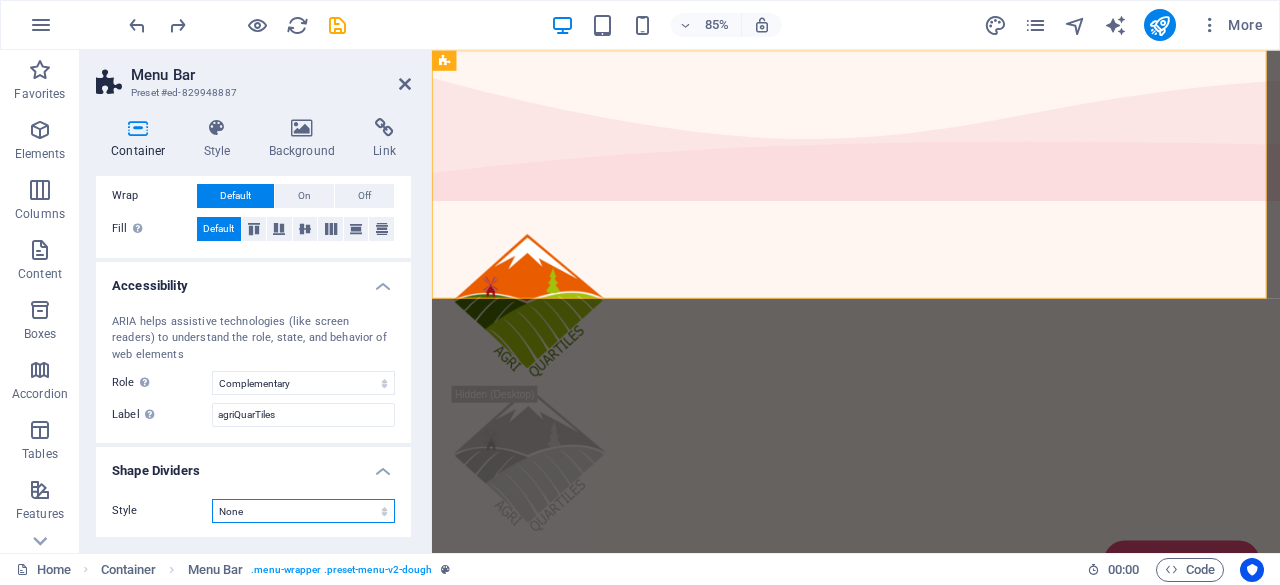 click on "None Triangle Square Diagonal Polygon 1 Polygon 2 Zigzag Multiple Zigzags Waves Multiple Waves Half Circle Circle Circle Shadow Blocks Hexagons Clouds Multiple Clouds Fan Pyramids Book Paint Drip Fire Shredded Paper Arrow" at bounding box center [303, 511] 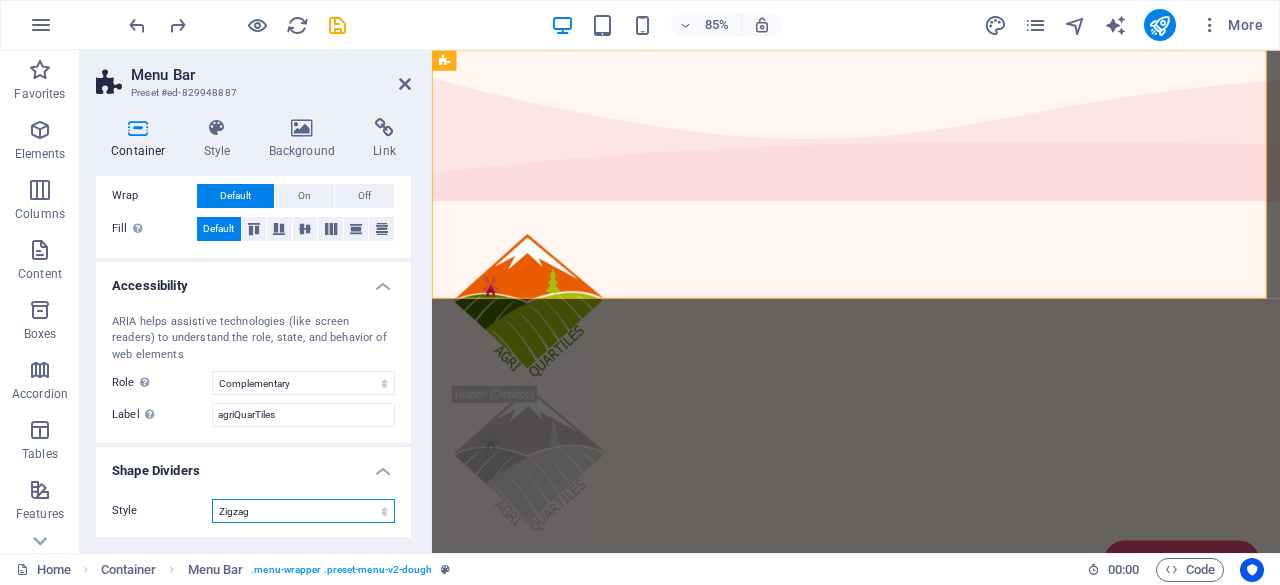 click on "None Triangle Square Diagonal Polygon 1 Polygon 2 Zigzag Multiple Zigzags Waves Multiple Waves Half Circle Circle Circle Shadow Blocks Hexagons Clouds Multiple Clouds Fan Pyramids Book Paint Drip Fire Shredded Paper Arrow" at bounding box center (303, 511) 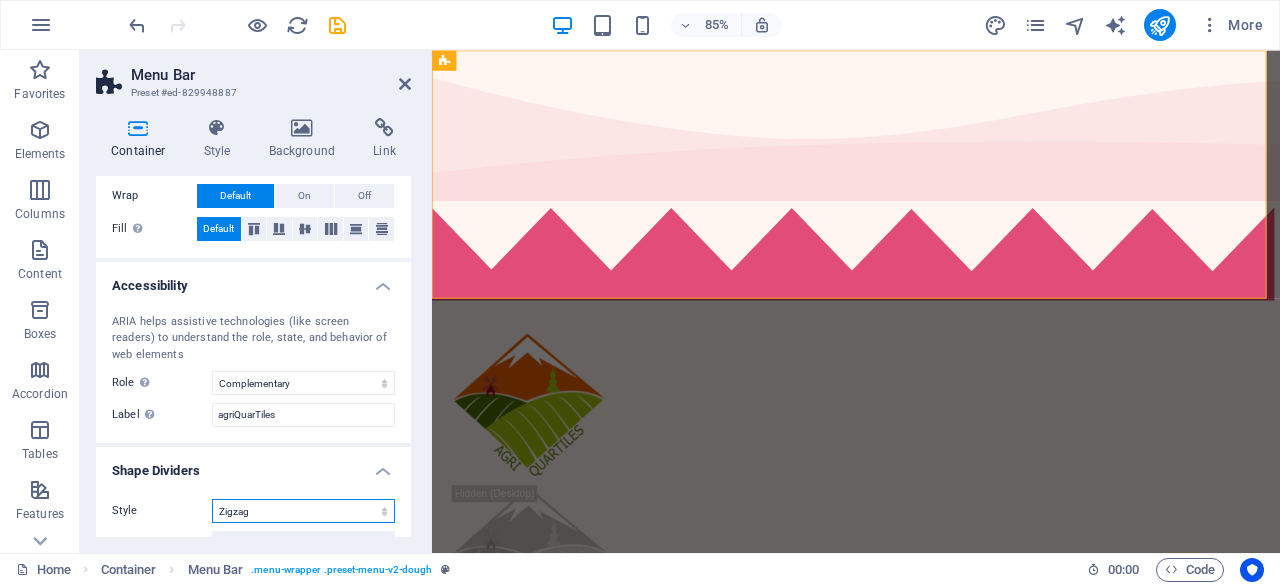 click on "None Triangle Square Diagonal Polygon 1 Polygon 2 Zigzag Multiple Zigzags Waves Multiple Waves Half Circle Circle Circle Shadow Blocks Hexagons Clouds Multiple Clouds Fan Pyramids Book Paint Drip Fire Shredded Paper Arrow" at bounding box center (303, 511) 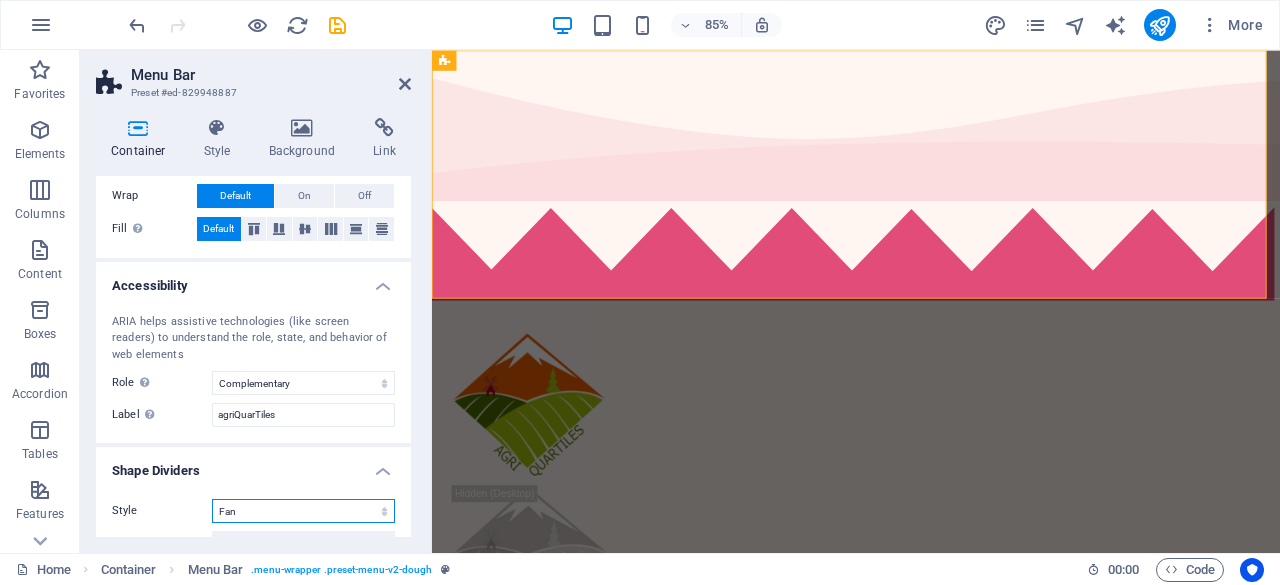 click on "None Triangle Square Diagonal Polygon 1 Polygon 2 Zigzag Multiple Zigzags Waves Multiple Waves Half Circle Circle Circle Shadow Blocks Hexagons Clouds Multiple Clouds Fan Pyramids Book Paint Drip Fire Shredded Paper Arrow" at bounding box center (303, 511) 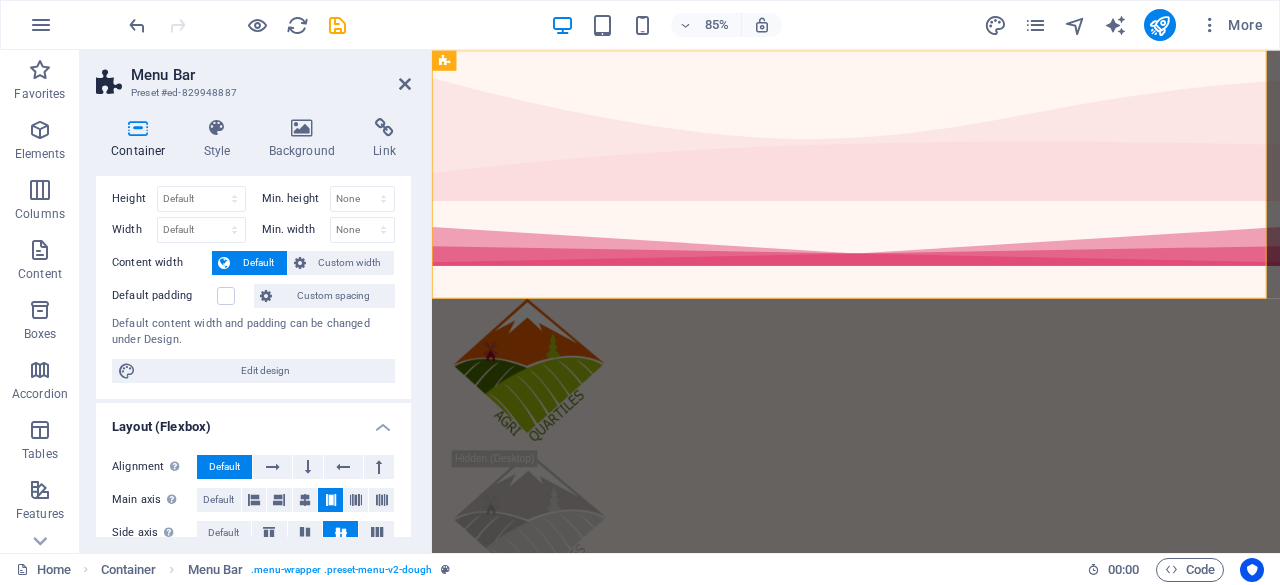 scroll, scrollTop: 0, scrollLeft: 0, axis: both 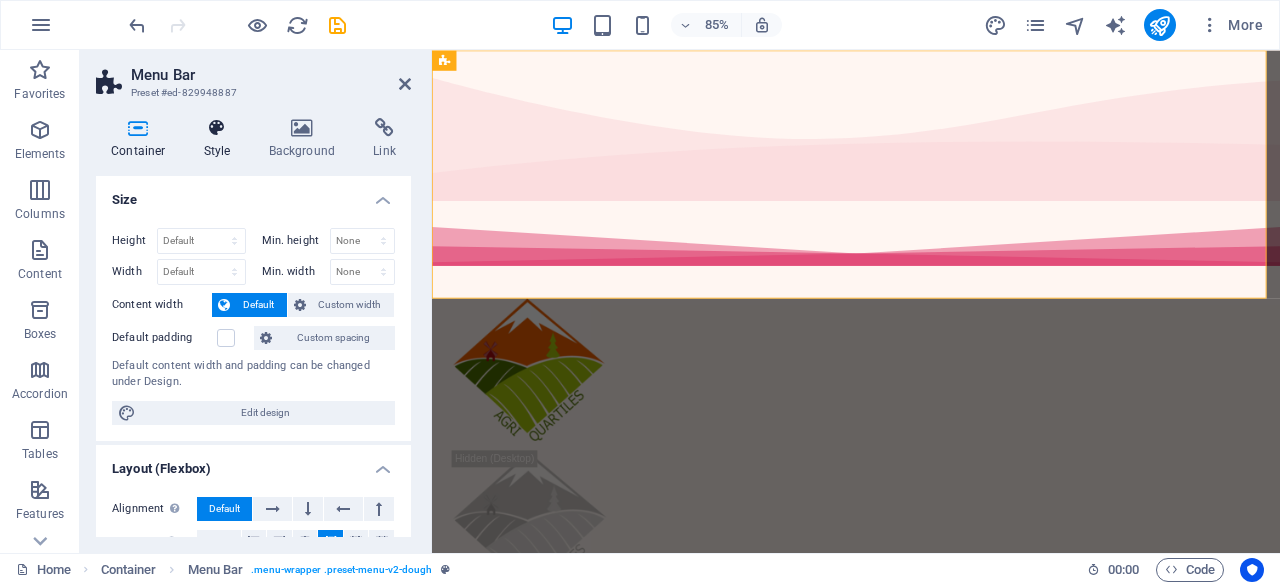 click on "Style" at bounding box center (221, 139) 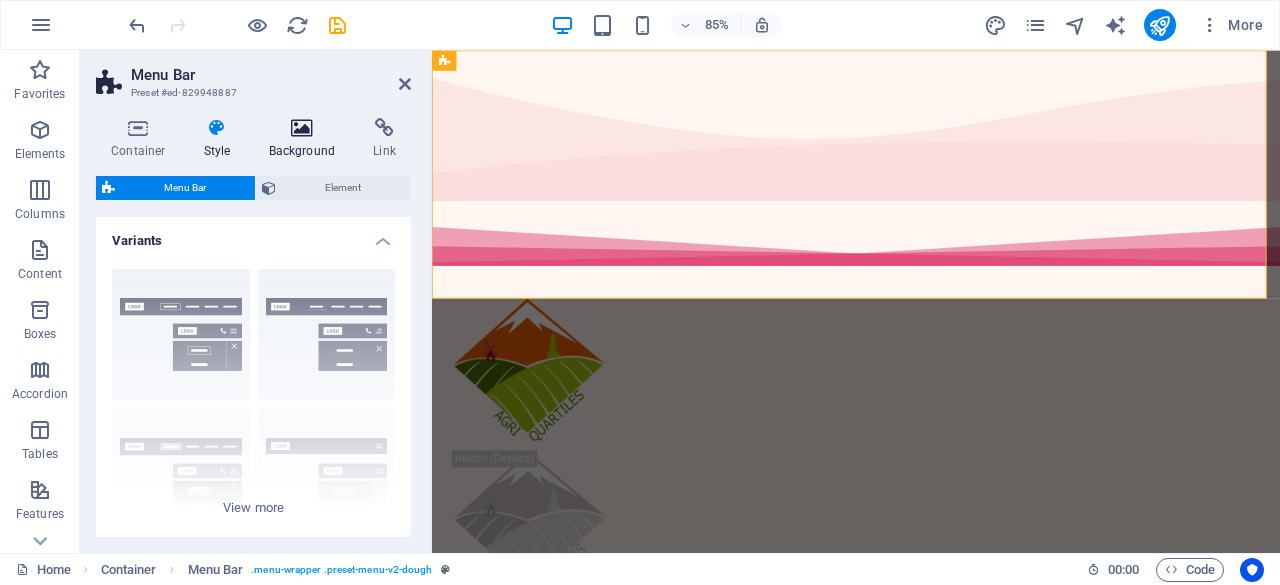 click at bounding box center (302, 128) 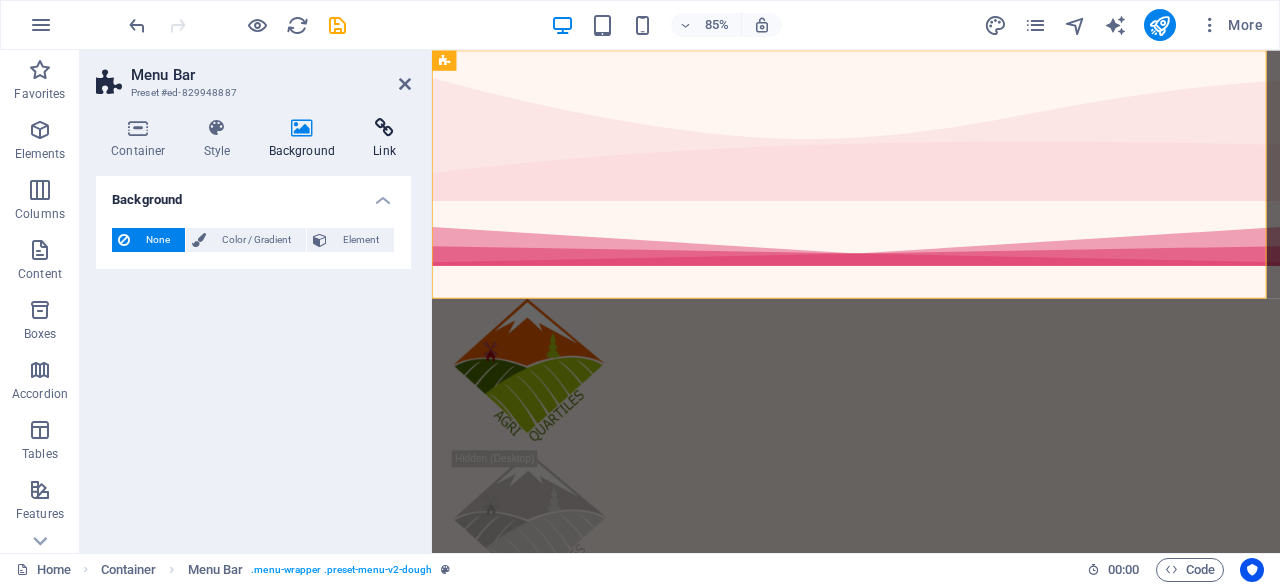 click on "Link" at bounding box center (384, 139) 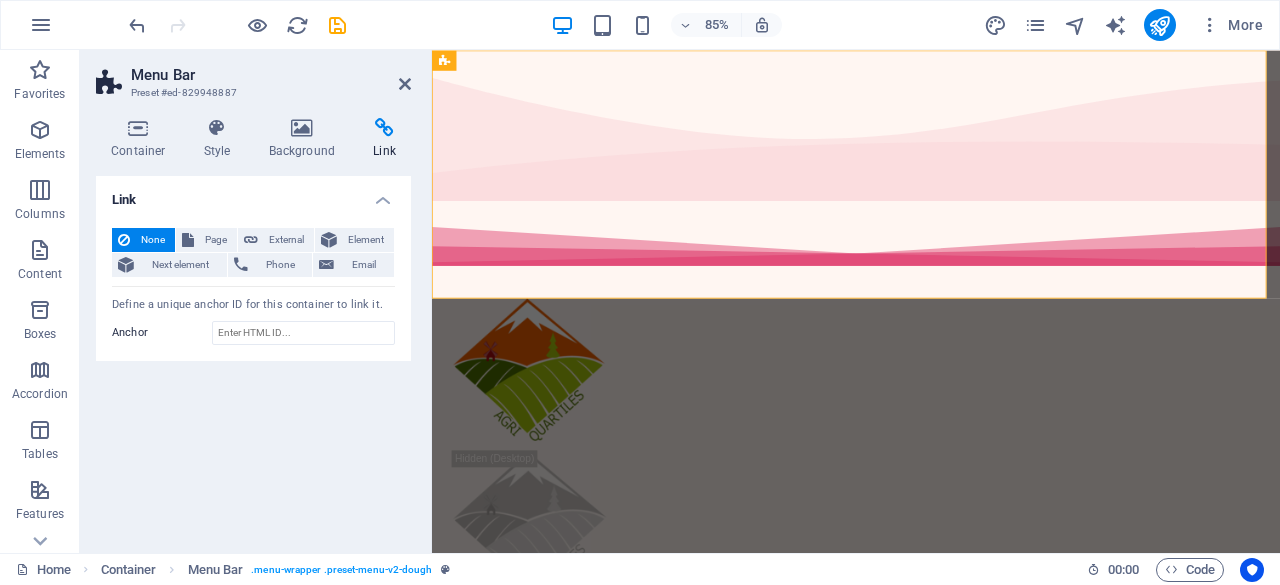 click on "Link" at bounding box center [384, 139] 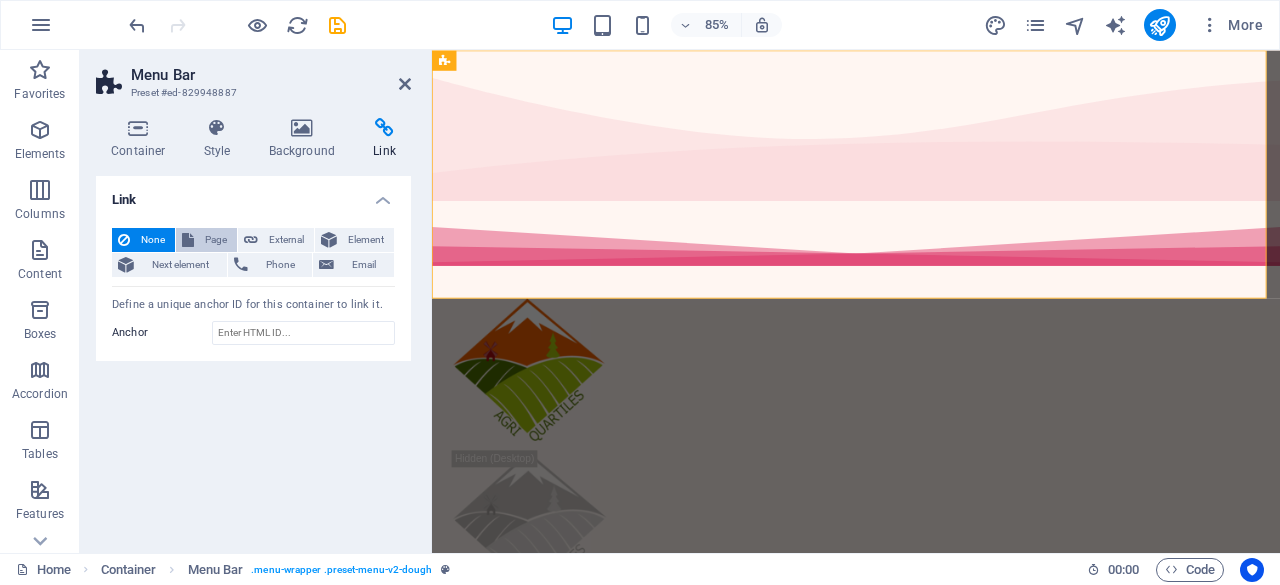 click on "Page" at bounding box center [215, 240] 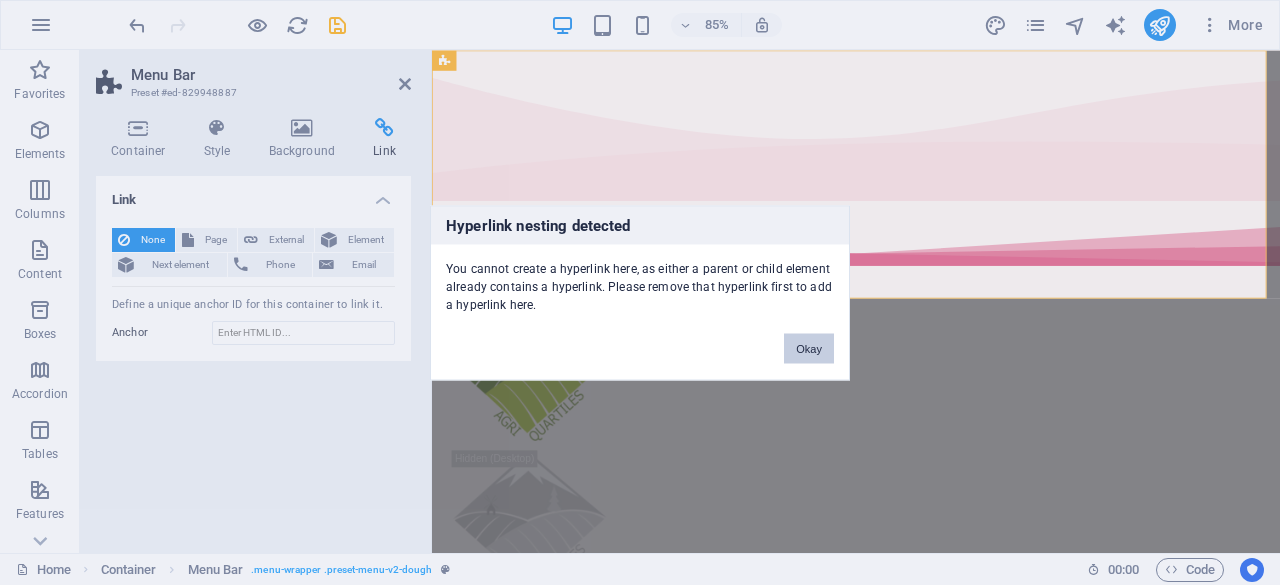 click on "Okay" at bounding box center [809, 348] 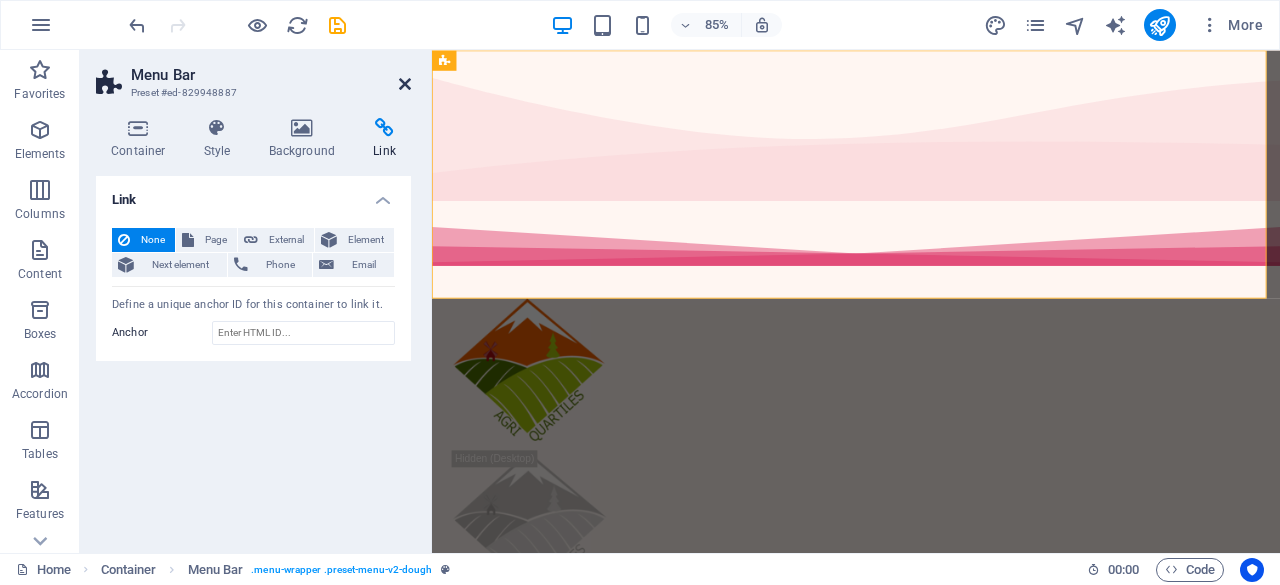 click at bounding box center (405, 84) 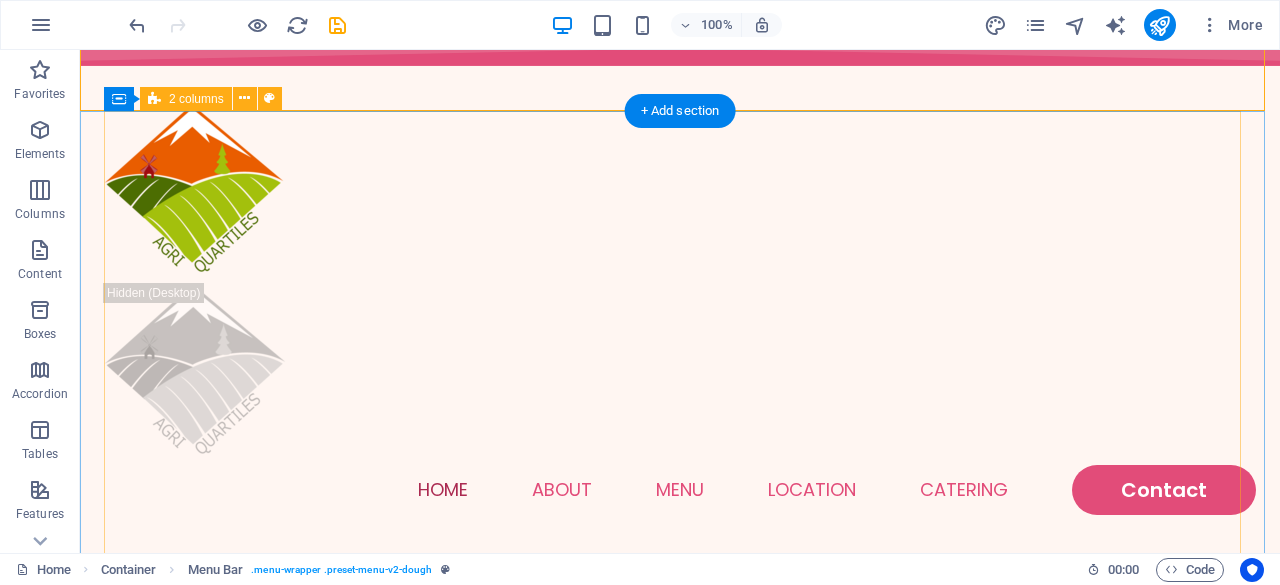 scroll, scrollTop: 232, scrollLeft: 0, axis: vertical 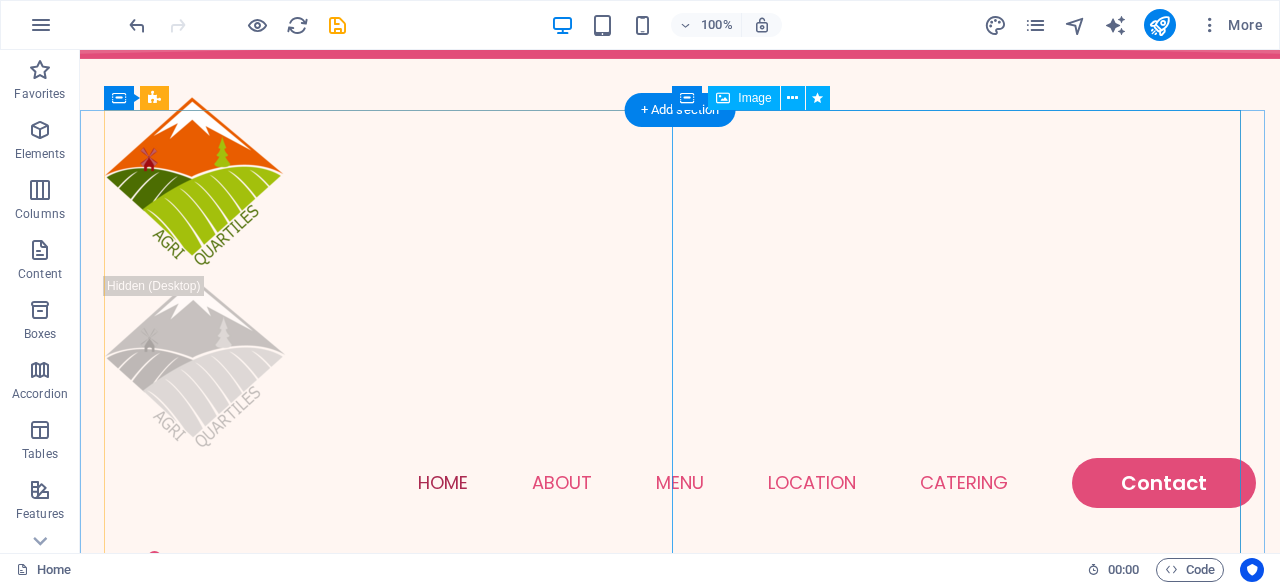 click at bounding box center (392, 1463) 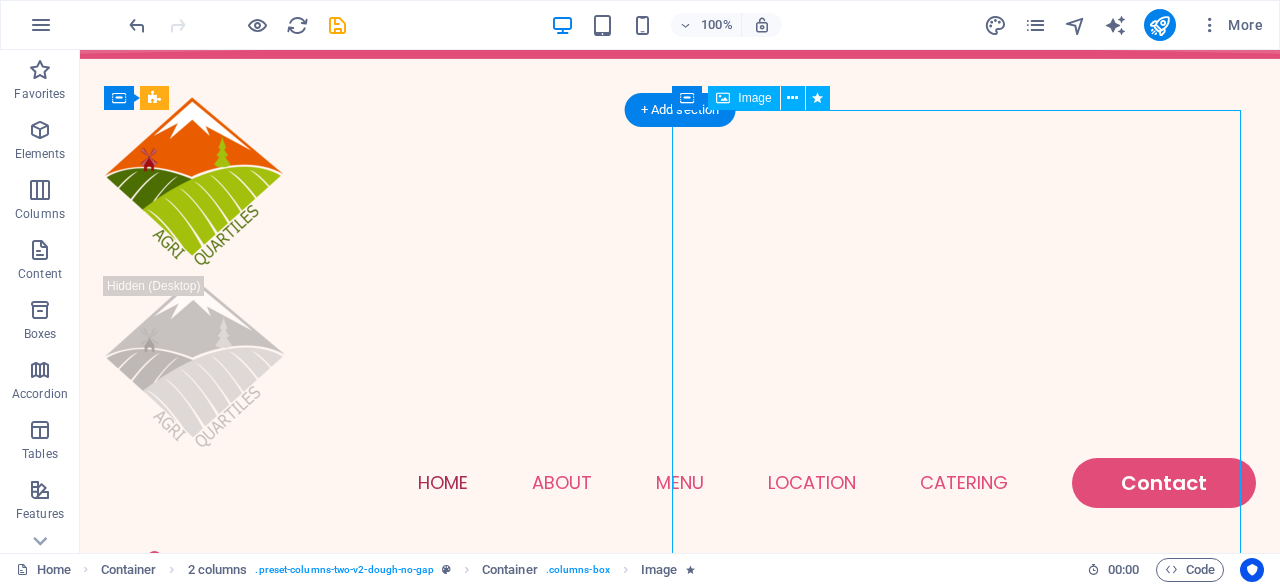click at bounding box center (392, 1463) 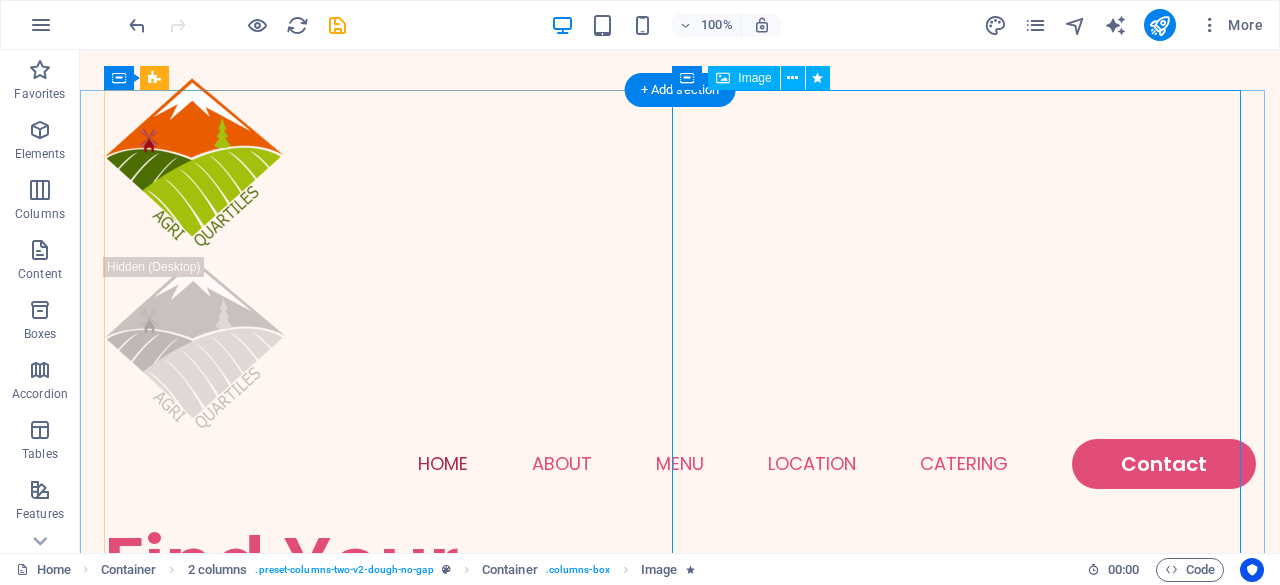 scroll, scrollTop: 252, scrollLeft: 0, axis: vertical 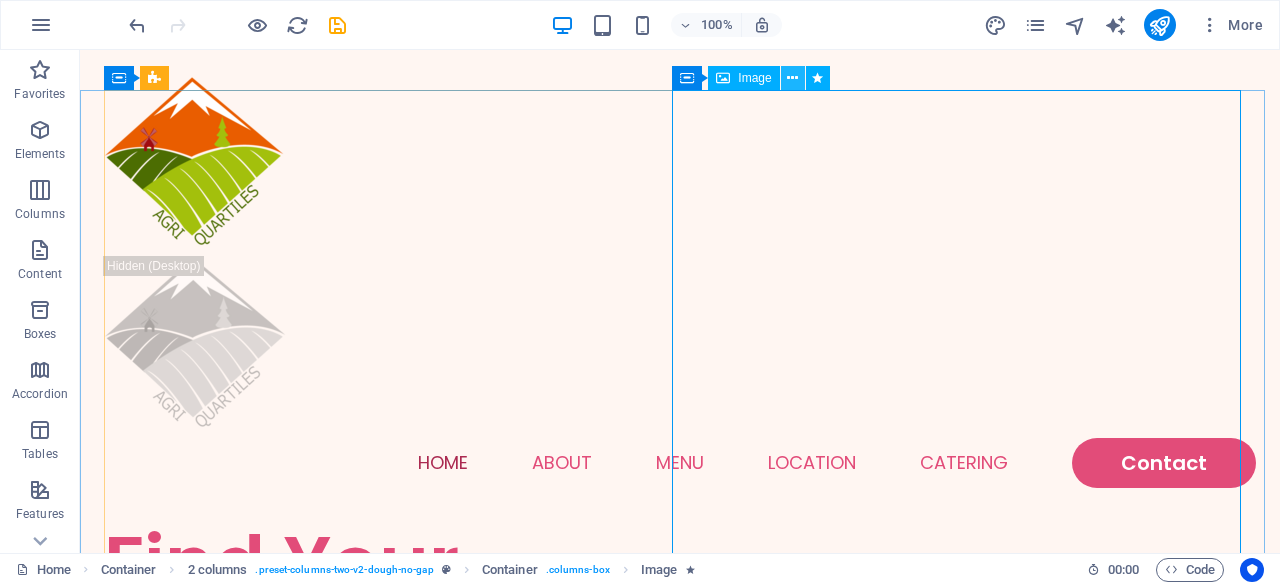 click at bounding box center (792, 78) 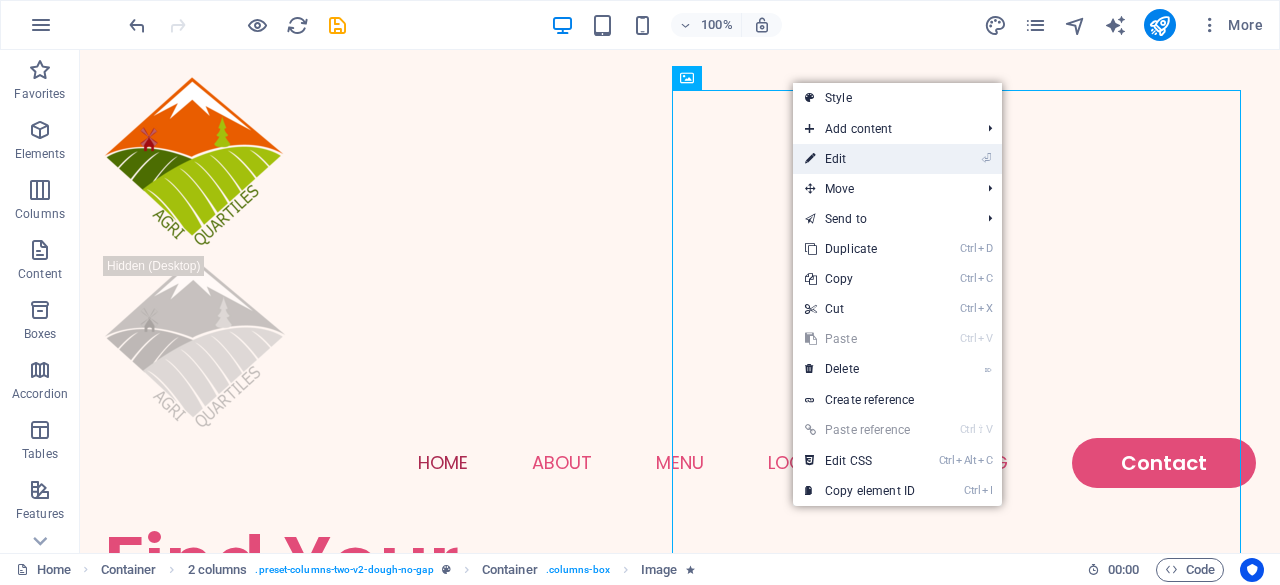 click on "⏎  Edit" at bounding box center (860, 159) 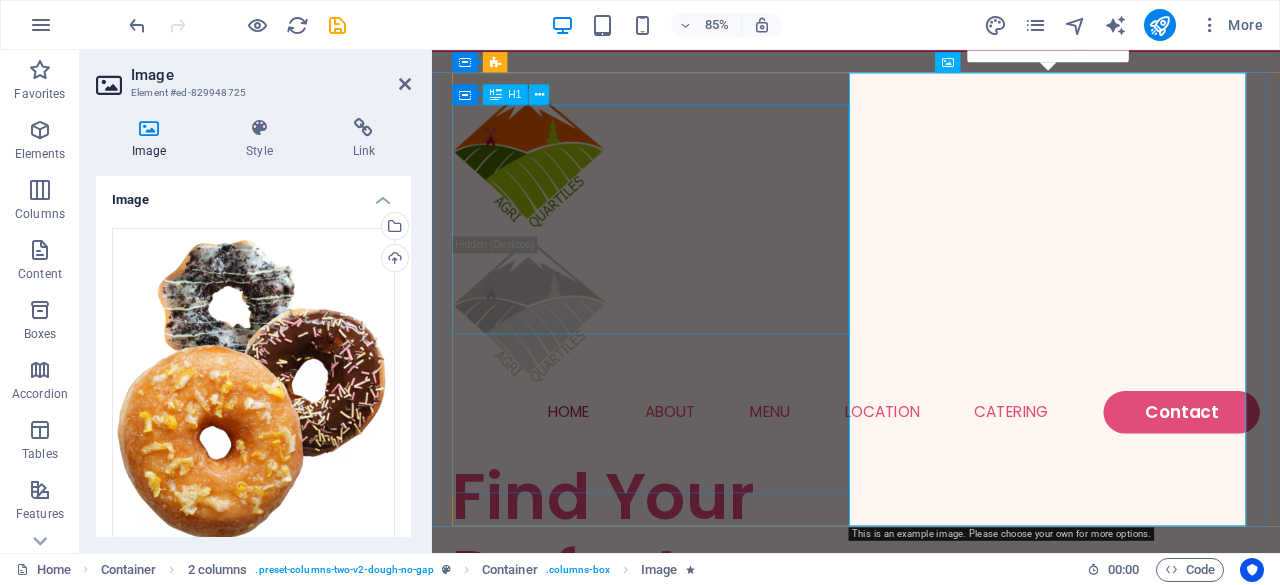 scroll, scrollTop: 266, scrollLeft: 0, axis: vertical 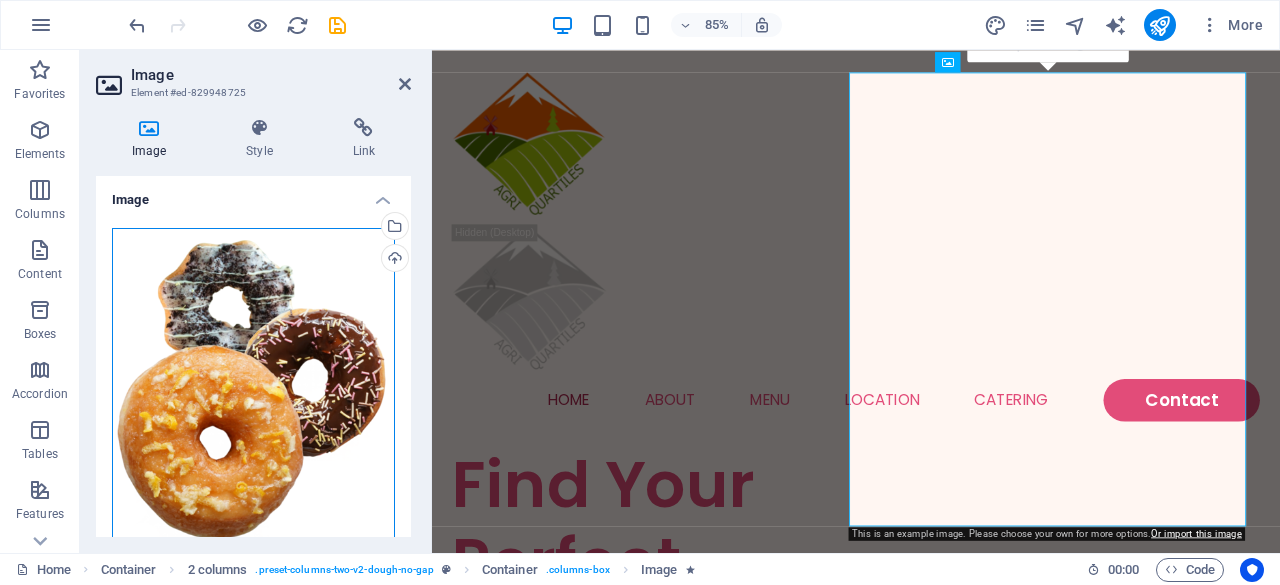 click on "Drag files here, click to choose files or select files from Files or our free stock photos & videos" at bounding box center (253, 389) 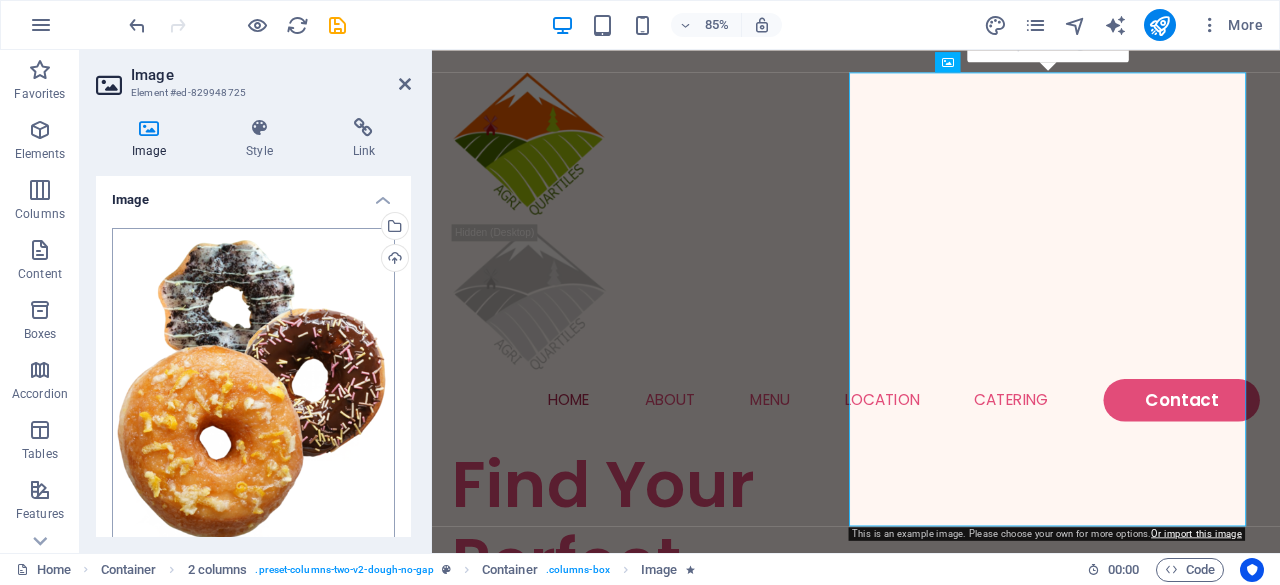 scroll, scrollTop: 264, scrollLeft: 0, axis: vertical 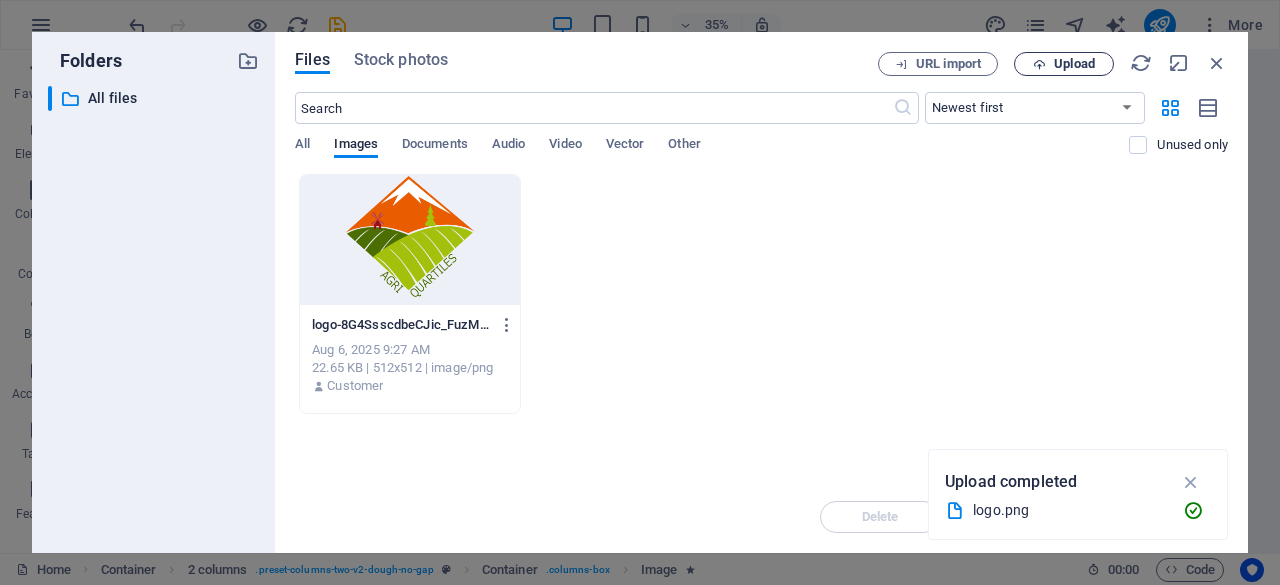 click on "Upload" at bounding box center (1074, 64) 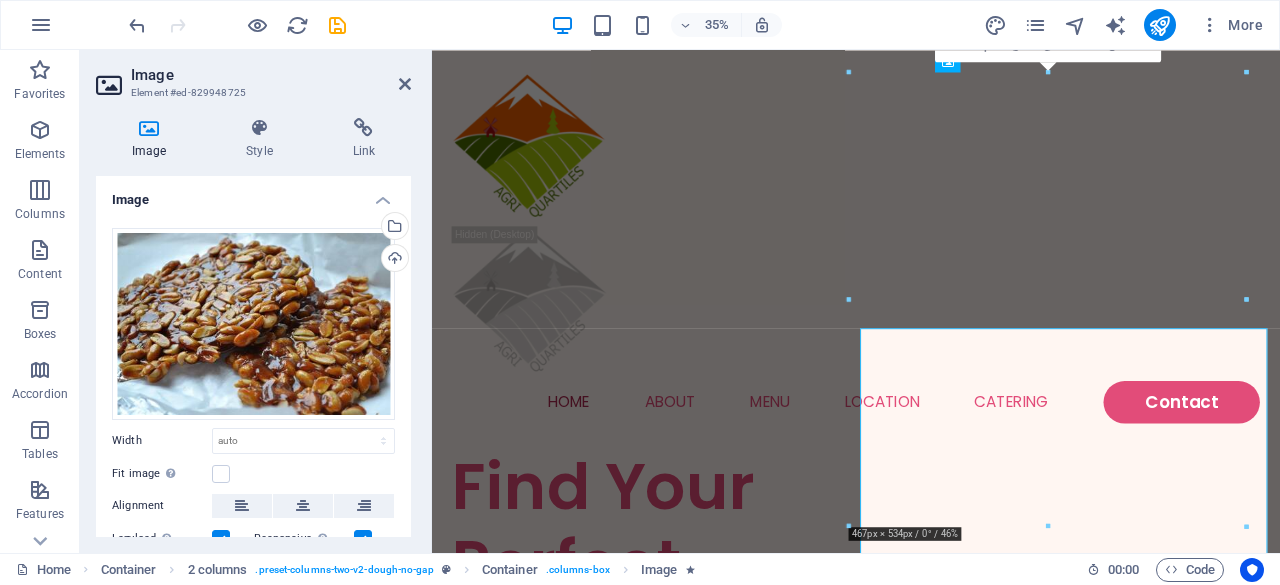 scroll, scrollTop: 266, scrollLeft: 0, axis: vertical 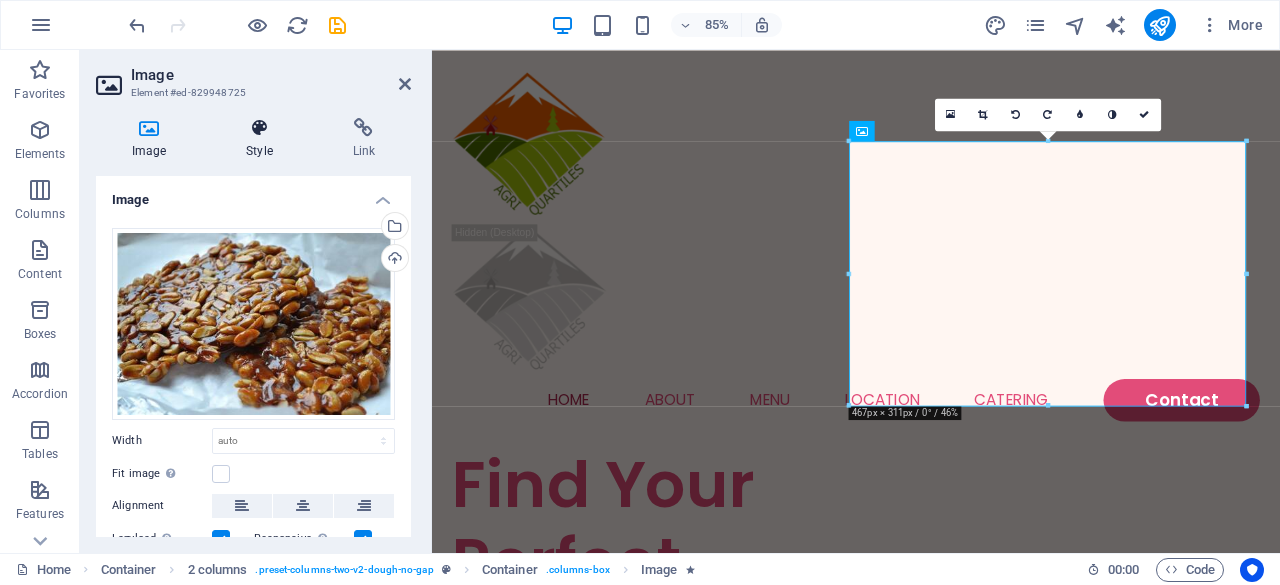 click on "Style" at bounding box center (263, 139) 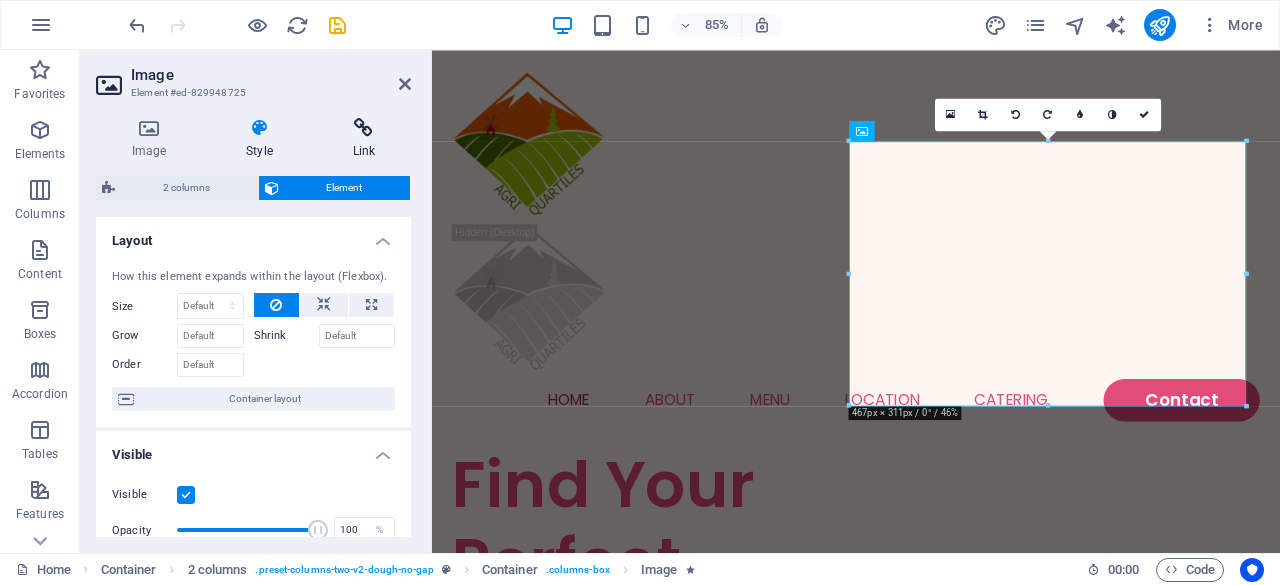 click on "Link" at bounding box center (364, 139) 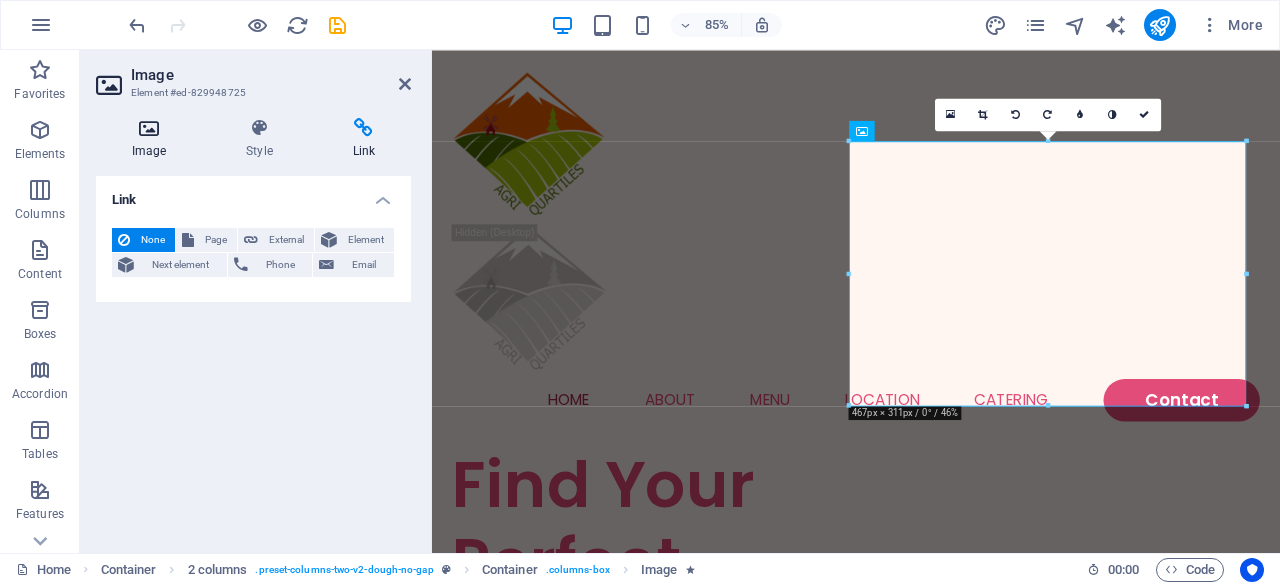 click on "Image" at bounding box center [153, 139] 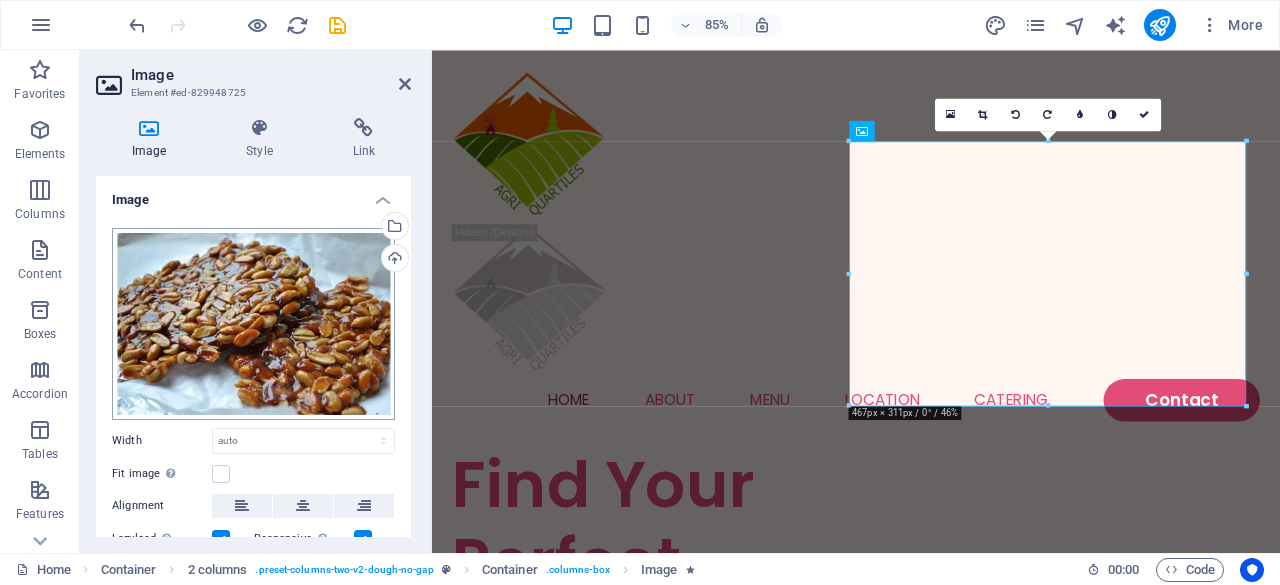 scroll, scrollTop: 138, scrollLeft: 0, axis: vertical 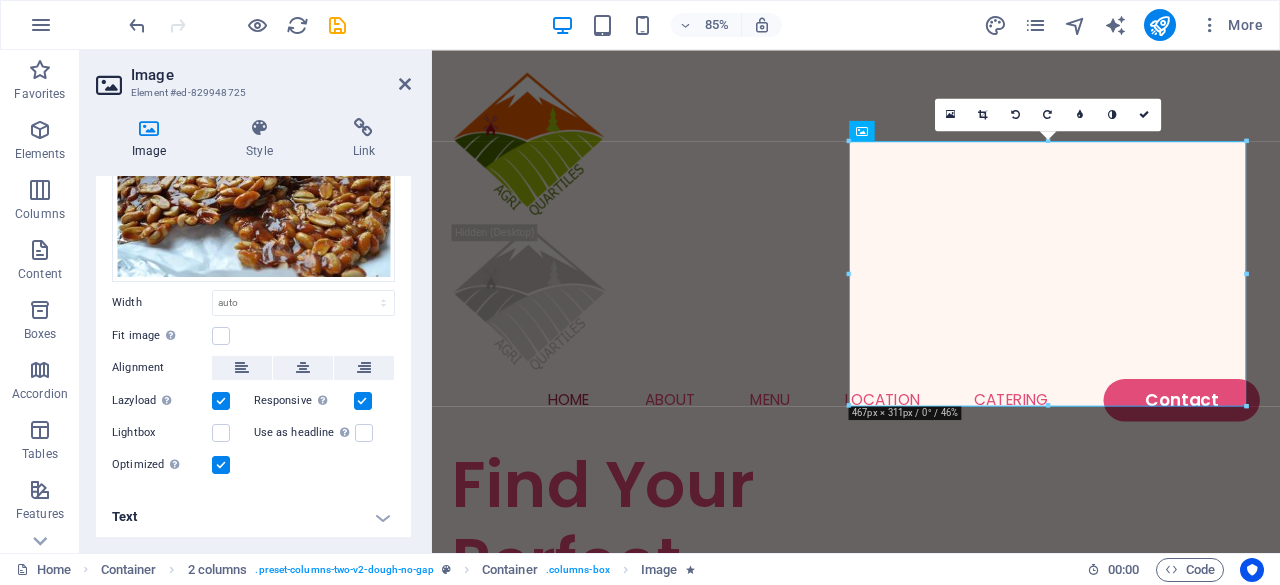 click on "Text" at bounding box center (253, 517) 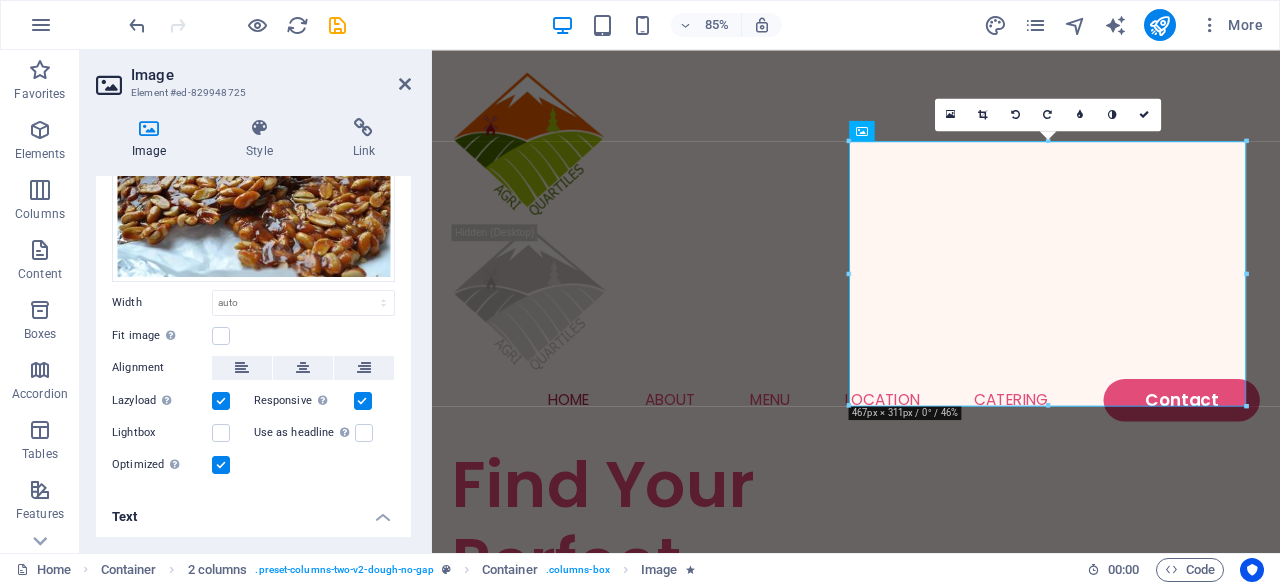 scroll, scrollTop: 325, scrollLeft: 0, axis: vertical 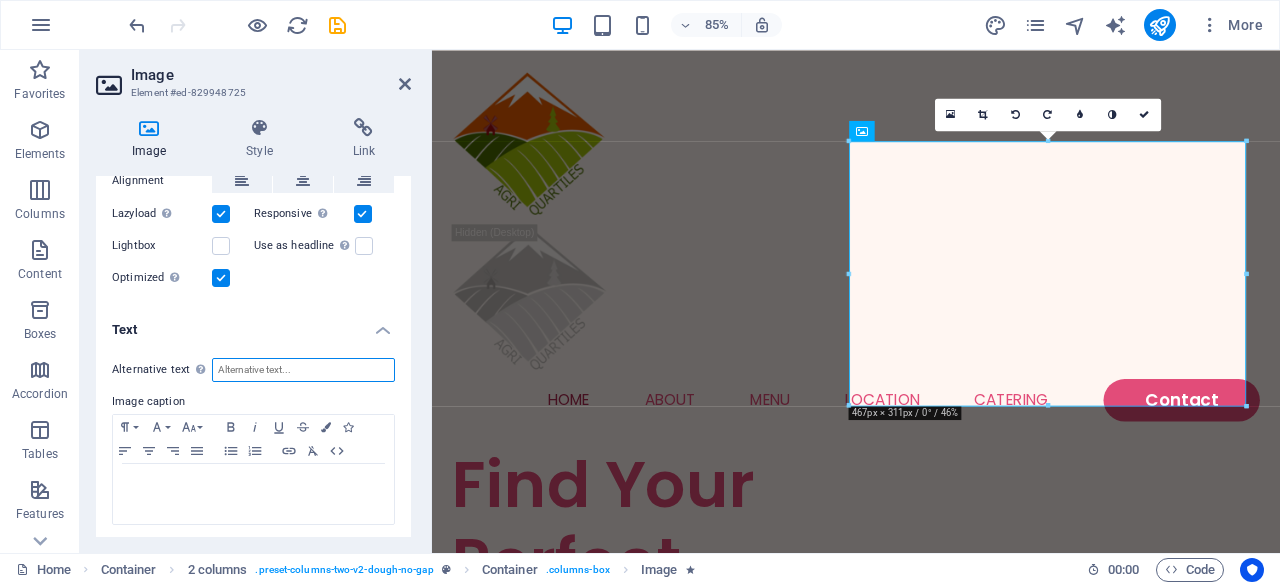 click on "Alternative text The alternative text is used by devices that cannot display images (e.g. image search engines) and should be added to every image to improve website accessibility." at bounding box center (303, 370) 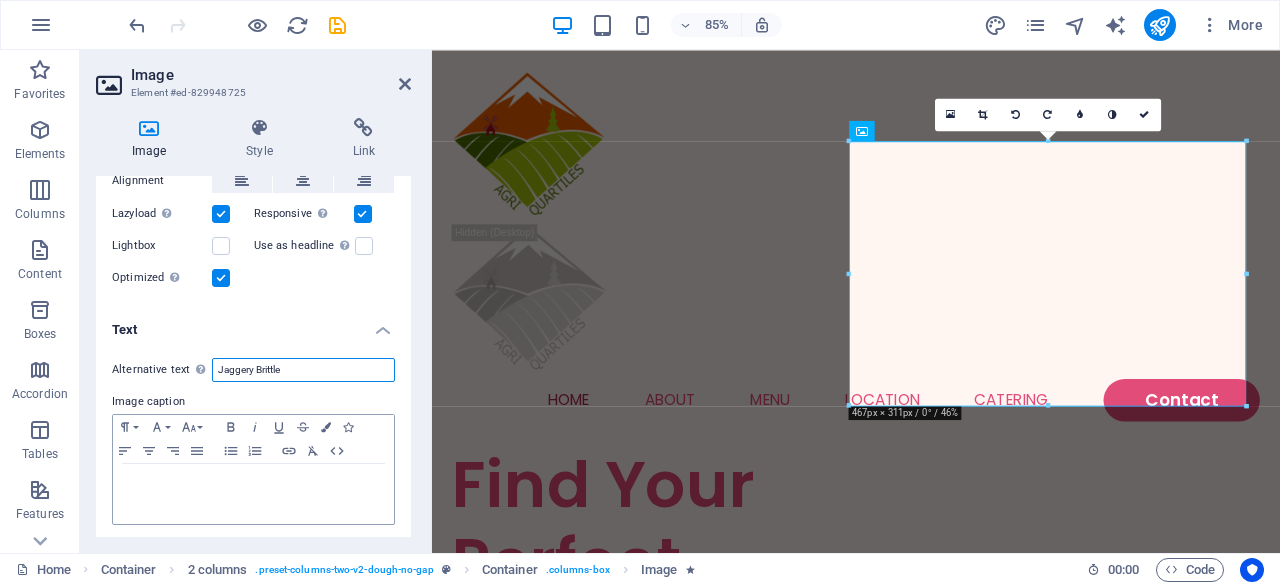 type on "Jaggery Brittle" 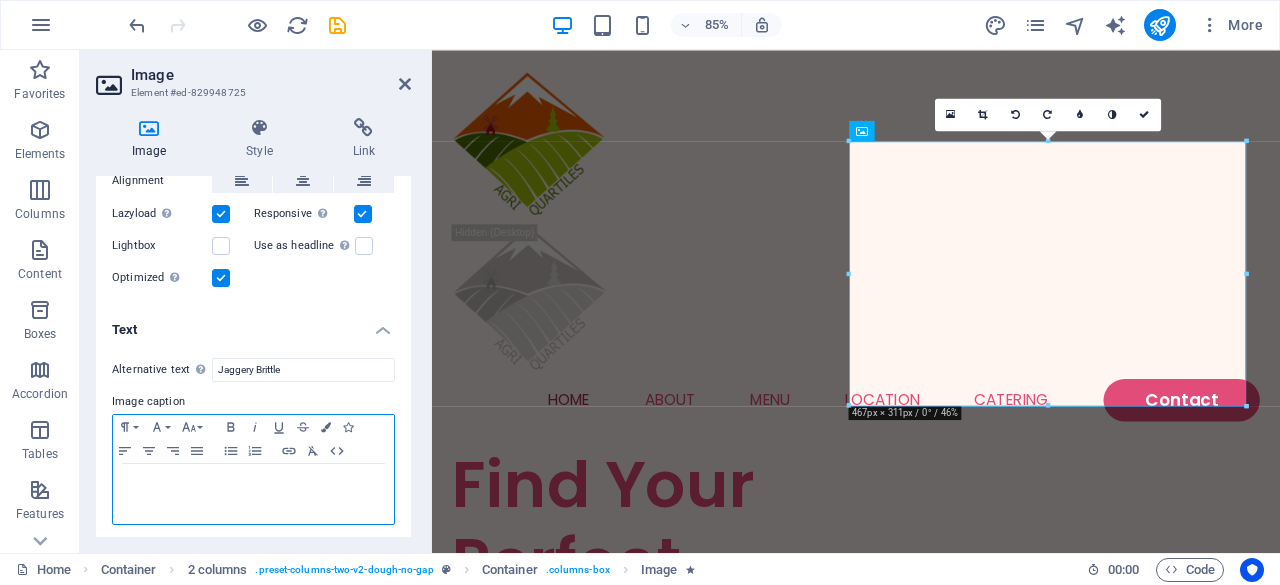 click at bounding box center [253, 494] 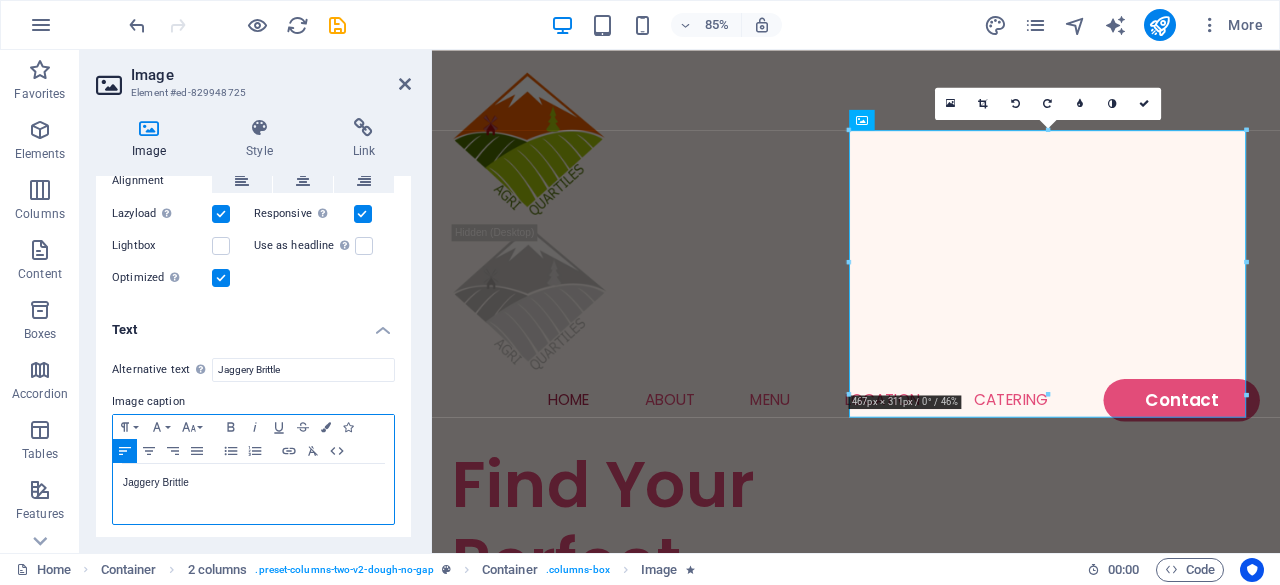 scroll, scrollTop: 0, scrollLeft: 4, axis: horizontal 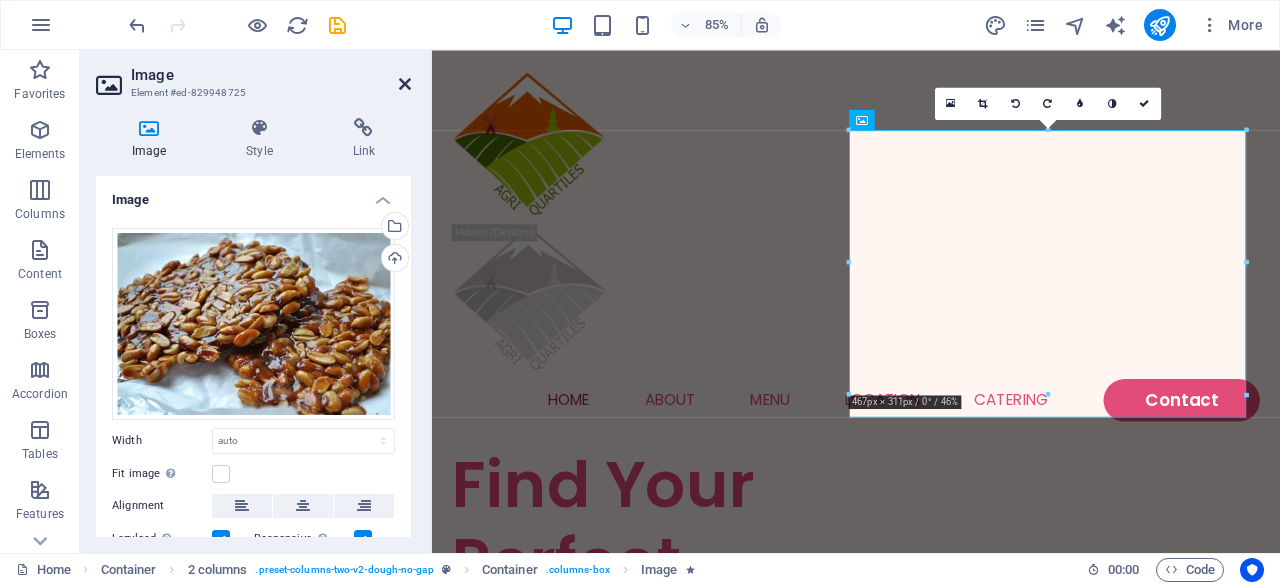 click at bounding box center [405, 84] 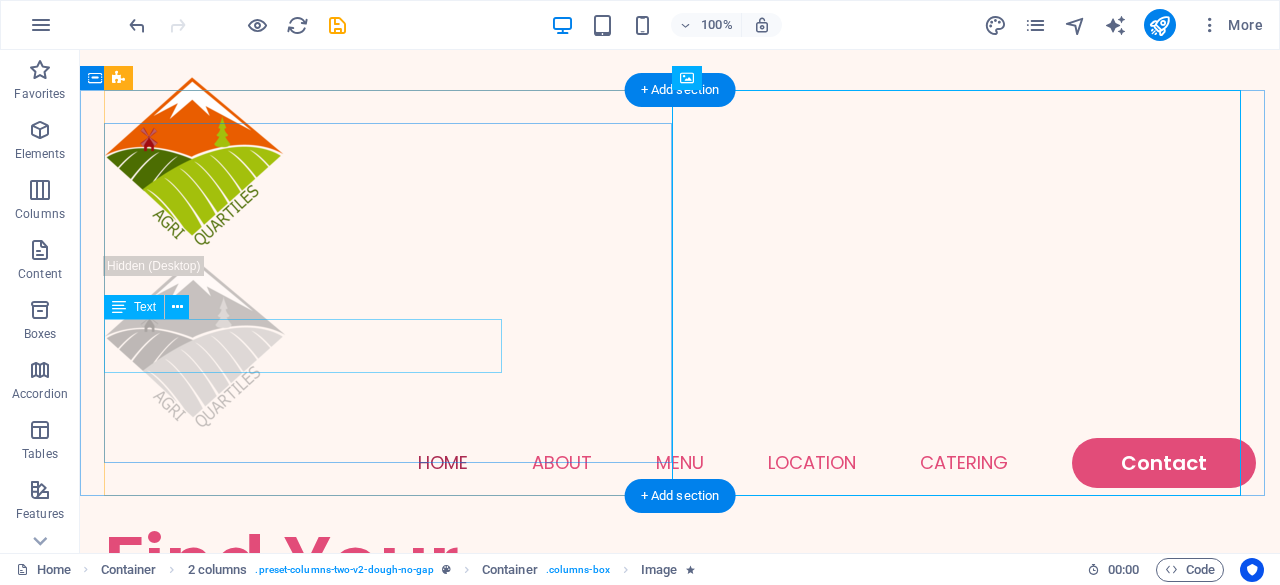 click on "Lorem ipsum dolor sit amet, consectetur adipiscing elit, sed do eiusmod." at bounding box center (392, 741) 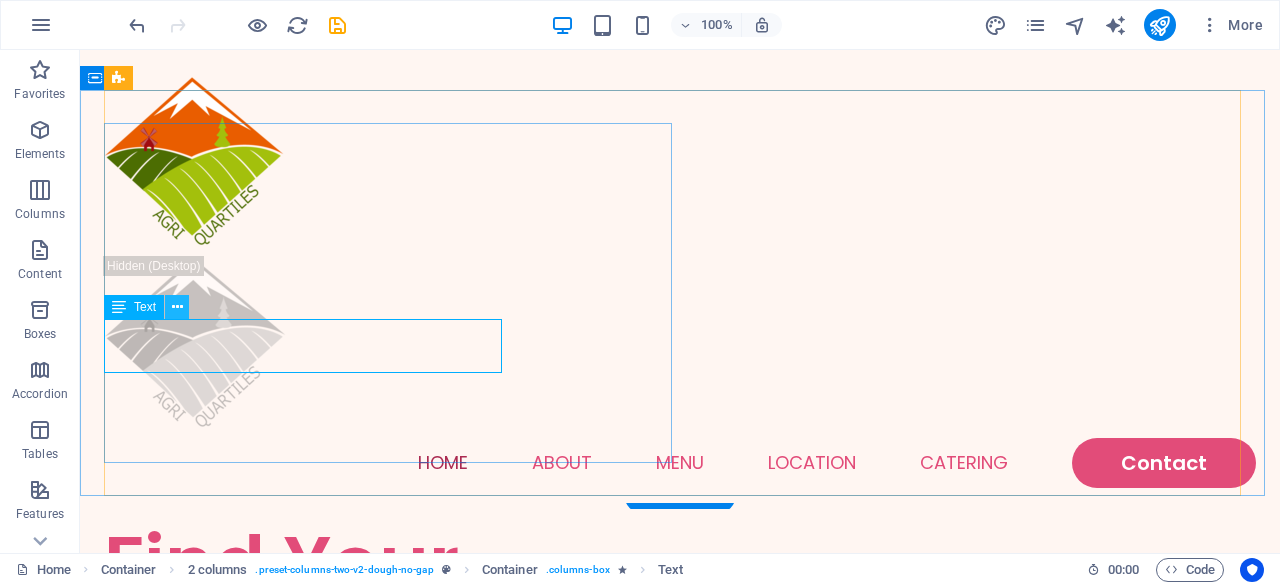 click at bounding box center (177, 307) 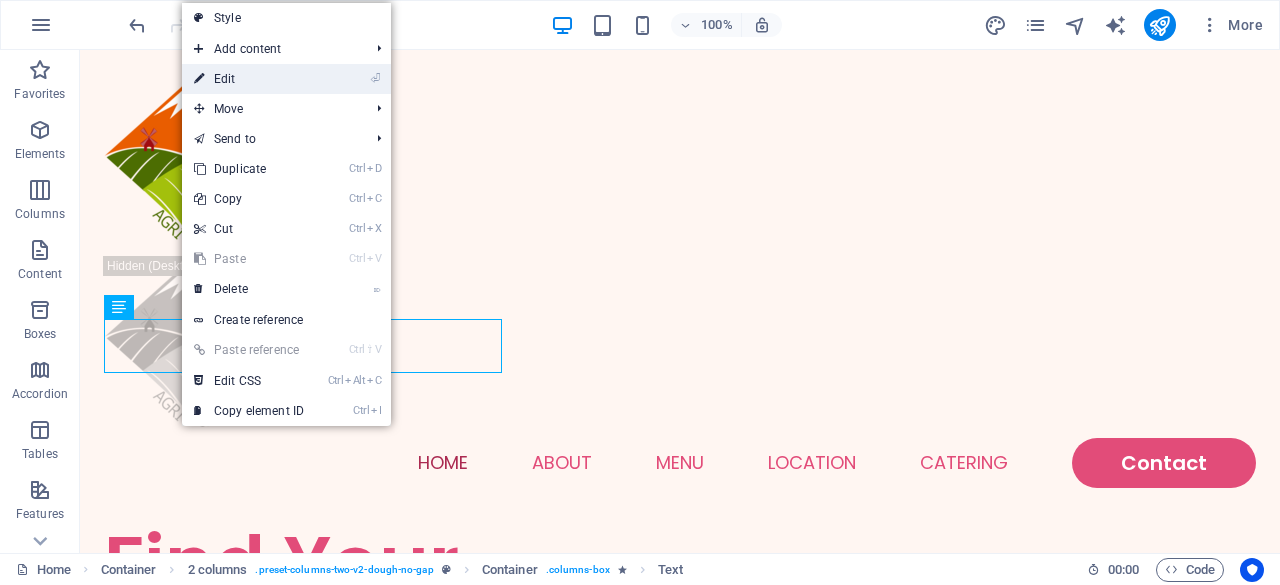 click on "⏎  Edit" at bounding box center [249, 79] 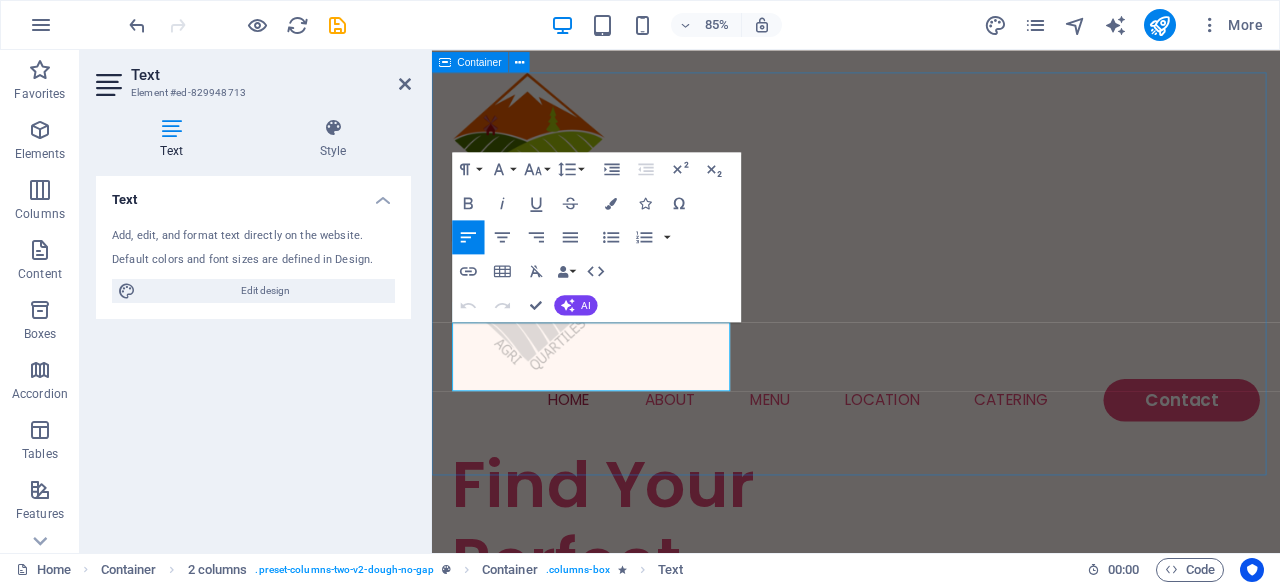 drag, startPoint x: 581, startPoint y: 440, endPoint x: 446, endPoint y: 379, distance: 148.14183 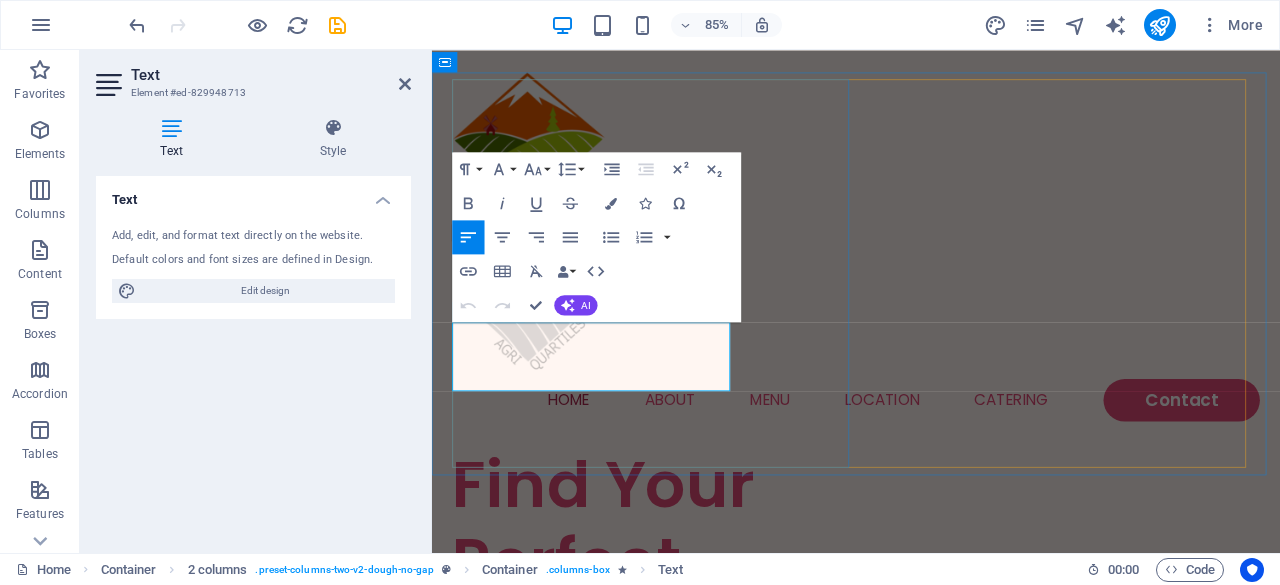 type 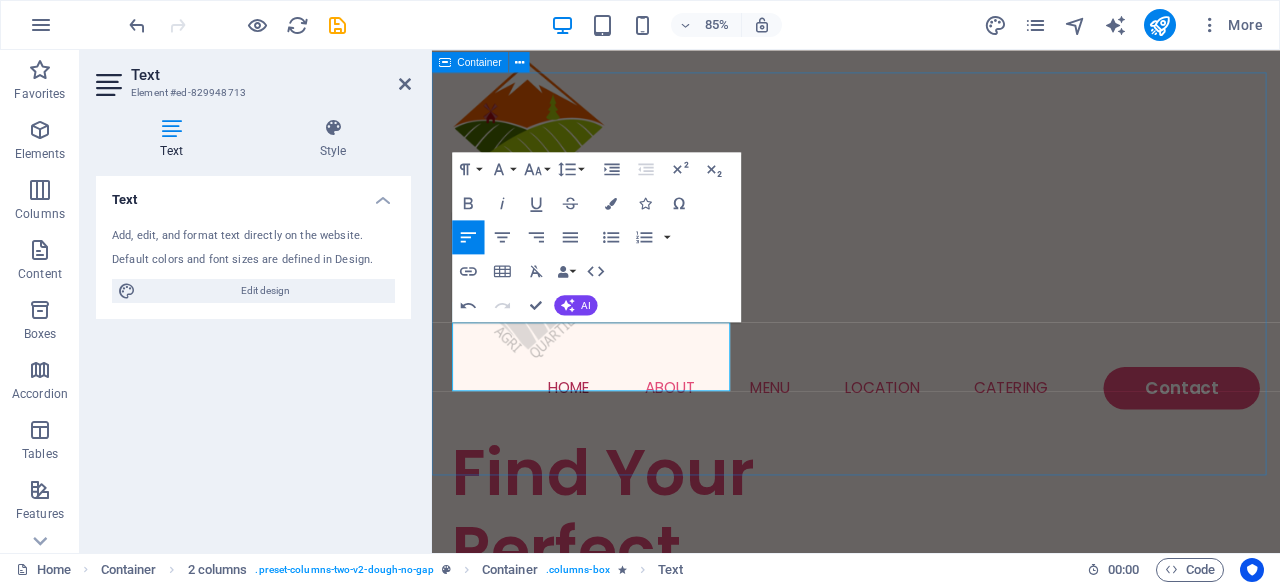 scroll, scrollTop: 266, scrollLeft: 0, axis: vertical 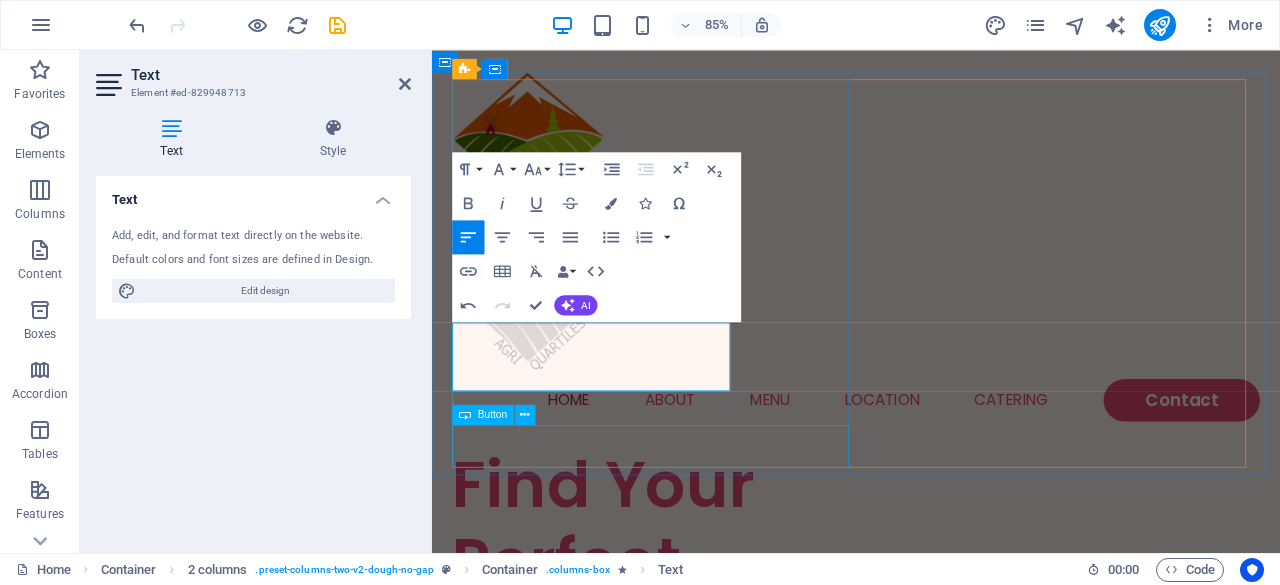 click on "See Menu" at bounding box center [693, 949] 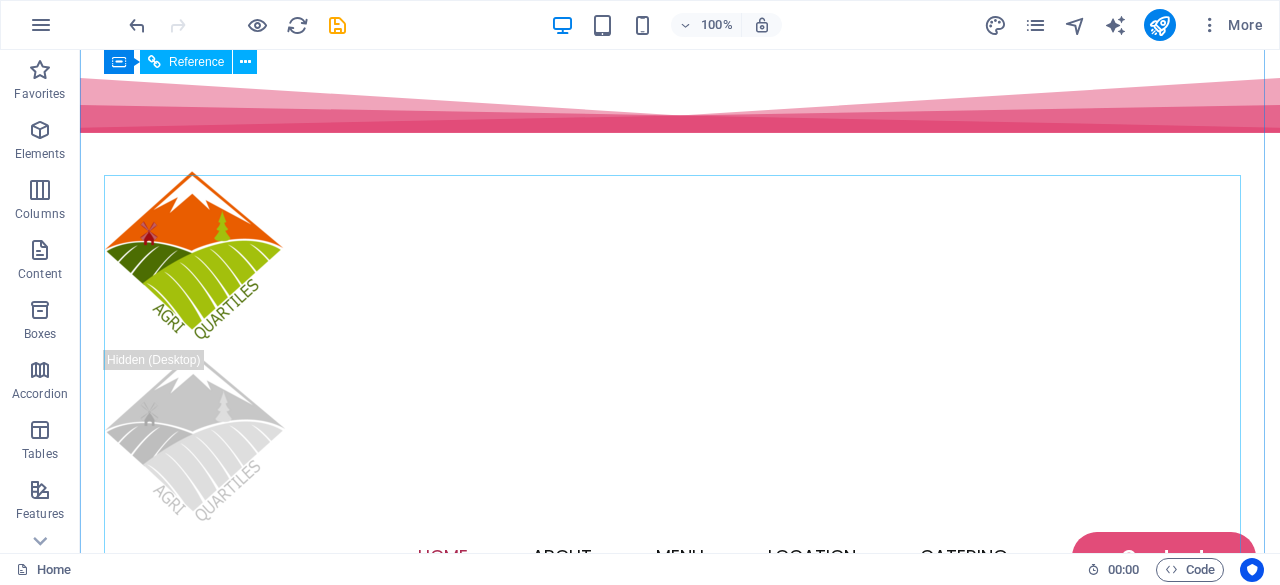 scroll, scrollTop: 747, scrollLeft: 0, axis: vertical 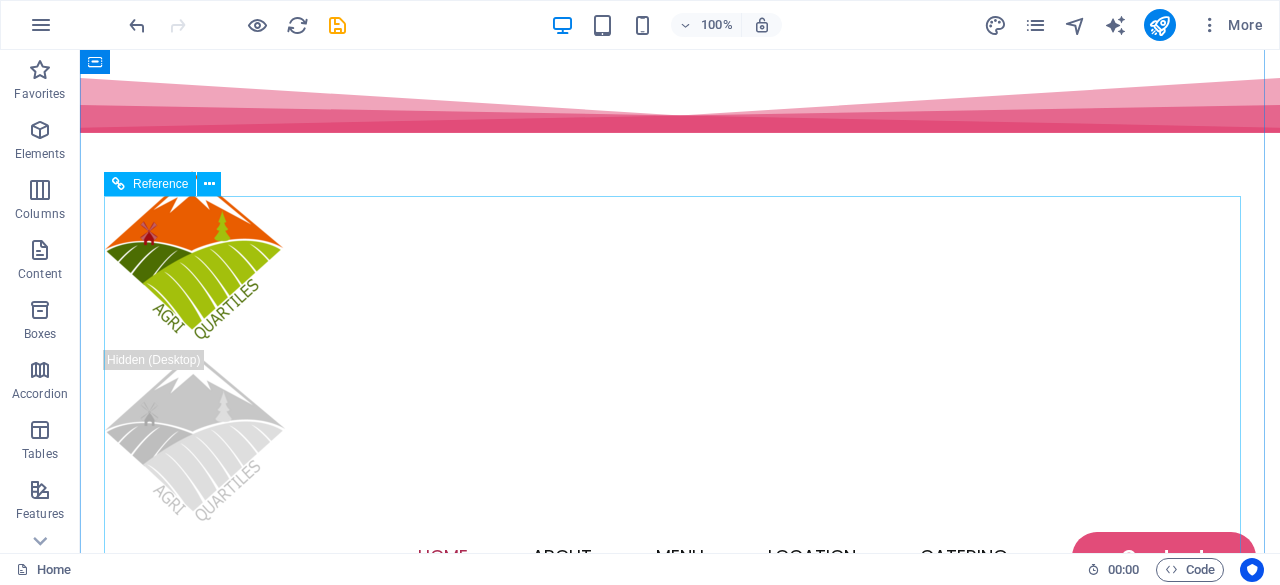 click on "Featured Products Sugary Donut Sugary Donut $3.50 Choco Sprinkle Choco Sprinkle $2.50 Bundle Options Classic Bundle Classic Bundle $18.50 Spicy Bundle Spicy Bundle $20.50 SugarDough Merch Donut Mug Donut Mug $22.50  My Account   Track Orders   Shopping Bag  Display prices in: USD" at bounding box center [680, 2076] 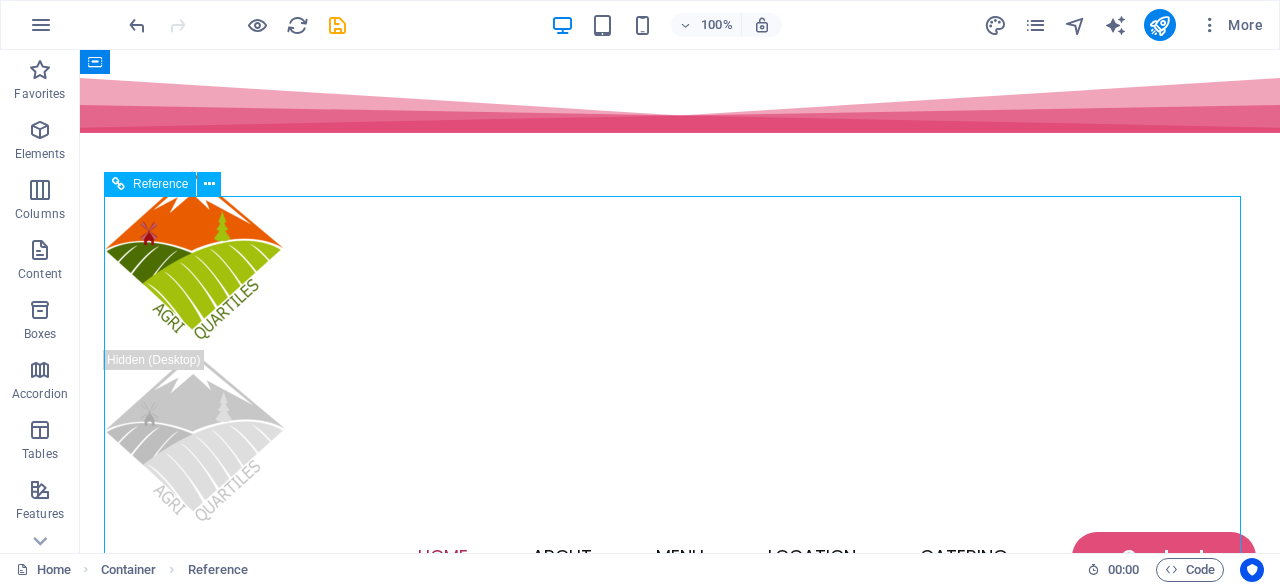 click on "Featured Products Sugary Donut Sugary Donut $3.50 Choco Sprinkle Choco Sprinkle $2.50 Bundle Options Classic Bundle Classic Bundle $18.50 Spicy Bundle Spicy Bundle $20.50 SugarDough Merch Donut Mug Donut Mug $22.50  My Account   Track Orders   Shopping Bag  Display prices in: USD" at bounding box center [680, 2076] 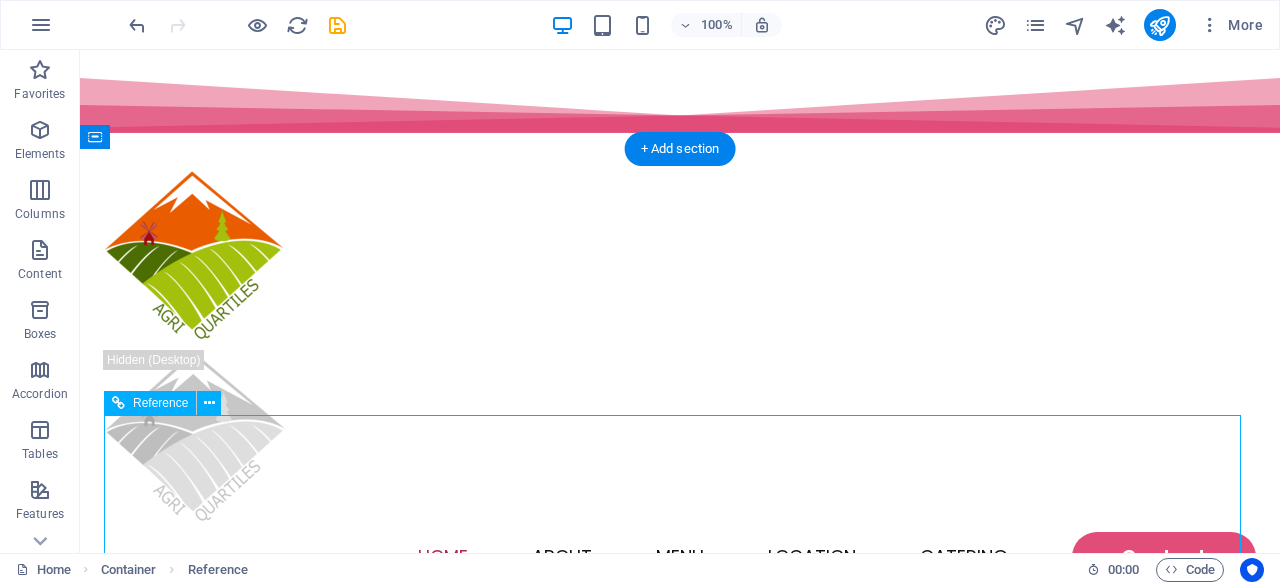scroll, scrollTop: 518, scrollLeft: 0, axis: vertical 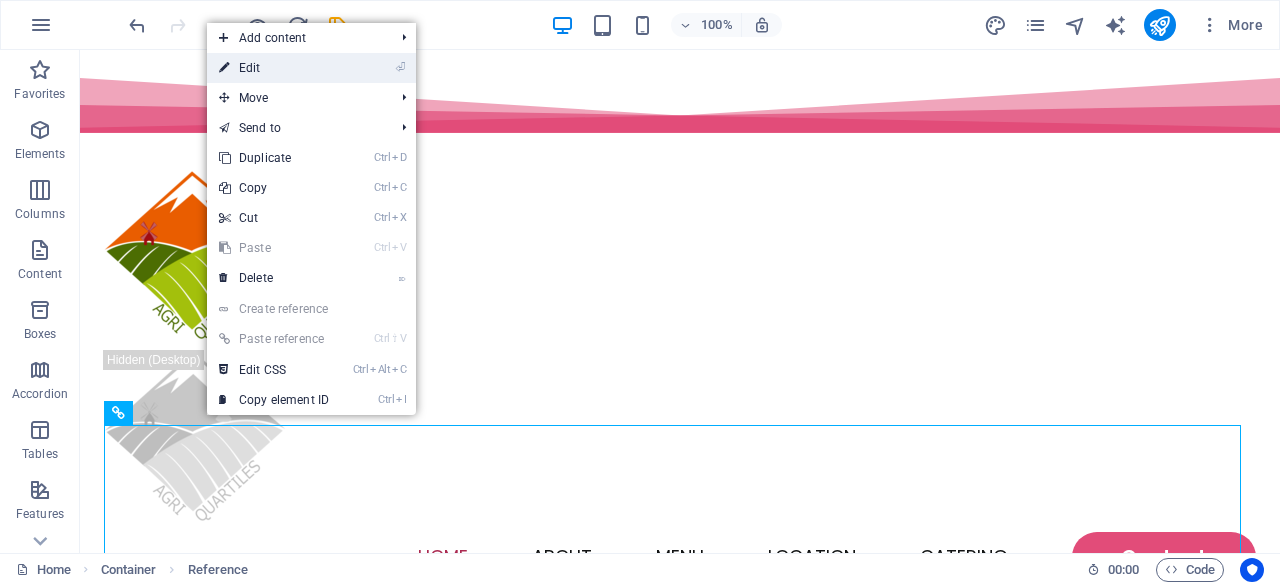 click on "⏎  Edit" at bounding box center [311, 68] 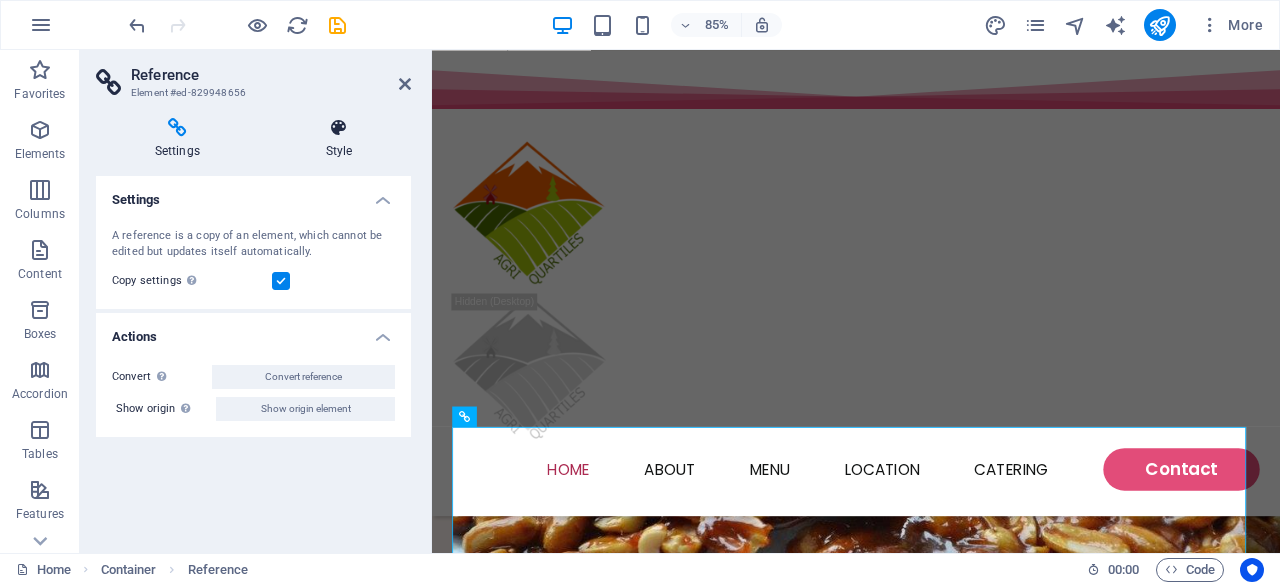 click on "Style" at bounding box center [339, 139] 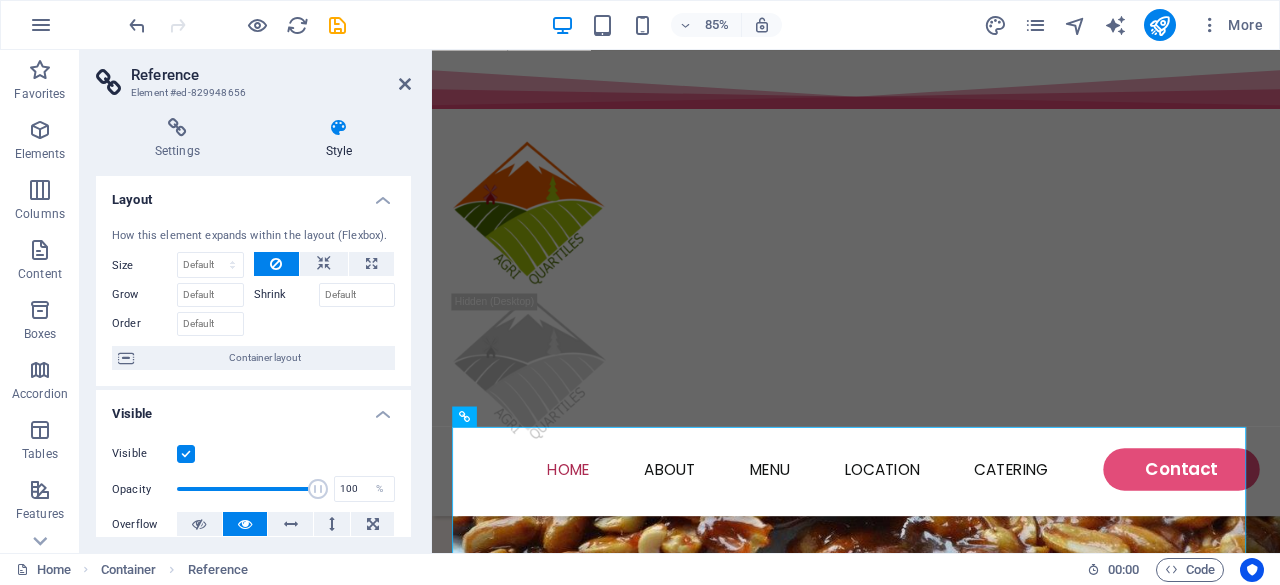 scroll, scrollTop: 482, scrollLeft: 0, axis: vertical 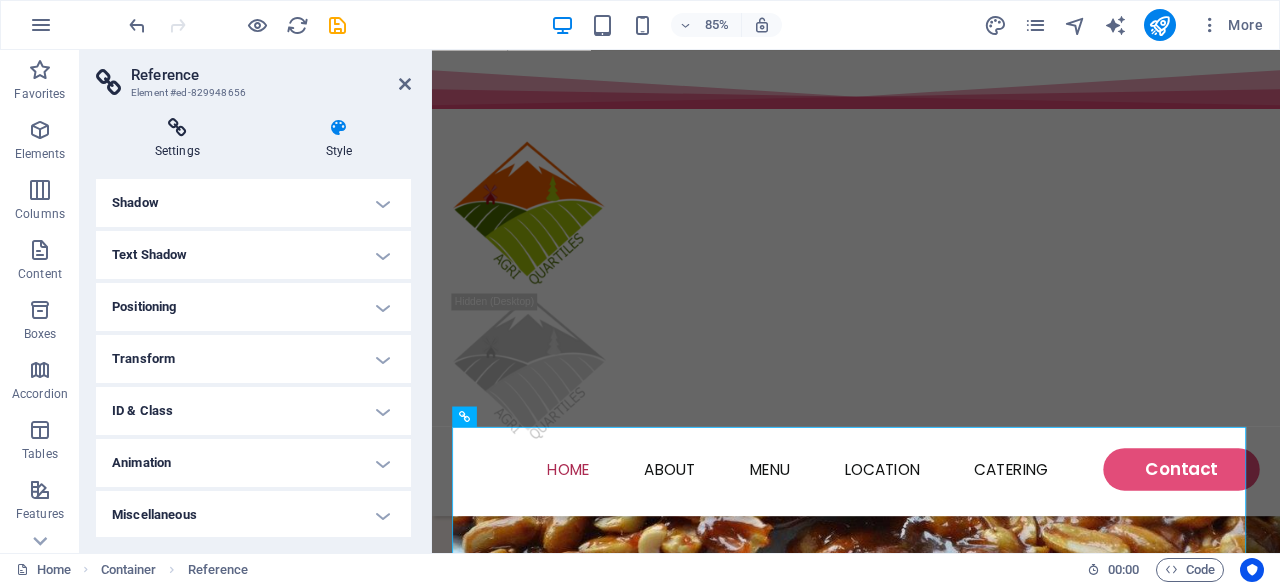 click on "Settings" at bounding box center [181, 139] 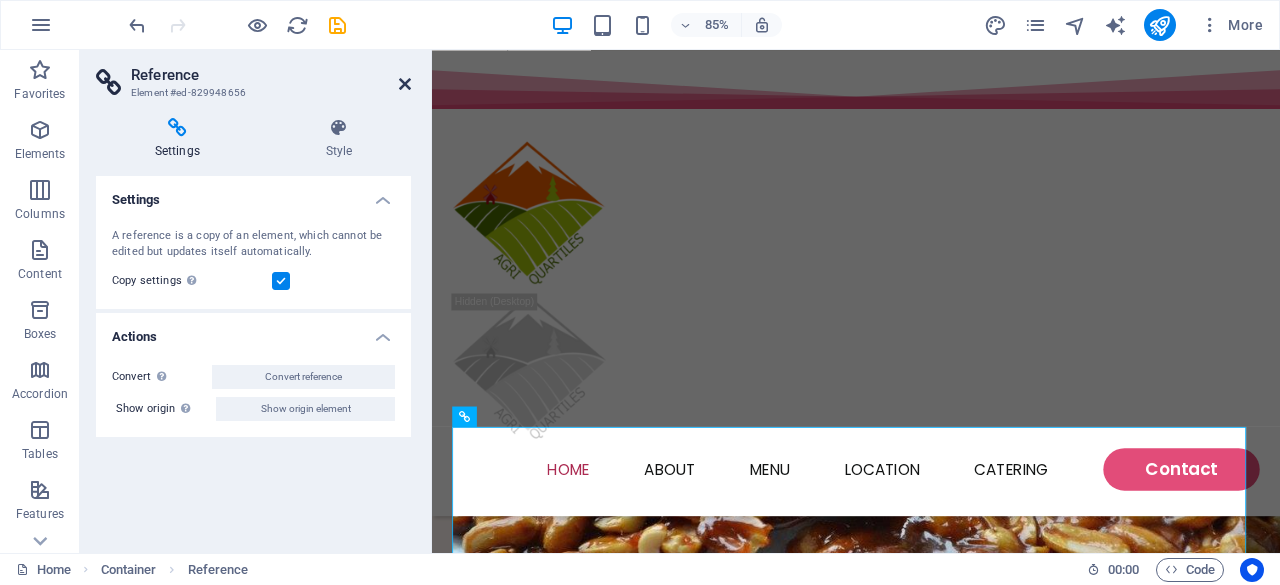 click at bounding box center [405, 84] 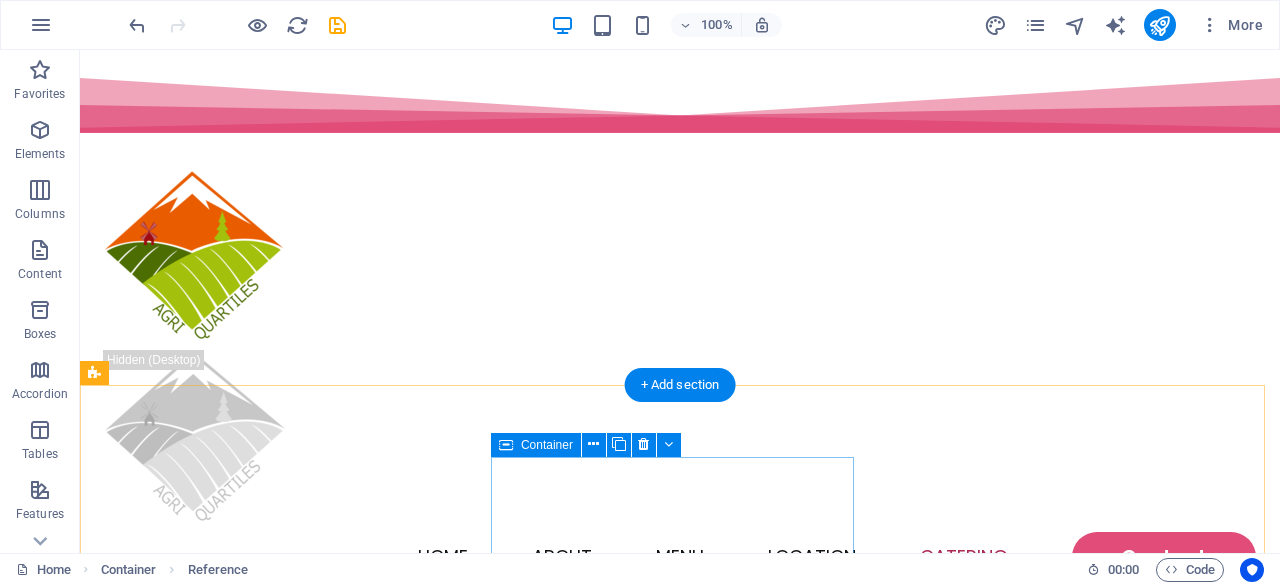 scroll, scrollTop: 5121, scrollLeft: 0, axis: vertical 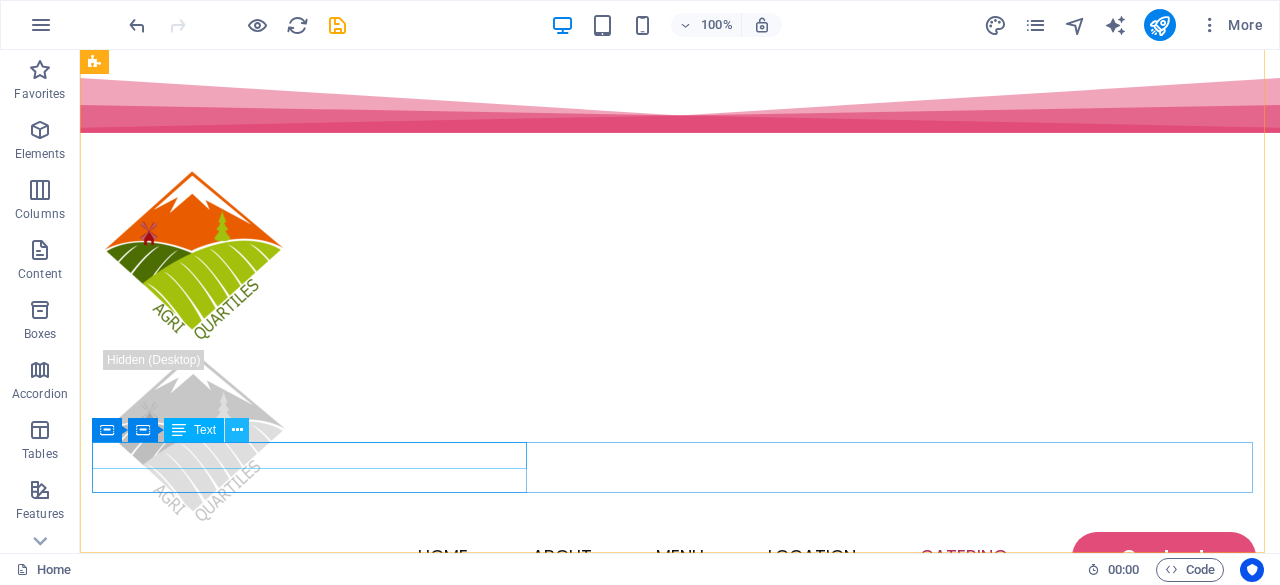 click at bounding box center (237, 430) 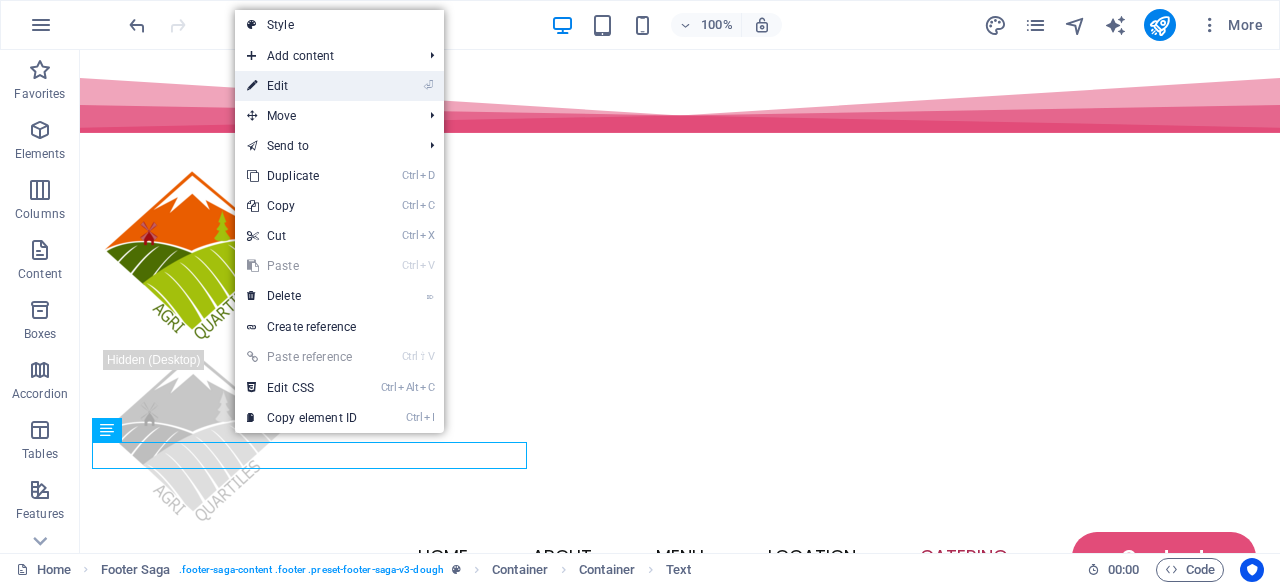 click on "⏎  Edit" at bounding box center (302, 86) 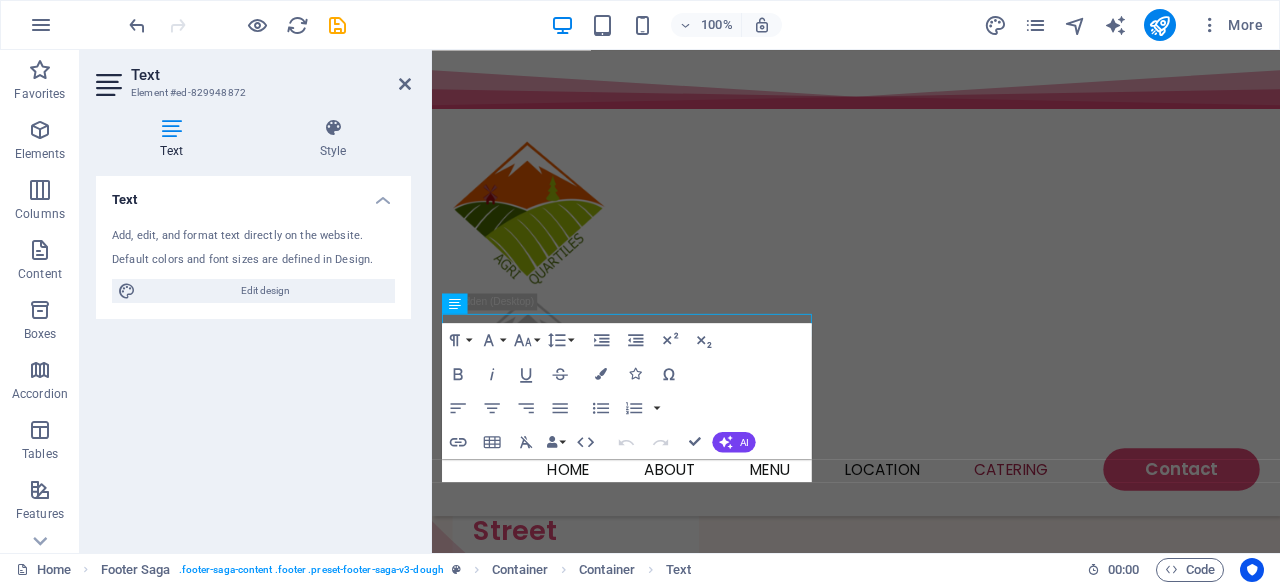 scroll, scrollTop: 5203, scrollLeft: 0, axis: vertical 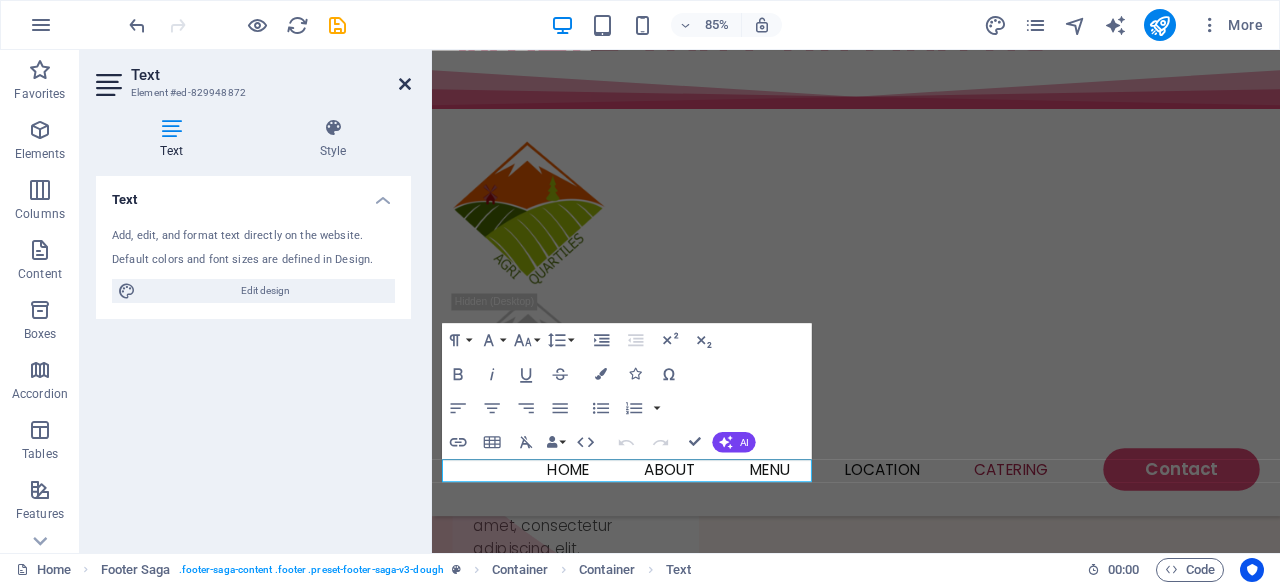 click at bounding box center (405, 84) 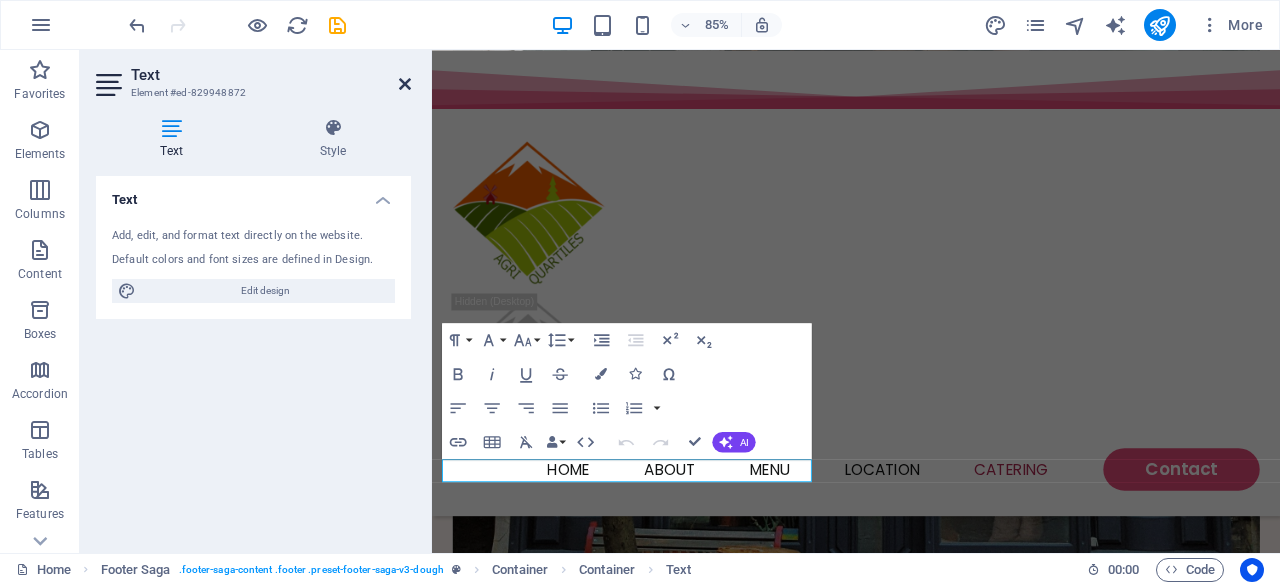 scroll, scrollTop: 5032, scrollLeft: 0, axis: vertical 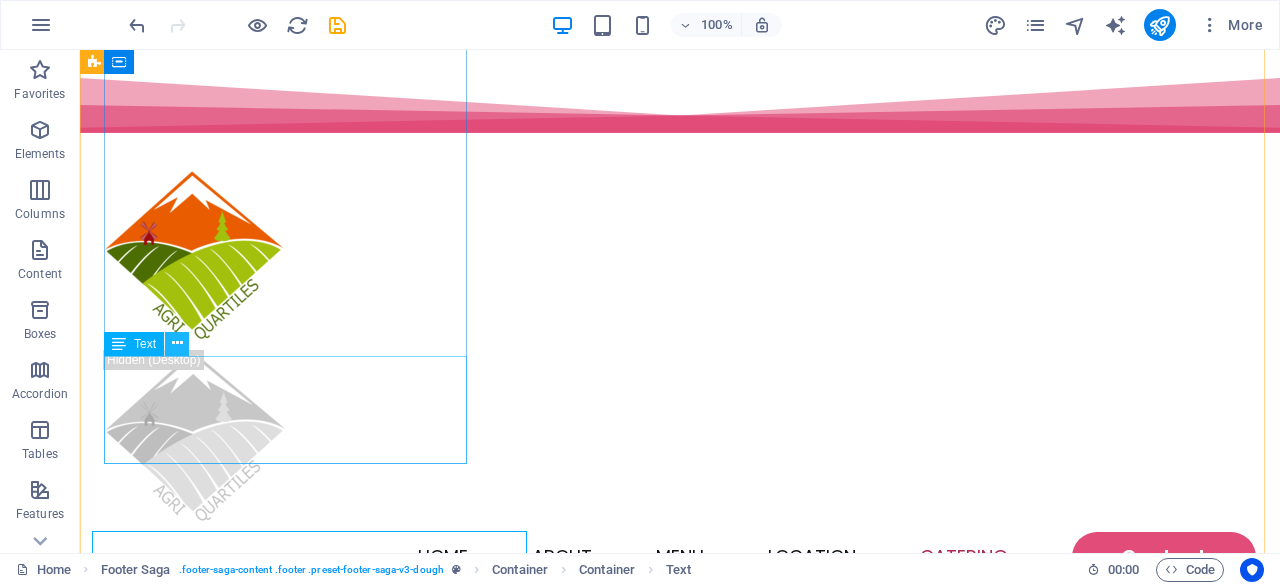 click at bounding box center (177, 343) 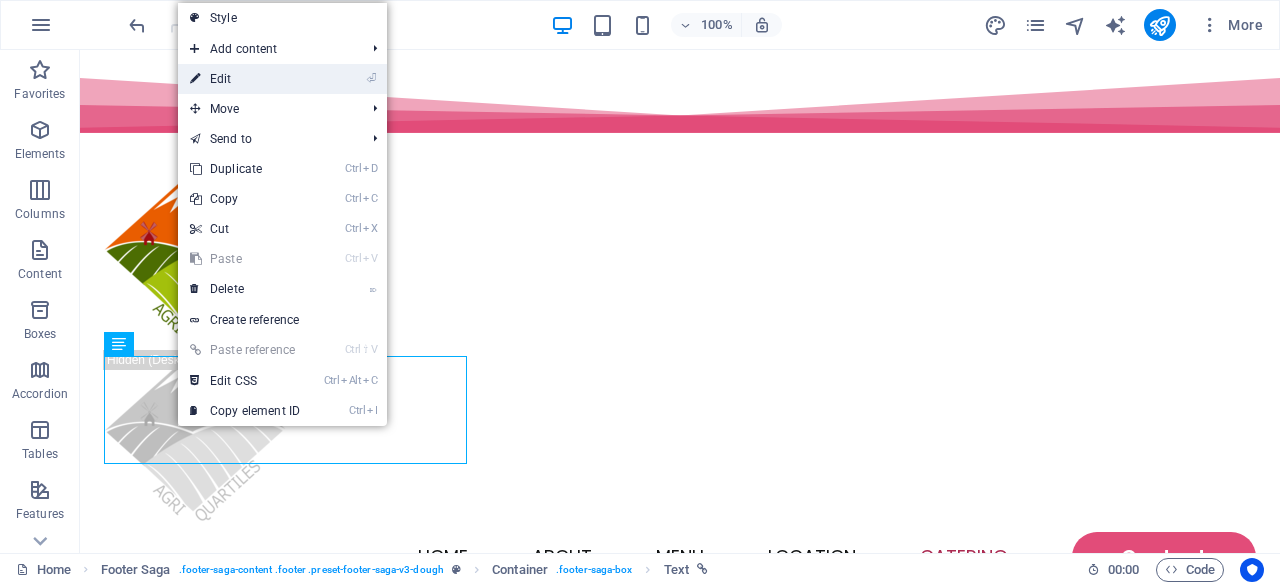 click on "⏎  Edit" at bounding box center [245, 79] 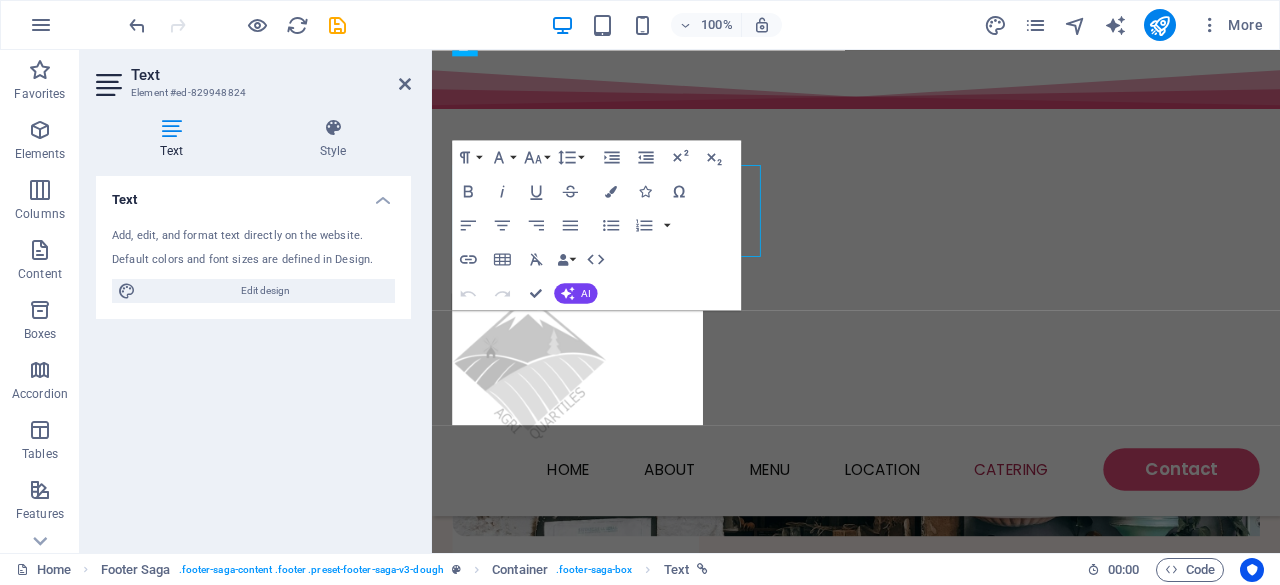 scroll, scrollTop: 5203, scrollLeft: 0, axis: vertical 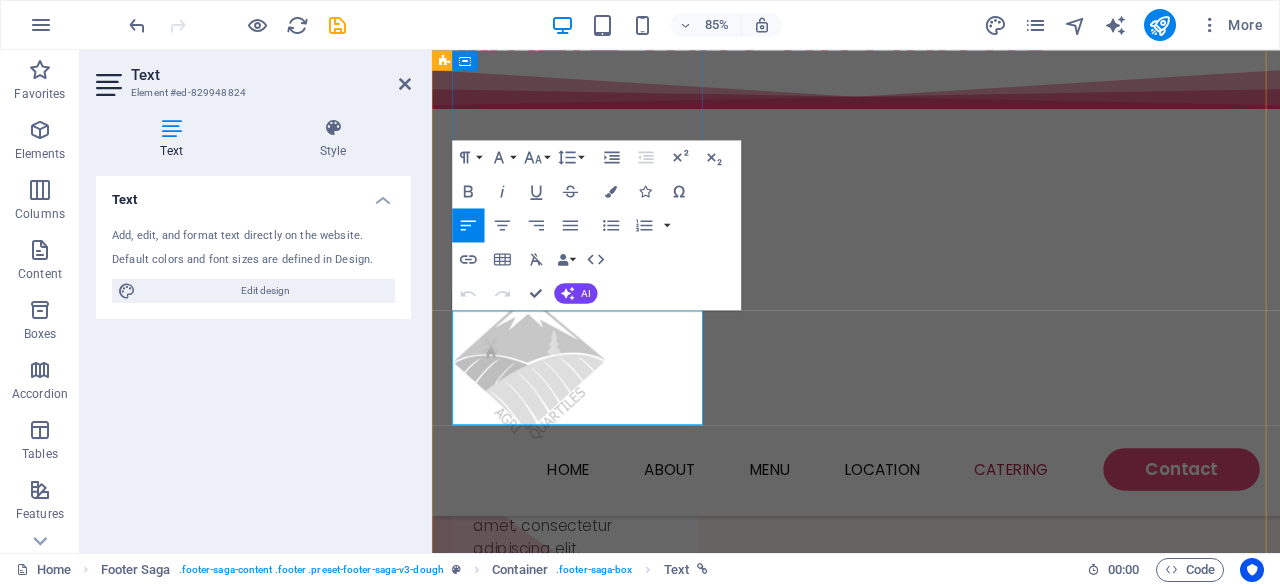 click on "Street" at bounding box center (482, 4004) 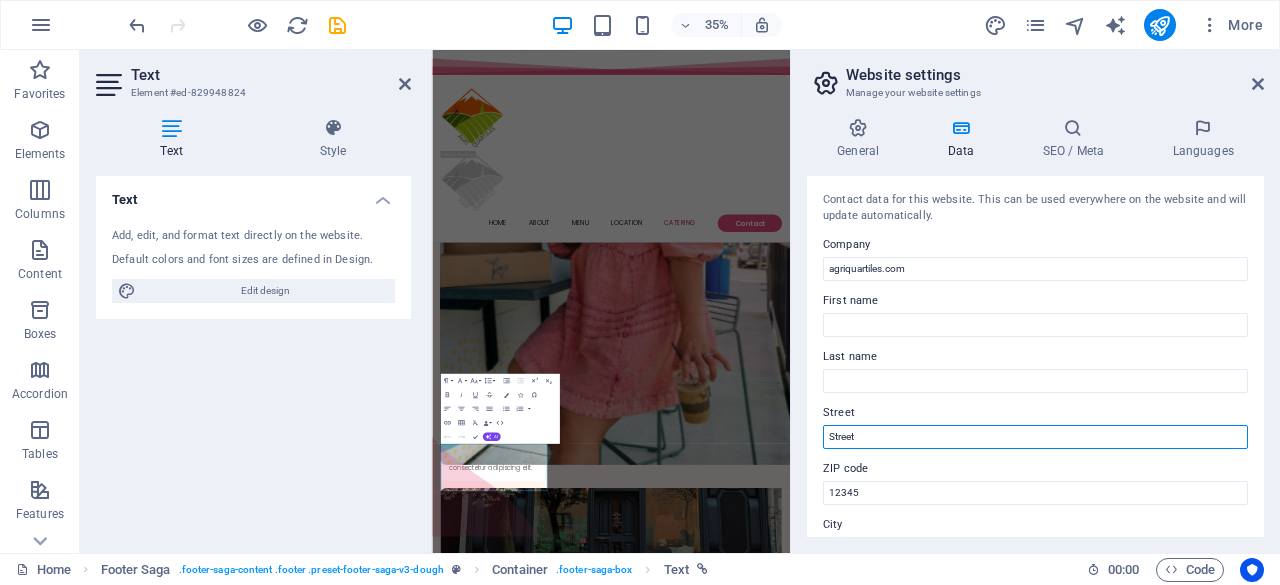 click on "Street" at bounding box center (1035, 437) 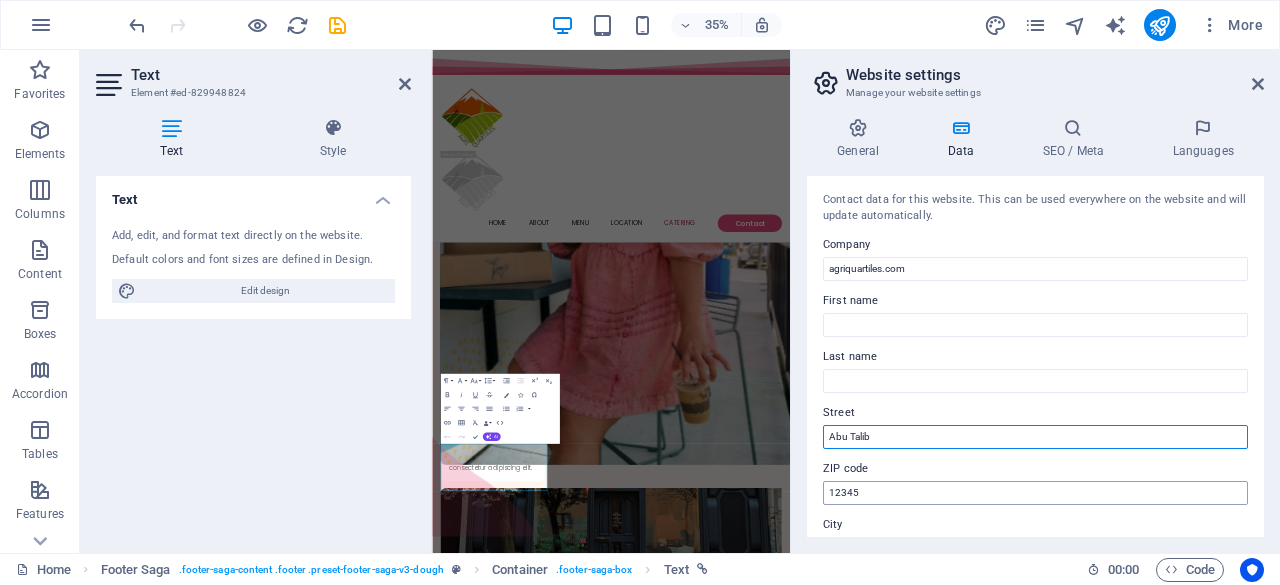 type on "Abu Talib" 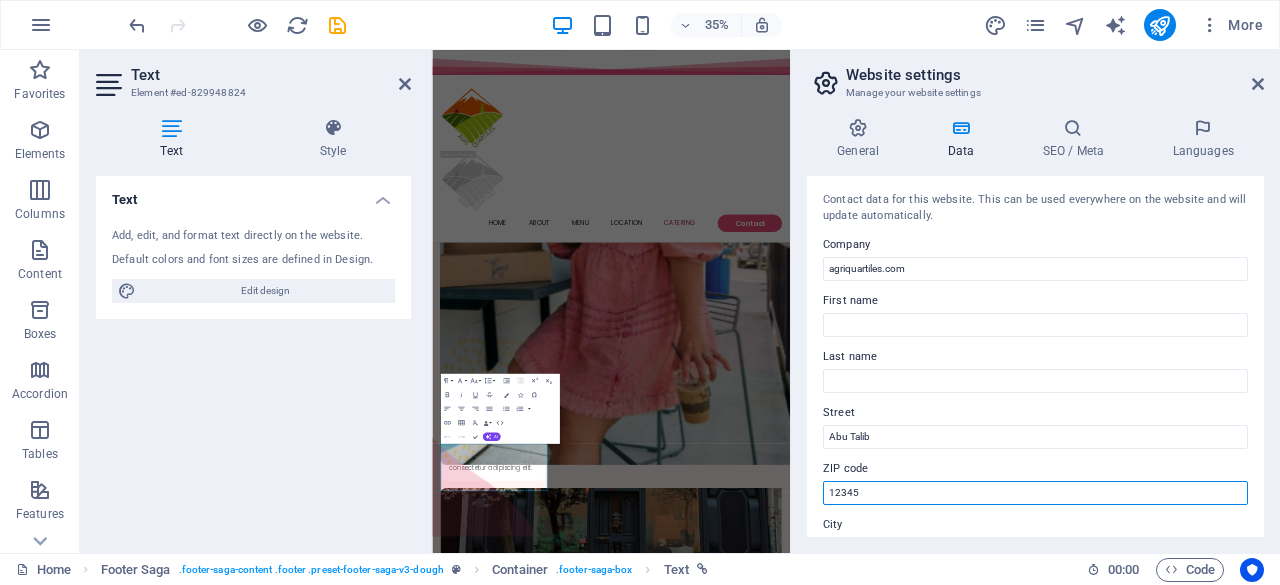 click on "12345" at bounding box center [1035, 493] 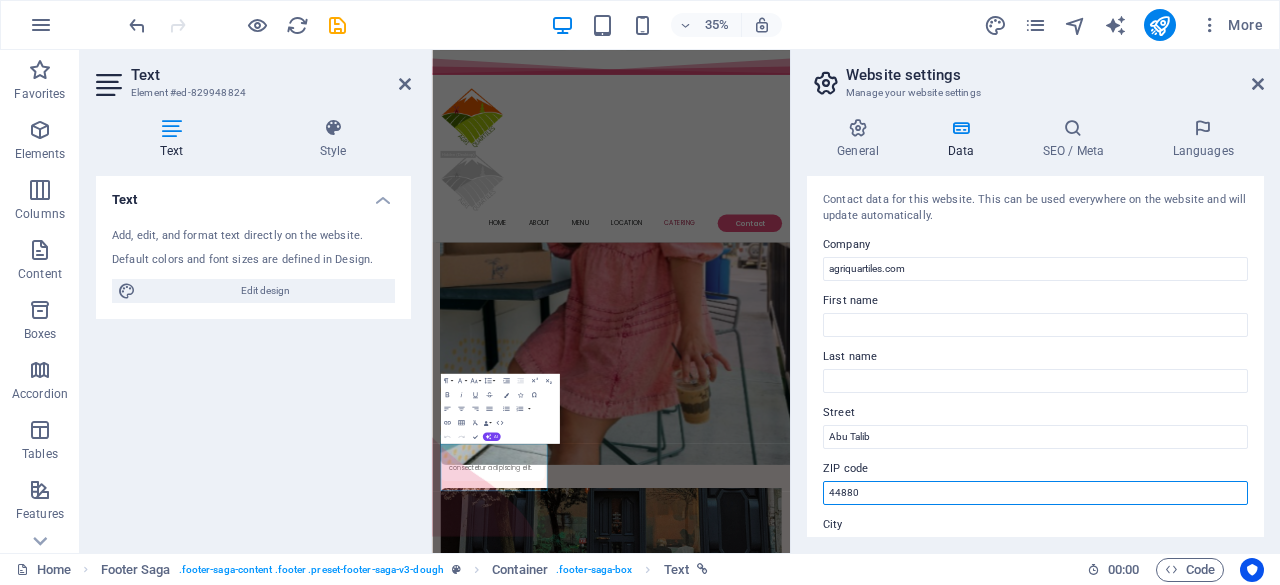 type on "44880" 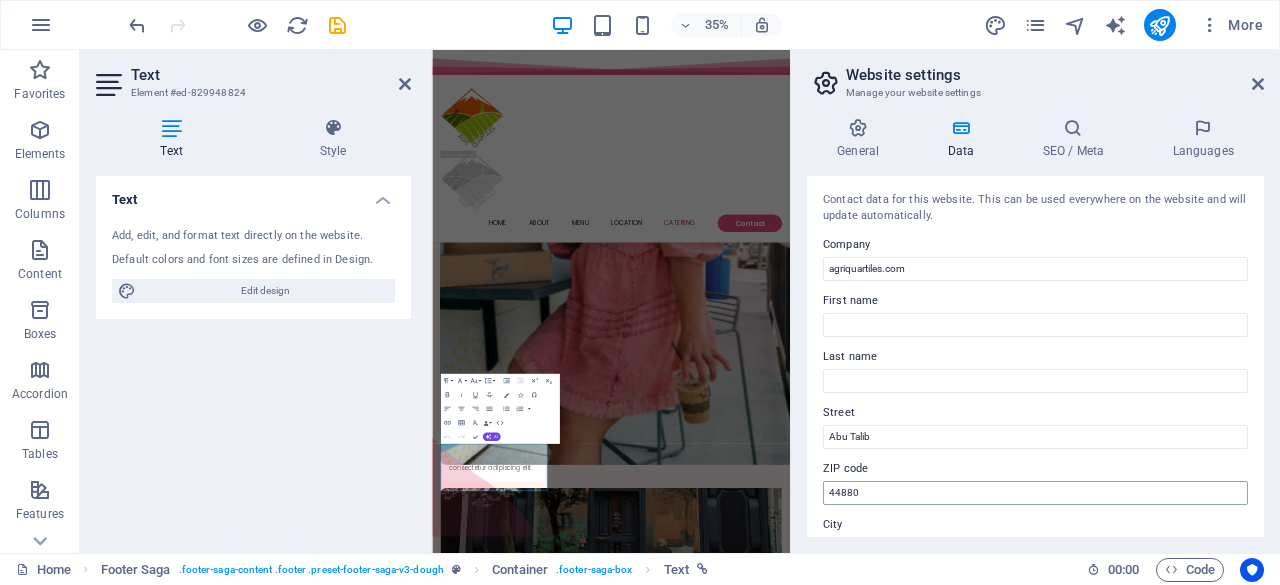 scroll, scrollTop: 23, scrollLeft: 0, axis: vertical 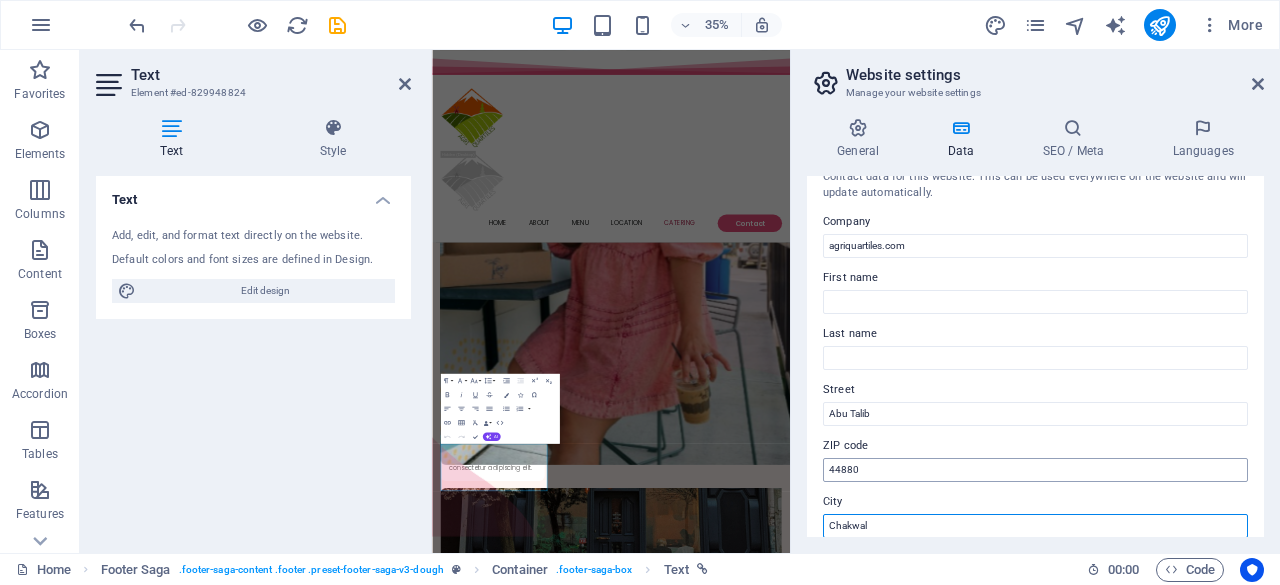 type on "Chakwal" 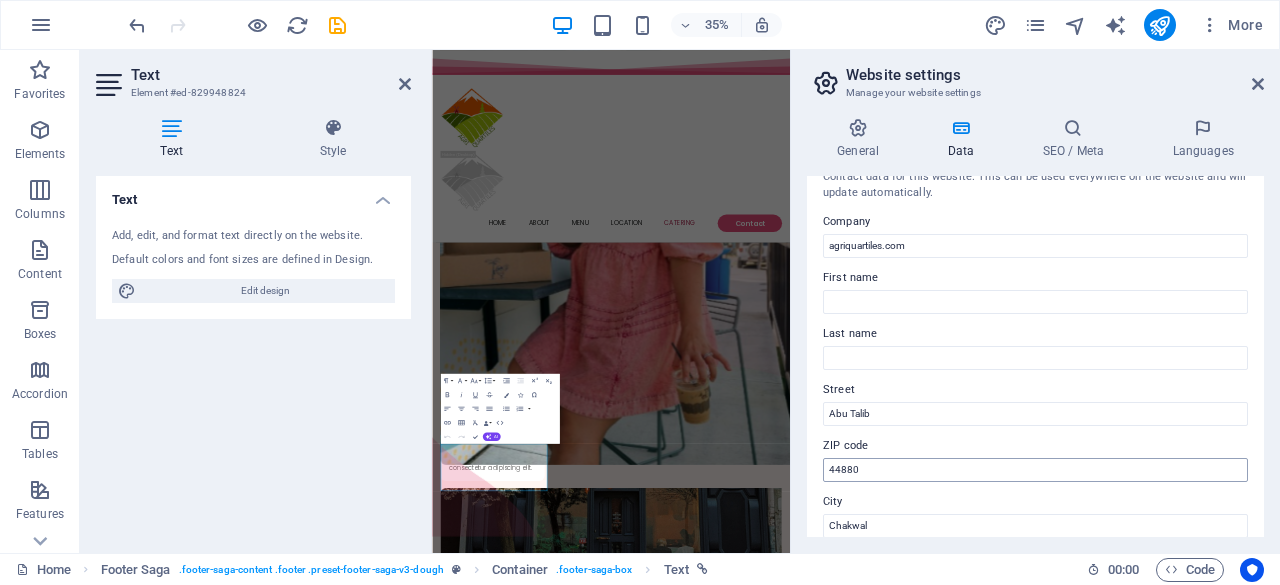 scroll, scrollTop: 248, scrollLeft: 0, axis: vertical 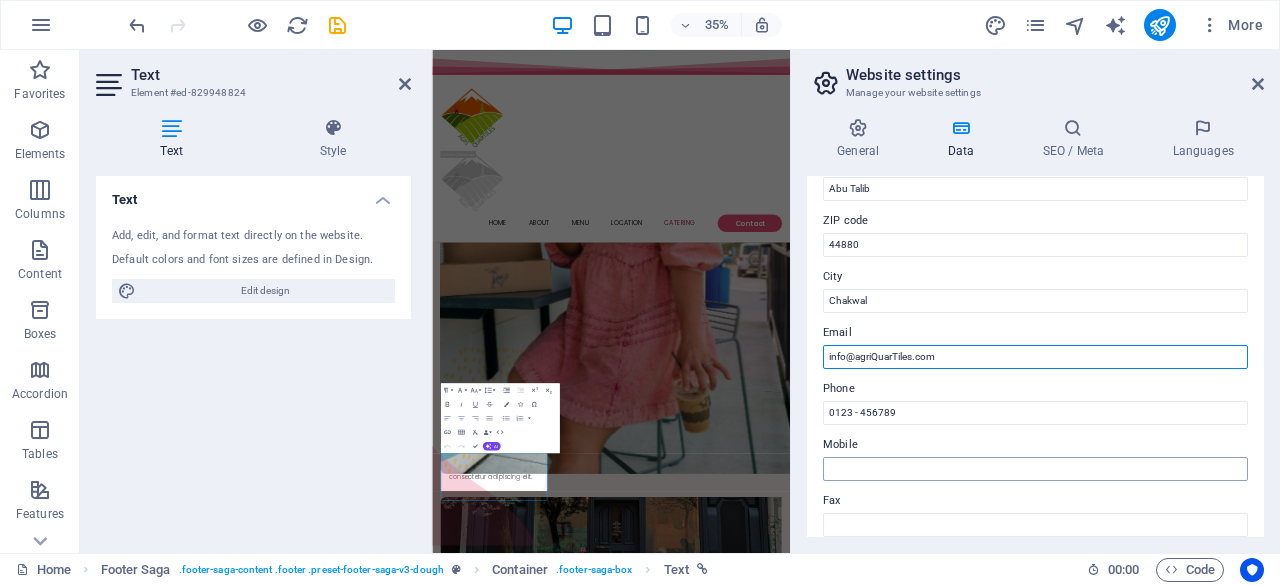 type on "info@agriQuarTiles.com" 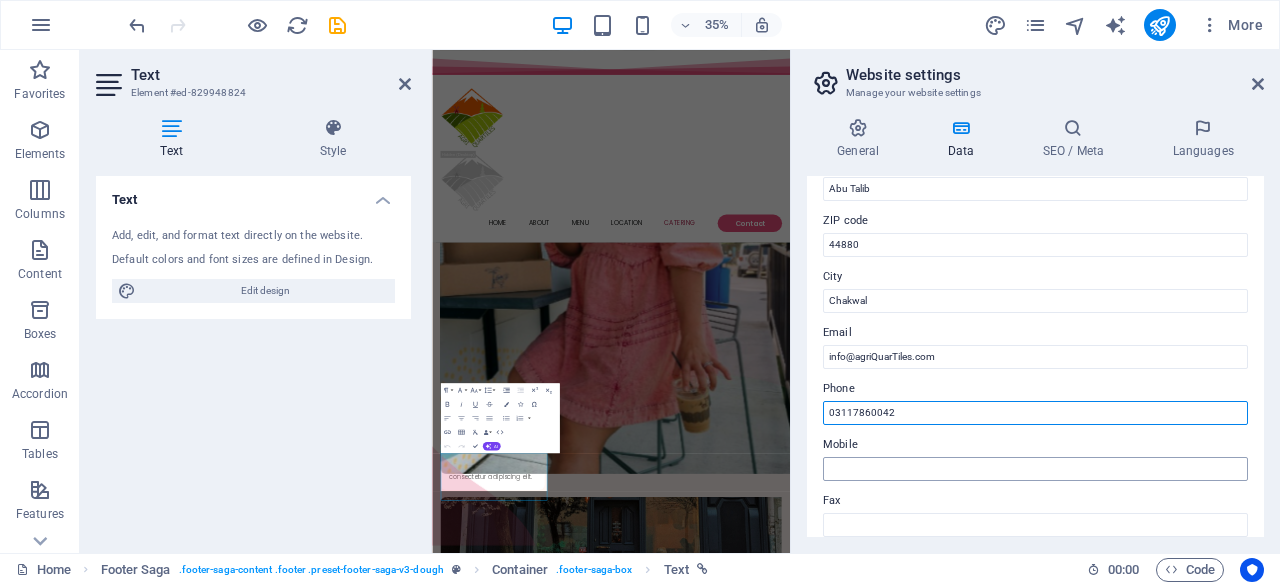 type on "03117860042" 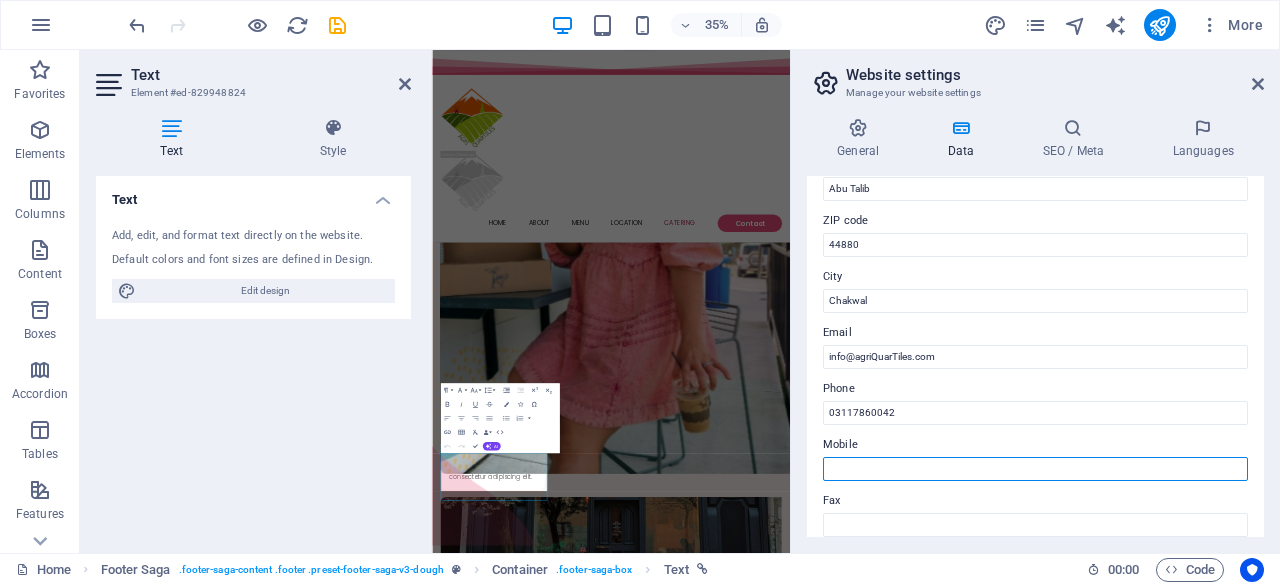 paste on "03117860042" 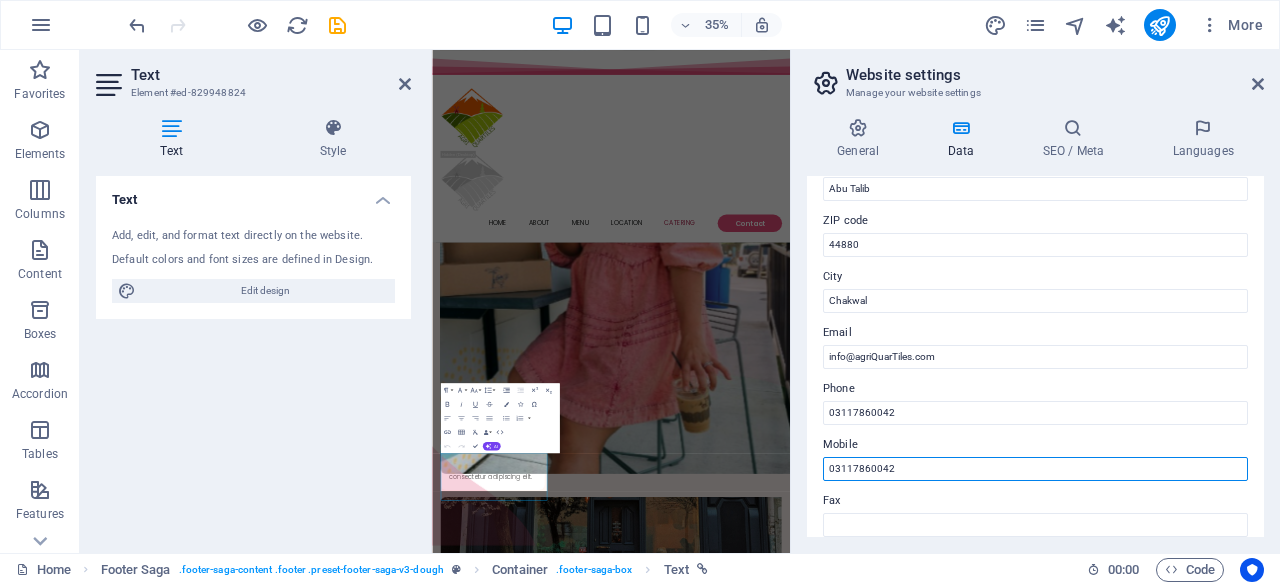 type on "03117860042" 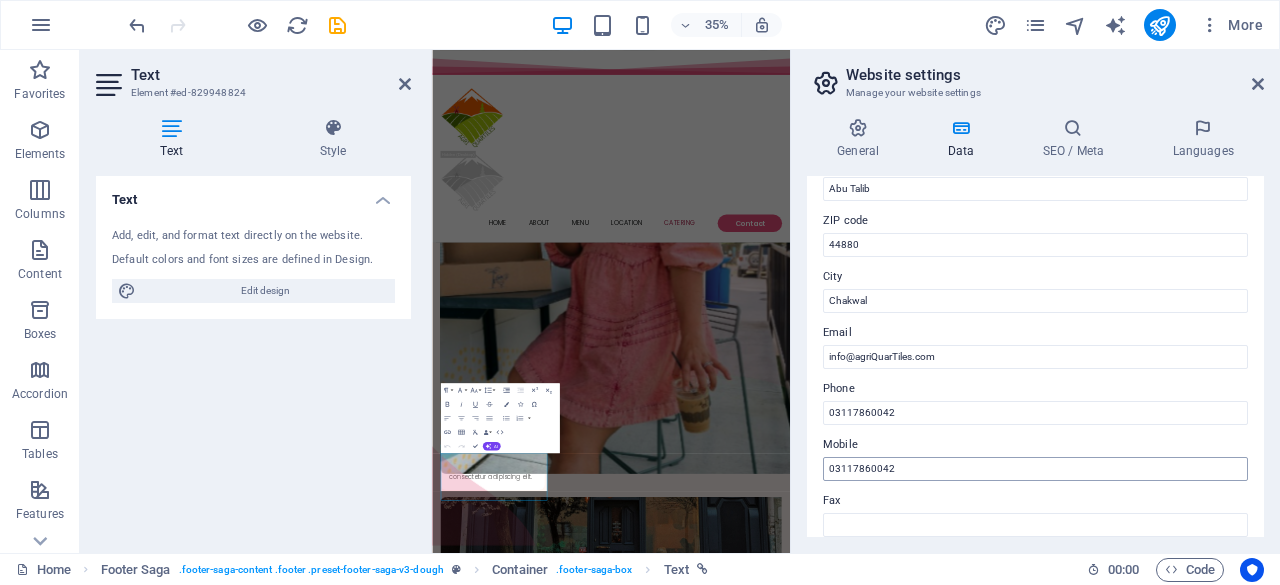 scroll, scrollTop: 472, scrollLeft: 0, axis: vertical 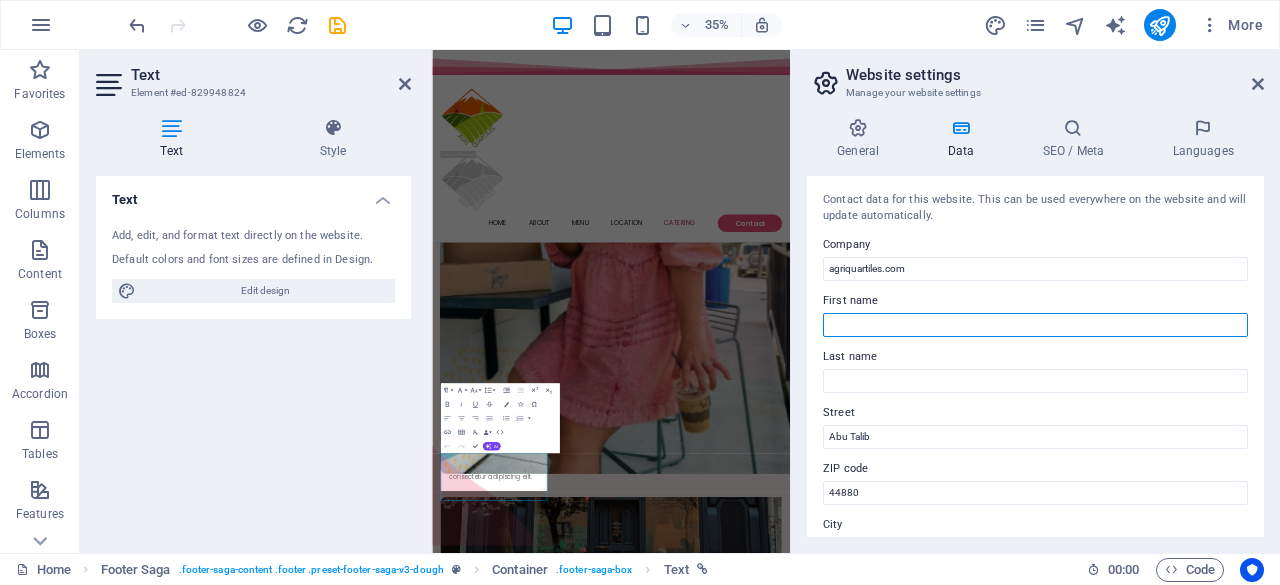 click on "First name" at bounding box center (1035, 325) 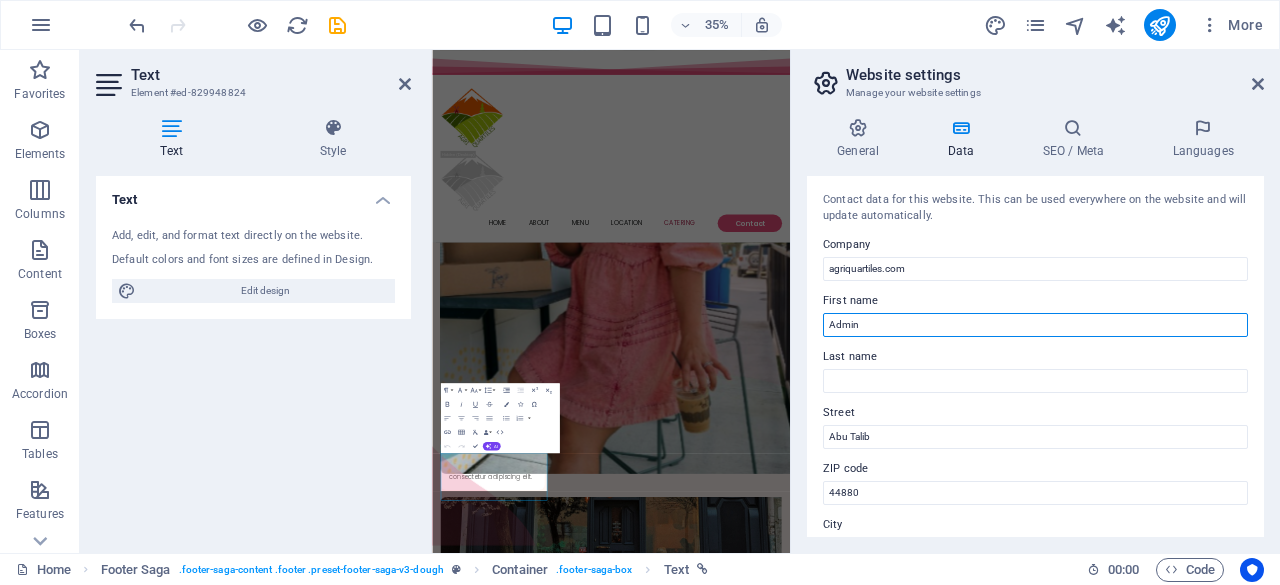 type on "Admin" 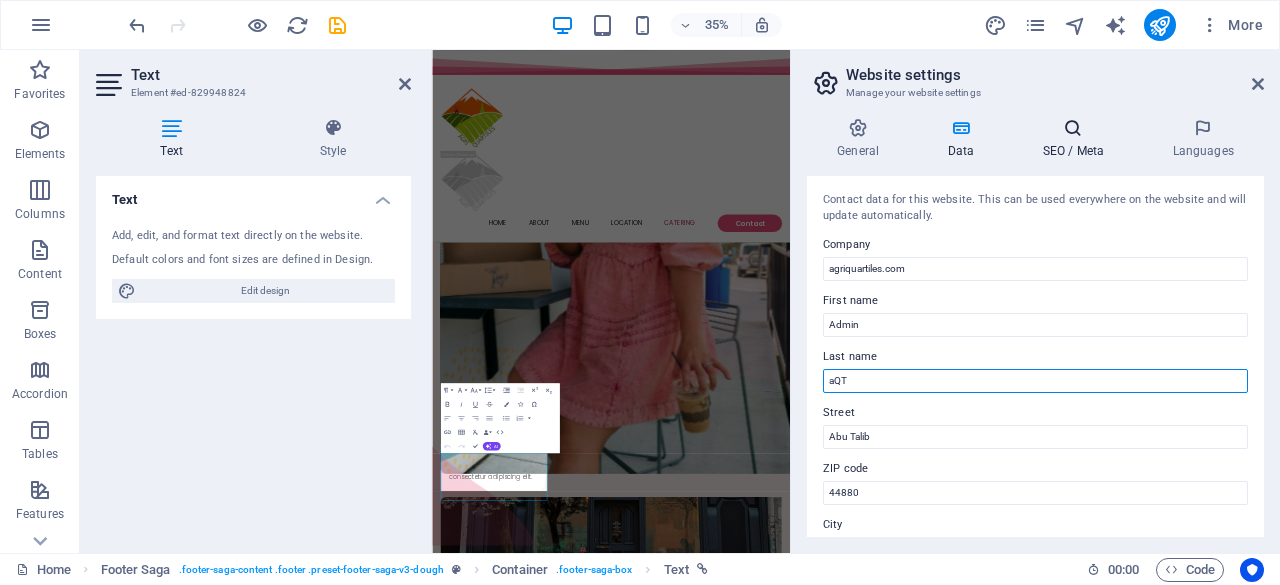 type on "aQT" 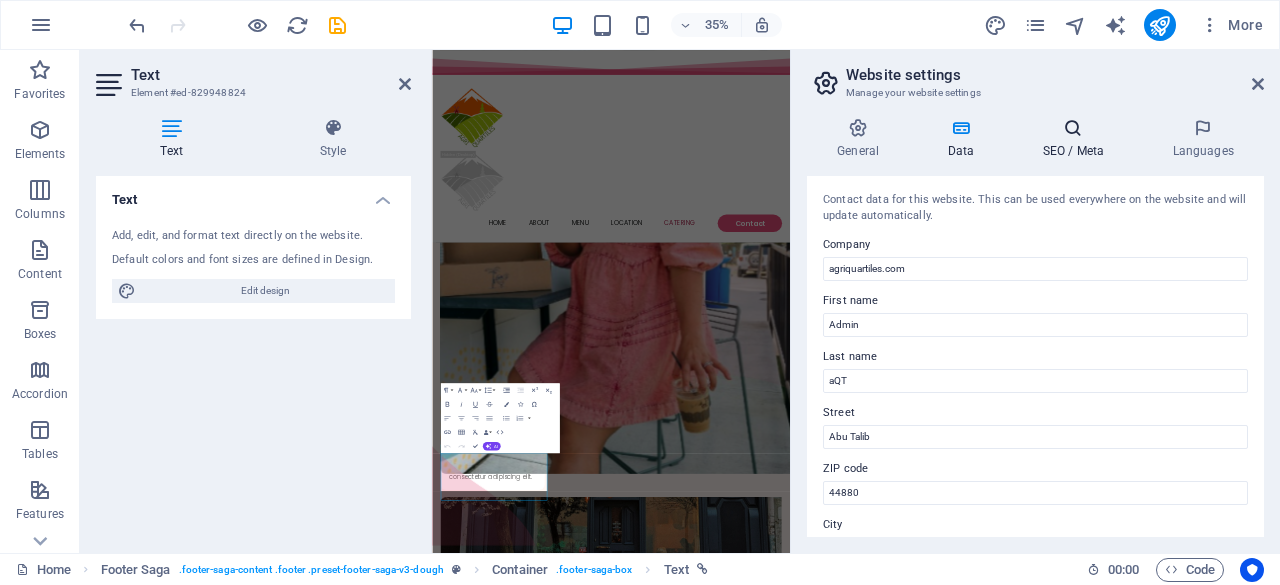 click at bounding box center [1073, 128] 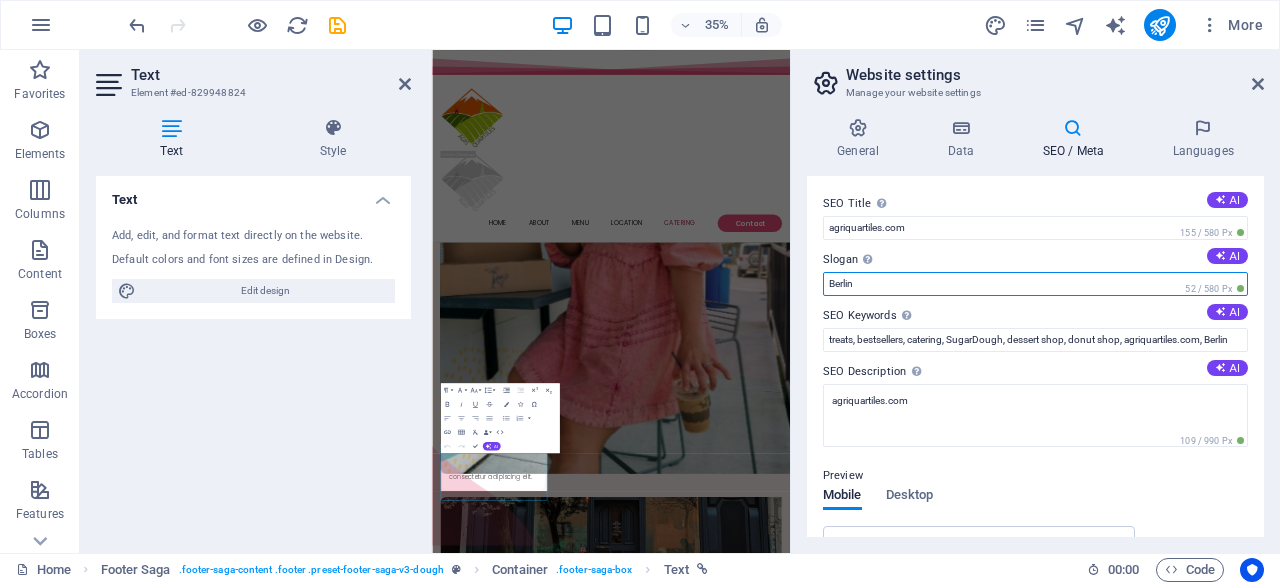 click on "Berlin" at bounding box center (1035, 284) 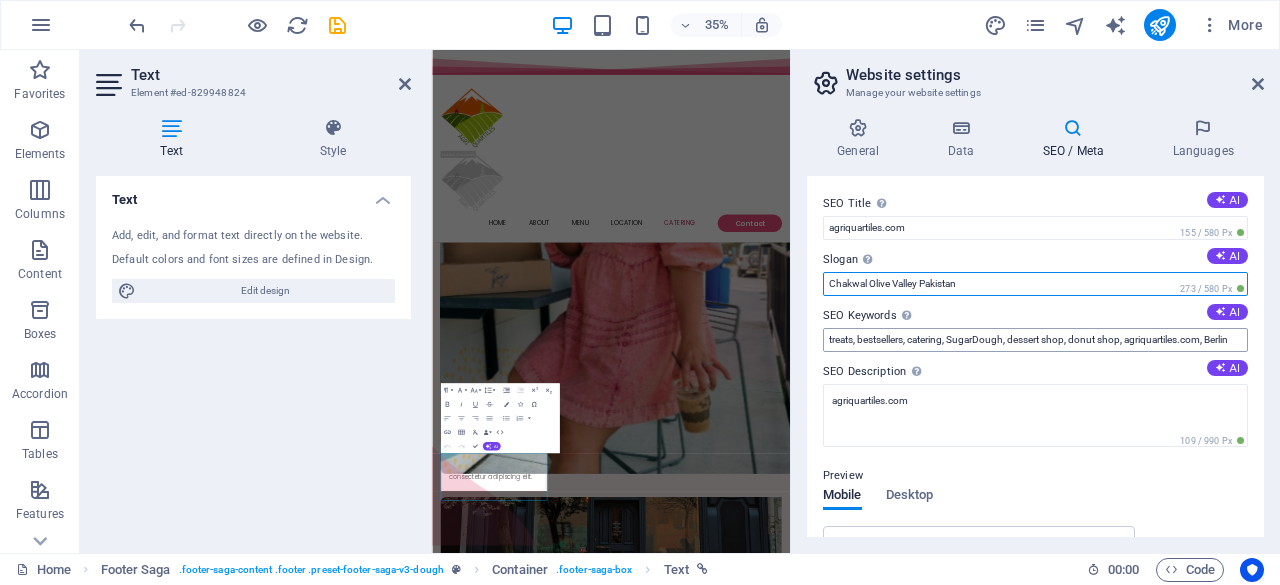type on "Chakwal Olive Valley Pakistan" 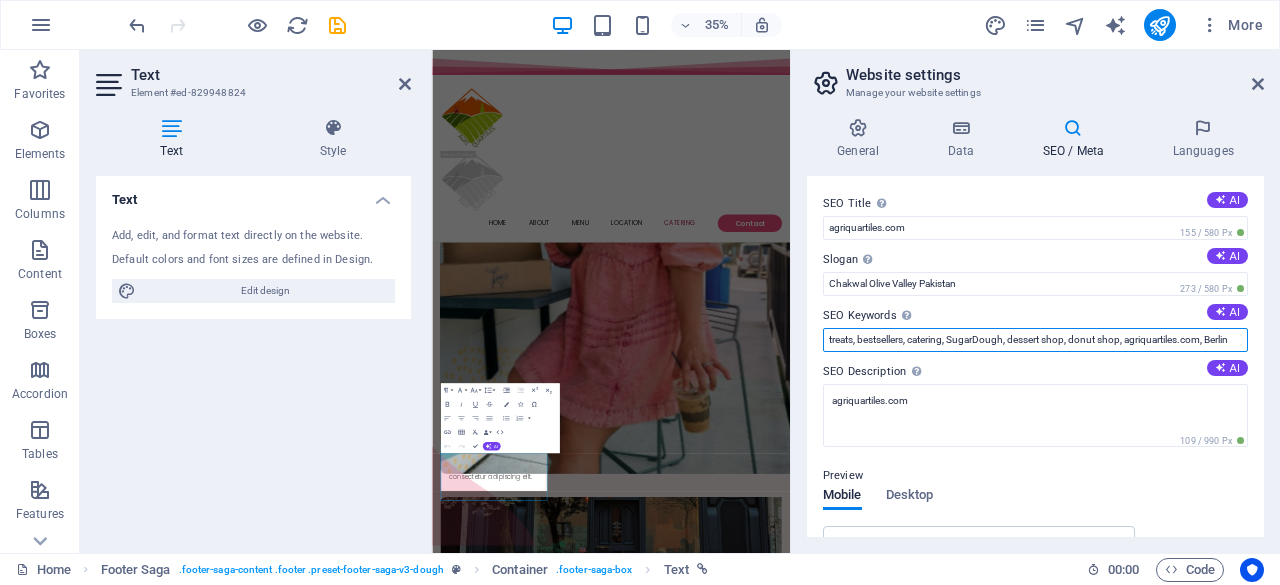 click on "treats, bestsellers, catering, SugarDough, dessert shop, donut shop, agriquartiles.com, Berlin" at bounding box center (1035, 340) 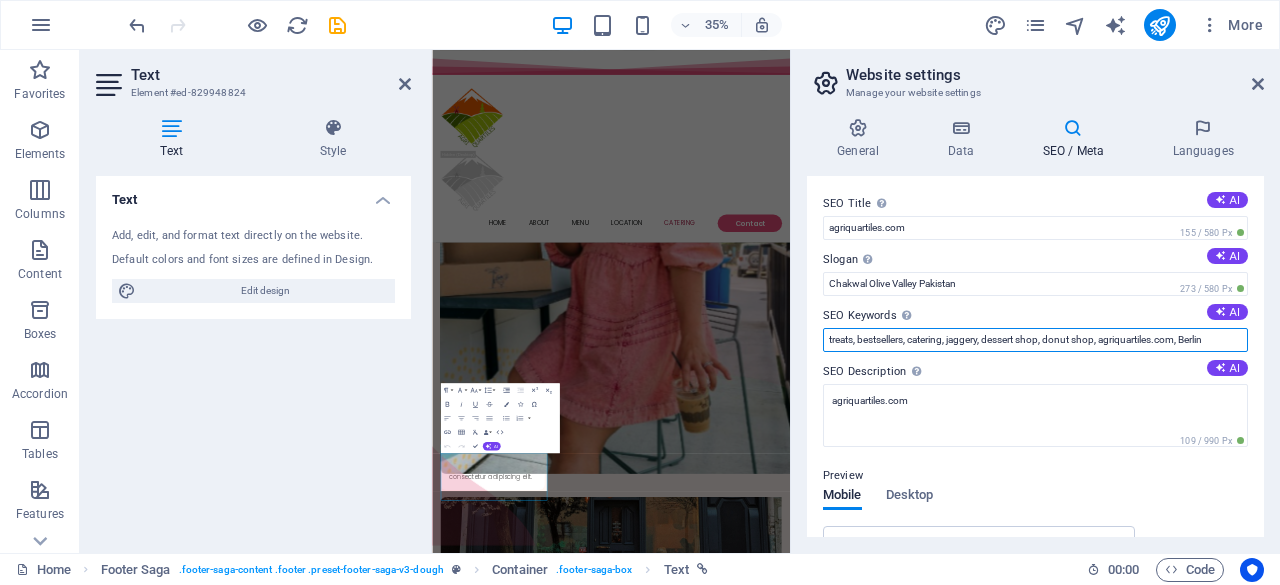 click on "treats, bestsellers, catering, jaggery, dessert shop, donut shop, agriquartiles.com, Berlin" at bounding box center [1035, 340] 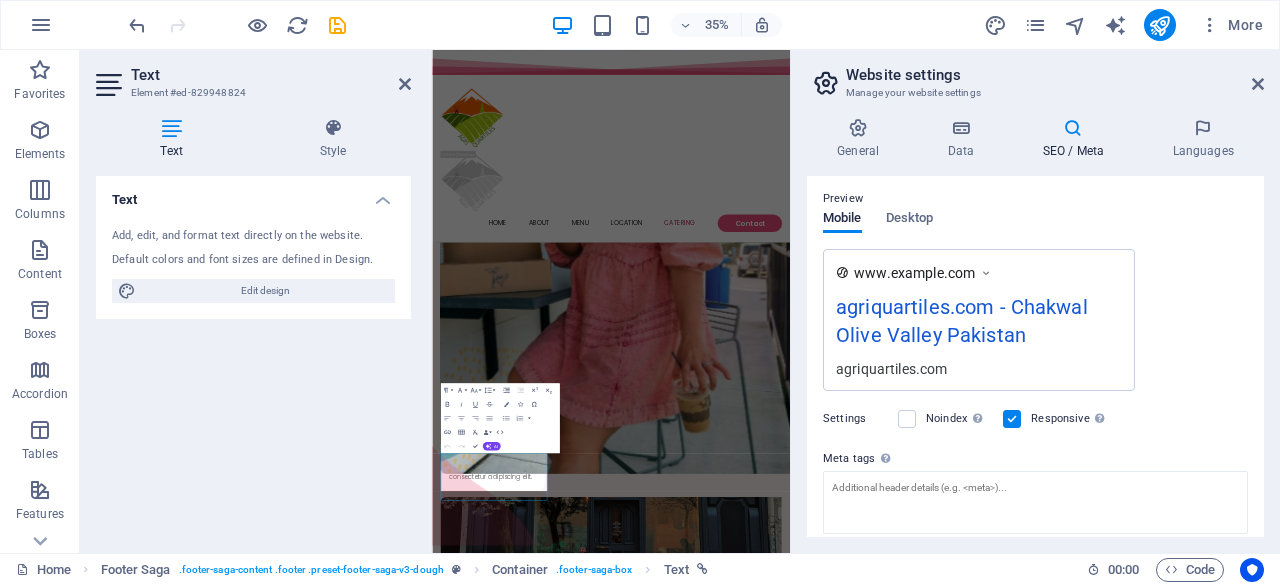 scroll, scrollTop: 0, scrollLeft: 0, axis: both 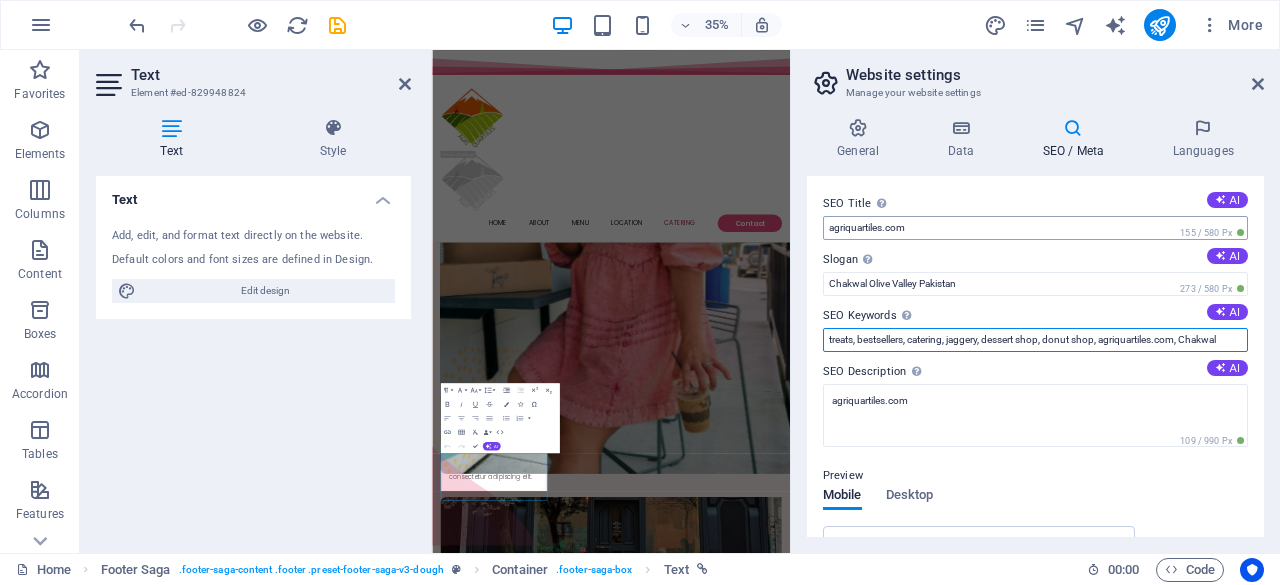 type on "treats, bestsellers, catering, jaggery, dessert shop, donut shop, agriquartiles.com, Chakwal" 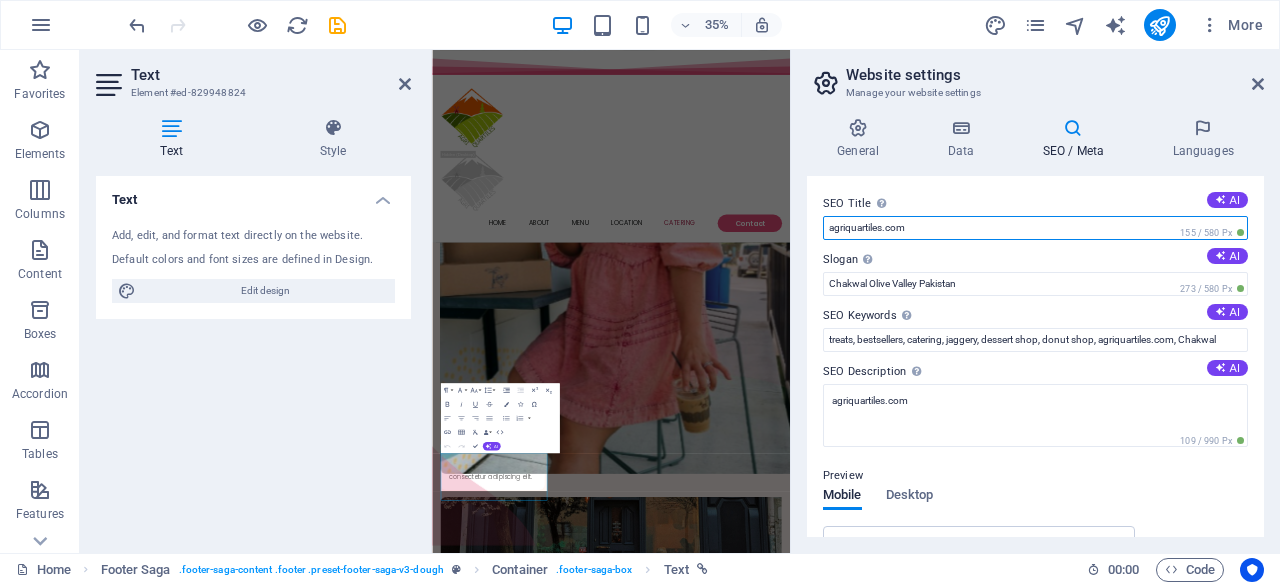 click on "agriquartiles.com" at bounding box center (1035, 228) 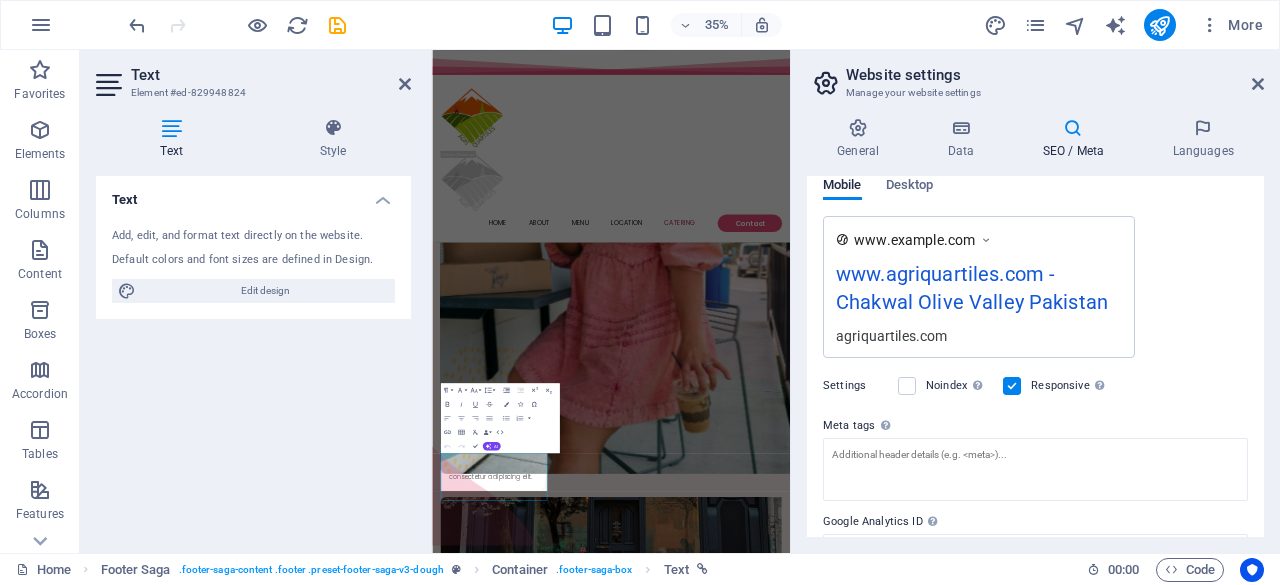 scroll, scrollTop: 400, scrollLeft: 0, axis: vertical 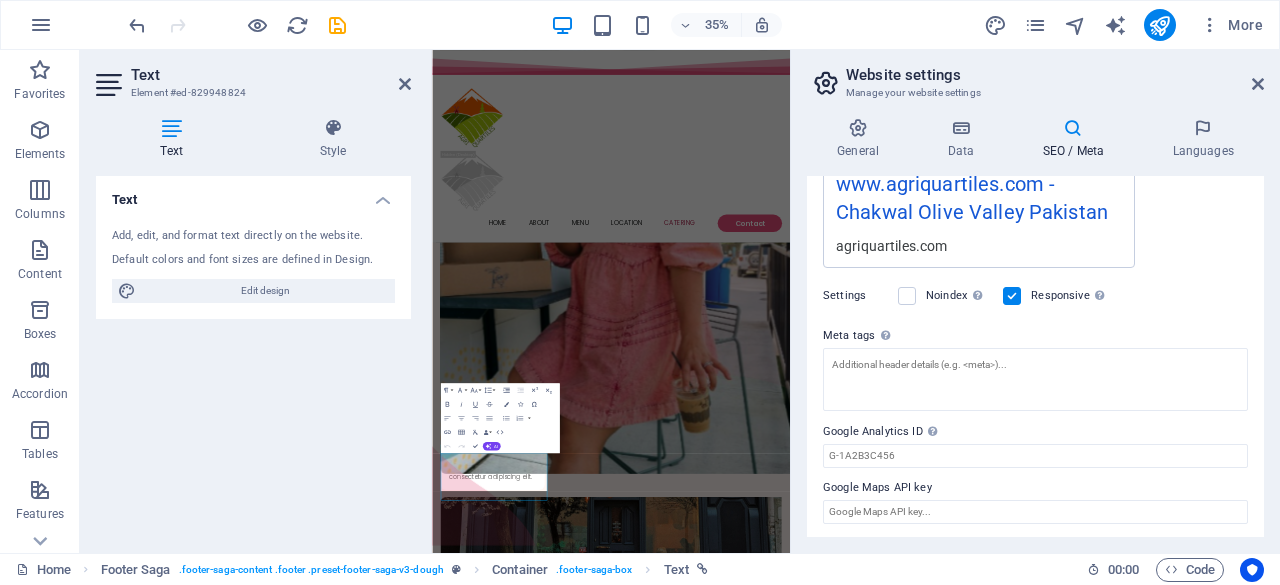 type on "www.agriquartiles.com" 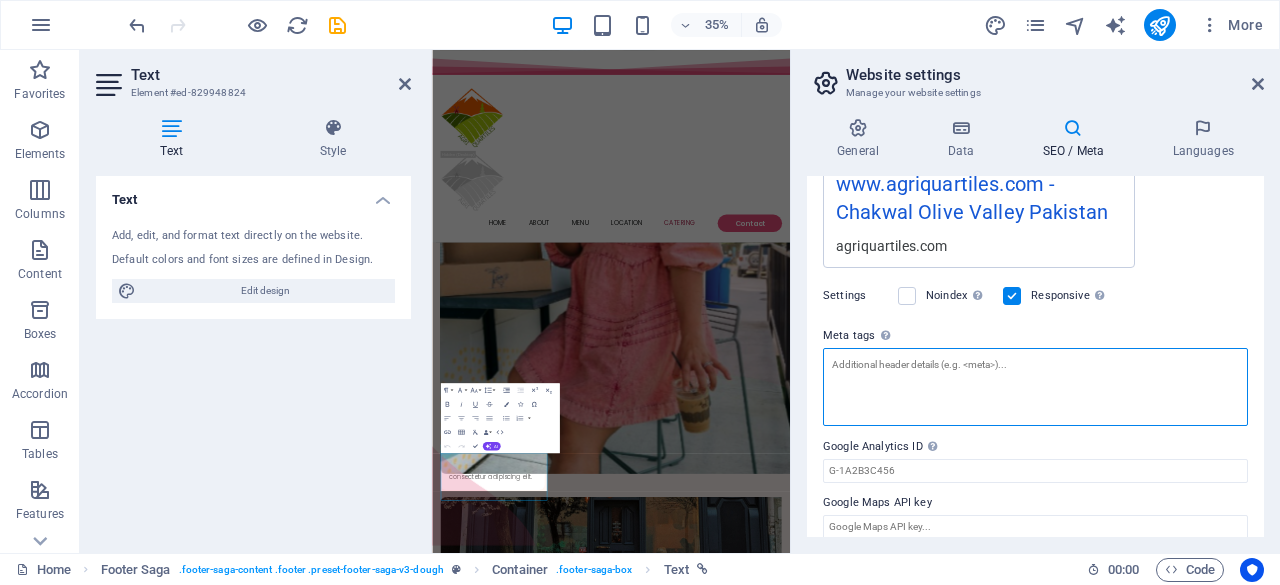 click on "Meta tags Enter HTML code here that will be placed inside the  tags of your website. Please note that your website may not function if you include code with errors." at bounding box center [1035, 387] 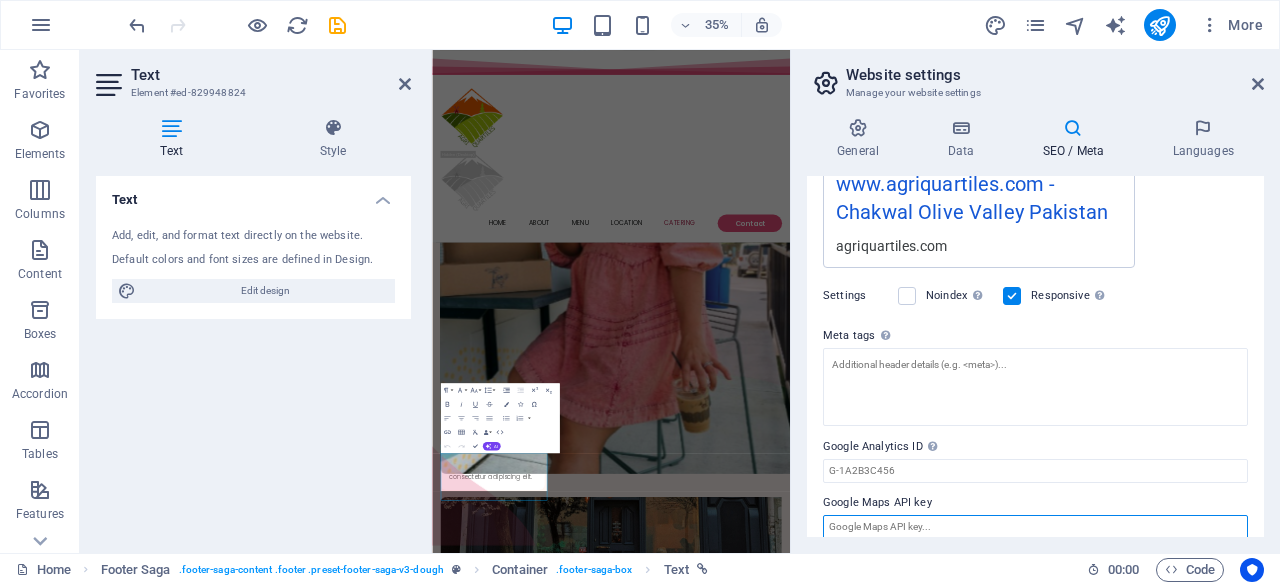 click on "Google Maps API key" at bounding box center [1035, 527] 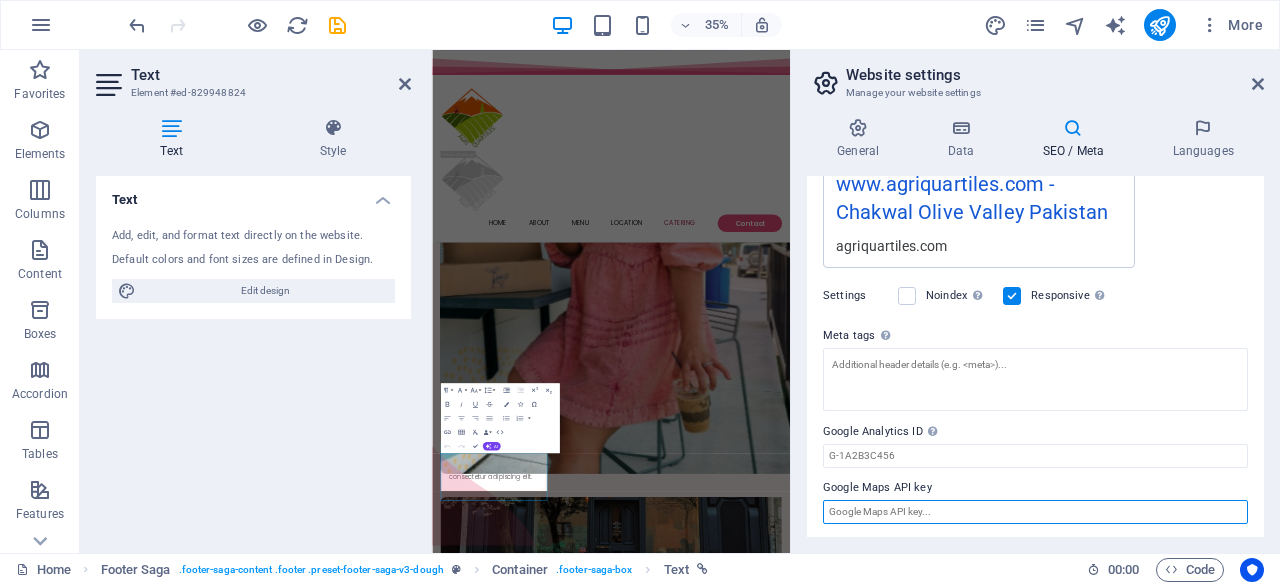 paste on "AIzaSyCoCv9ZK7j0PY_WlIp9pbqD5GeWlEo4Snw" 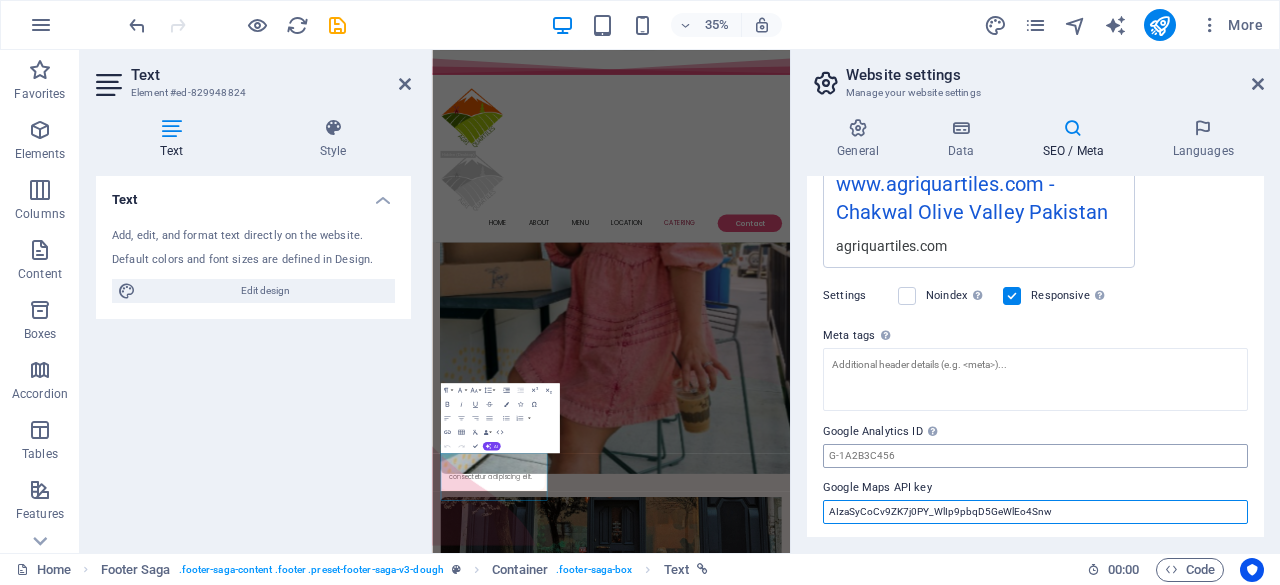 type on "AIzaSyCoCv9ZK7j0PY_WlIp9pbqD5GeWlEo4Snw" 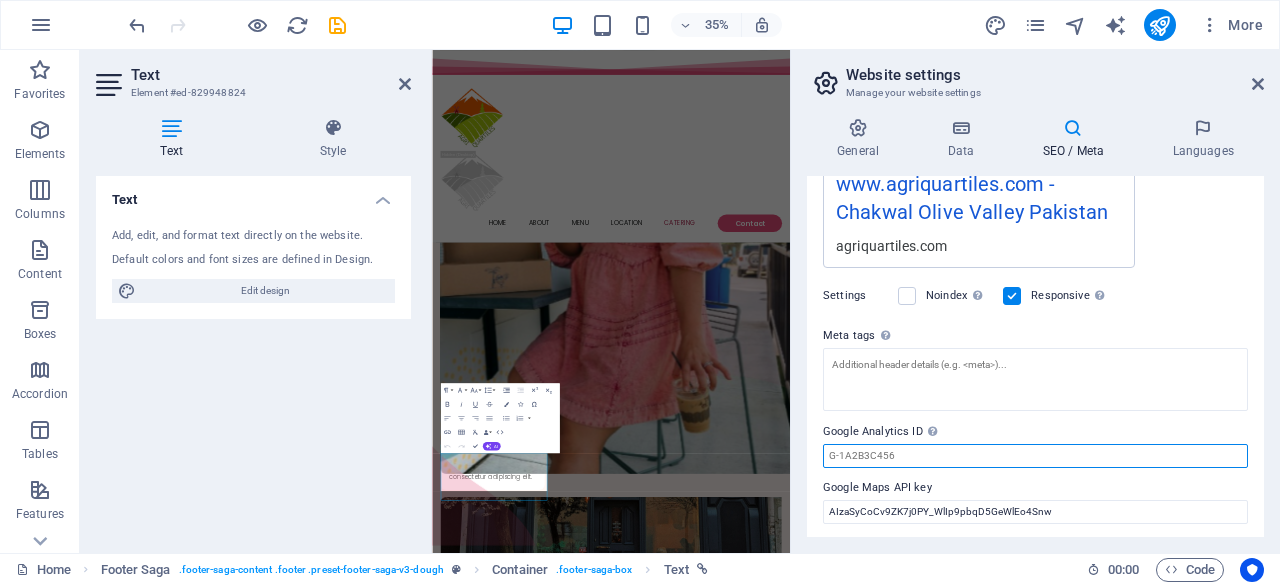 click on "Google Analytics ID Please only add the Google Analytics ID. We automatically include the ID in the tracking snippet. The Analytics ID looks similar to e.g. G-1A2B3C456" at bounding box center [1035, 456] 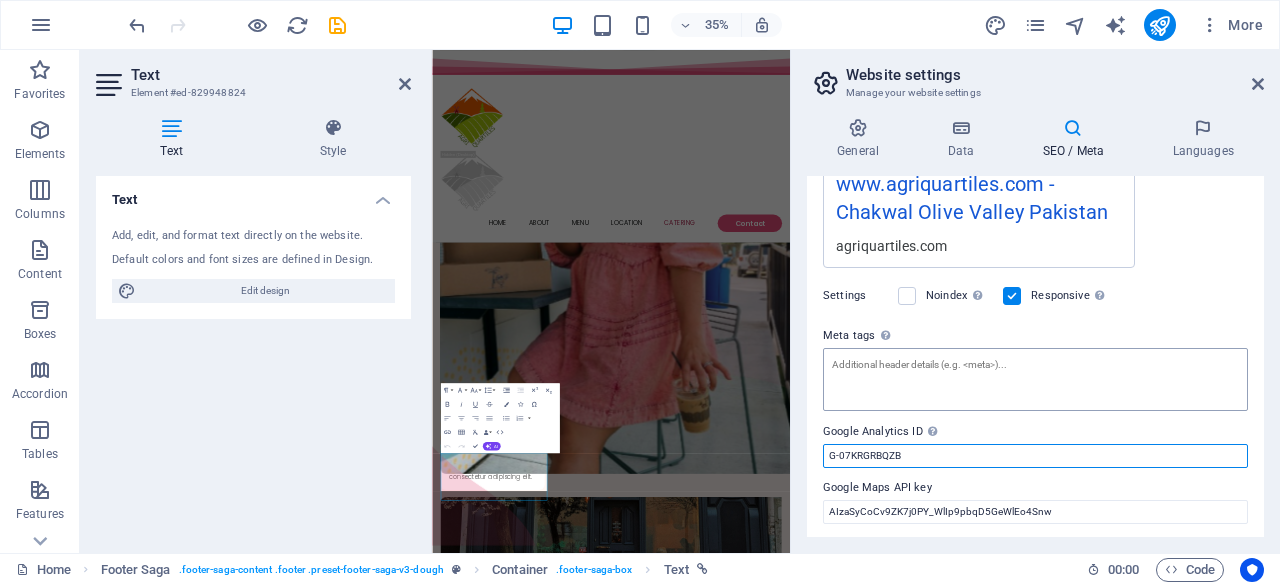 type on "G-07KRGRBQZB" 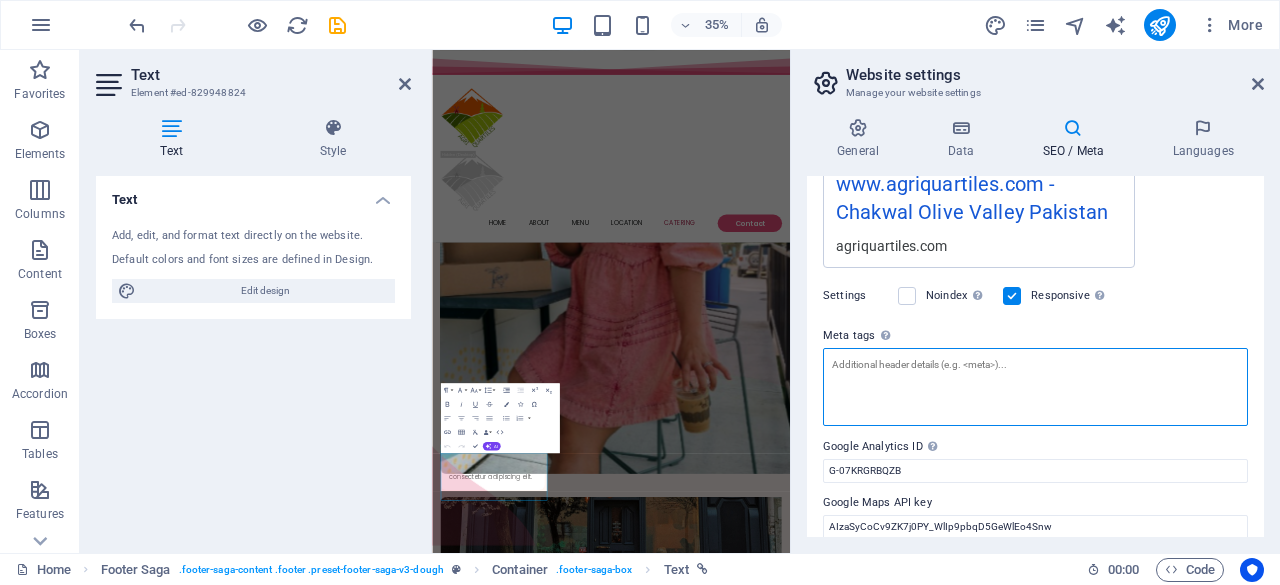 click on "Meta tags Enter HTML code here that will be placed inside the  tags of your website. Please note that your website may not function if you include code with errors." at bounding box center (1035, 387) 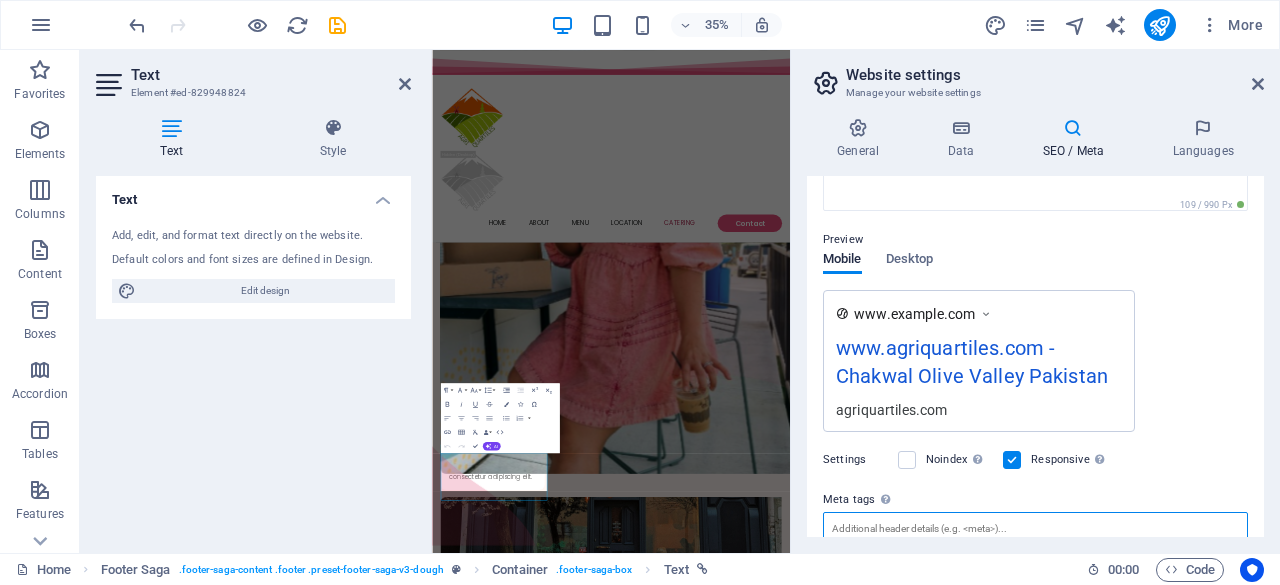 scroll, scrollTop: 237, scrollLeft: 0, axis: vertical 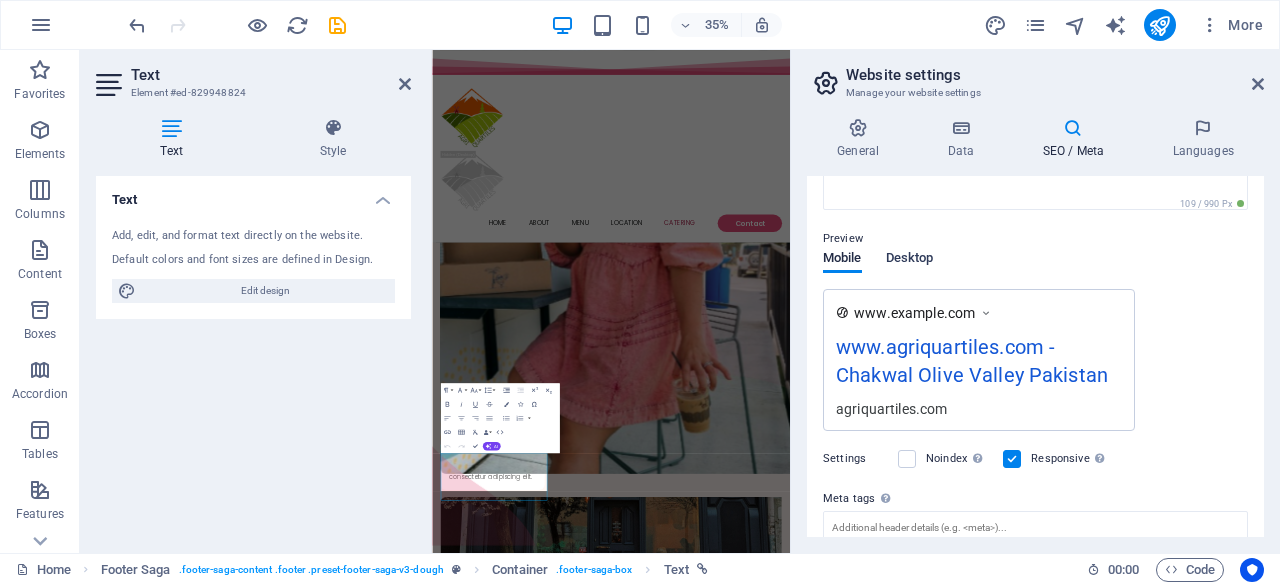 click on "Desktop" at bounding box center (910, 260) 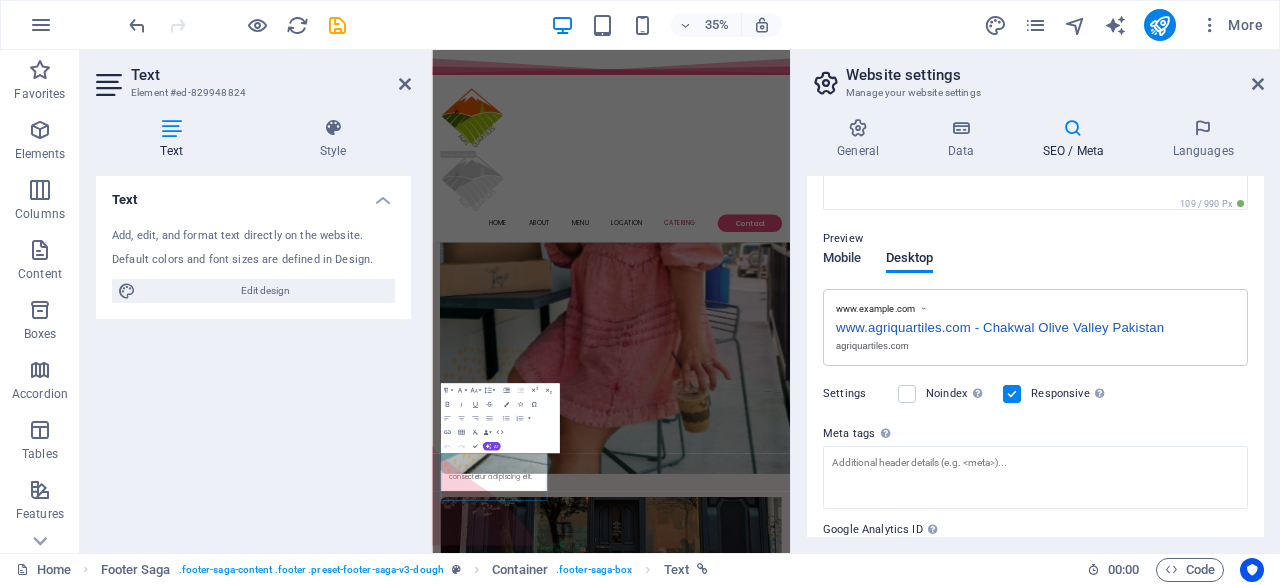 click on "Mobile" at bounding box center [842, 260] 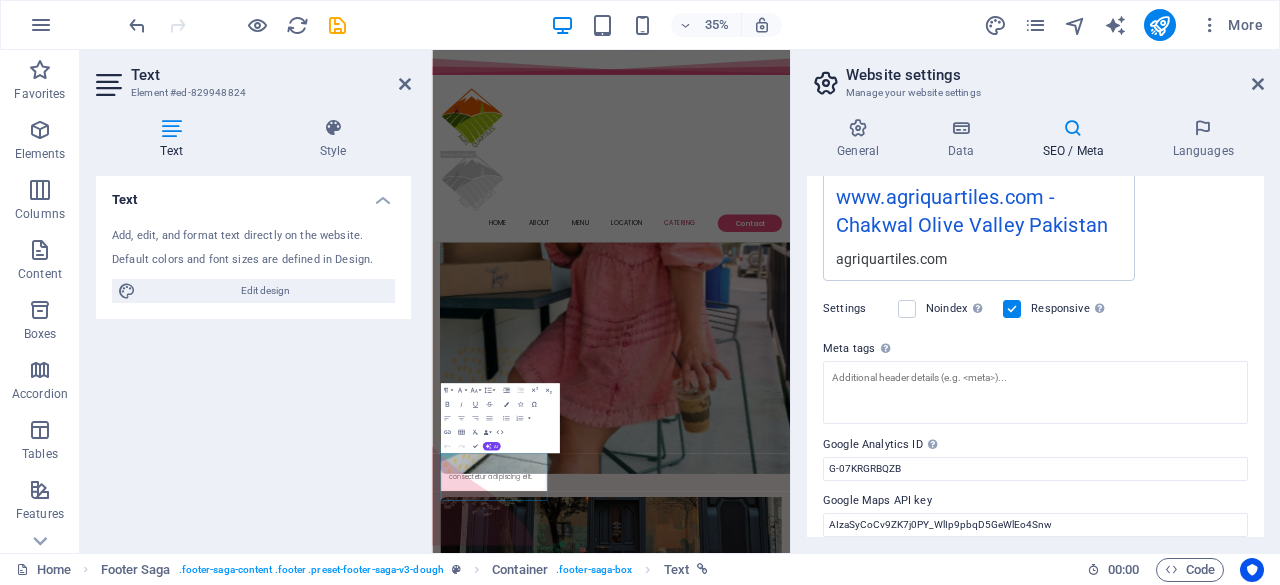 scroll, scrollTop: 400, scrollLeft: 0, axis: vertical 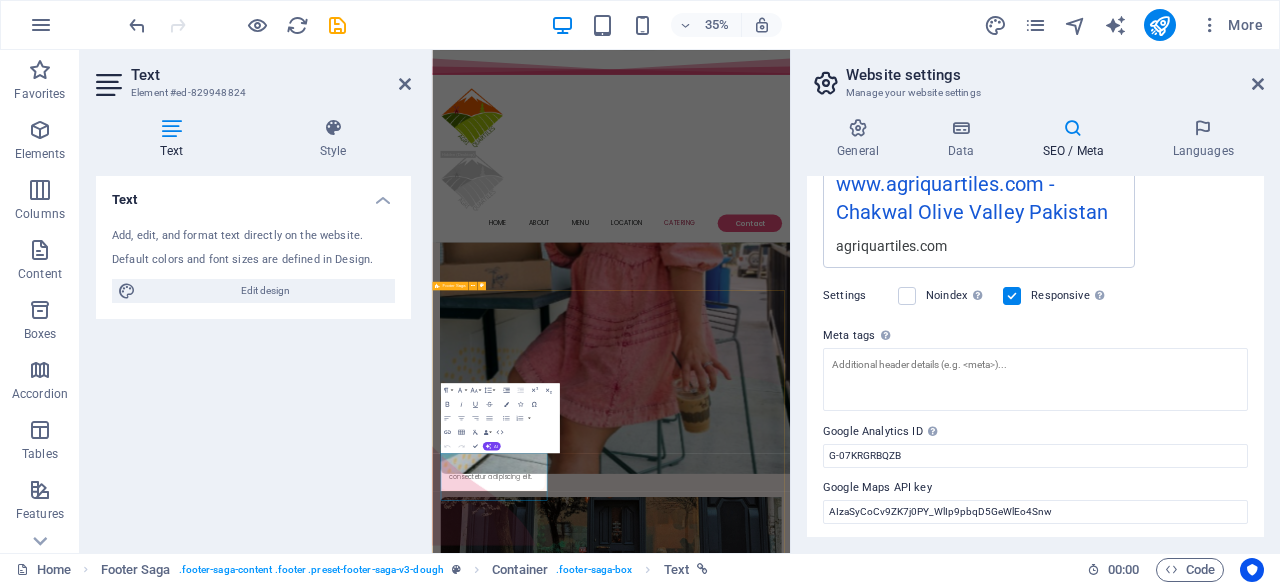 click on "Abu Talib ,  Chakwal ,   44880
03117860042   info@agriQuarTiles.com Home About Menu Location Catering Facebook Twitter Youtube
Copyright    agriquartiles.com . All rights reserved Legal Notice  |  Privacy Policy" at bounding box center [943, 4663] 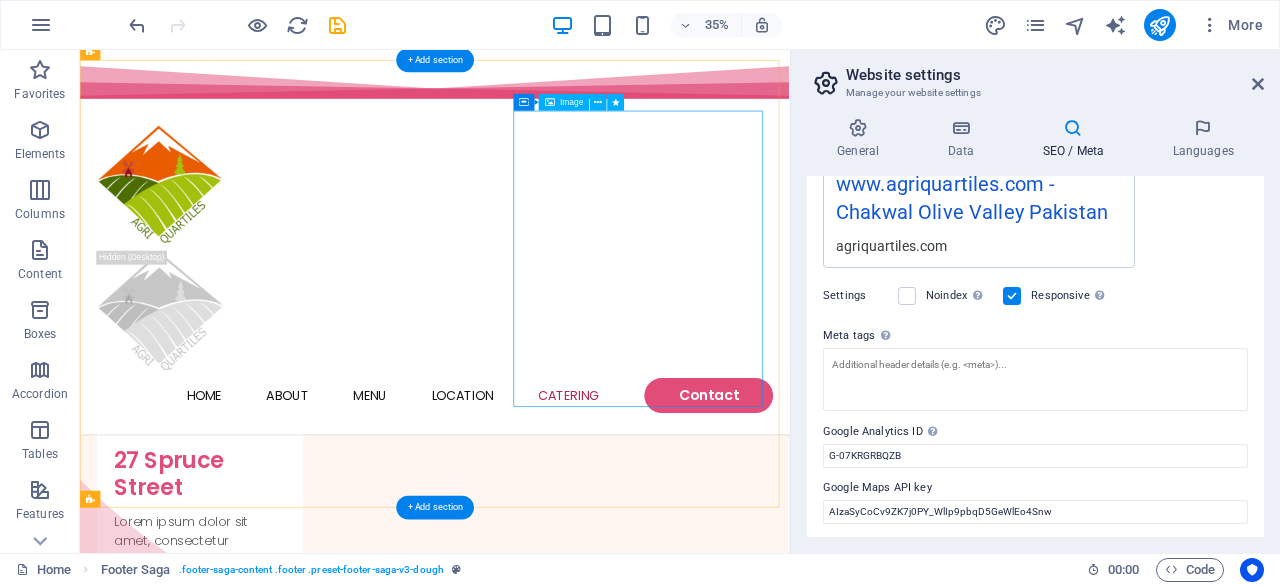 scroll, scrollTop: 5206, scrollLeft: 0, axis: vertical 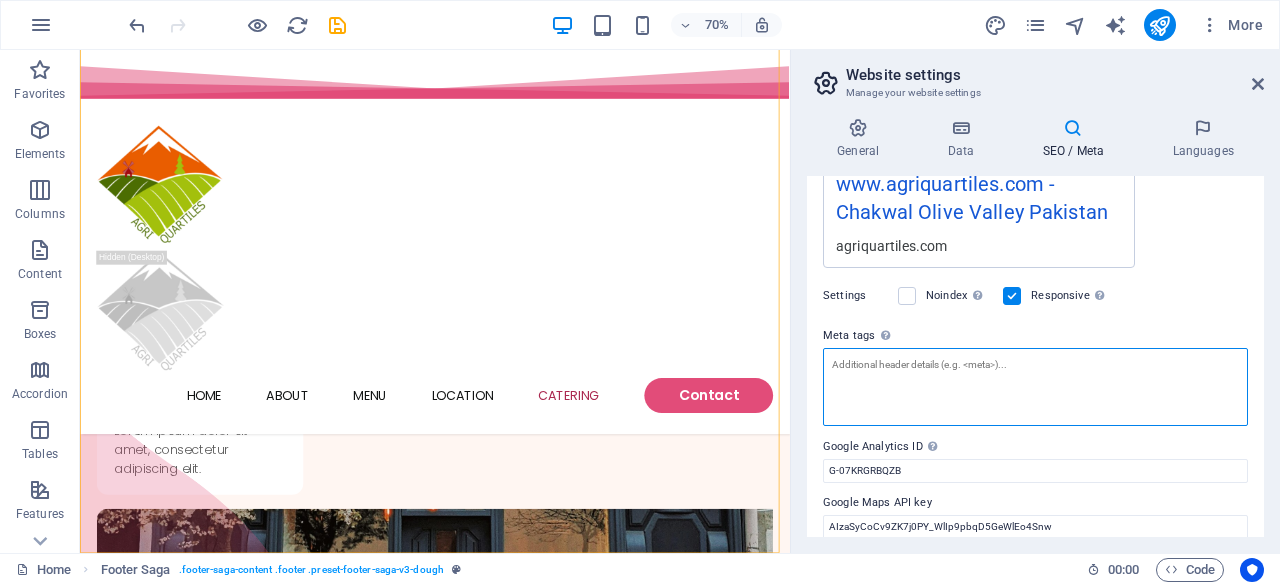 click on "Meta tags Enter HTML code here that will be placed inside the  tags of your website. Please note that your website may not function if you include code with errors." at bounding box center [1035, 387] 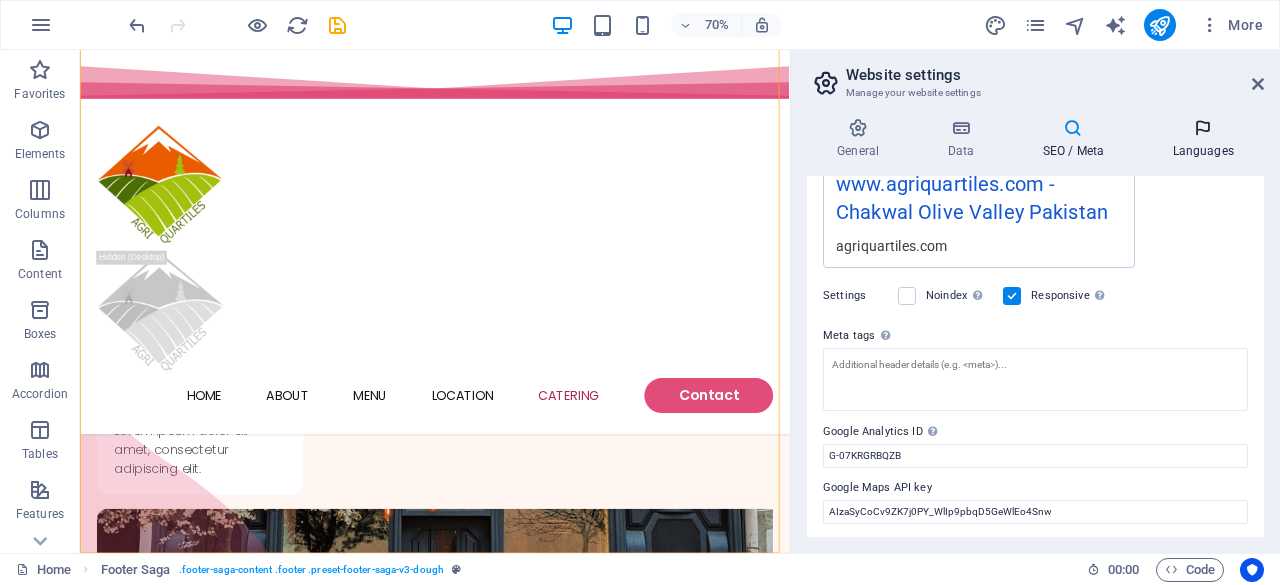 click on "Languages" at bounding box center [1203, 139] 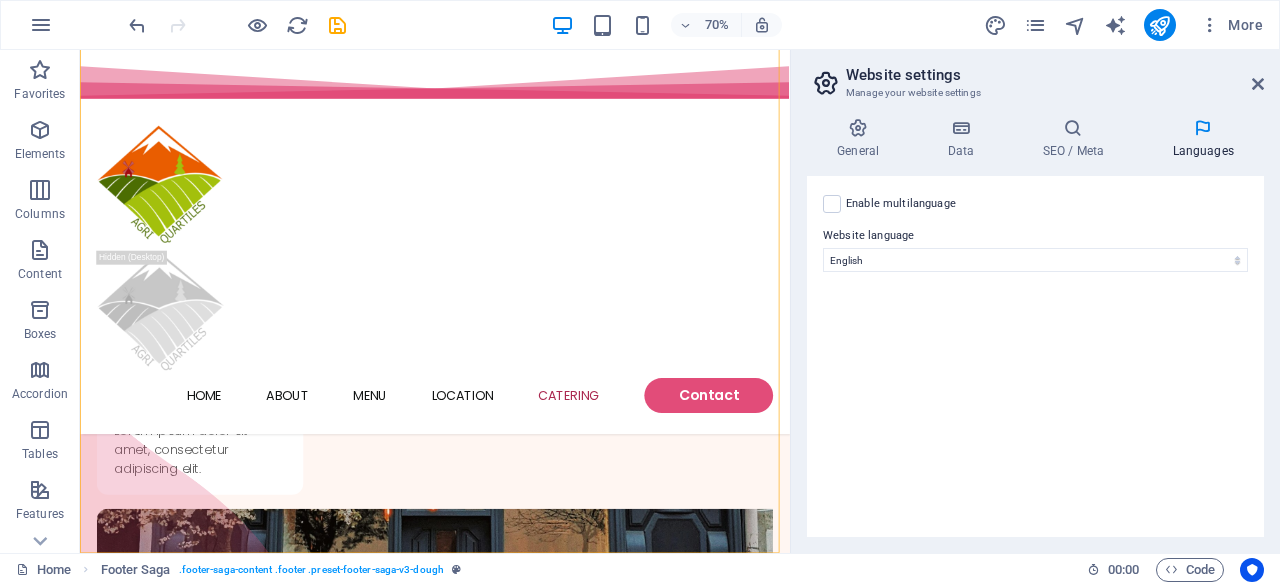 click on "Enable multilanguage To disable multilanguage delete all languages until only one language remains." at bounding box center (901, 204) 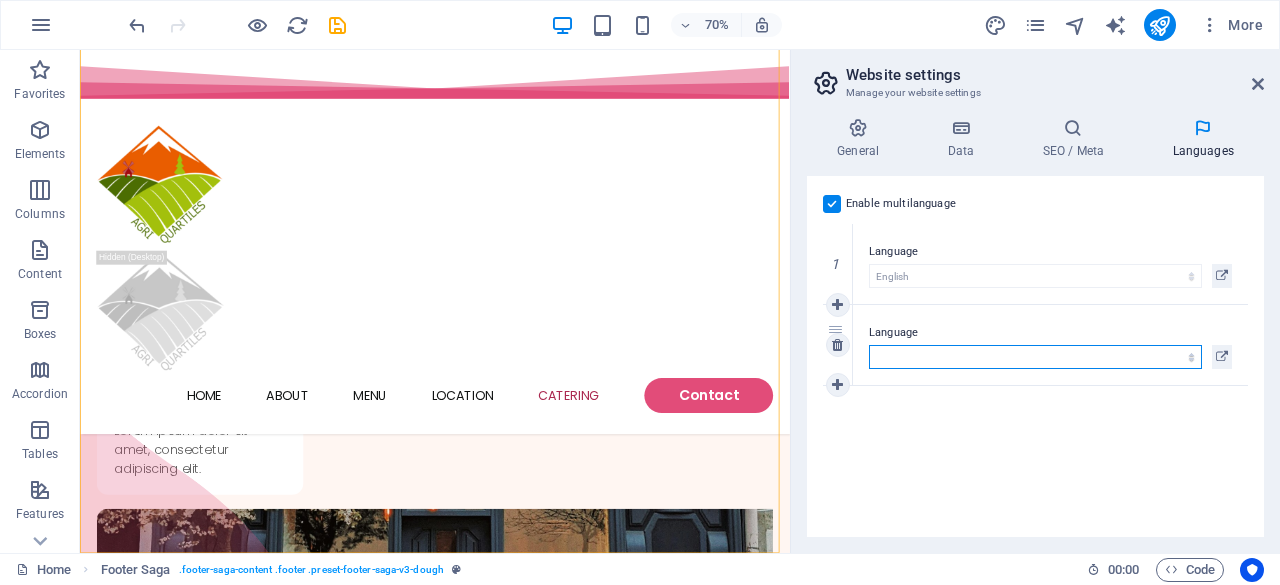 click on "Abkhazian Afar Afrikaans Akan Albanian Amharic Arabic Aragonese Armenian Assamese Avaric Avestan Aymara Azerbaijani Bambara Bashkir Basque Belarusian Bengali Bihari languages Bislama Bokmål Bosnian Breton Bulgarian Burmese Catalan Central Khmer Chamorro Chechen Chinese Church Slavic Chuvash Cornish Corsican Cree Croatian Czech Danish Dutch Dzongkha English Esperanto Estonian Ewe Faroese Farsi (Persian) Fijian Finnish French Fulah Gaelic Galician Ganda Georgian German Greek Greenlandic Guaraní Gujarati Haitian Creole Hausa Hebrew Herero Hindi Hiri Motu Hungarian Icelandic Ido Igbo Indonesian Interlingua Interlingue Inuktitut Inupiaq Irish Italian Japanese Javanese Kannada Kanuri Kashmiri Kazakh Kikuyu Kinyarwanda Komi Kongo Korean Kurdish Kwanyama Kyrgyz Lao Latin Latvian Limburgish Lingala Lithuanian Luba-Katanga Luxembourgish Macedonian Malagasy Malay Malayalam Maldivian Maltese Manx Maori Marathi Marshallese Mongolian Nauru Navajo Ndonga Nepali North Ndebele Northern Sami Norwegian Norwegian Nynorsk Nuosu" at bounding box center [1035, 357] 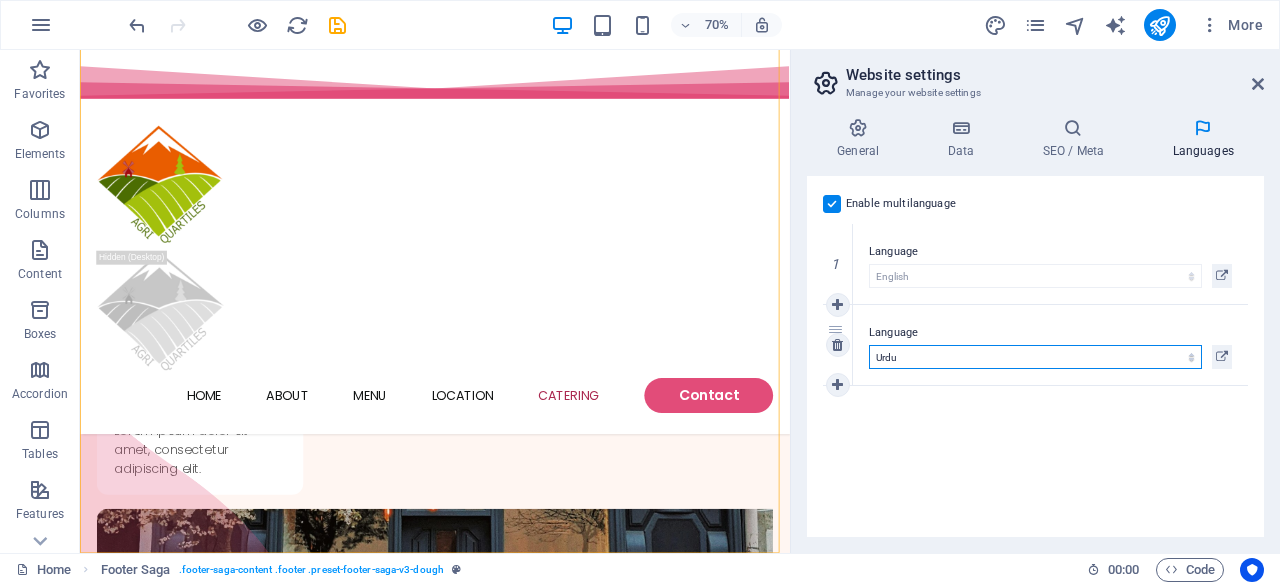 click on "Abkhazian Afar Afrikaans Akan Albanian Amharic Arabic Aragonese Armenian Assamese Avaric Avestan Aymara Azerbaijani Bambara Bashkir Basque Belarusian Bengali Bihari languages Bislama Bokmål Bosnian Breton Bulgarian Burmese Catalan Central Khmer Chamorro Chechen Chinese Church Slavic Chuvash Cornish Corsican Cree Croatian Czech Danish Dutch Dzongkha English Esperanto Estonian Ewe Faroese Farsi (Persian) Fijian Finnish French Fulah Gaelic Galician Ganda Georgian German Greek Greenlandic Guaraní Gujarati Haitian Creole Hausa Hebrew Herero Hindi Hiri Motu Hungarian Icelandic Ido Igbo Indonesian Interlingua Interlingue Inuktitut Inupiaq Irish Italian Japanese Javanese Kannada Kanuri Kashmiri Kazakh Kikuyu Kinyarwanda Komi Kongo Korean Kurdish Kwanyama Kyrgyz Lao Latin Latvian Limburgish Lingala Lithuanian Luba-Katanga Luxembourgish Macedonian Malagasy Malay Malayalam Maldivian Maltese Manx Maori Marathi Marshallese Mongolian Nauru Navajo Ndonga Nepali North Ndebele Northern Sami Norwegian Norwegian Nynorsk Nuosu" at bounding box center [1035, 357] 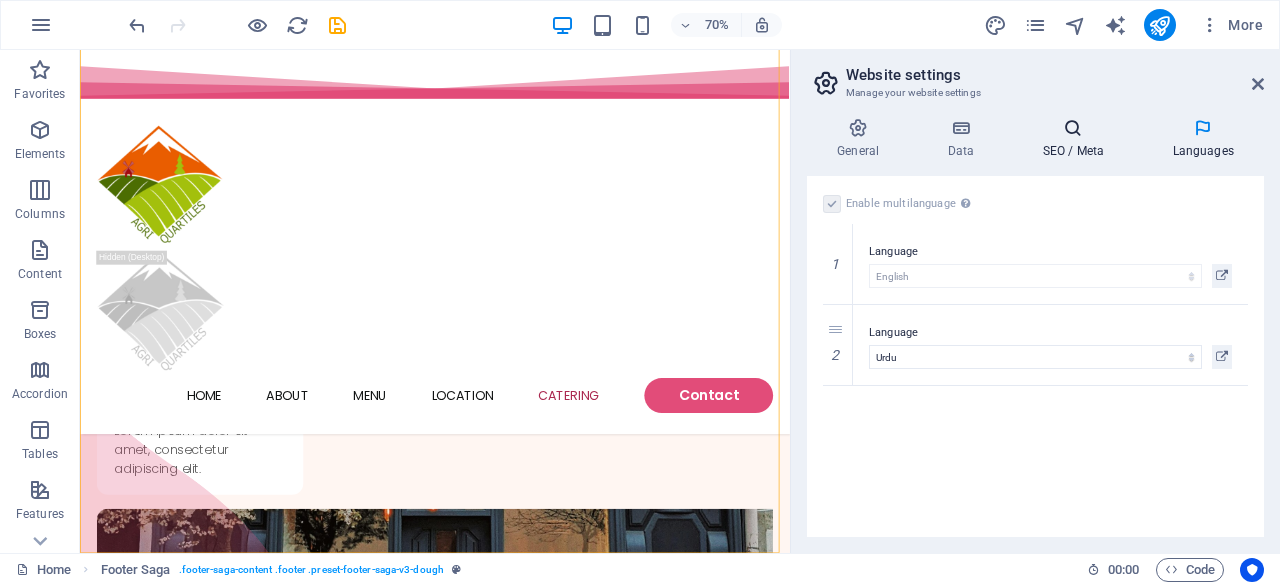click at bounding box center [1073, 128] 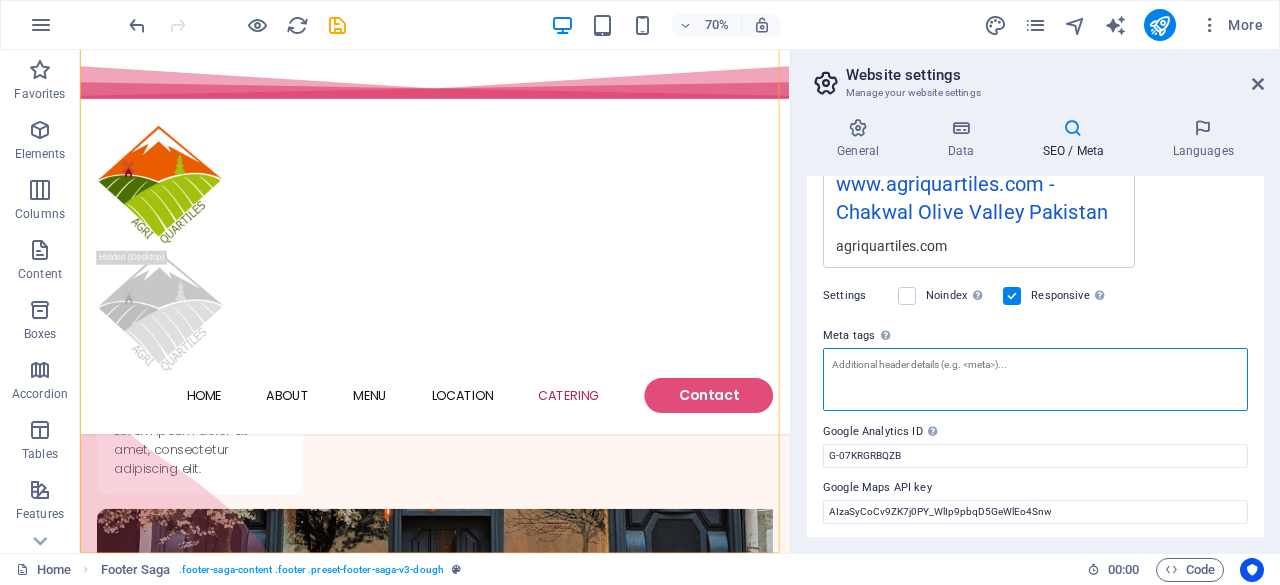 scroll, scrollTop: 400, scrollLeft: 0, axis: vertical 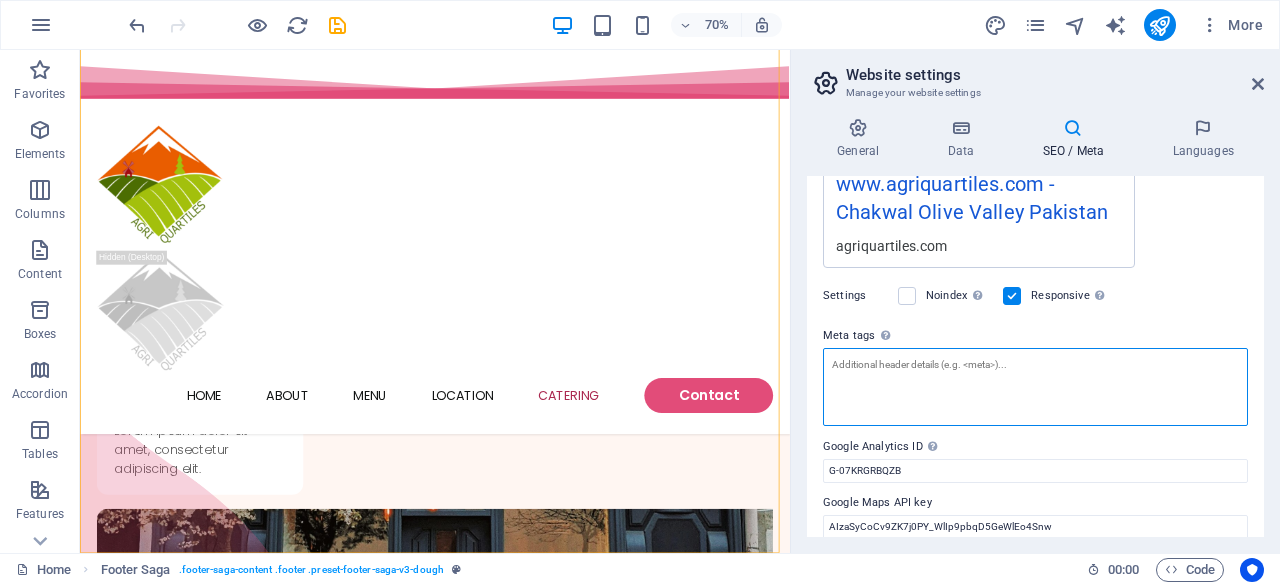 click on "Meta tags Enter HTML code here that will be placed inside the  tags of your website. Please note that your website may not function if you include code with errors." at bounding box center (1035, 387) 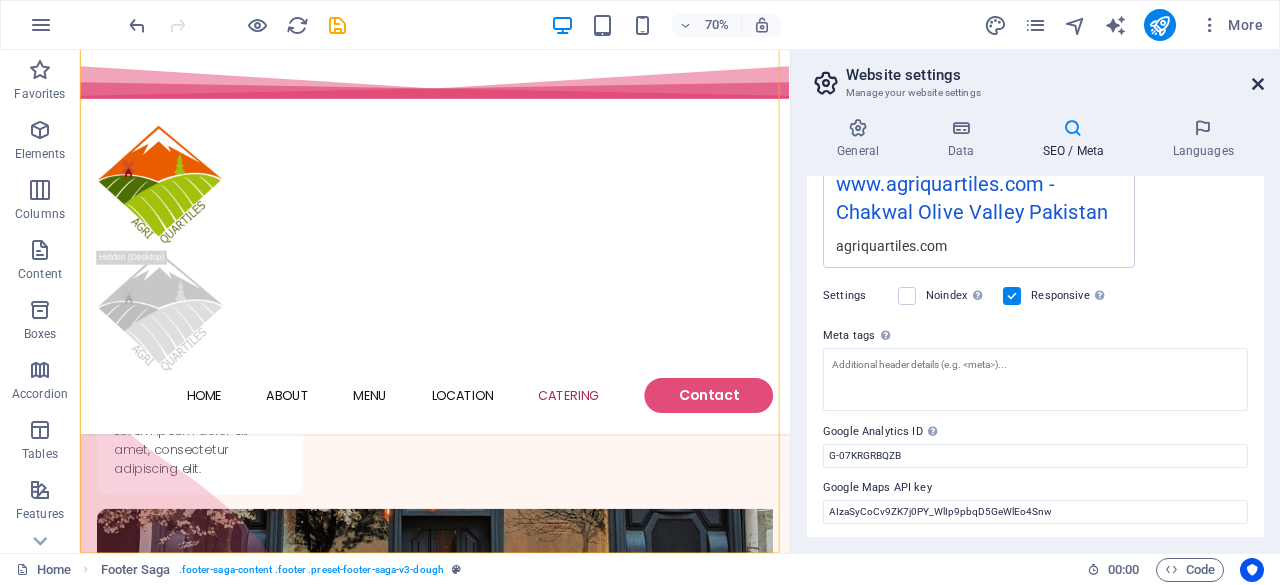 click at bounding box center (1258, 84) 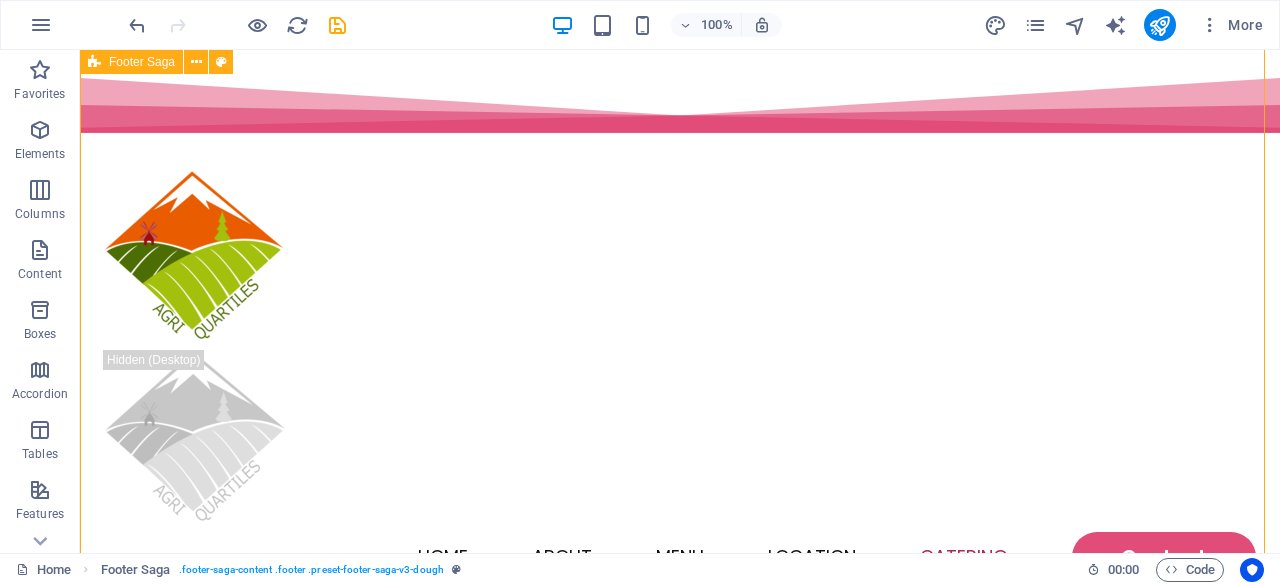 scroll, scrollTop: 5121, scrollLeft: 0, axis: vertical 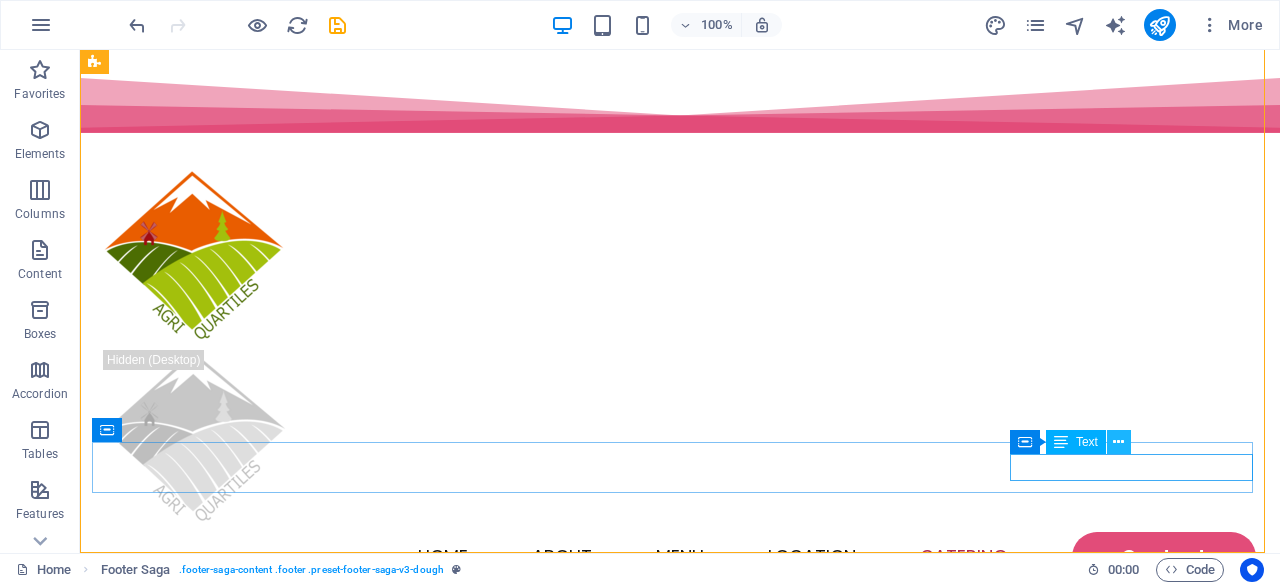 click at bounding box center [1118, 442] 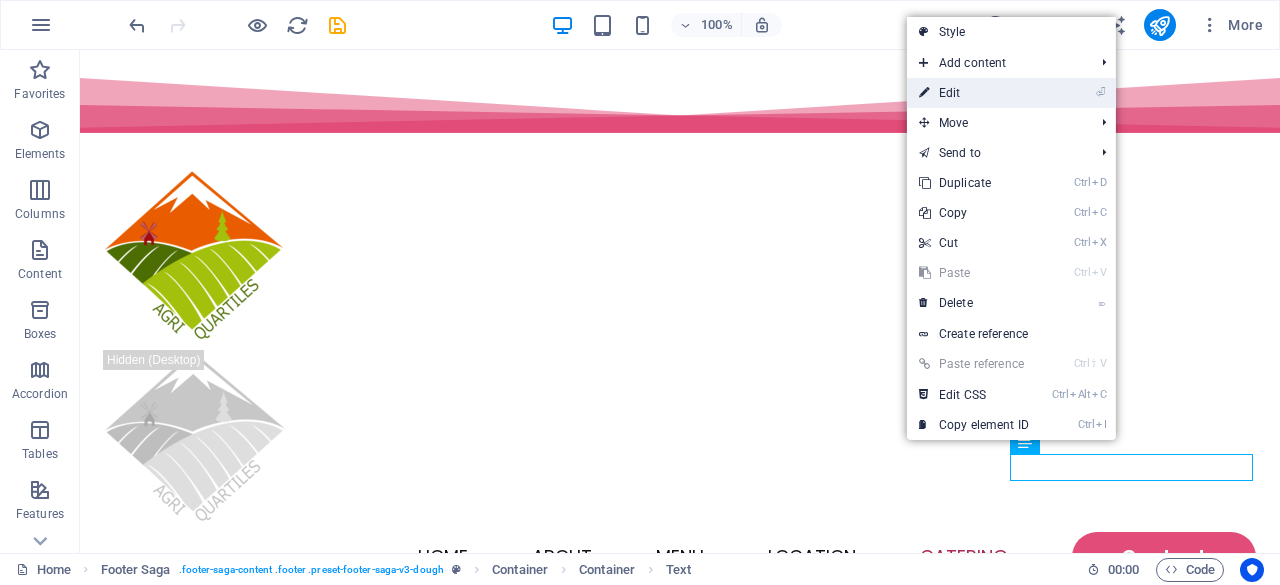 click on "⏎  Edit" at bounding box center (974, 93) 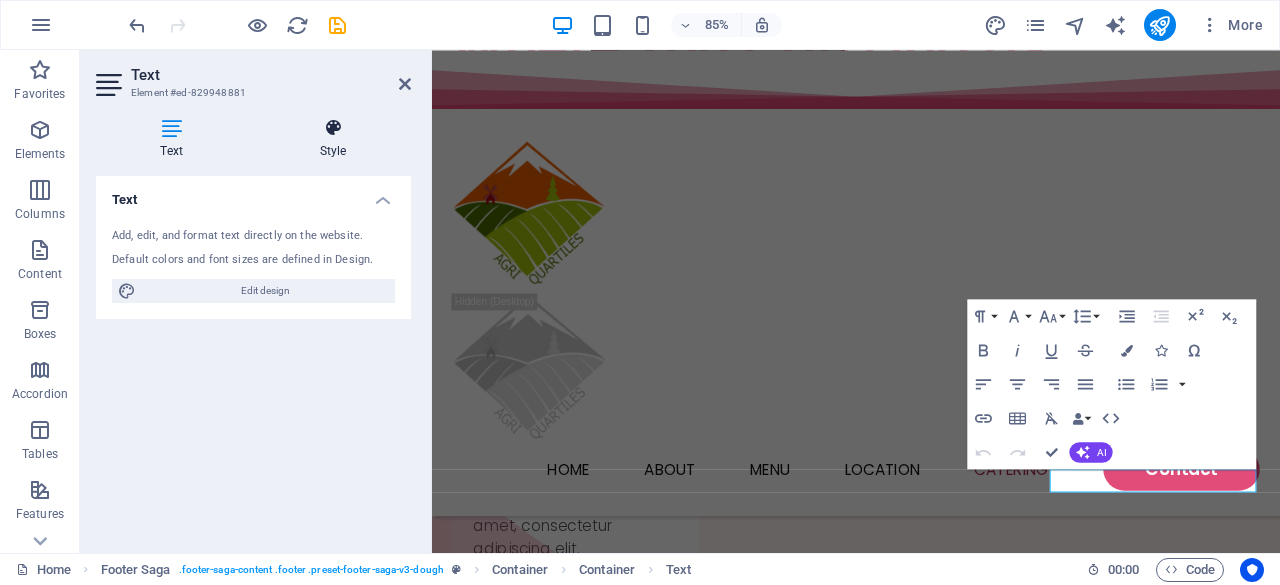 click on "Style" at bounding box center [333, 139] 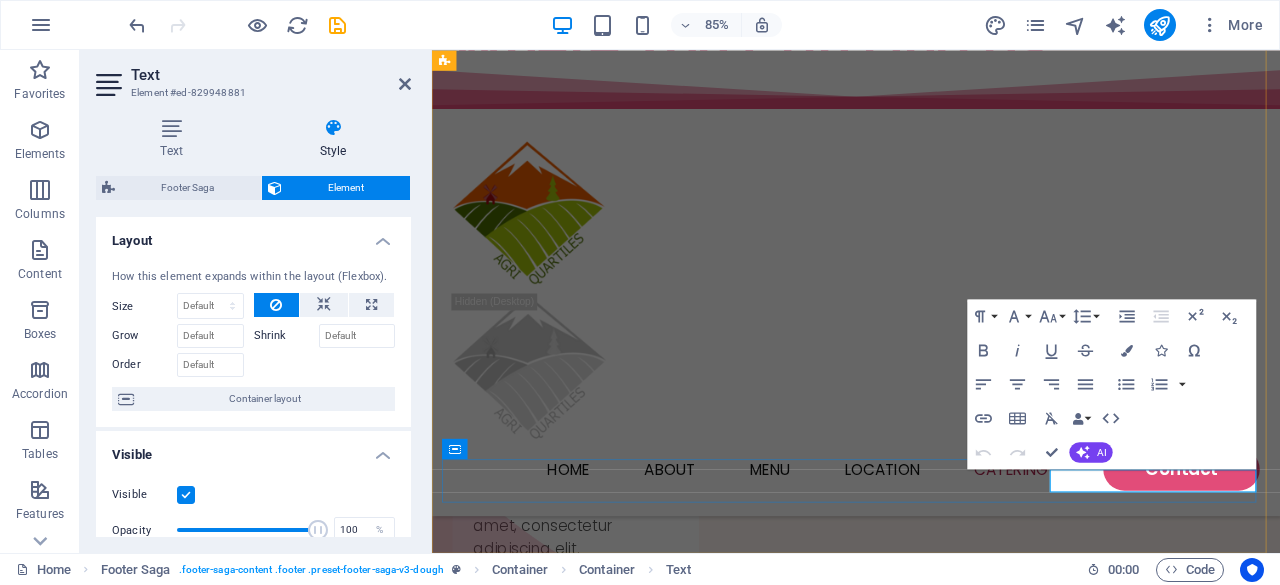 click on "Privacy Policy" at bounding box center (619, 4559) 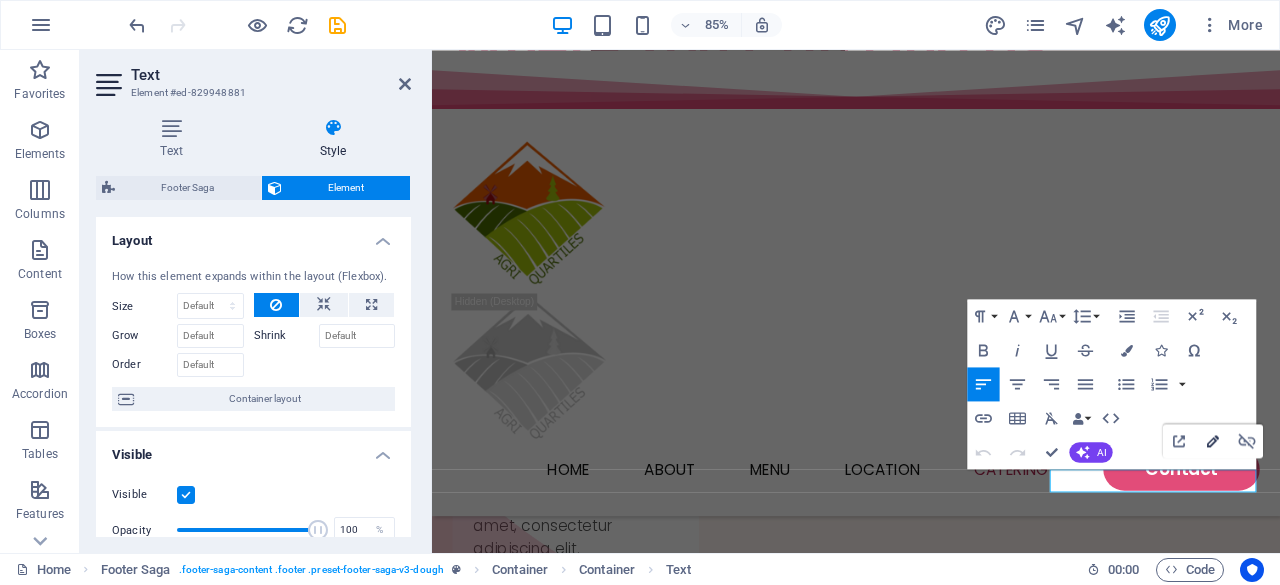 click 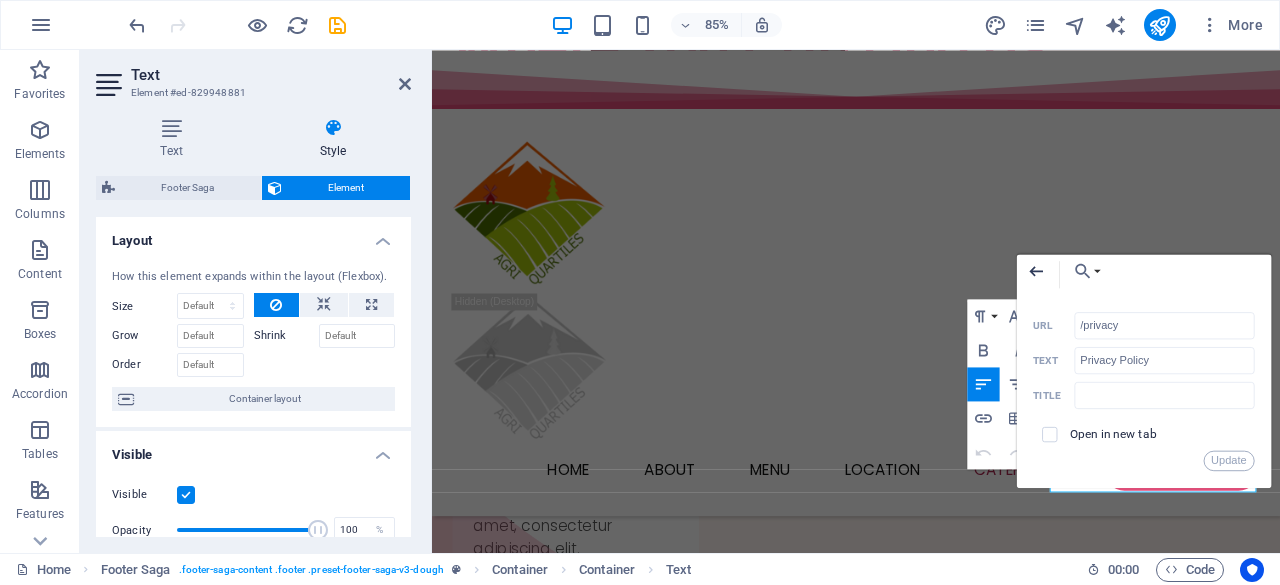 click 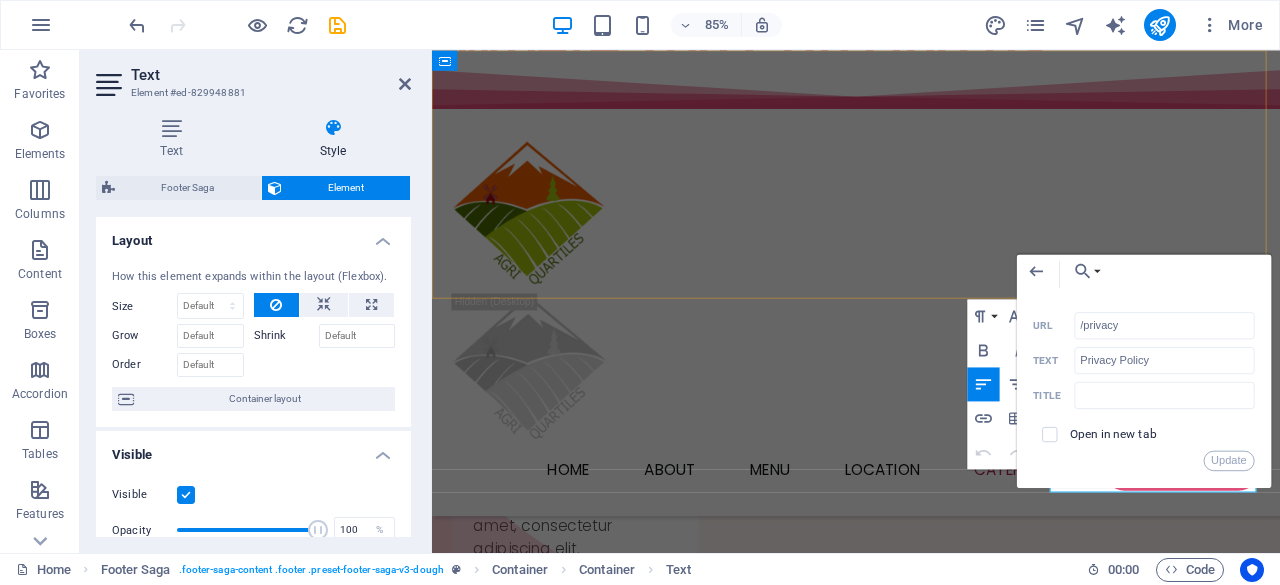 click on "Home About Menu Location Catering Contact" at bounding box center (931, 324) 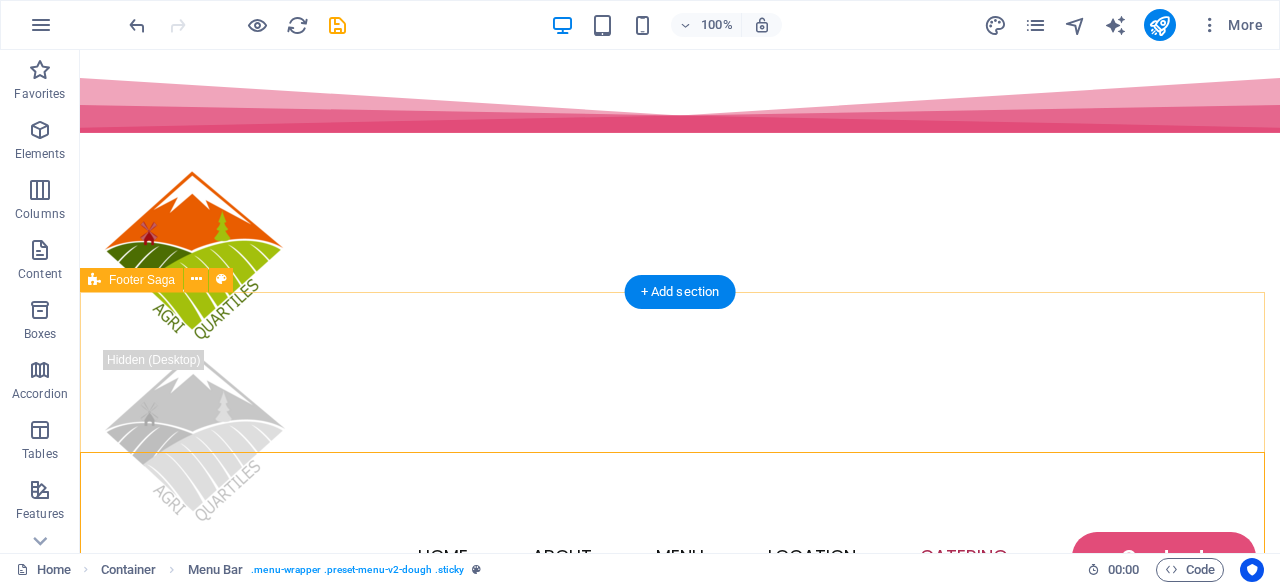 scroll, scrollTop: 4648, scrollLeft: 0, axis: vertical 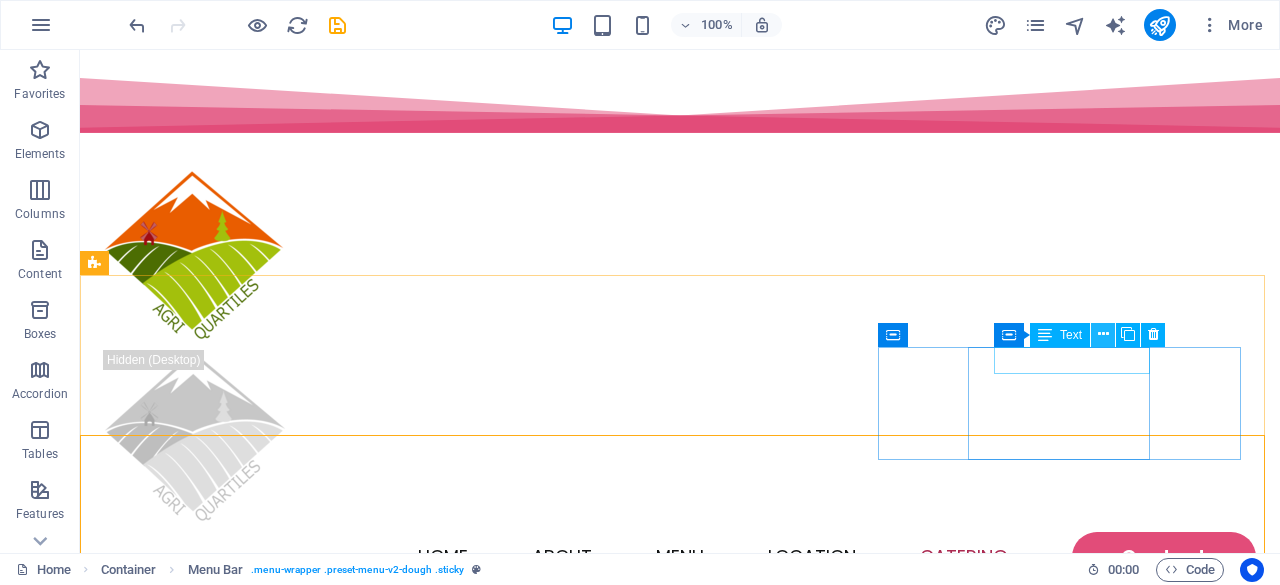 click at bounding box center (1103, 334) 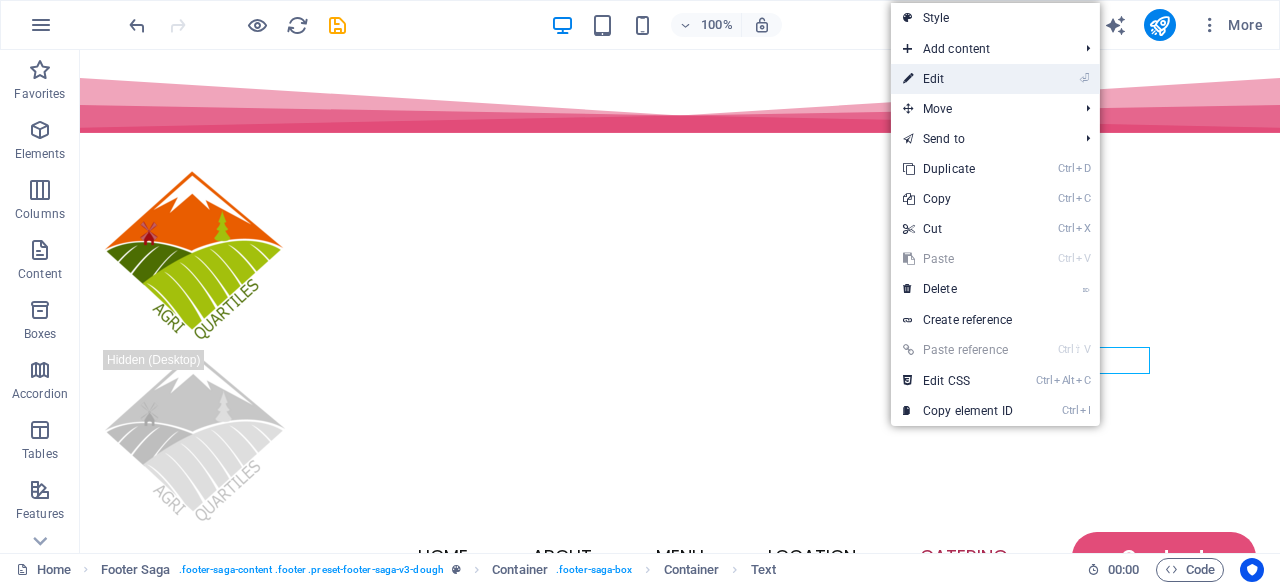 click on "⏎  Edit" at bounding box center (958, 79) 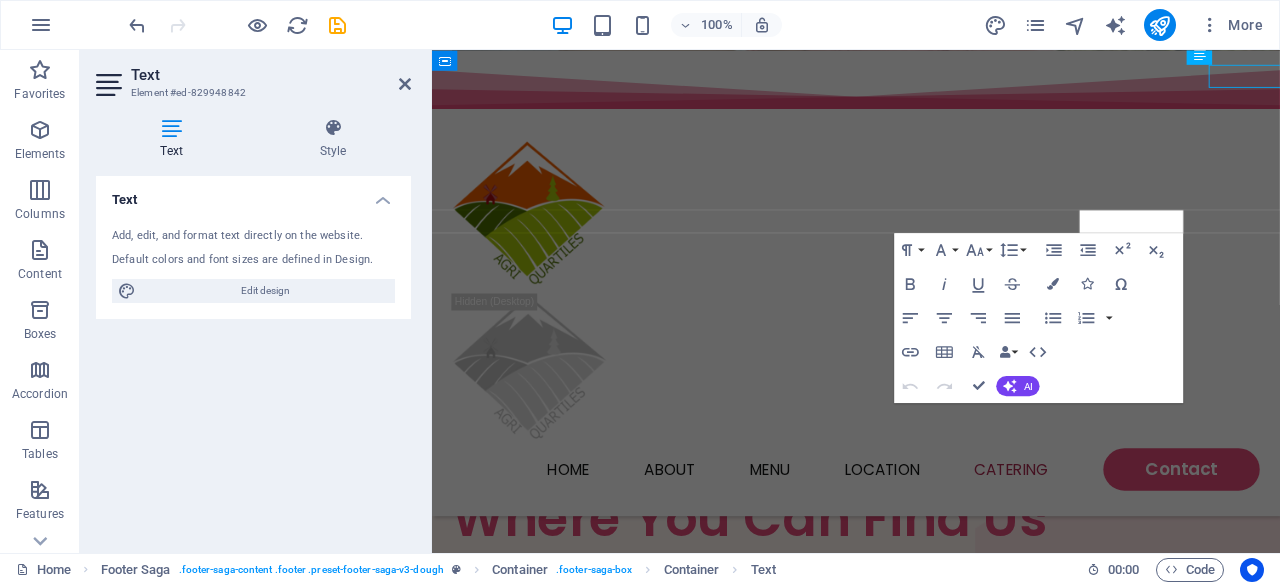 scroll, scrollTop: 4928, scrollLeft: 0, axis: vertical 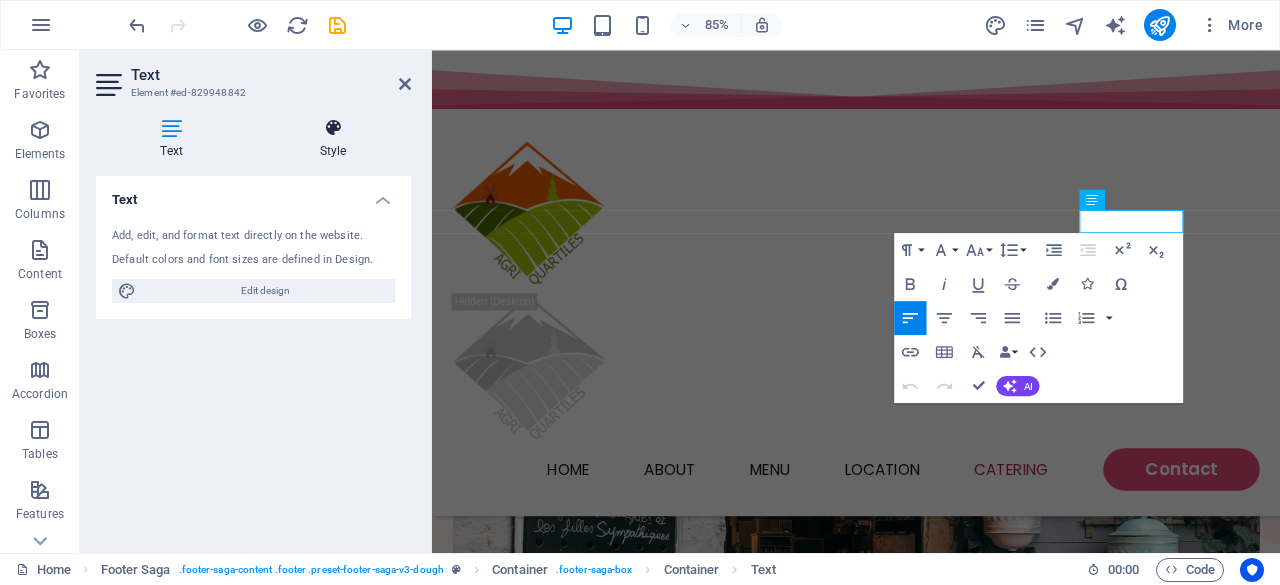 click on "Style" at bounding box center [333, 139] 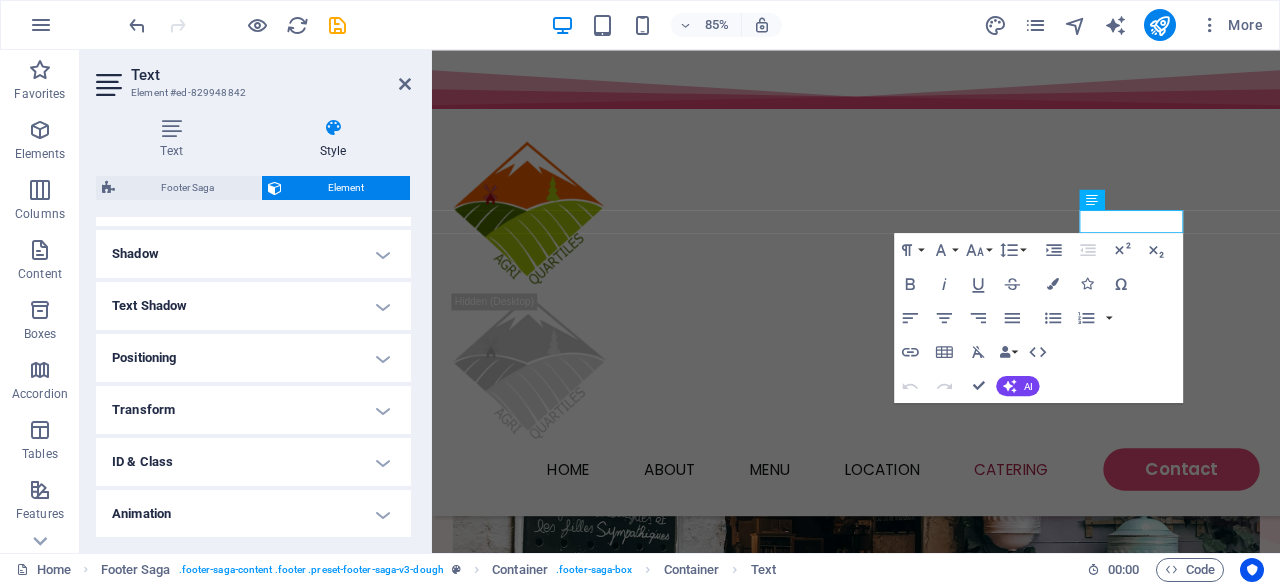 scroll, scrollTop: 524, scrollLeft: 0, axis: vertical 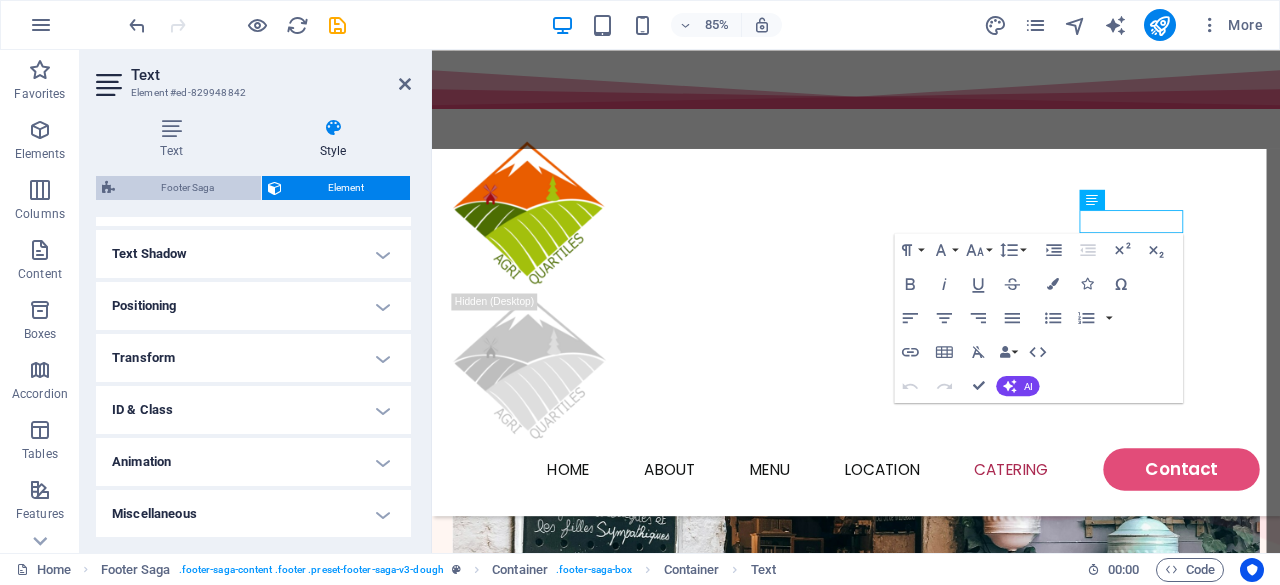 click on "Footer Saga" at bounding box center [188, 188] 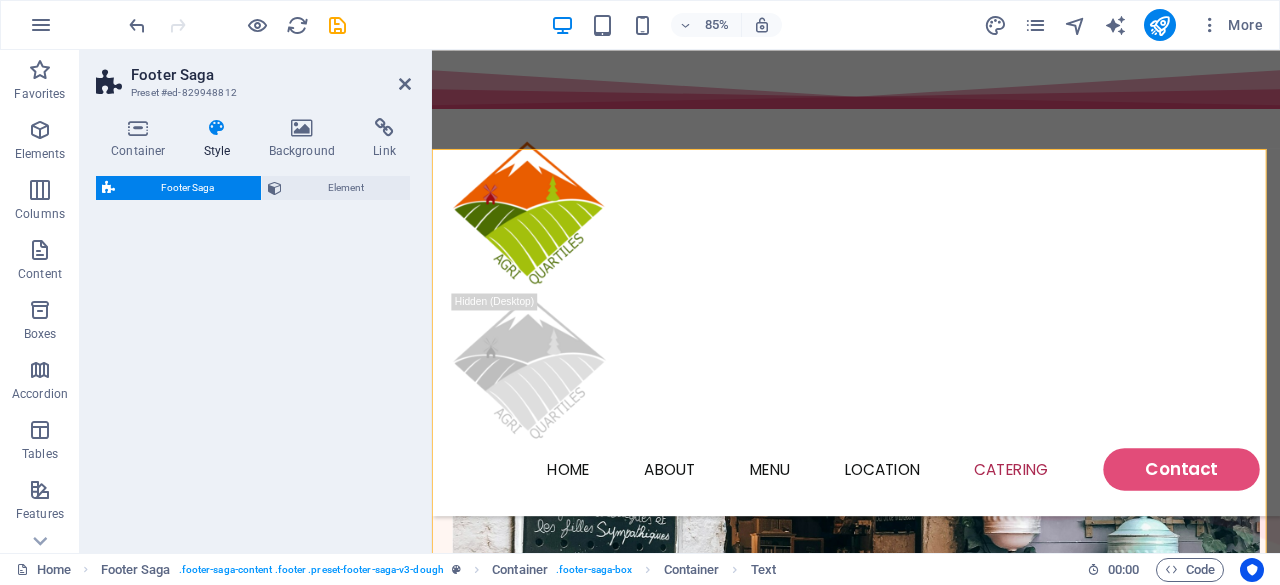 select on "rem" 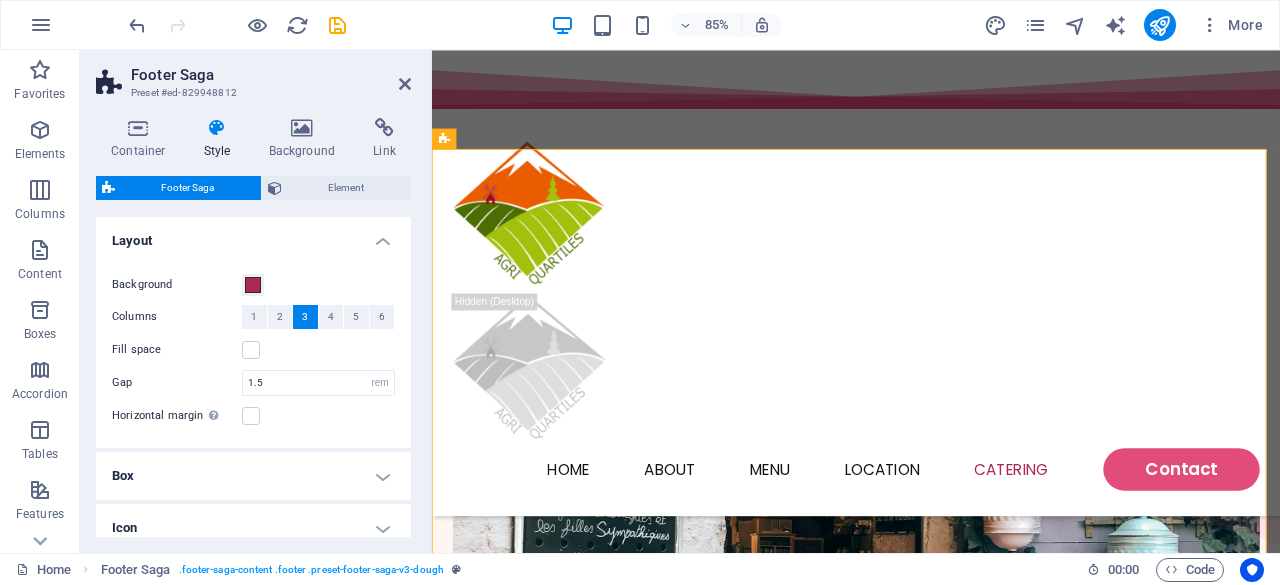 scroll, scrollTop: 93, scrollLeft: 0, axis: vertical 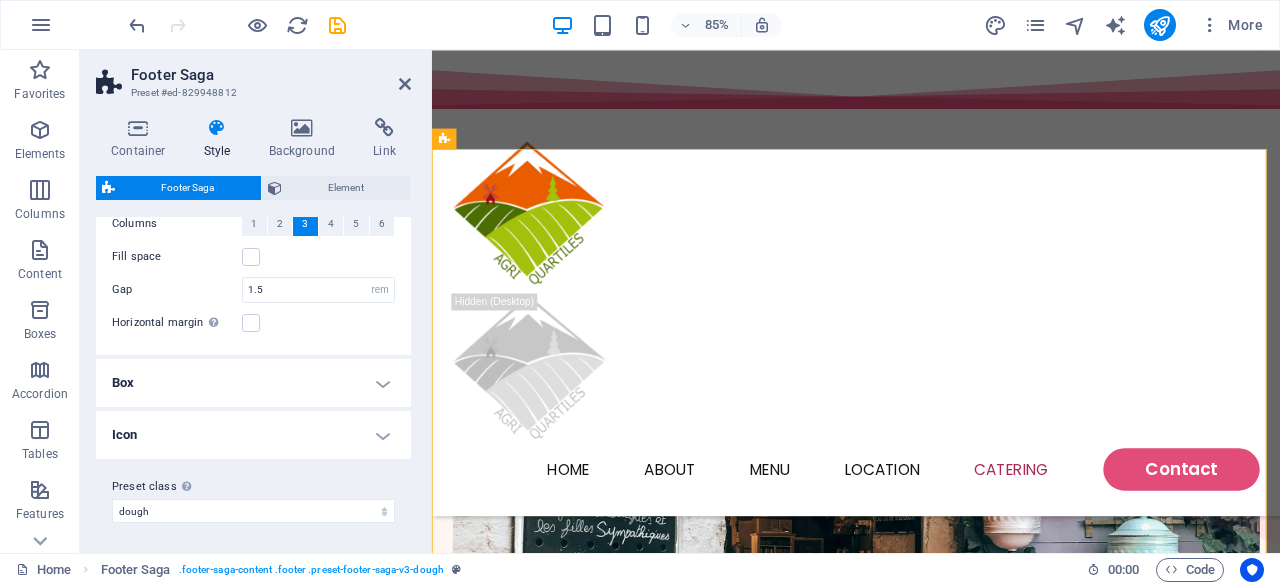 click on "Icon" at bounding box center (253, 435) 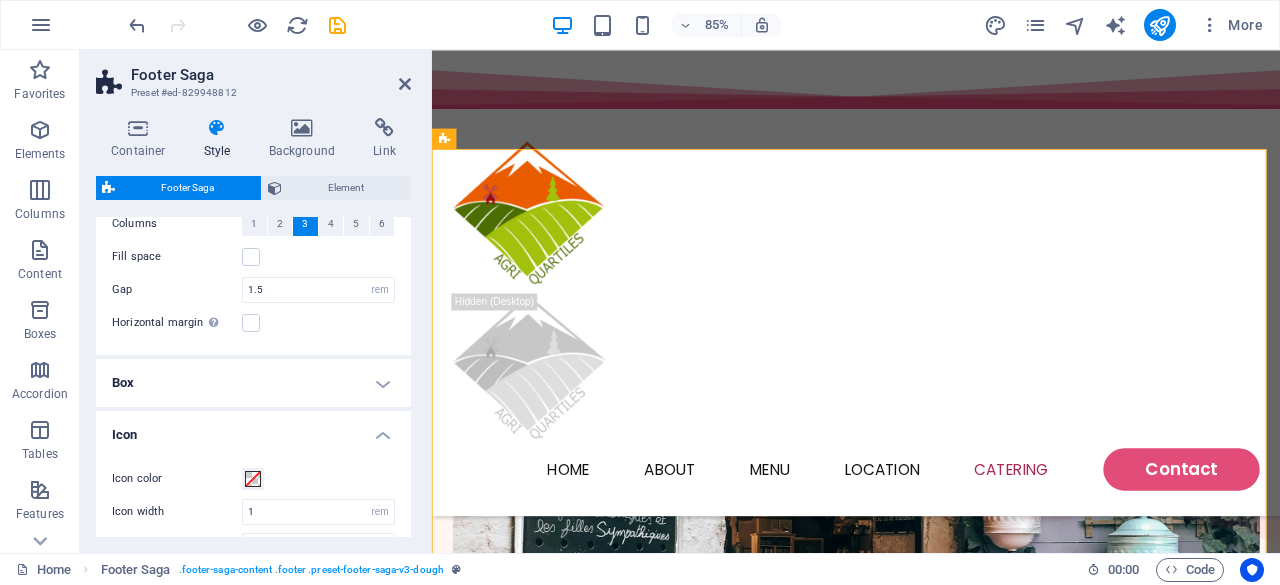 scroll, scrollTop: 212, scrollLeft: 0, axis: vertical 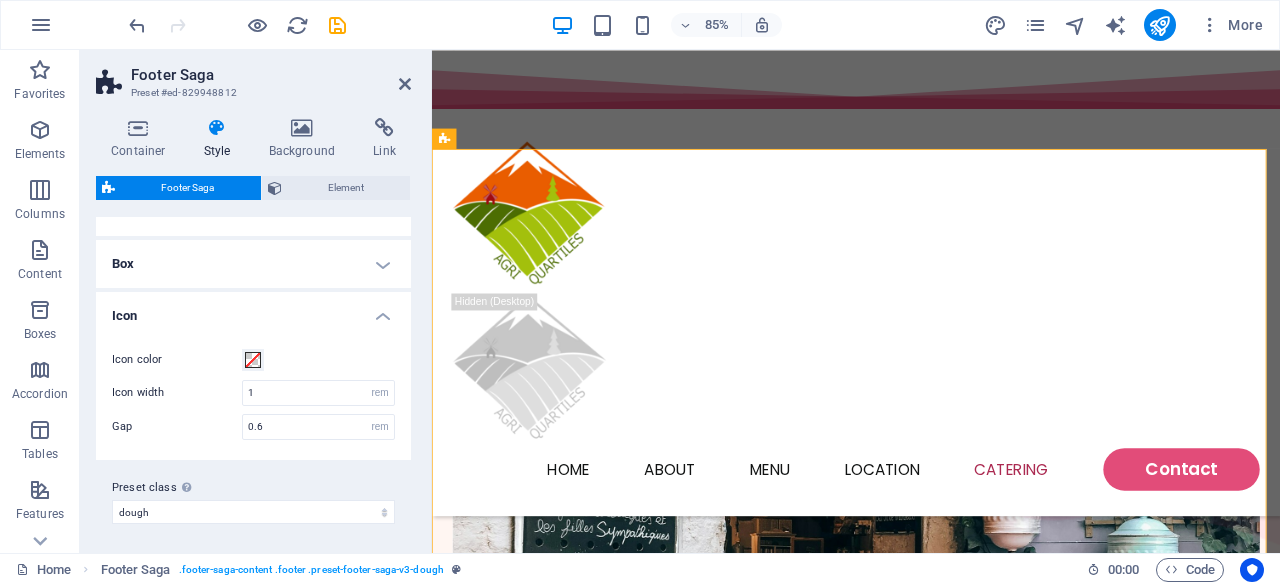 click on "Box" at bounding box center (253, 264) 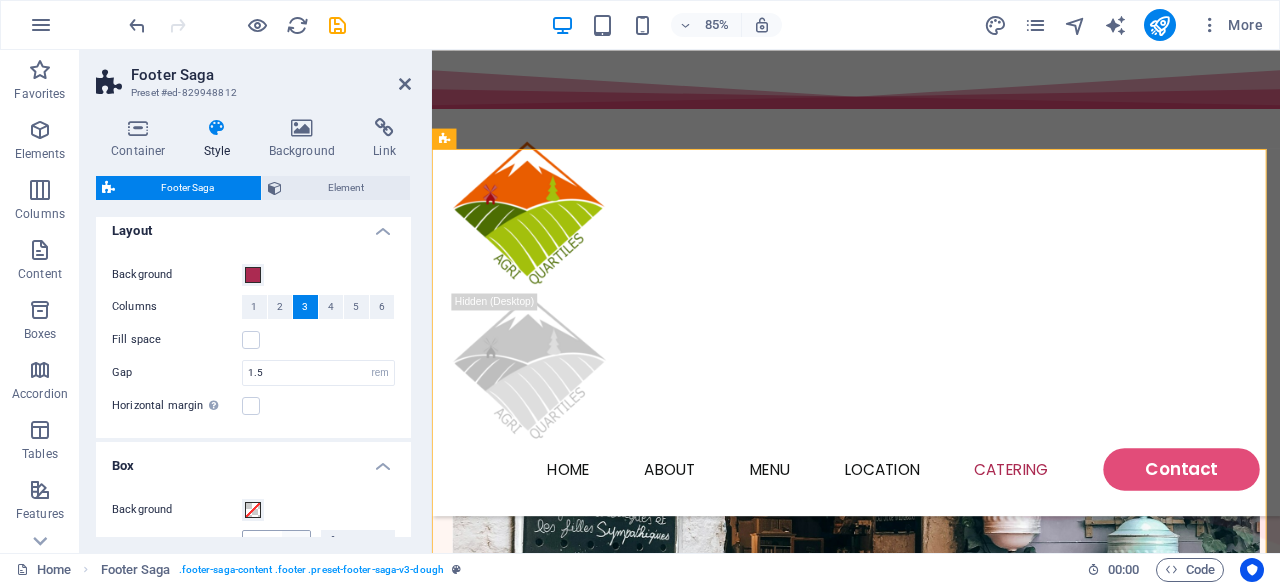 scroll, scrollTop: 0, scrollLeft: 0, axis: both 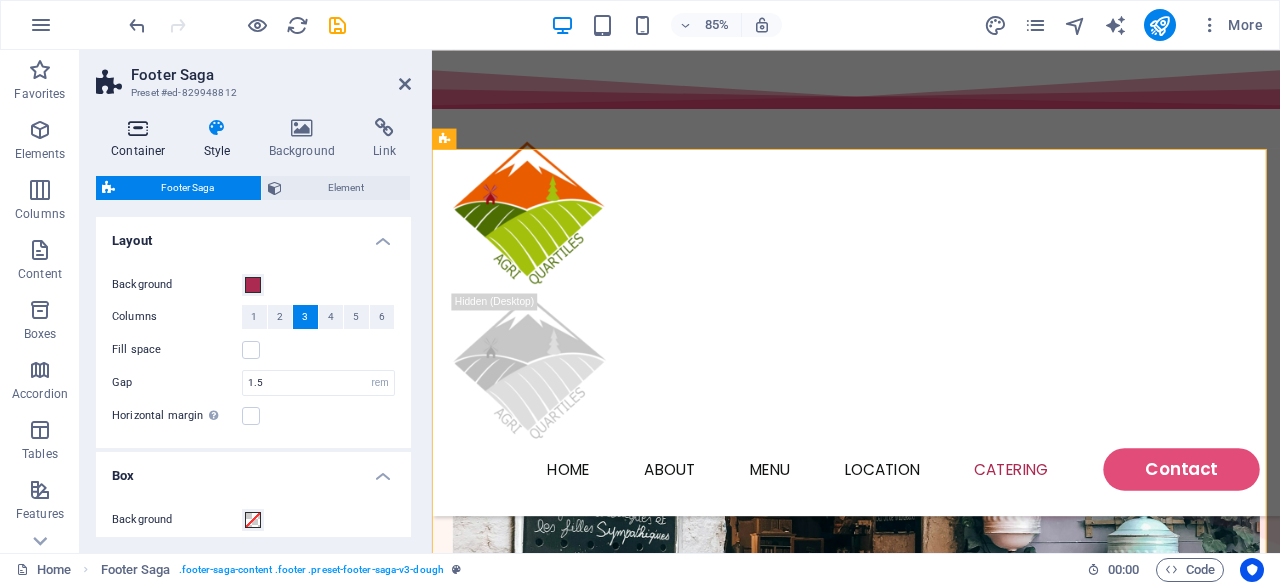 click at bounding box center [138, 128] 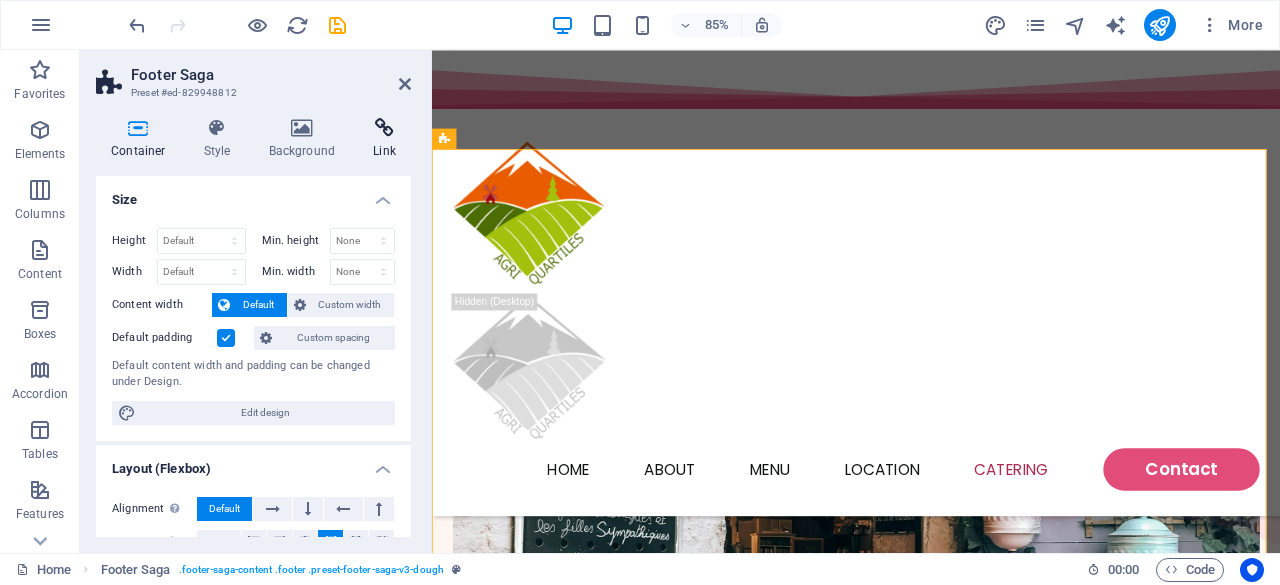 click at bounding box center [384, 128] 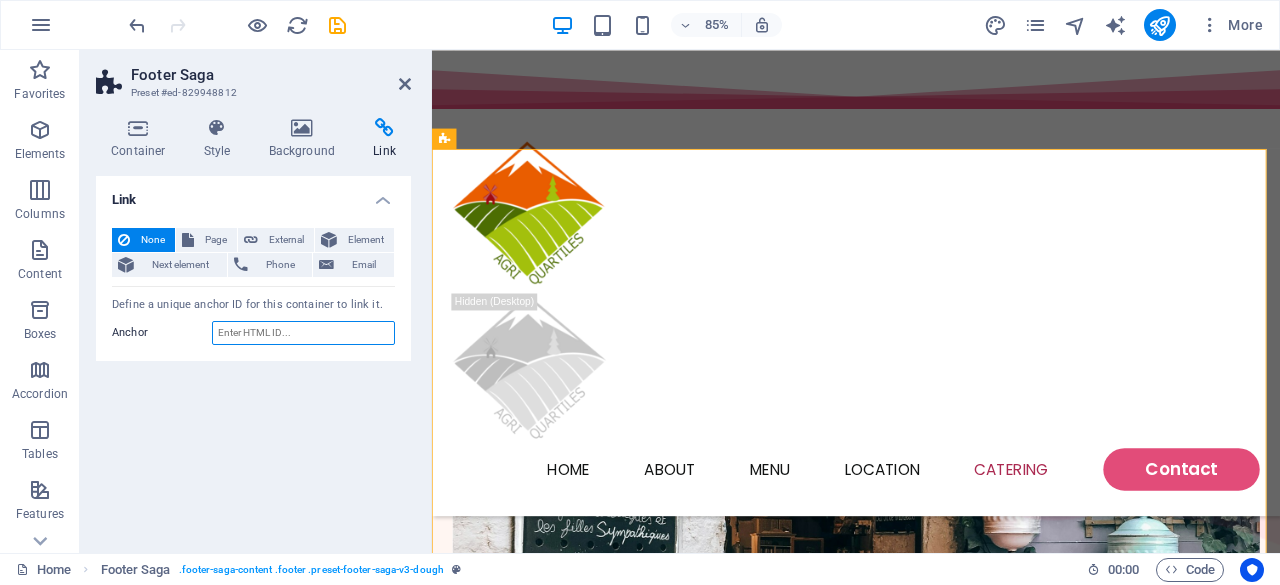 click on "Anchor" at bounding box center (303, 333) 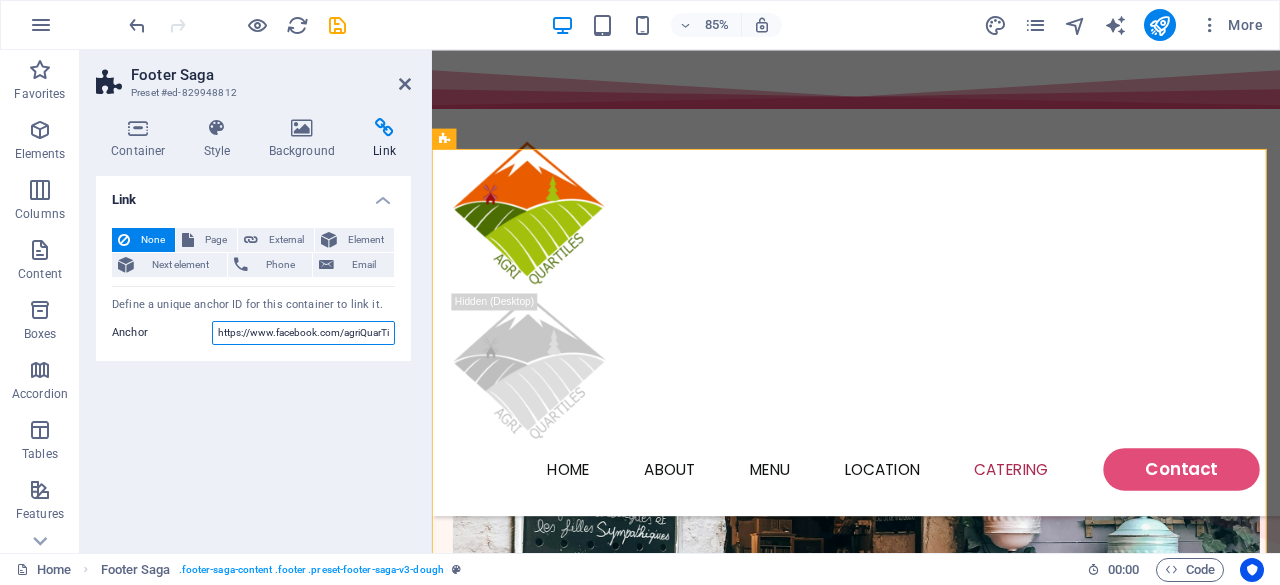 scroll, scrollTop: 0, scrollLeft: 12, axis: horizontal 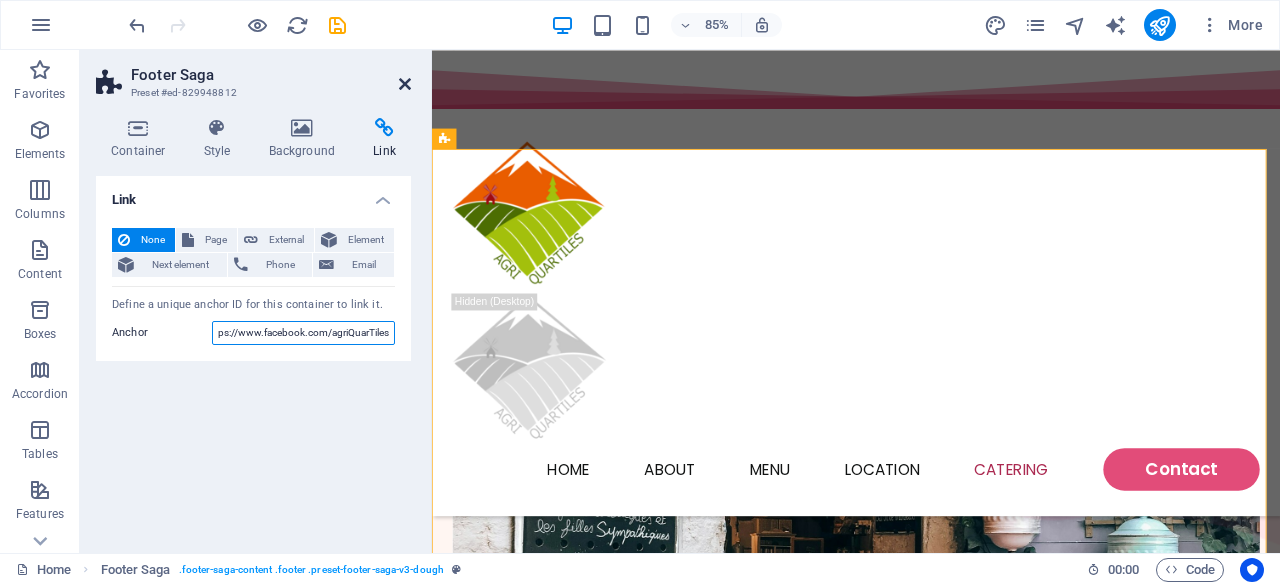 type on "https://www.facebook.com/agriQuarTiles" 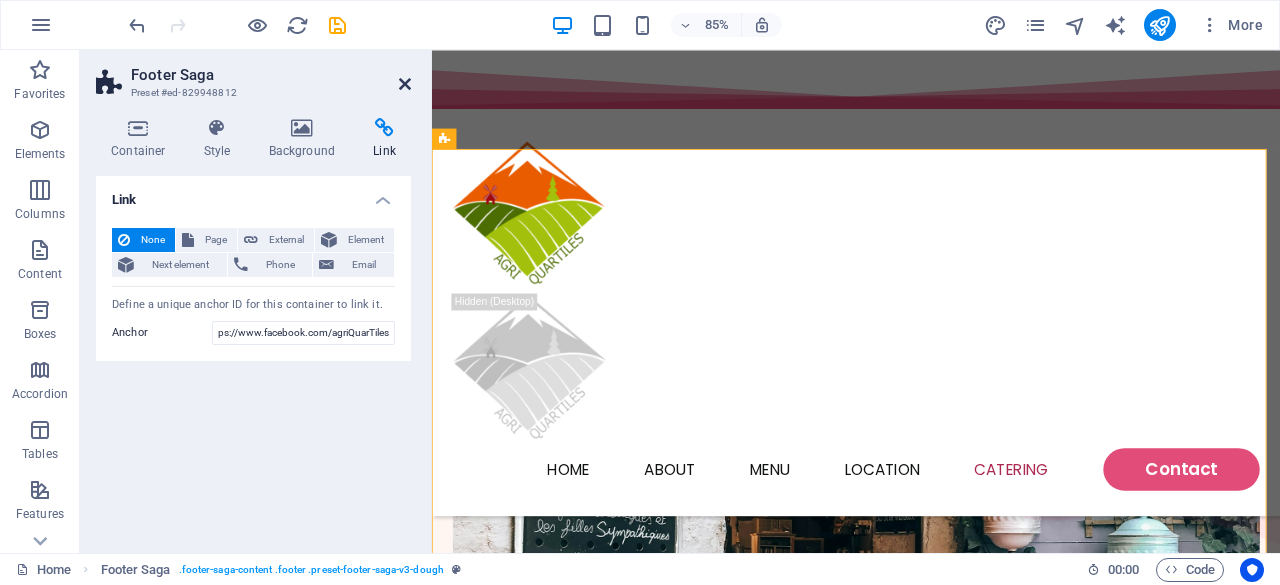 scroll, scrollTop: 0, scrollLeft: 0, axis: both 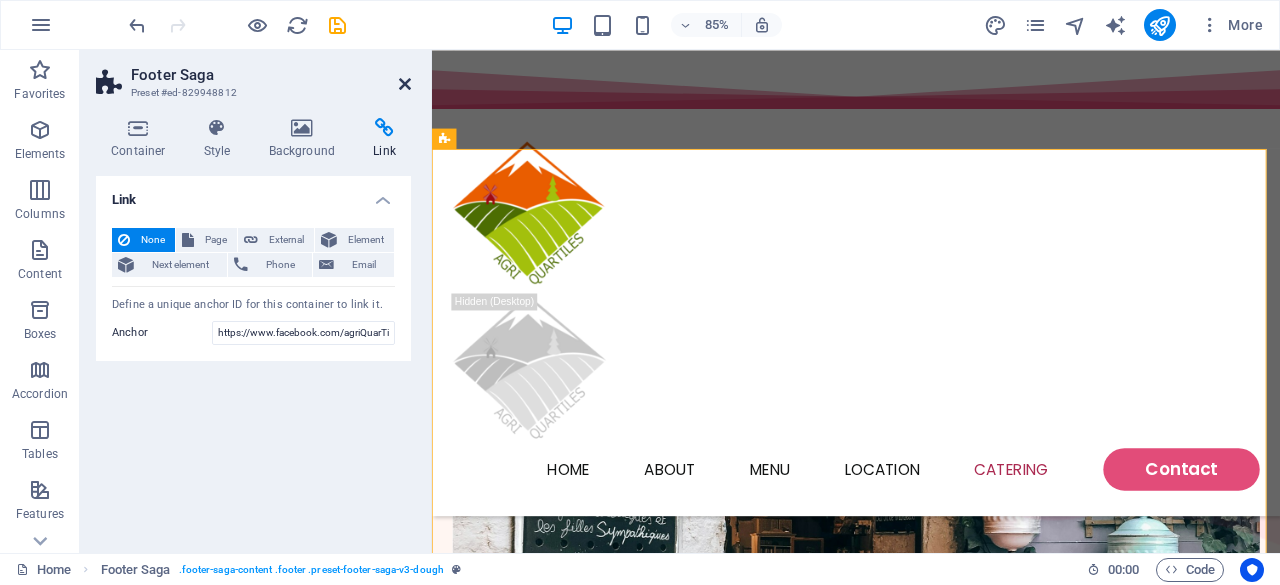 click at bounding box center (405, 84) 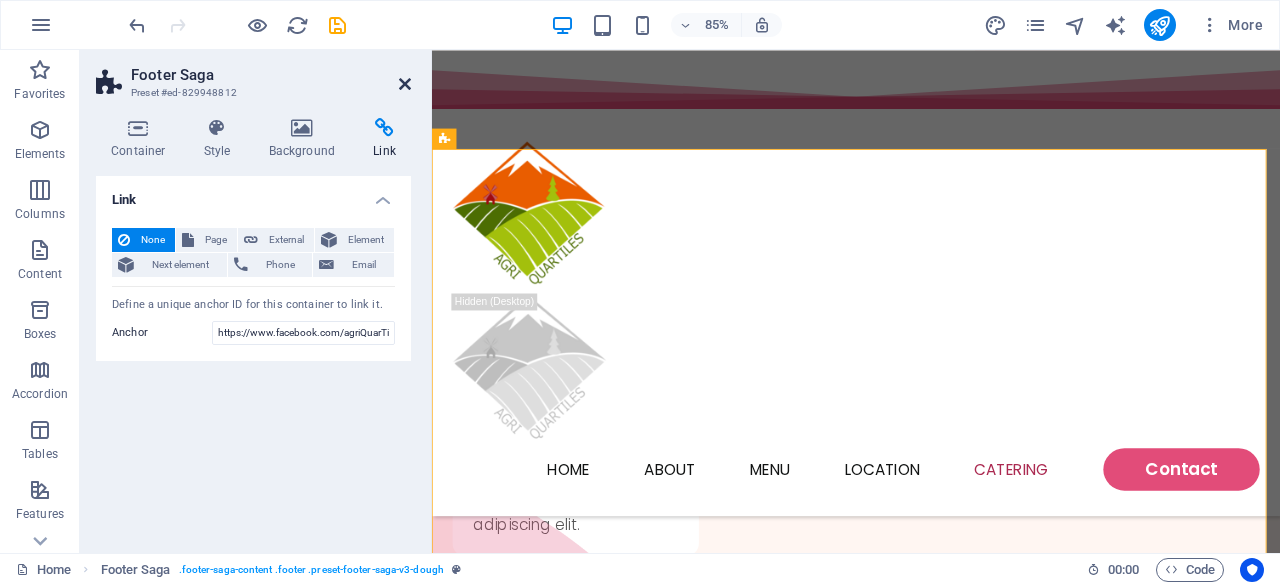 scroll, scrollTop: 4648, scrollLeft: 0, axis: vertical 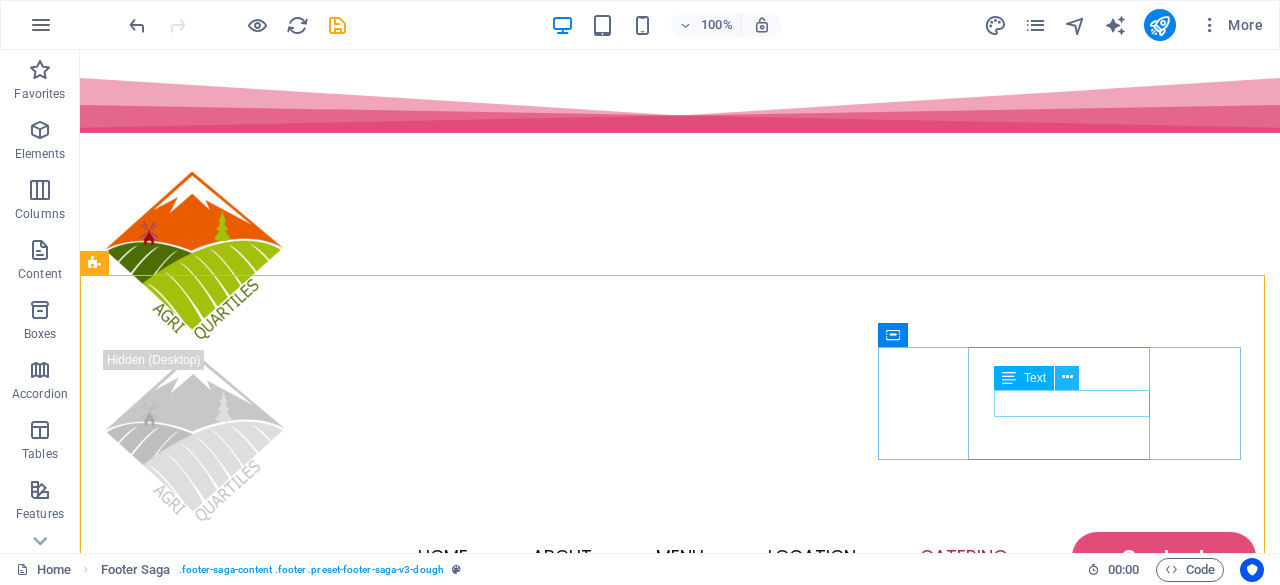 click at bounding box center [1067, 377] 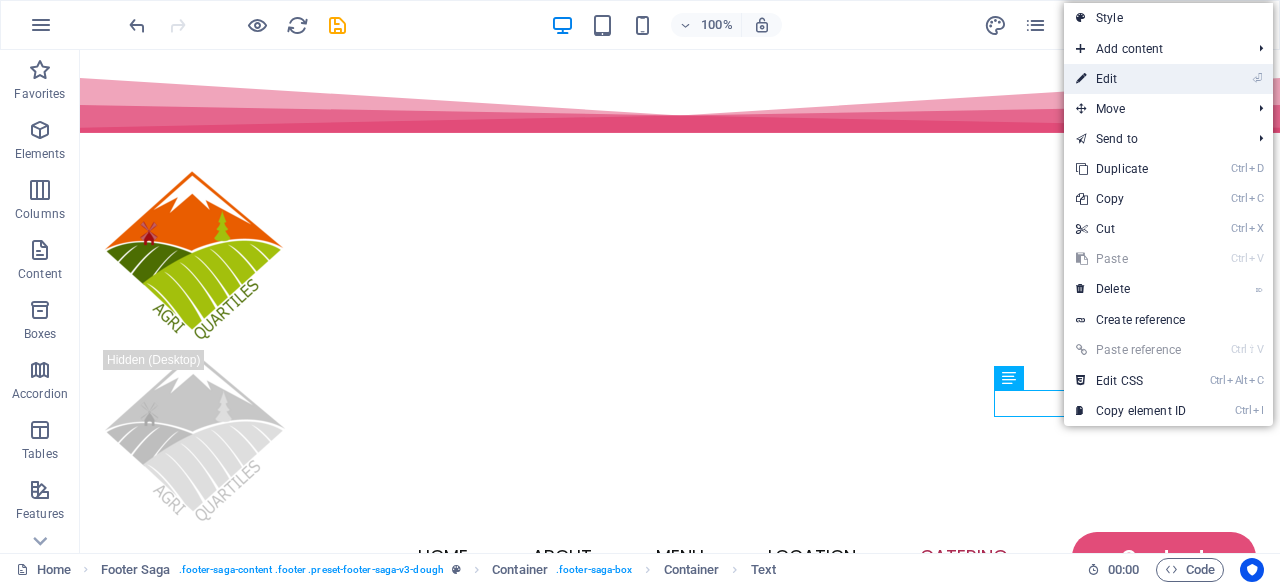 click on "⏎  Edit" at bounding box center [1131, 79] 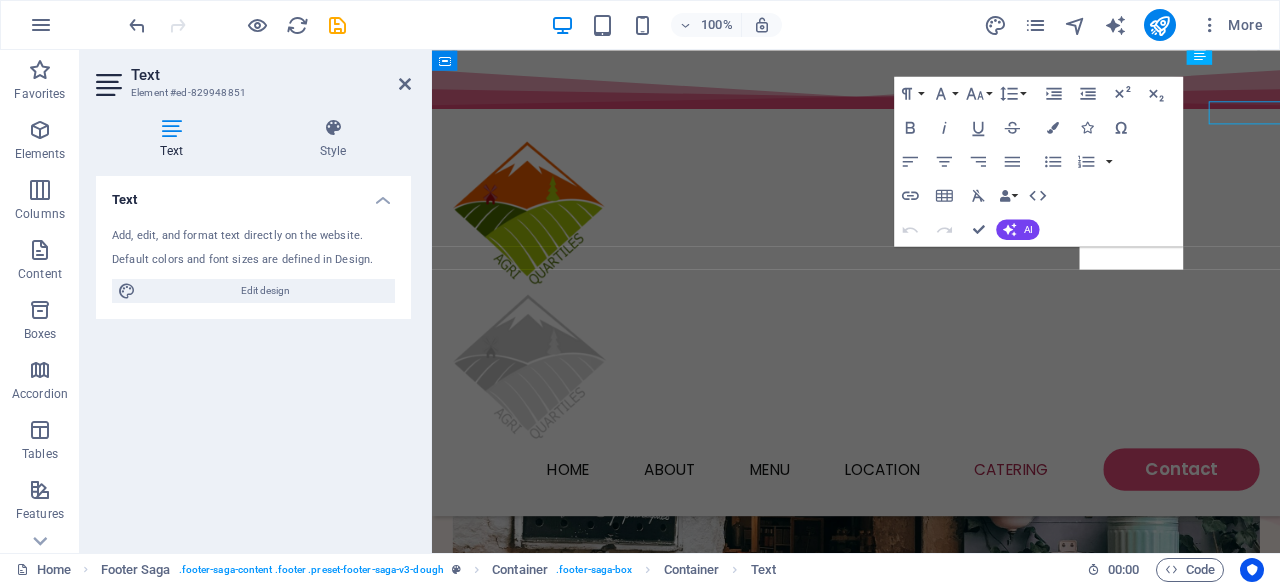 scroll, scrollTop: 4928, scrollLeft: 0, axis: vertical 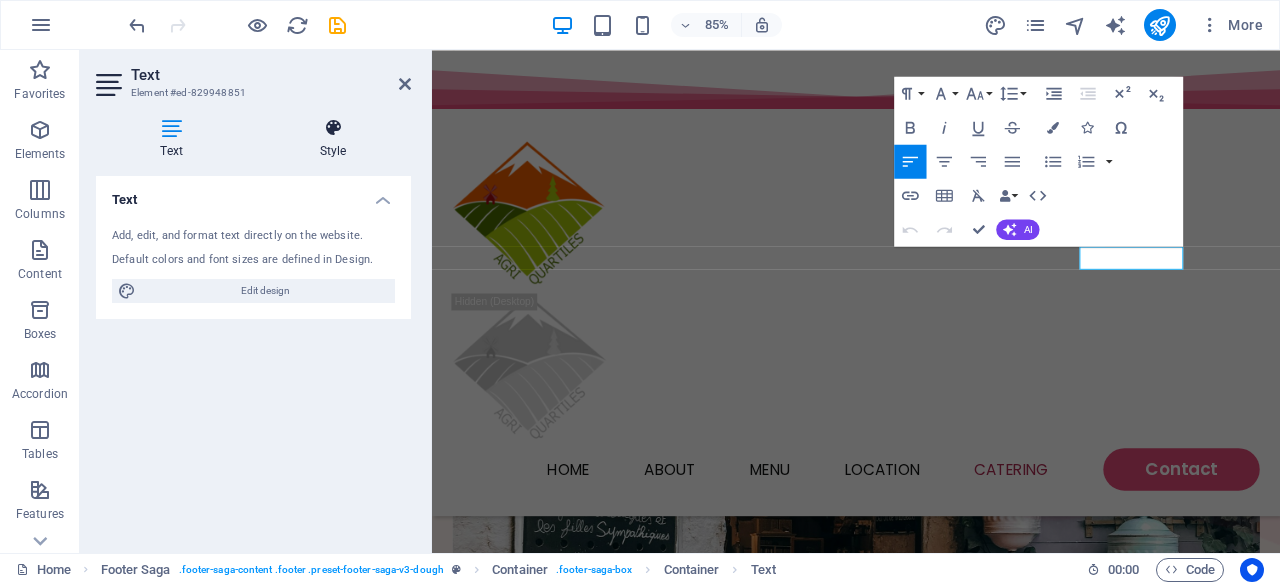 click on "Style" at bounding box center (333, 139) 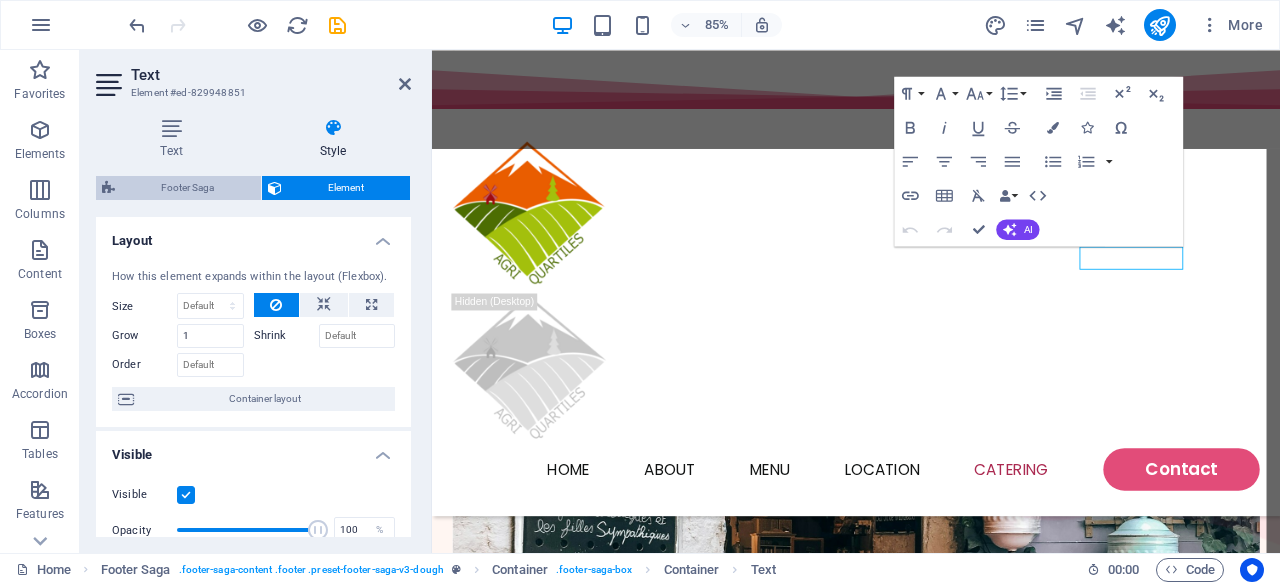 click on "Footer Saga" at bounding box center [188, 188] 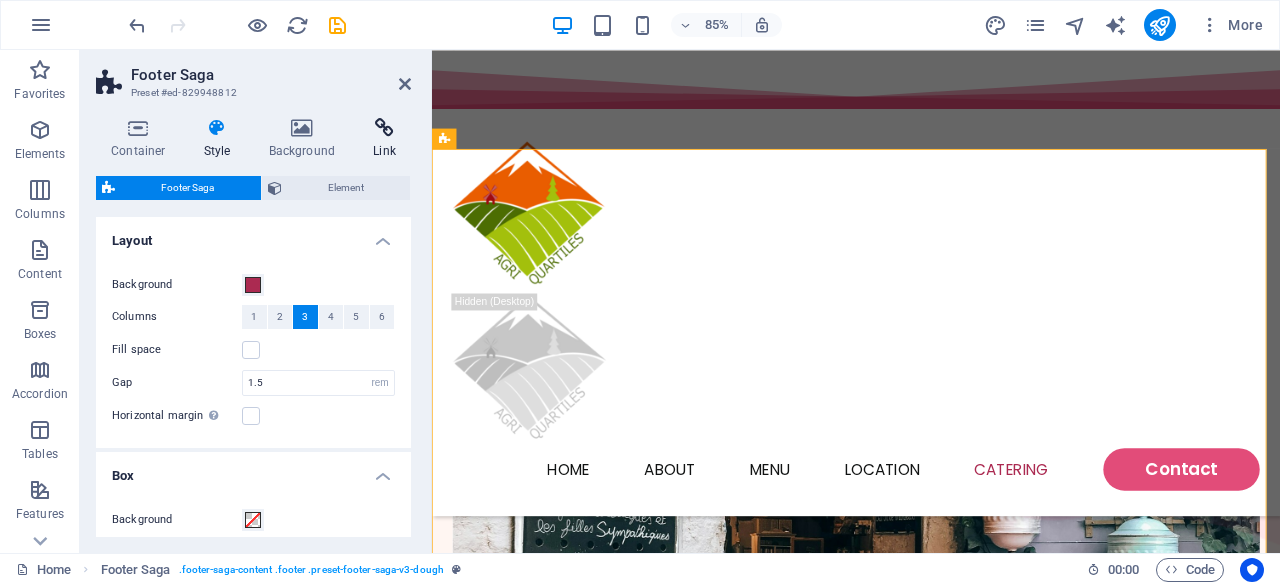 click on "Link" at bounding box center (384, 139) 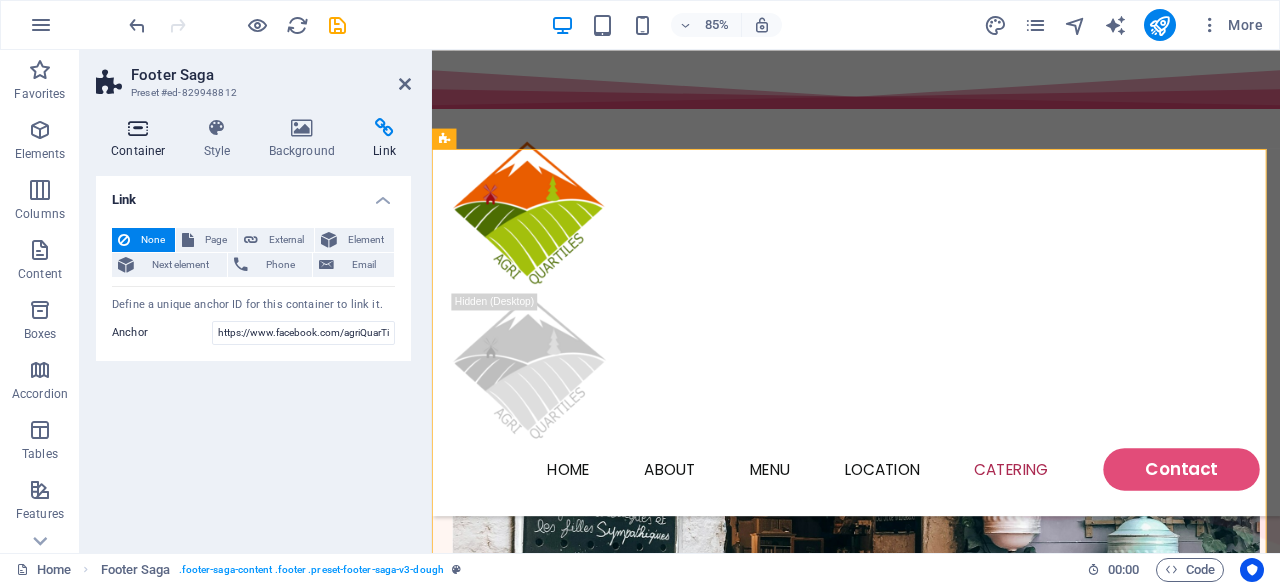 click on "Container" at bounding box center (142, 139) 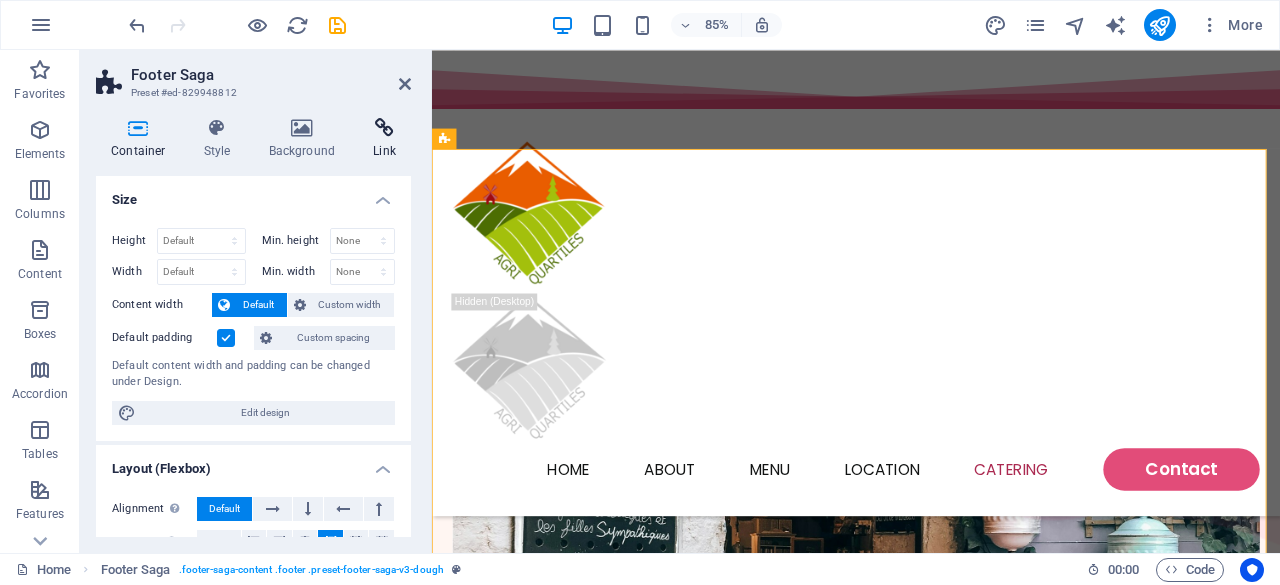 click on "Link" at bounding box center (384, 139) 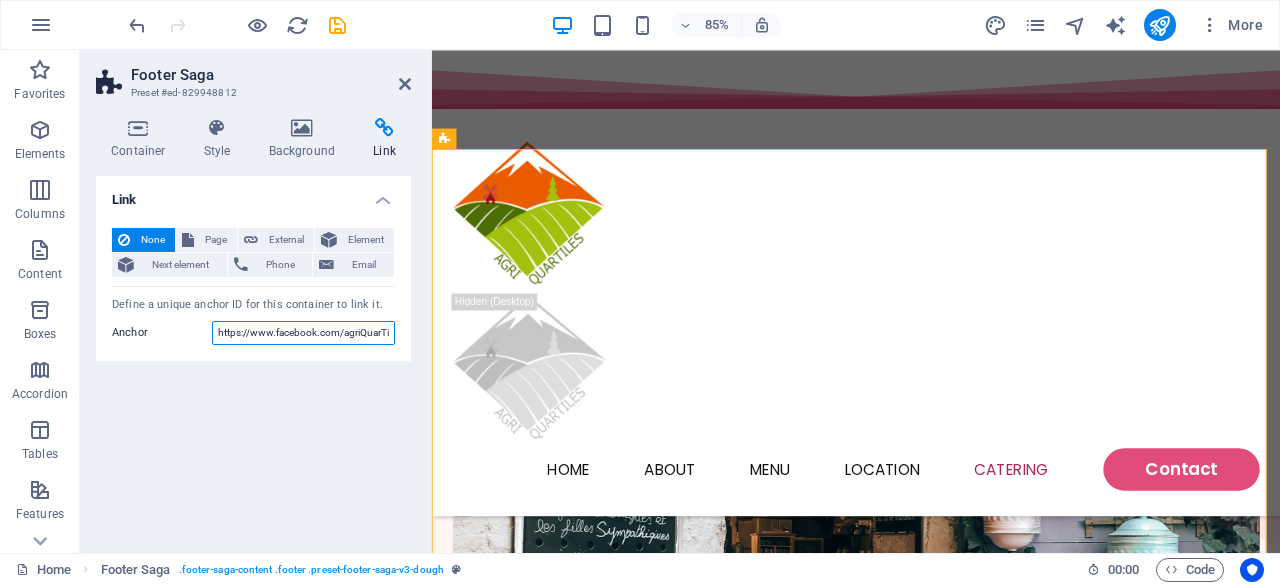 click on "https://www.facebook.com/agriQuarTiles" at bounding box center [303, 333] 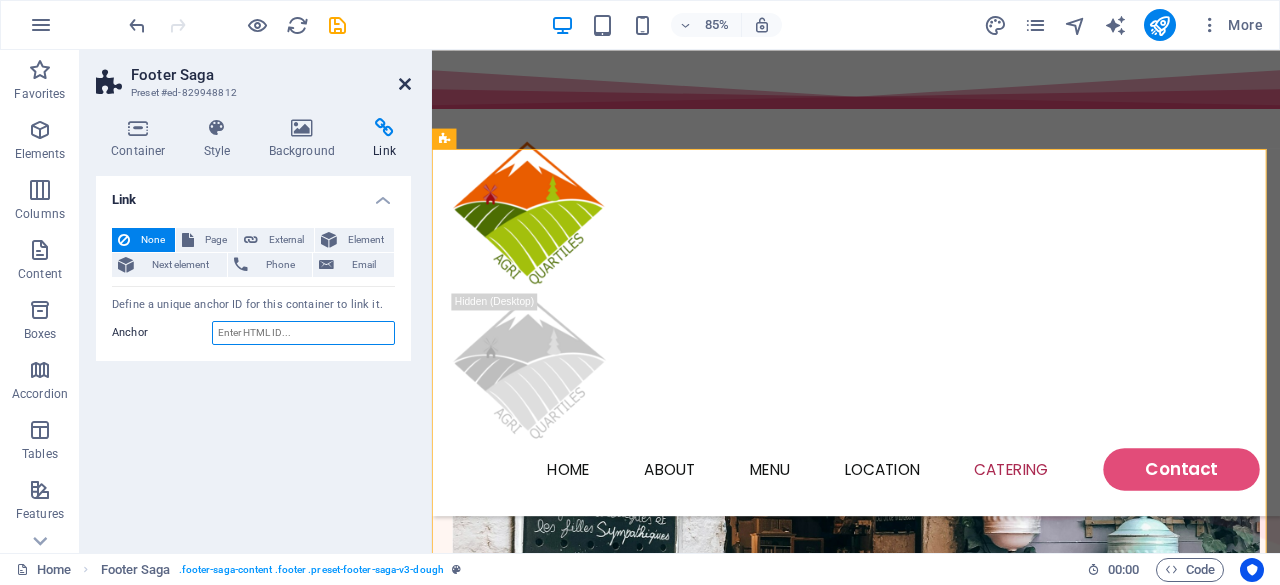 type 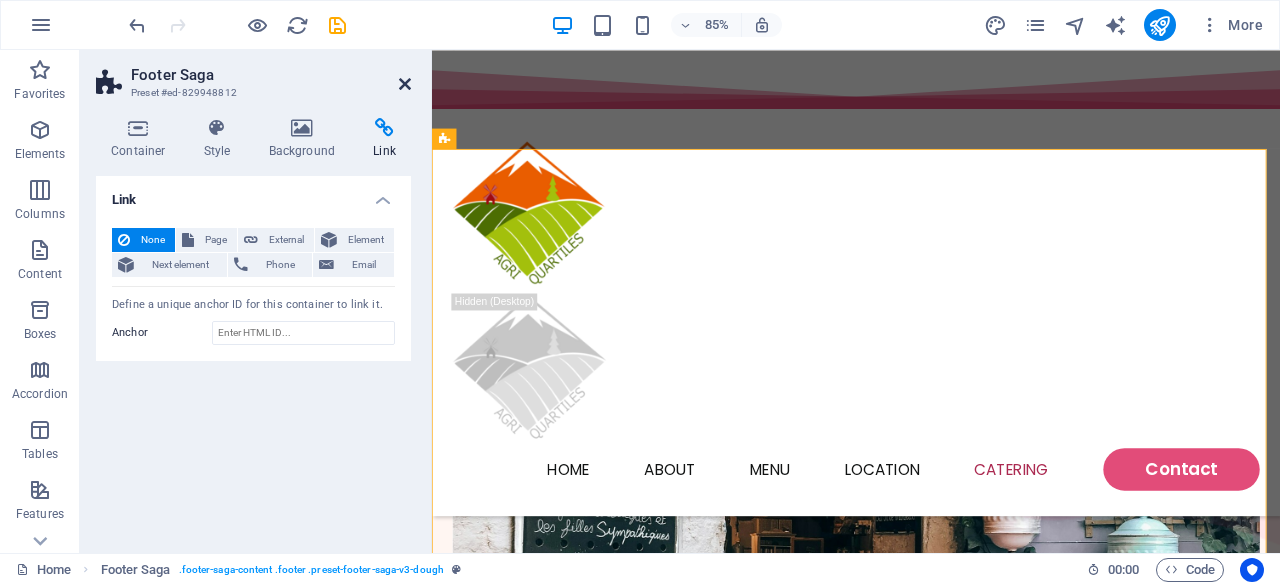 click at bounding box center [405, 84] 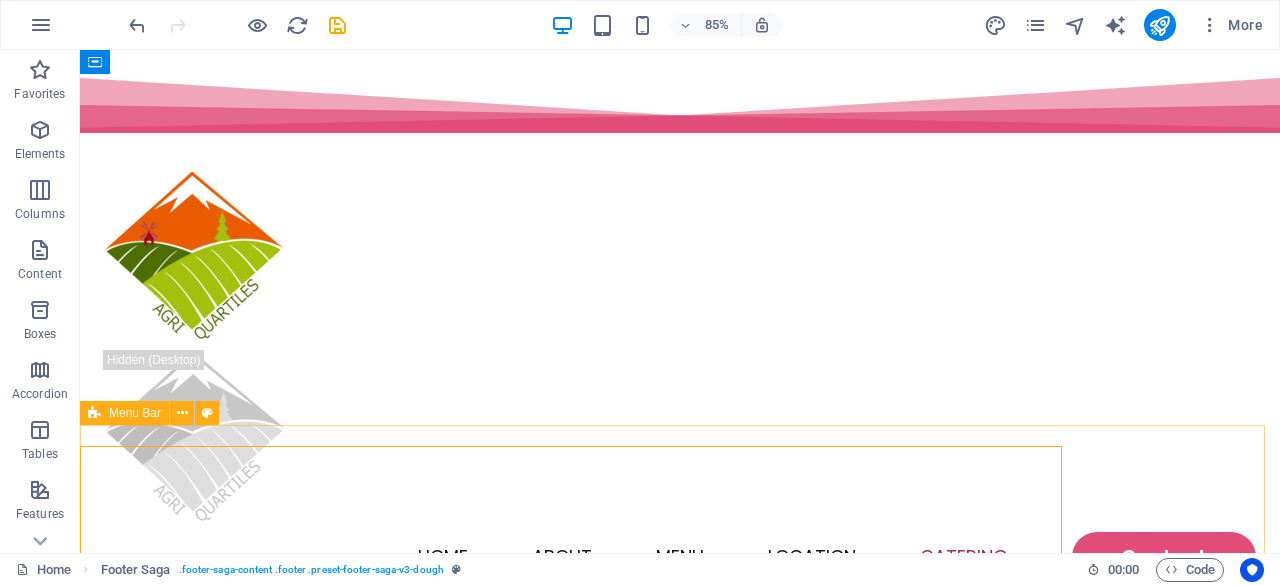 scroll, scrollTop: 4648, scrollLeft: 0, axis: vertical 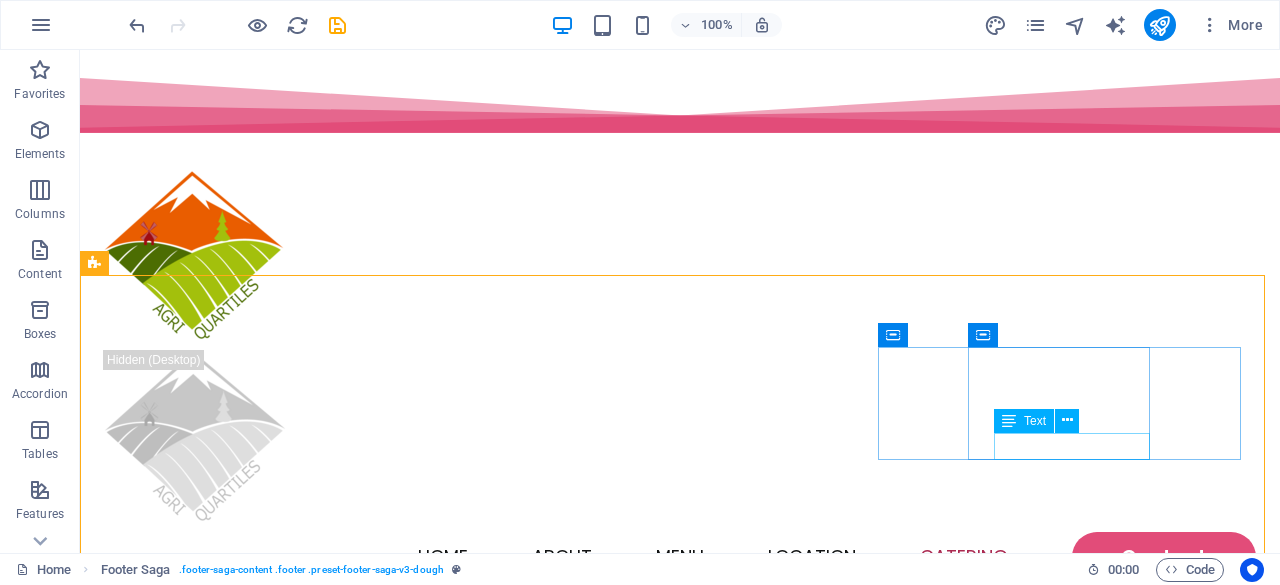 click on "Text" at bounding box center (1035, 421) 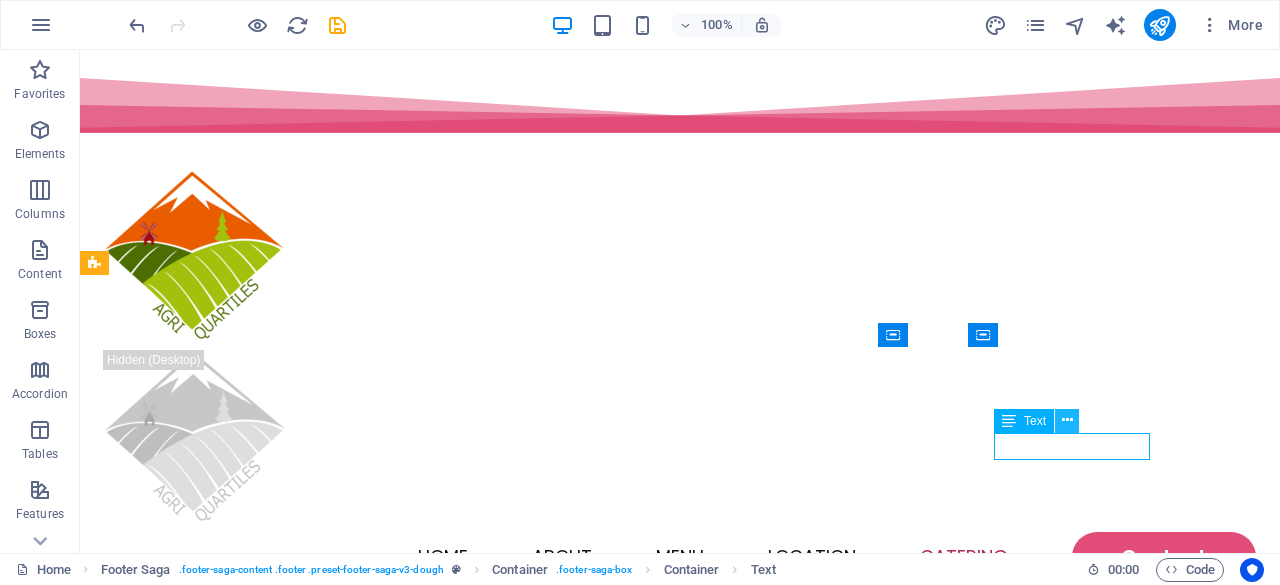 click at bounding box center (1067, 420) 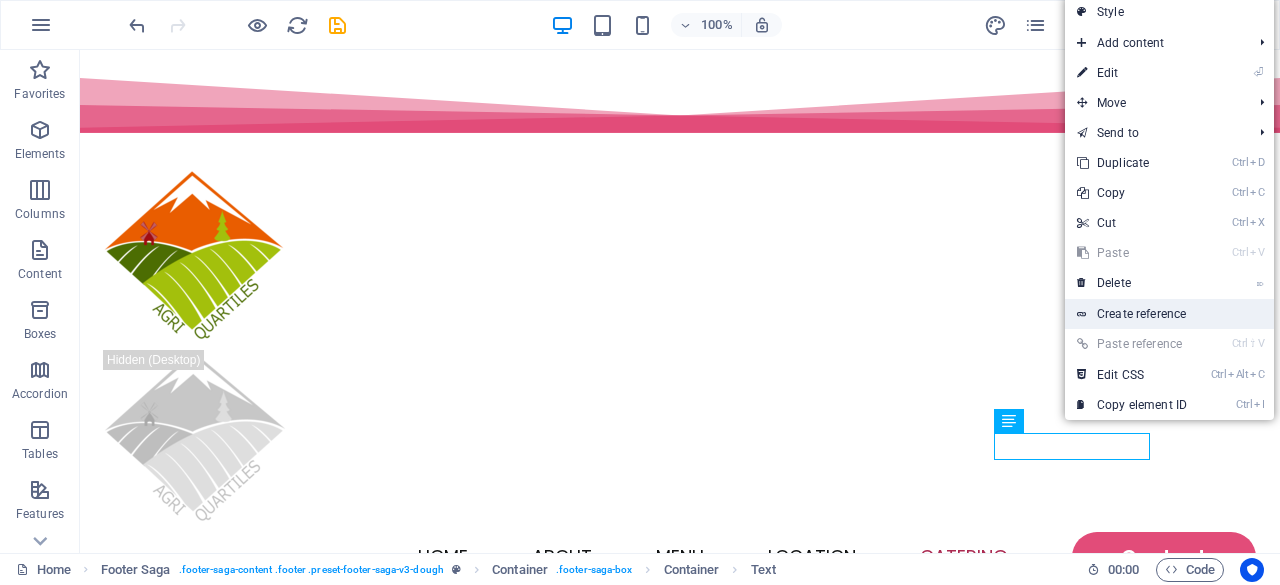 click on "Create reference" at bounding box center (1169, 314) 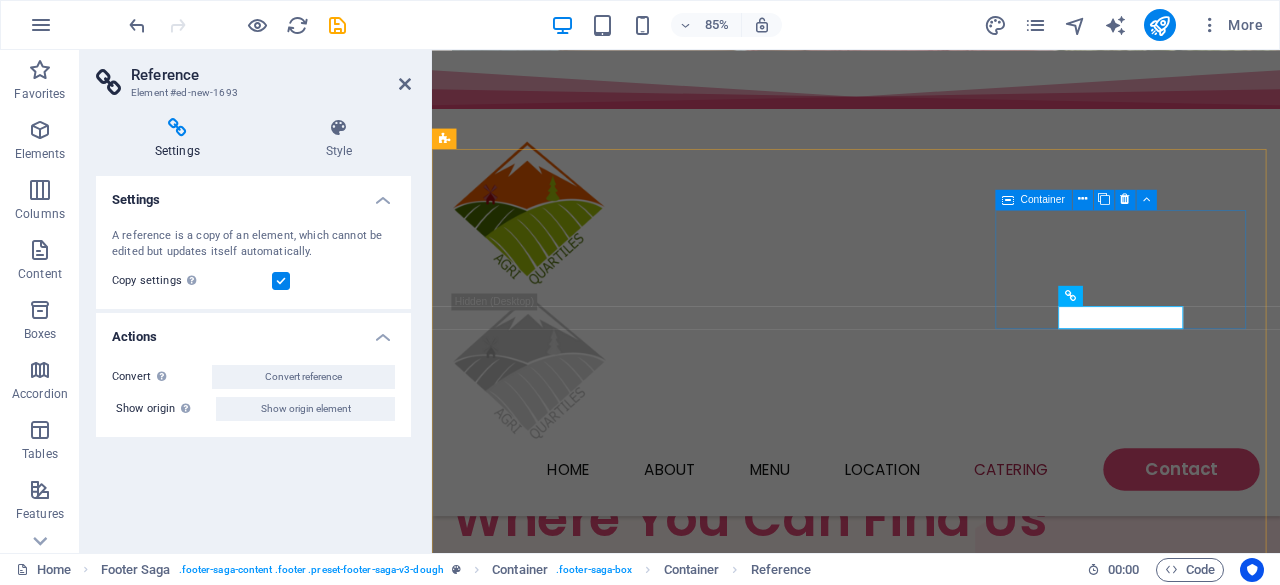 scroll, scrollTop: 4928, scrollLeft: 0, axis: vertical 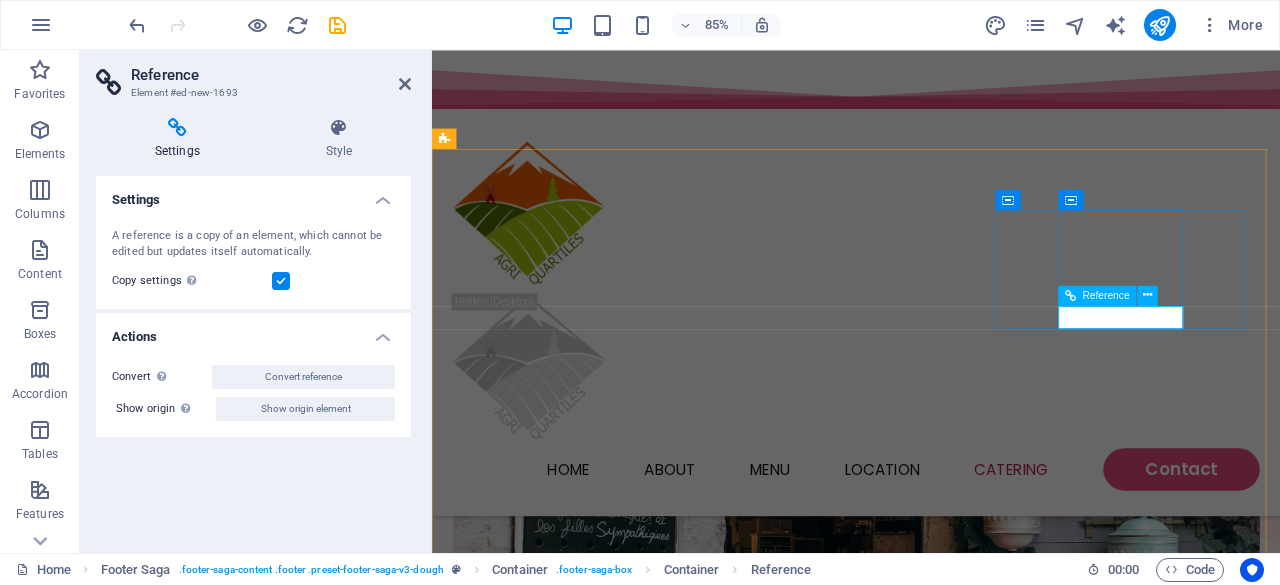 click at bounding box center (1070, 295) 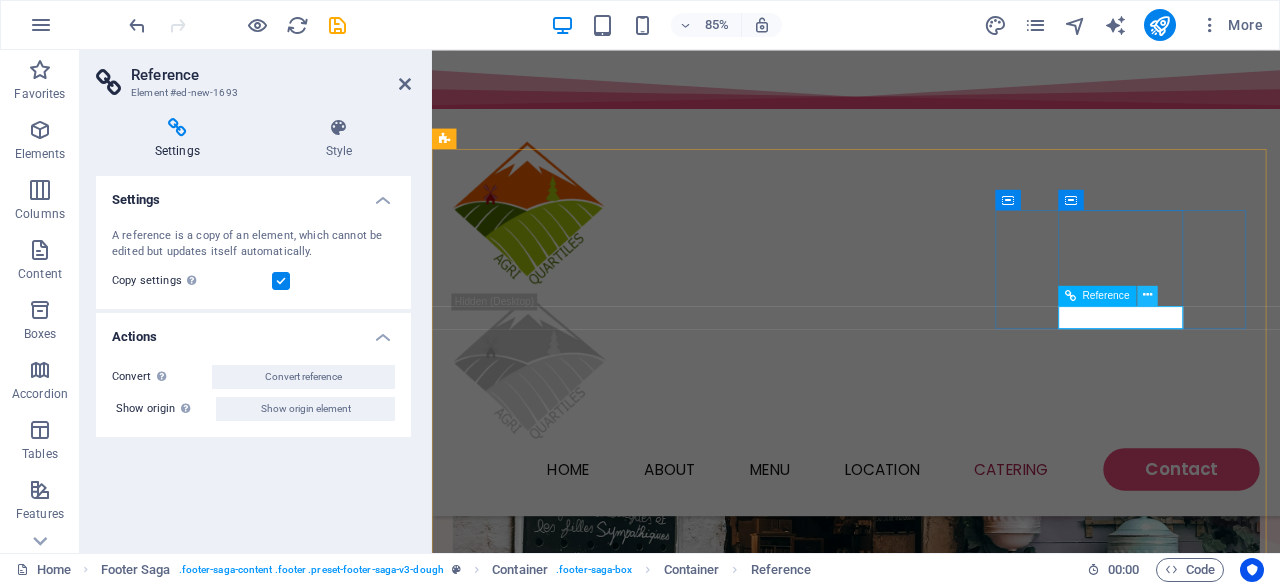 click at bounding box center (1147, 295) 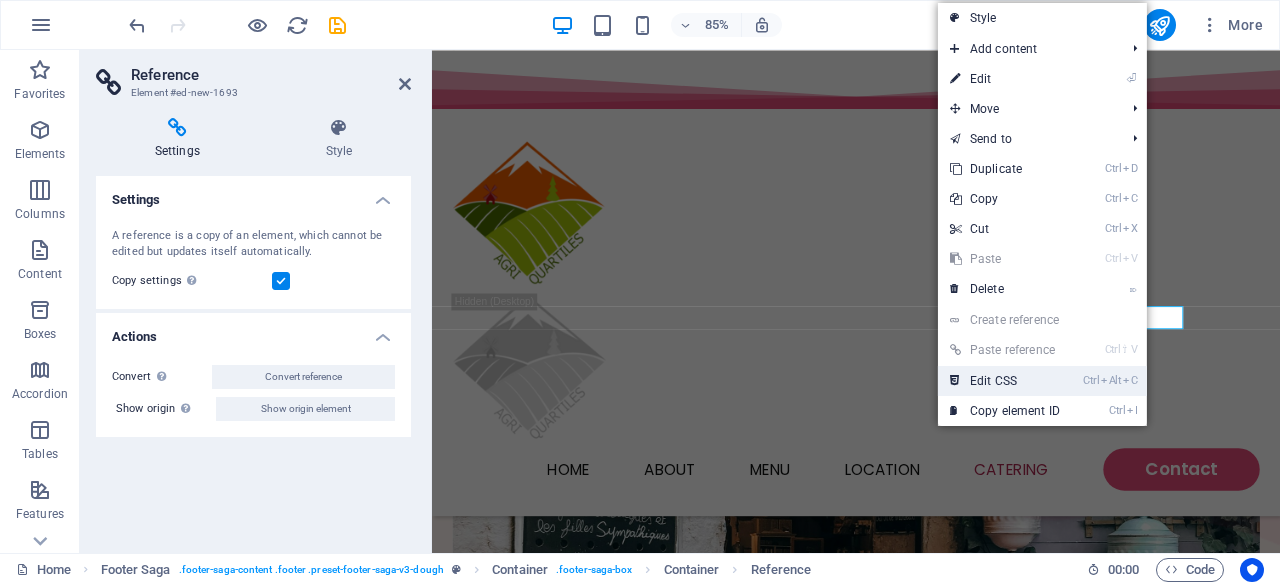 drag, startPoint x: 1007, startPoint y: 380, endPoint x: 984, endPoint y: 385, distance: 23.537205 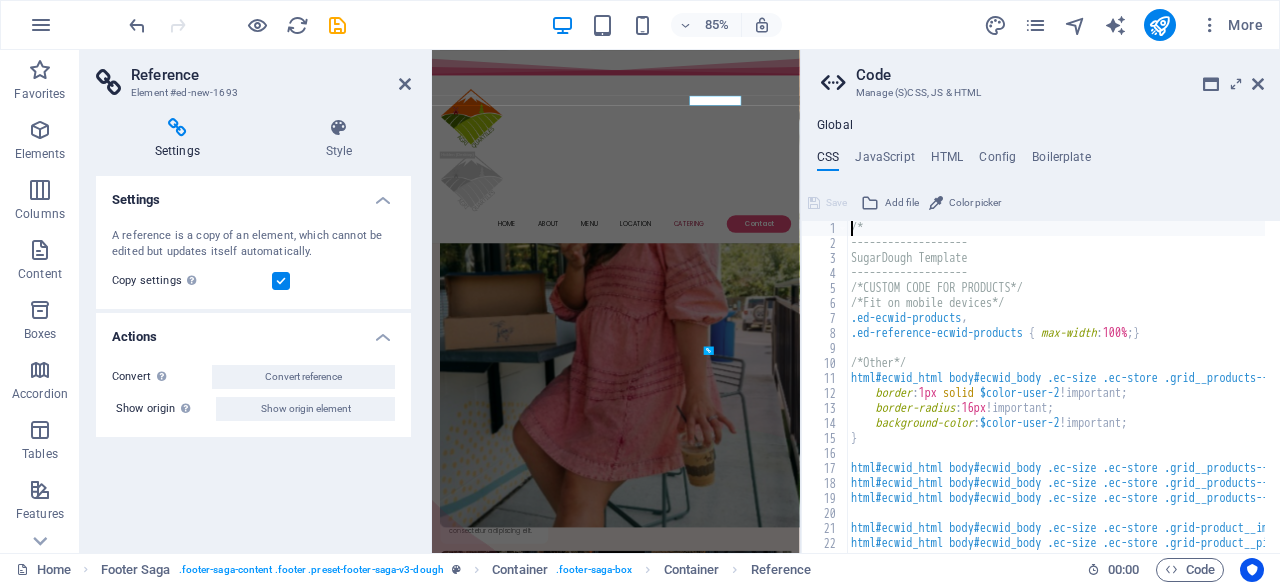 scroll, scrollTop: 5097, scrollLeft: 0, axis: vertical 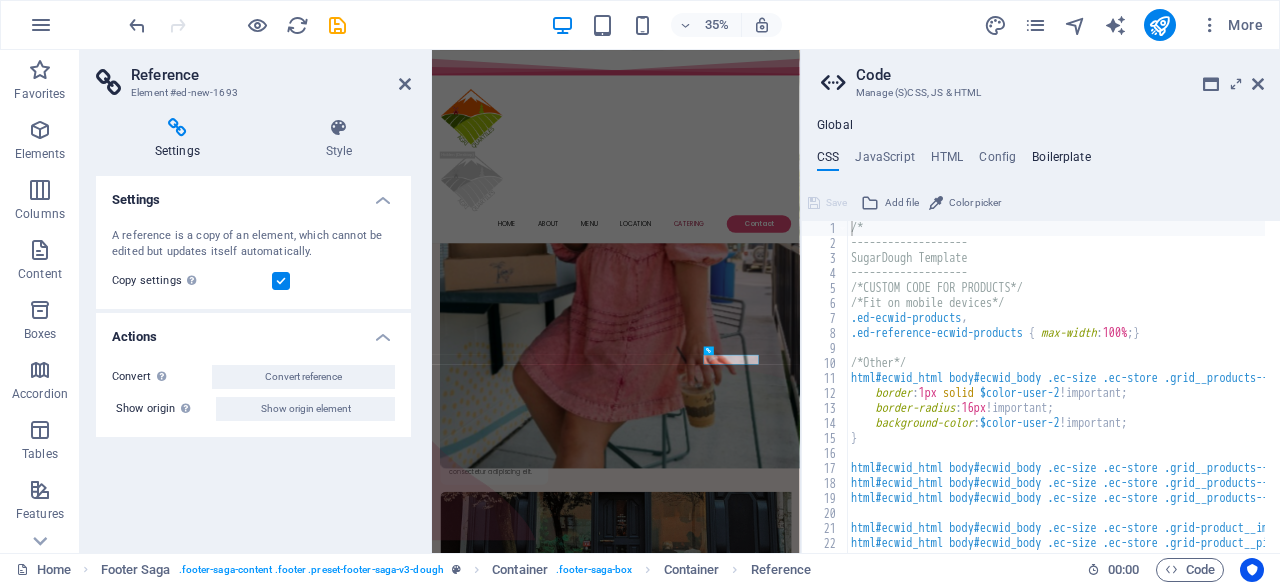 click on "Boilerplate" at bounding box center (1061, 161) 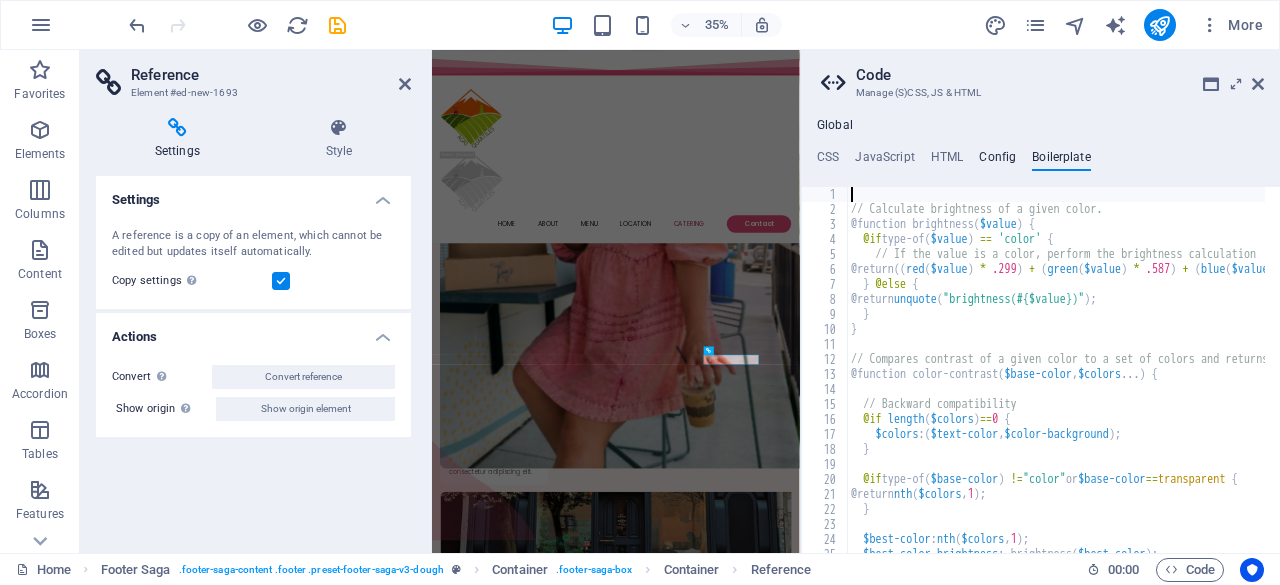 click on "Config" at bounding box center (997, 161) 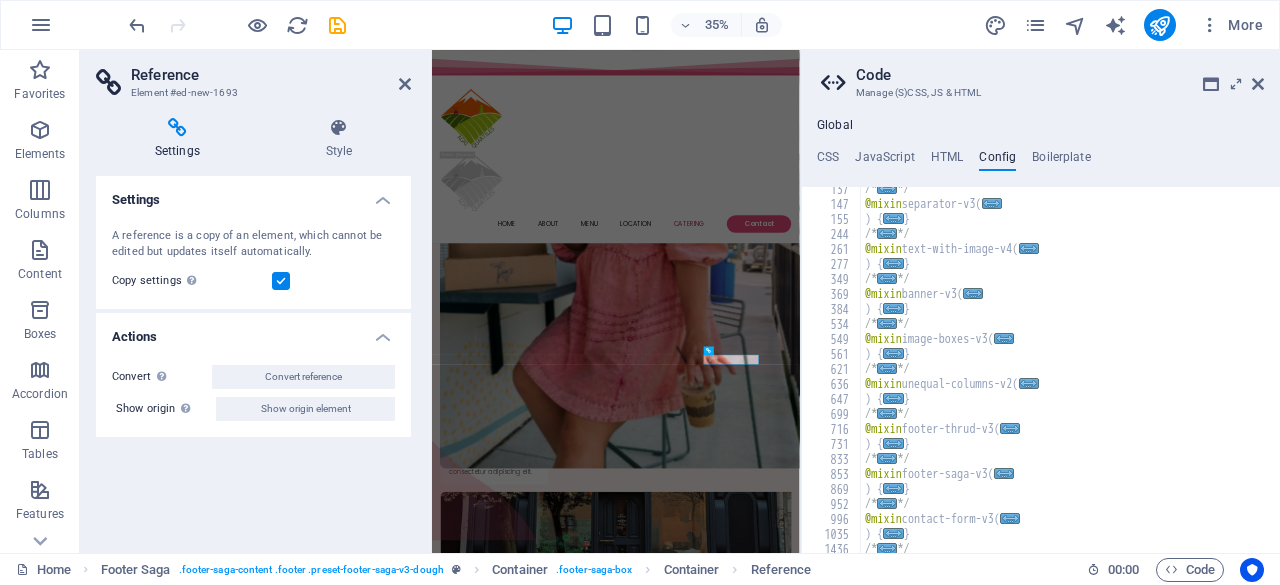 scroll, scrollTop: 999, scrollLeft: 0, axis: vertical 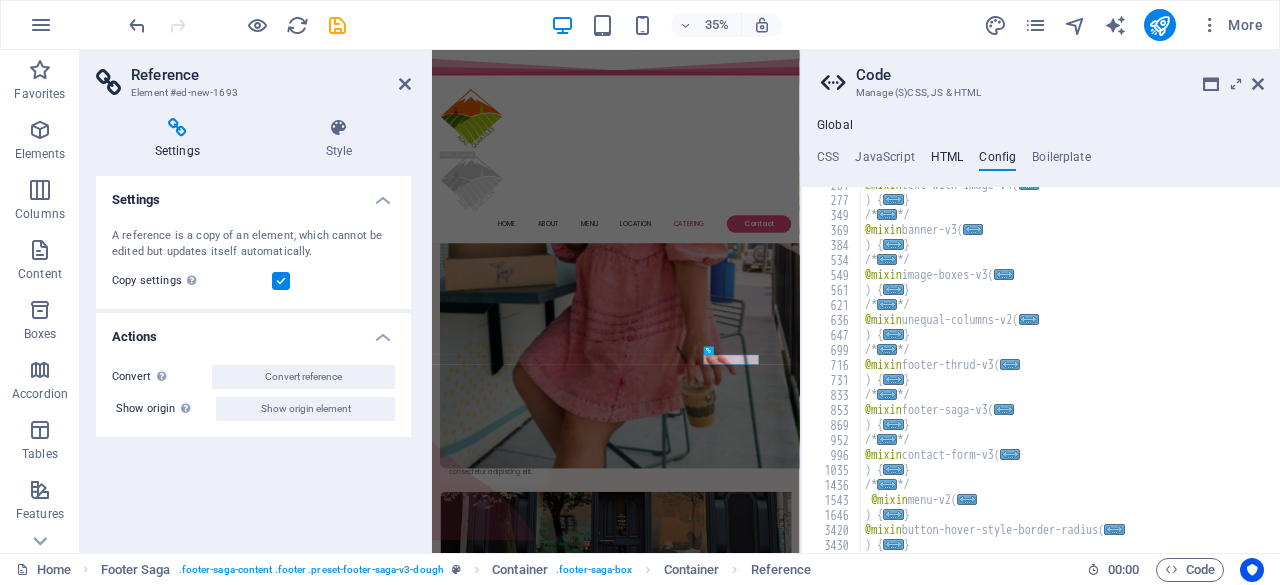 click on "HTML" at bounding box center (947, 161) 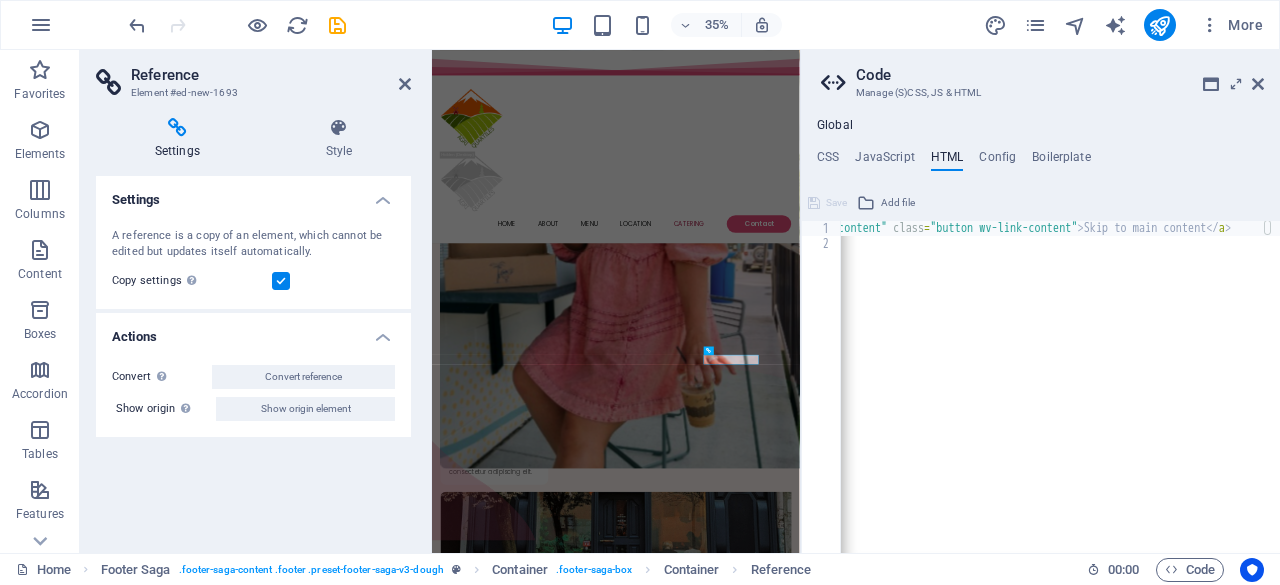 scroll, scrollTop: 0, scrollLeft: 0, axis: both 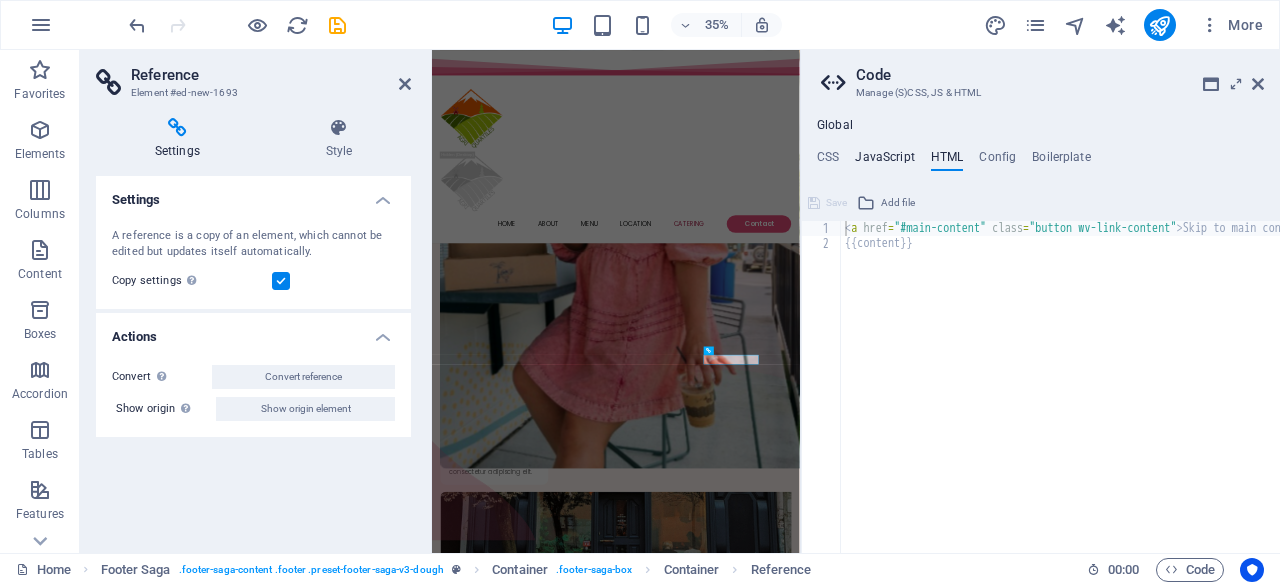 click on "JavaScript" at bounding box center [884, 161] 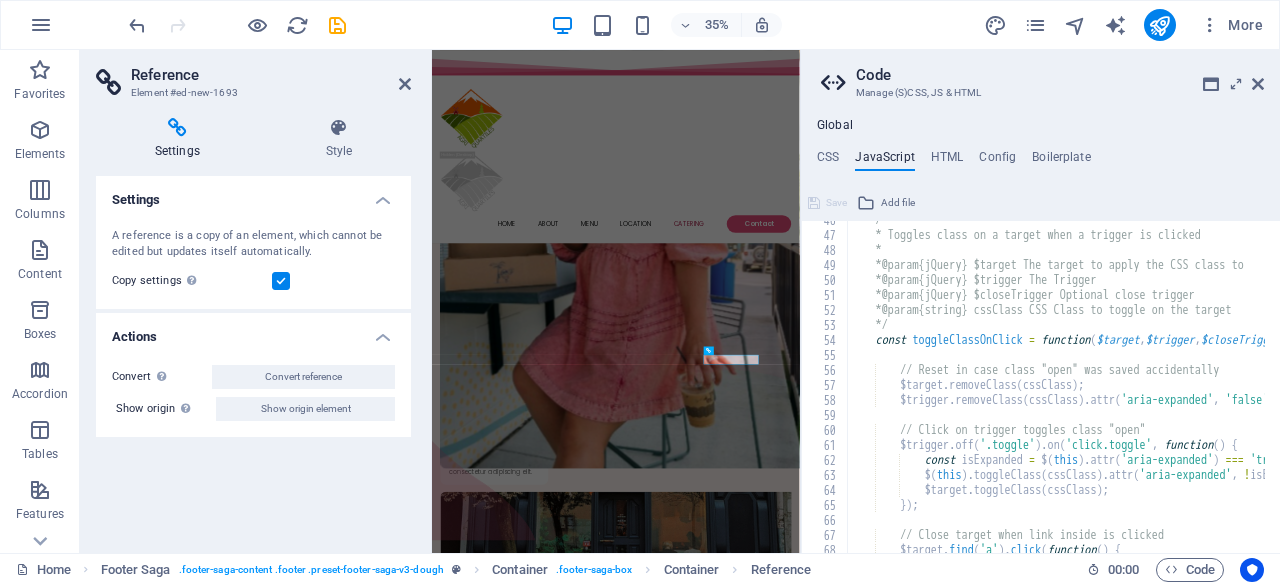 scroll, scrollTop: 690, scrollLeft: 0, axis: vertical 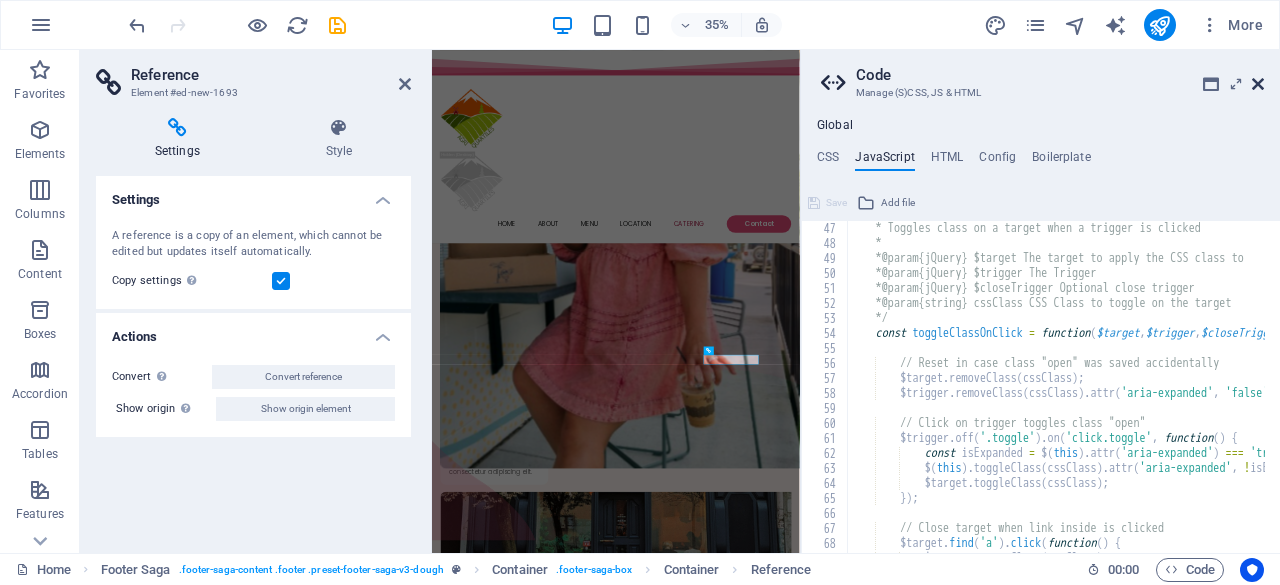click at bounding box center [1258, 84] 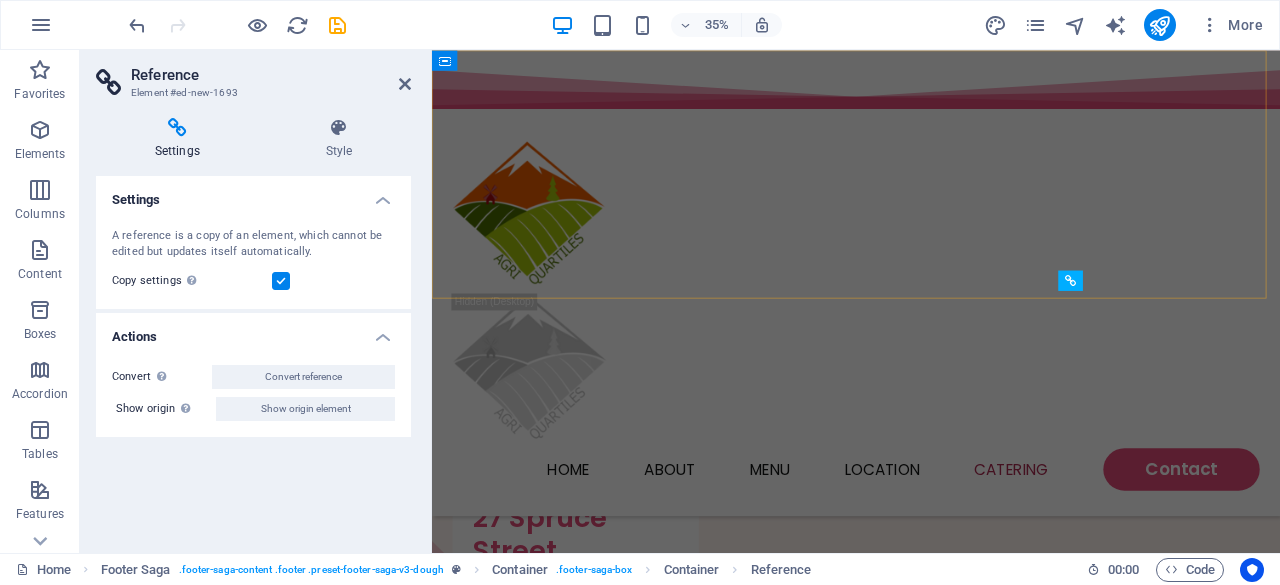 scroll, scrollTop: 4946, scrollLeft: 0, axis: vertical 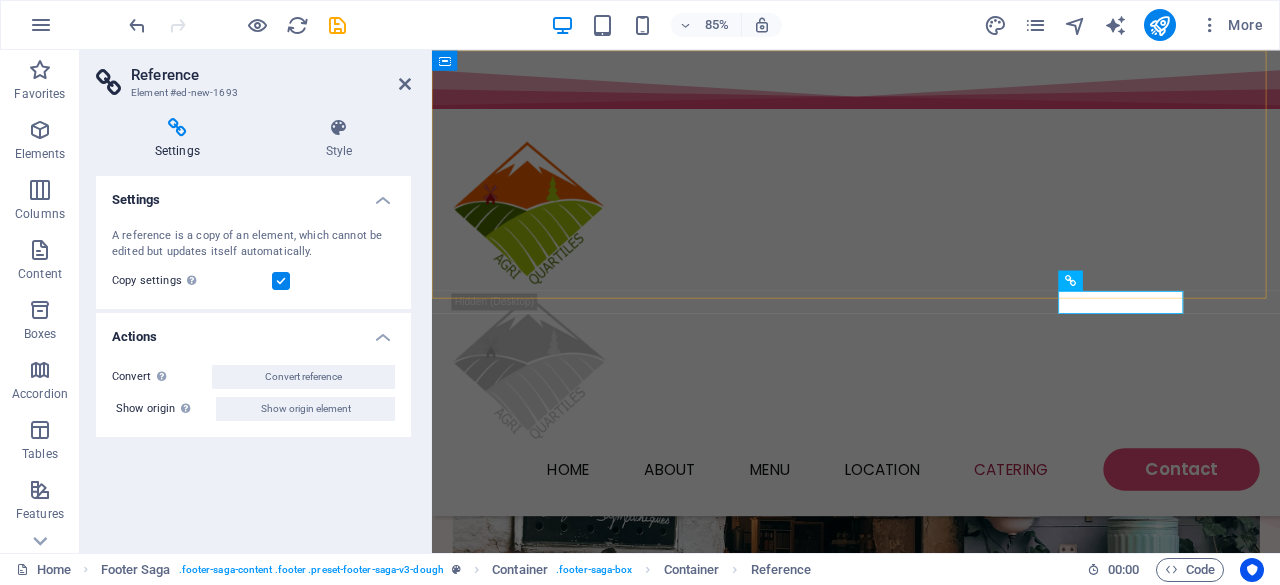 click on "Home About Menu Location Catering Contact" at bounding box center [931, 324] 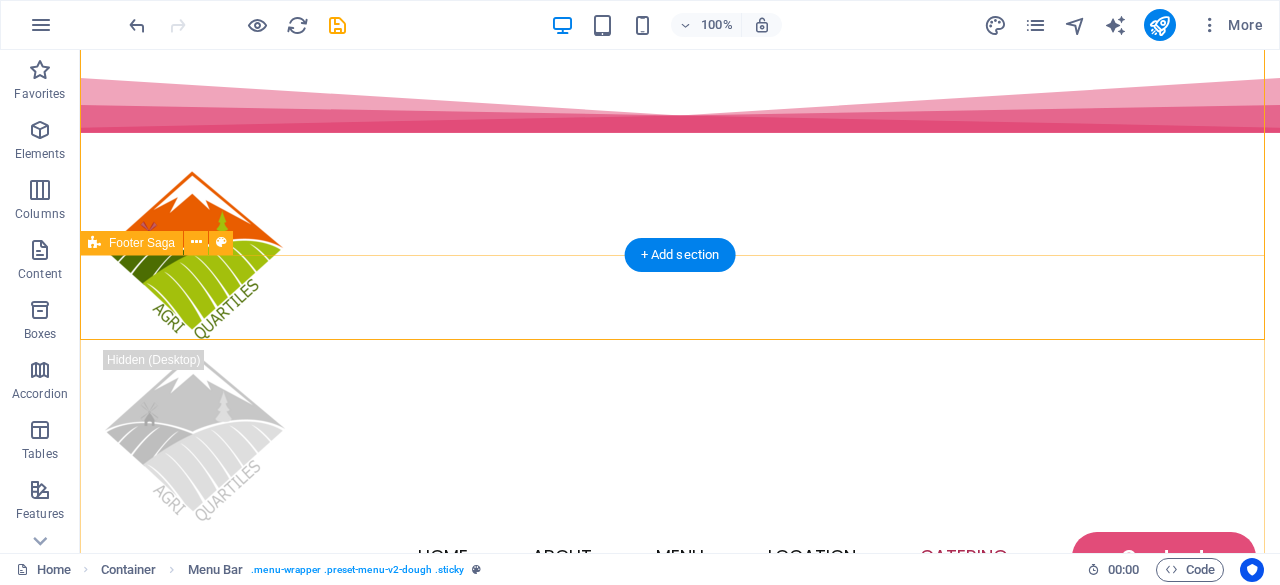 scroll, scrollTop: 4668, scrollLeft: 0, axis: vertical 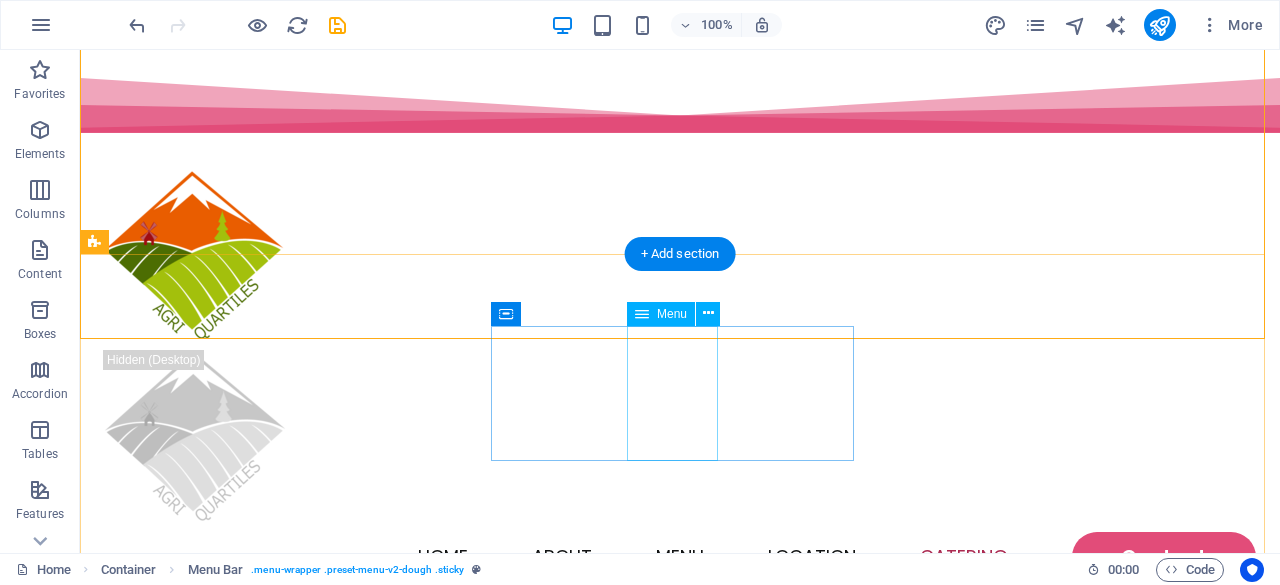 click on "Home About Menu Location Catering" at bounding box center [288, 4555] 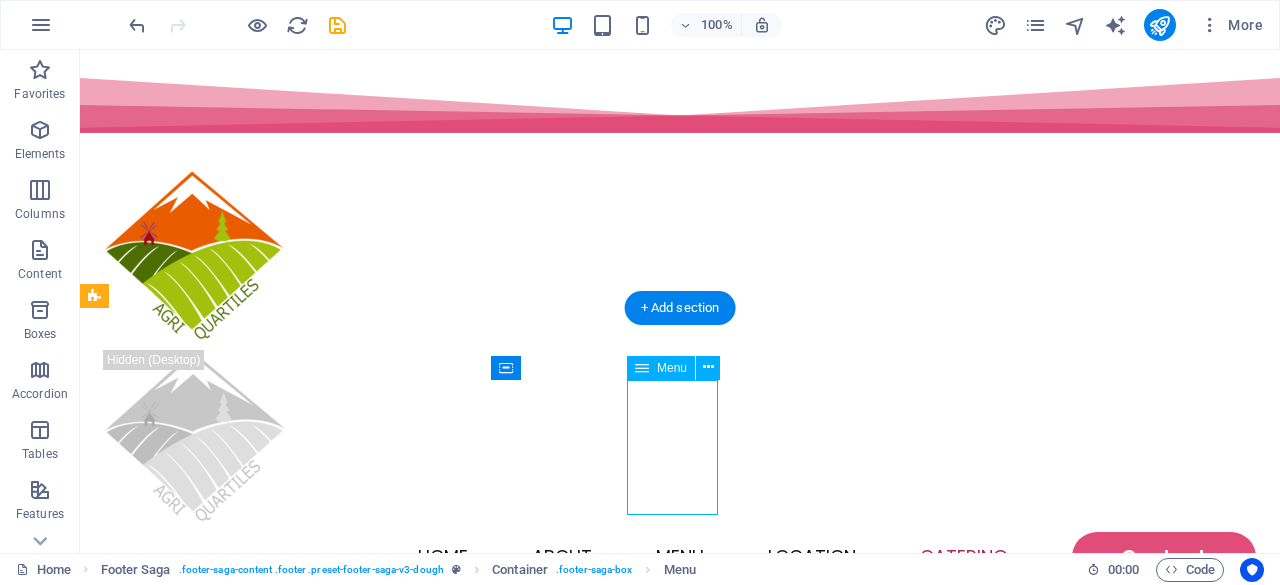 scroll, scrollTop: 4614, scrollLeft: 0, axis: vertical 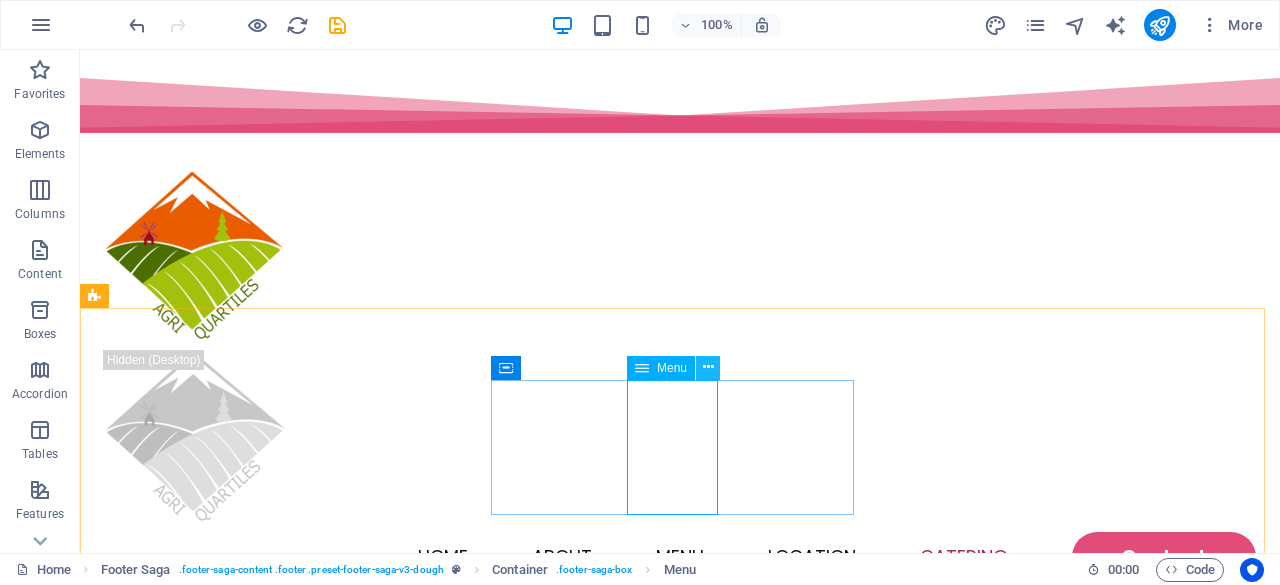 click at bounding box center (708, 367) 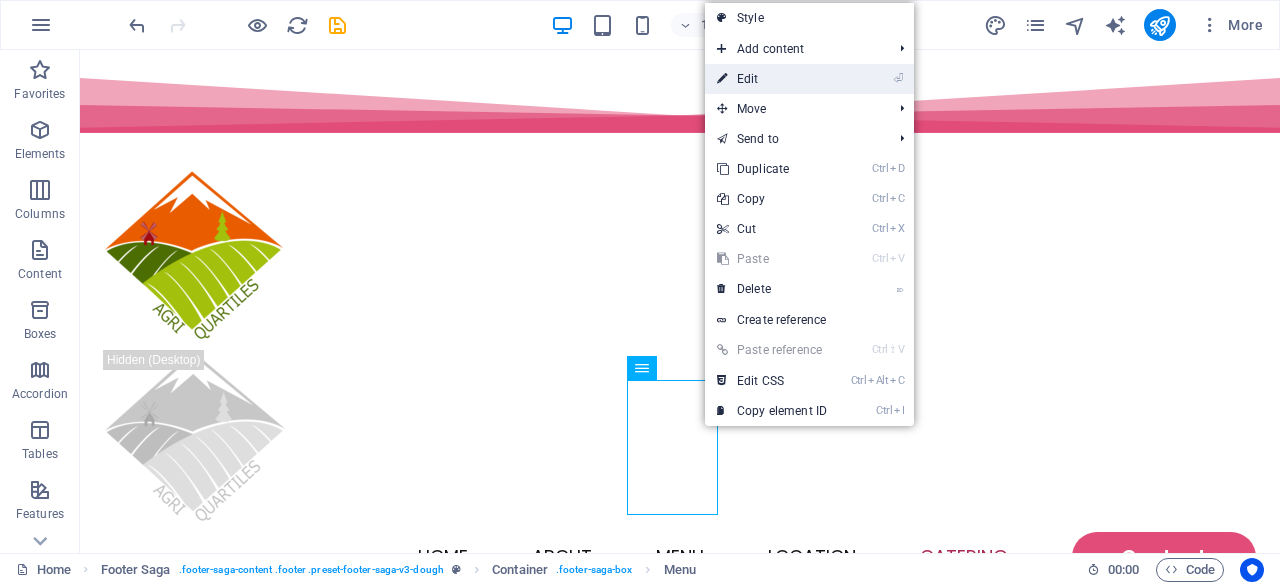 click on "⏎  Edit" at bounding box center (772, 79) 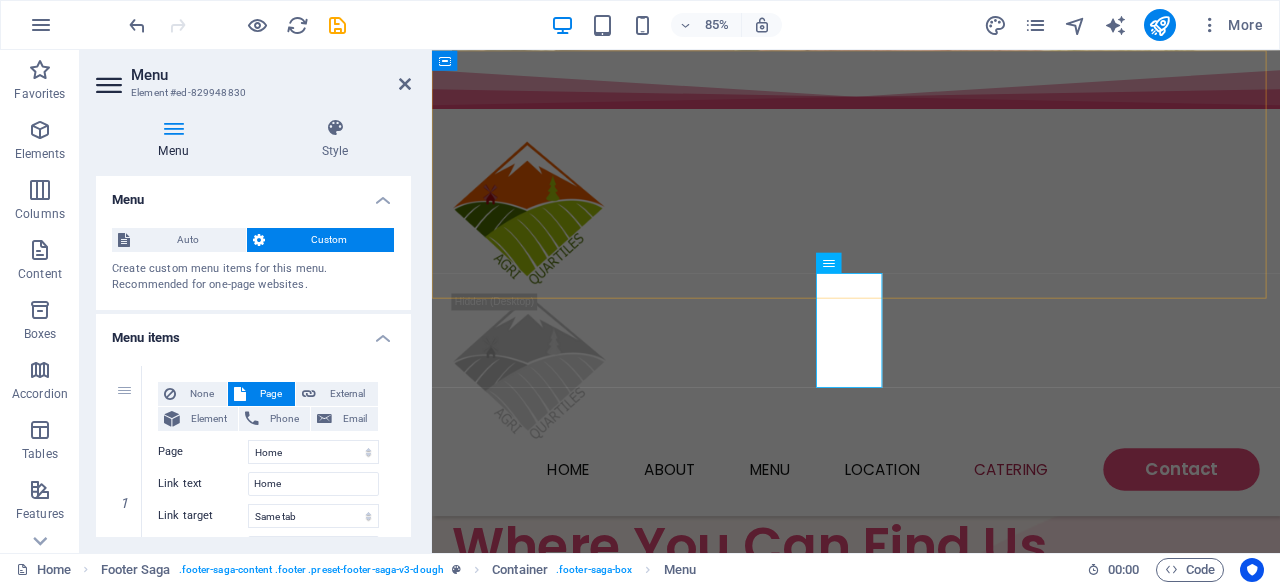 scroll, scrollTop: 4853, scrollLeft: 0, axis: vertical 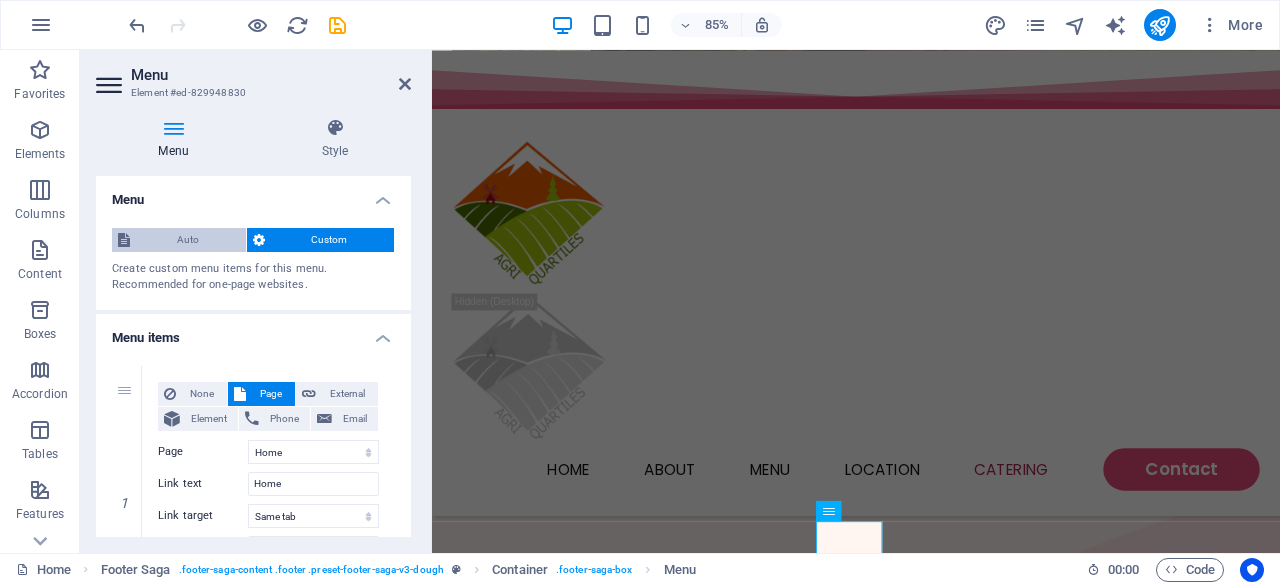 click on "Auto" at bounding box center (188, 240) 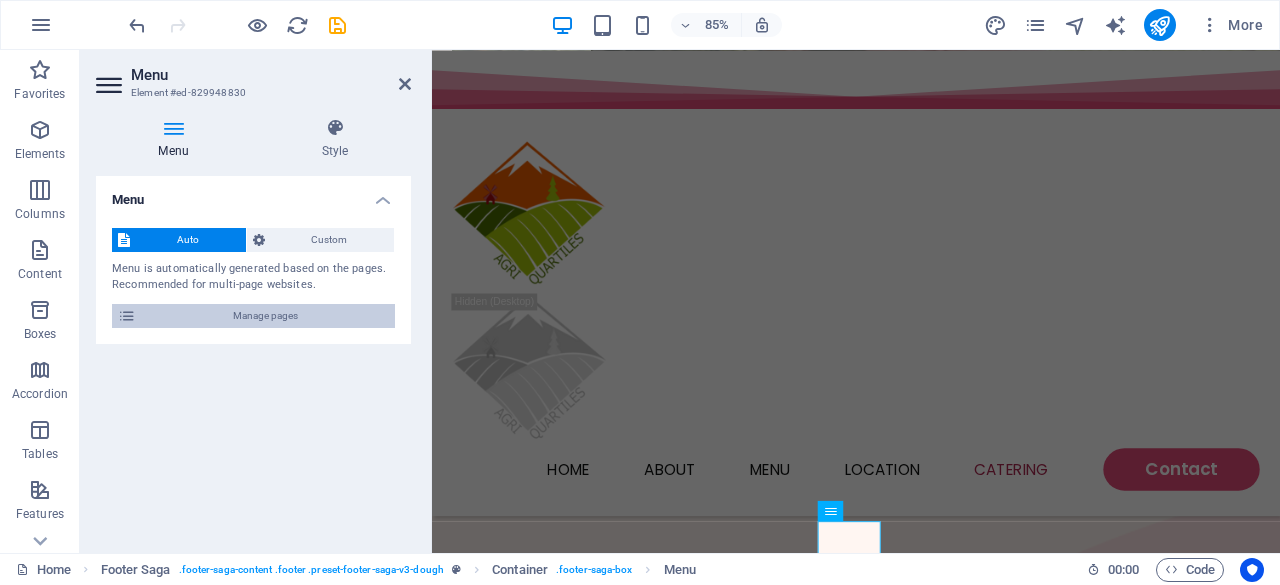 click on "Manage pages" at bounding box center [265, 316] 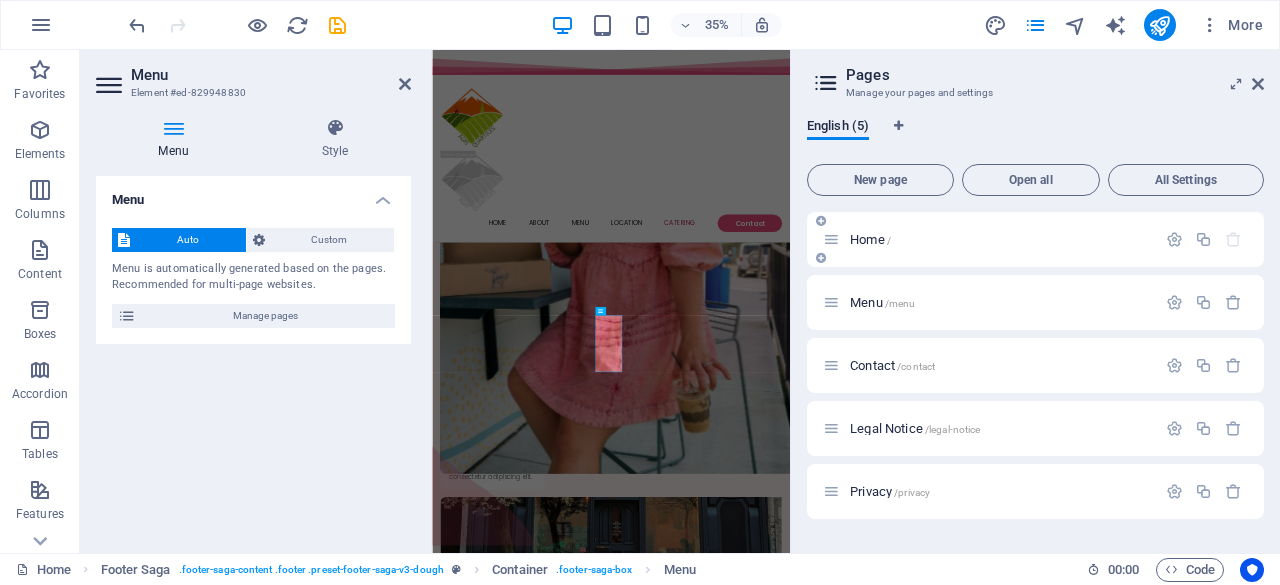 click on "Home /" at bounding box center (989, 239) 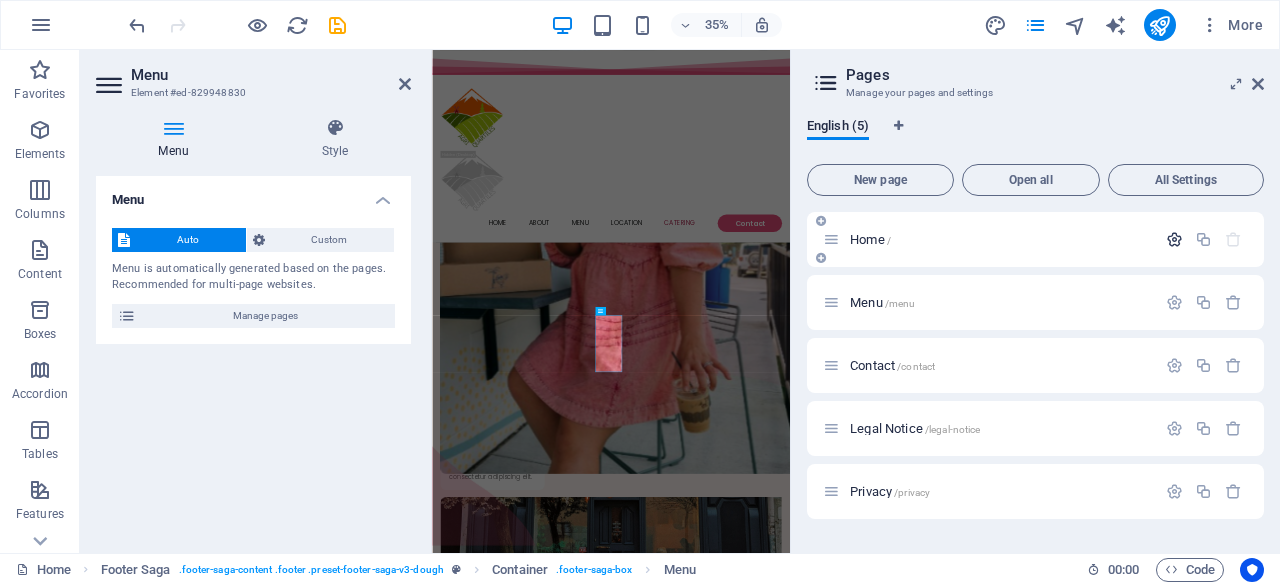 click at bounding box center [1174, 239] 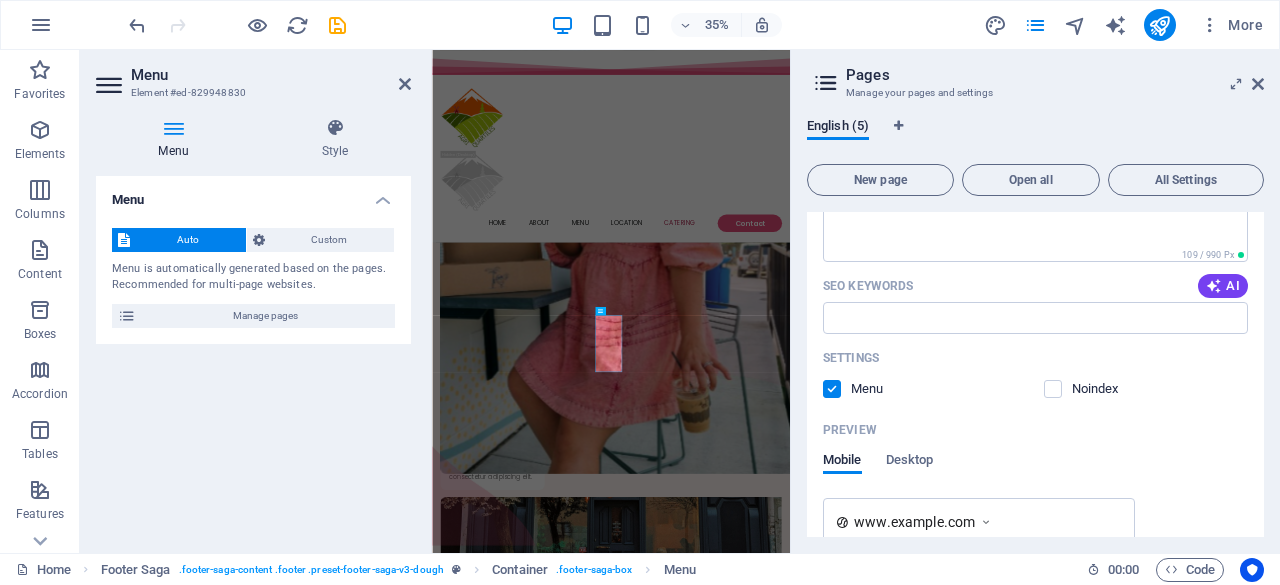 scroll, scrollTop: 0, scrollLeft: 0, axis: both 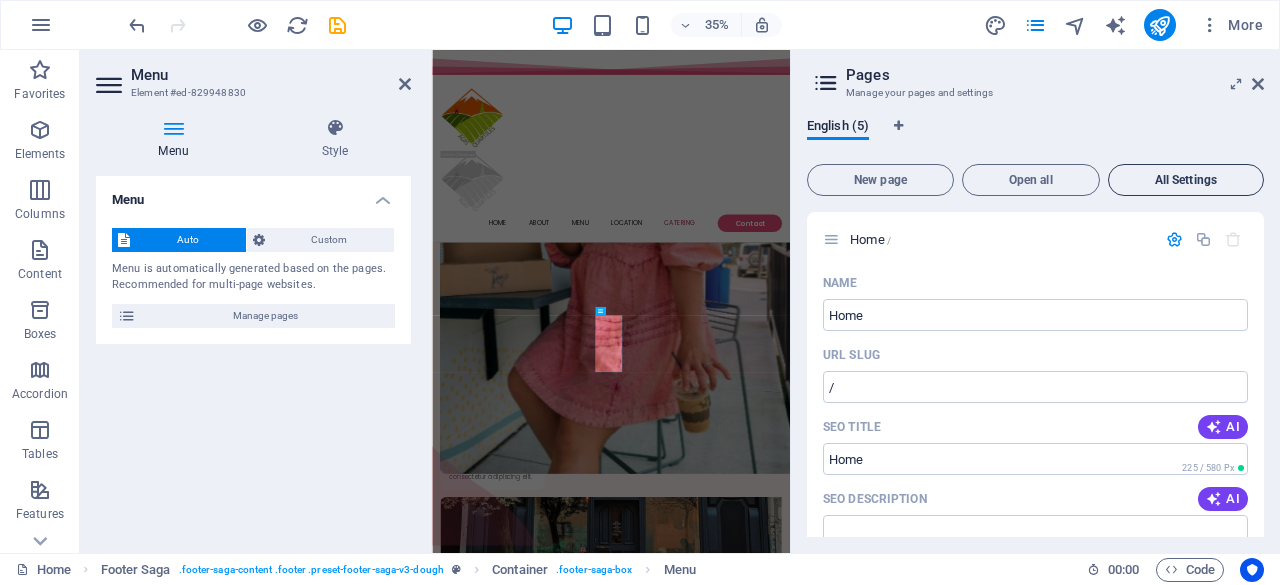 click on "All Settings" at bounding box center (1186, 180) 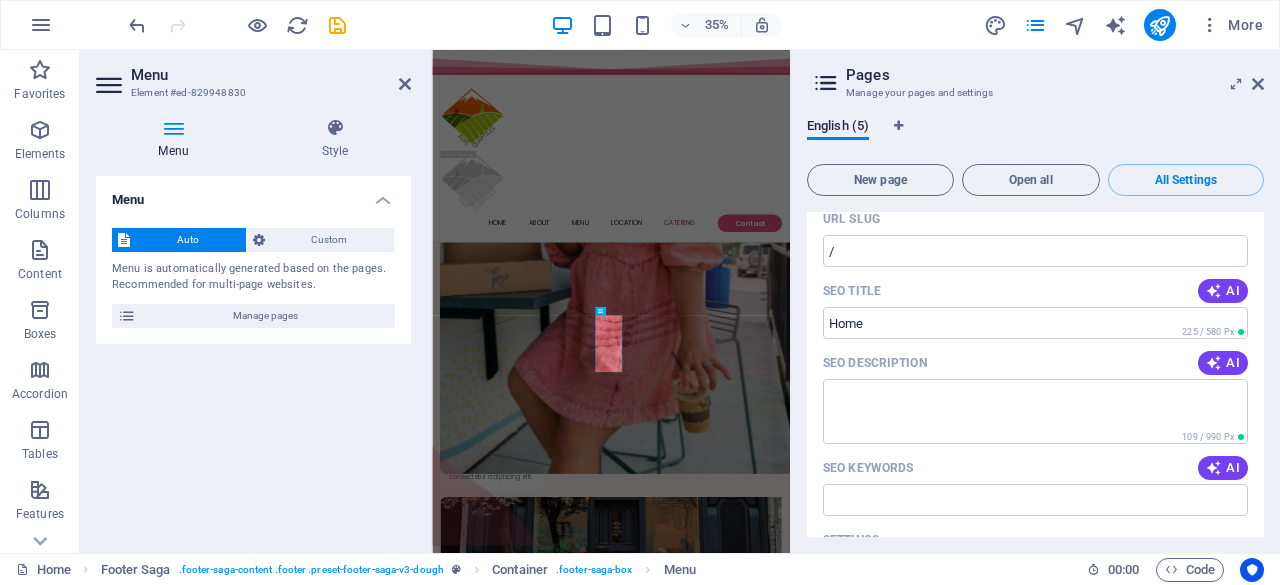 scroll, scrollTop: 0, scrollLeft: 0, axis: both 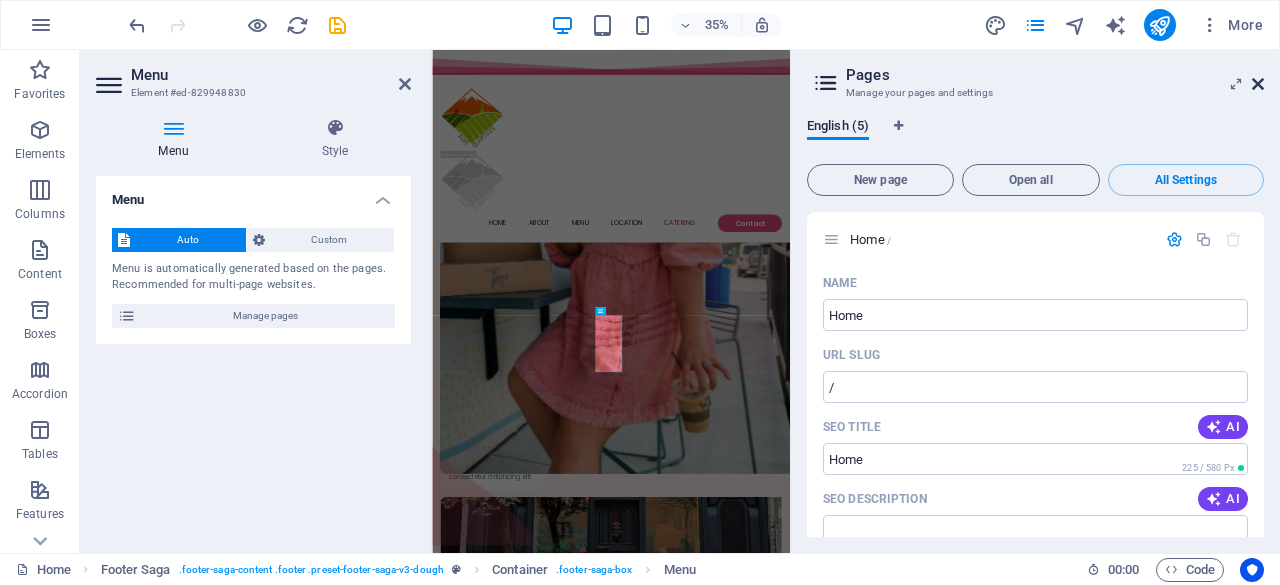 click at bounding box center [1258, 84] 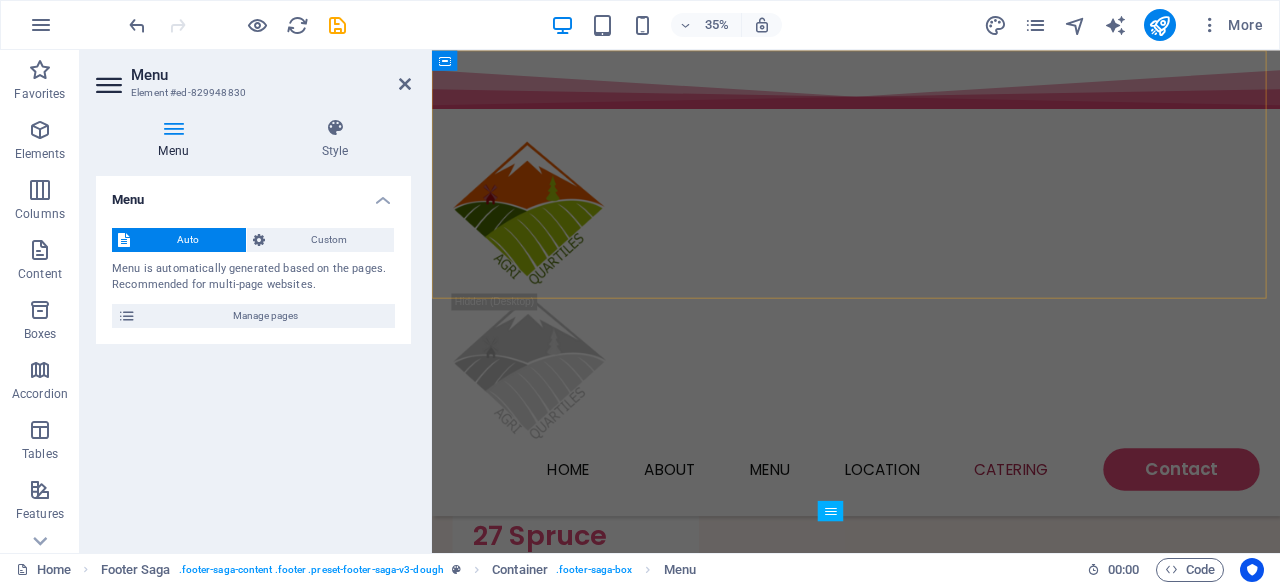 scroll, scrollTop: 4561, scrollLeft: 0, axis: vertical 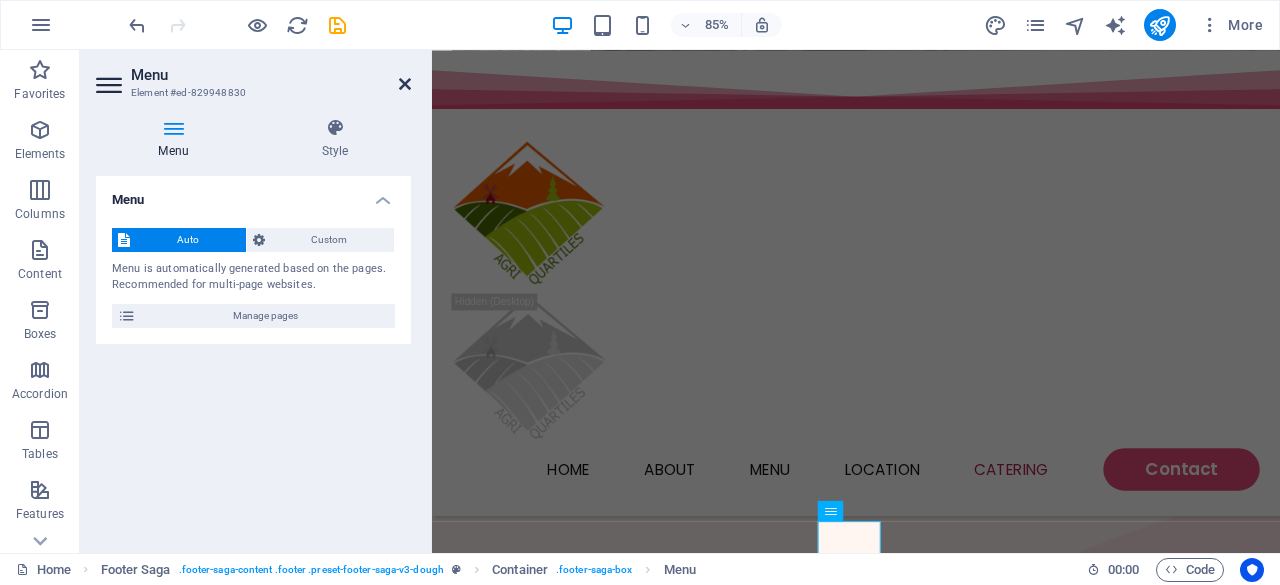 click at bounding box center (405, 84) 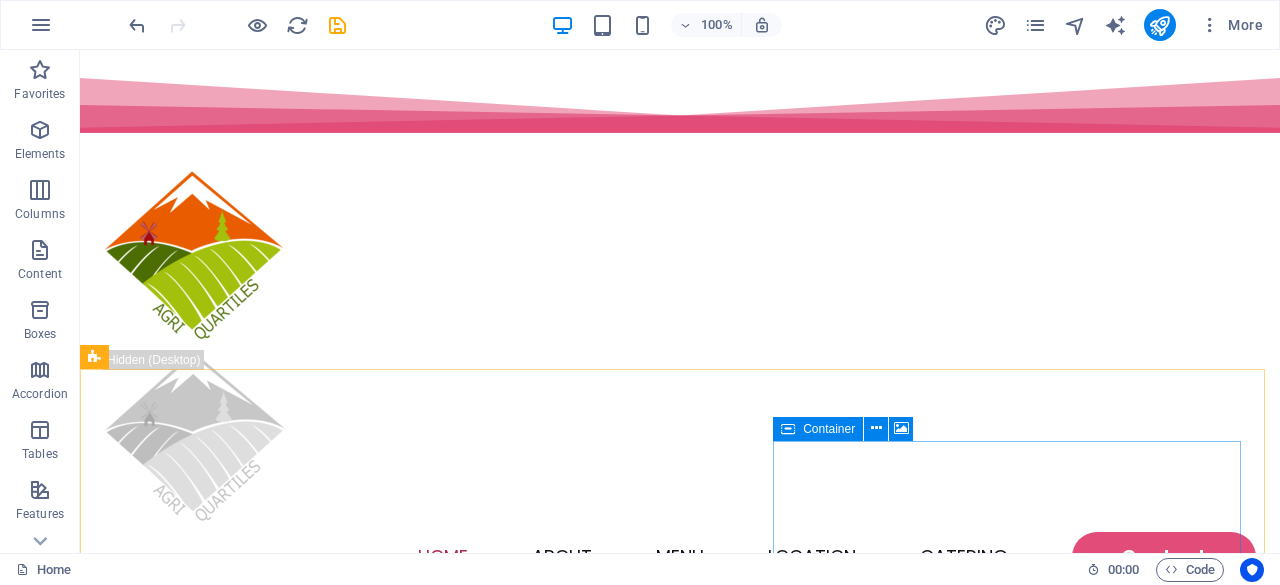 scroll, scrollTop: 2367, scrollLeft: 0, axis: vertical 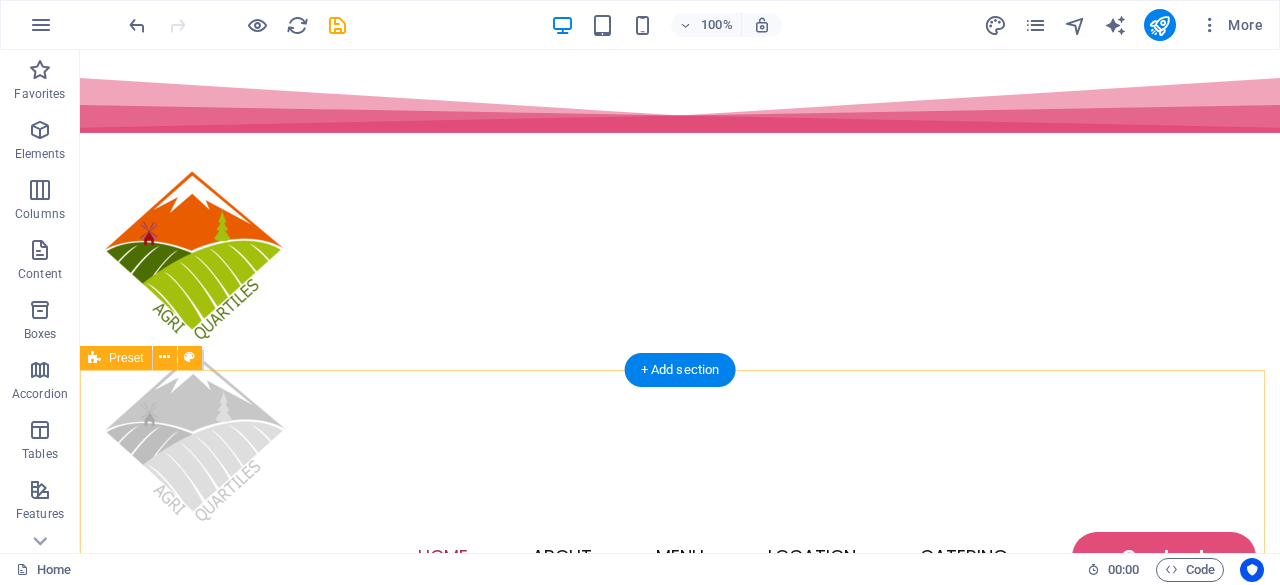 click on "Our Story Lorem ipsum dolor sit amet, consectetur adipiscing elit, sed do eiusmod tempor incididunt ut labore et dolore magna aliqua. Ultricies lacus sed turpis tincidunt. Ornare suspendisse sed nisi lacus sed viverra tellus in hac. Accumsan sit amet nulla facilisi. Gravida cum sociis natoque penatibus et. Feugiat nisl pretium fusce id velit ut. Ornare quam viverra orci sagittis eu volutpat. Drop content here or  Add elements  Paste clipboard" at bounding box center [680, 2010] 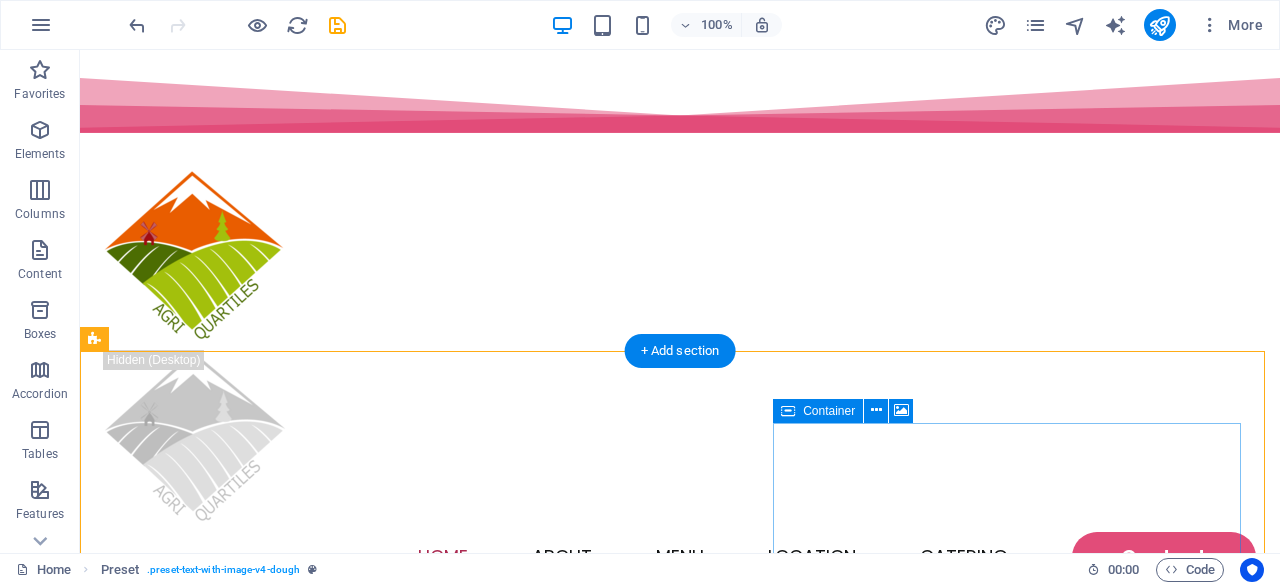 scroll, scrollTop: 2383, scrollLeft: 0, axis: vertical 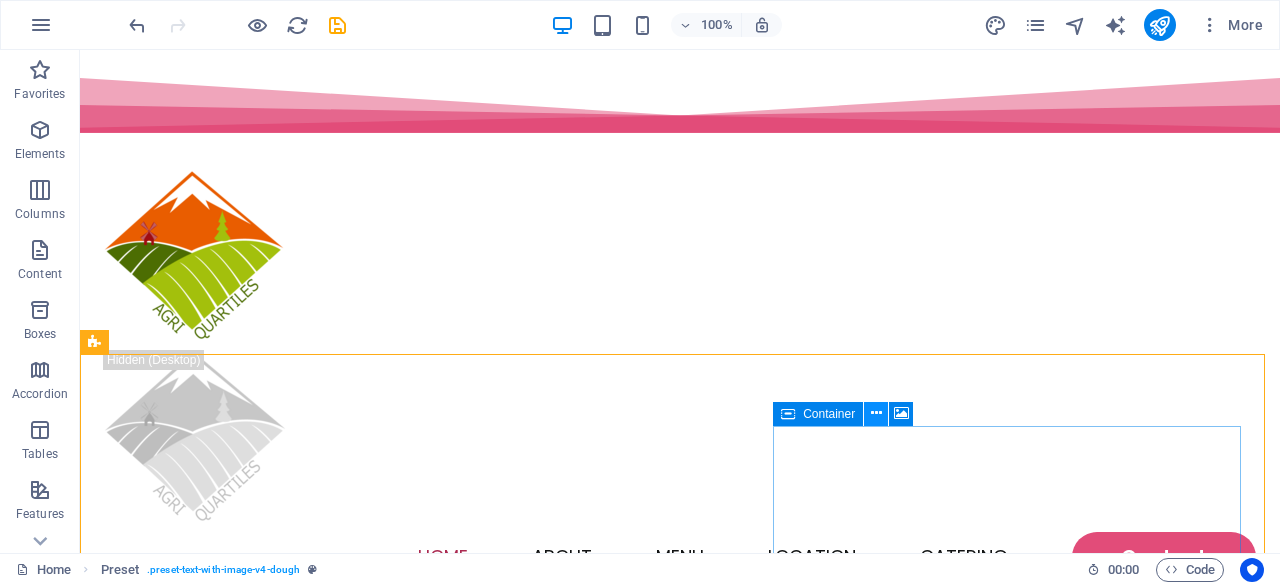 click at bounding box center [876, 413] 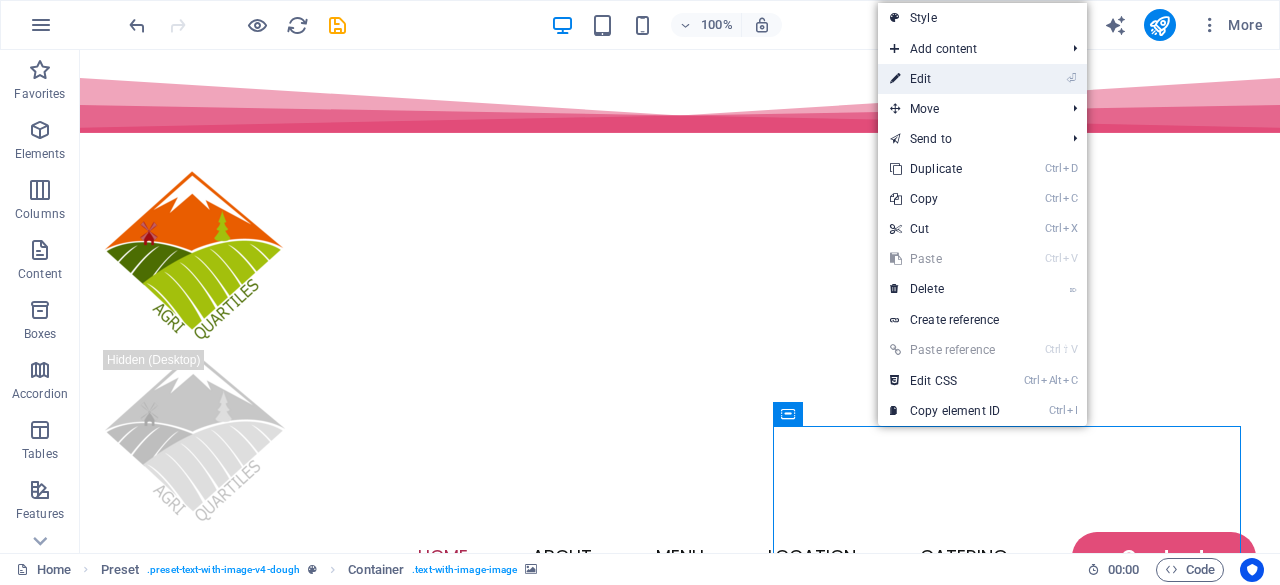 click on "⏎  Edit" at bounding box center [945, 79] 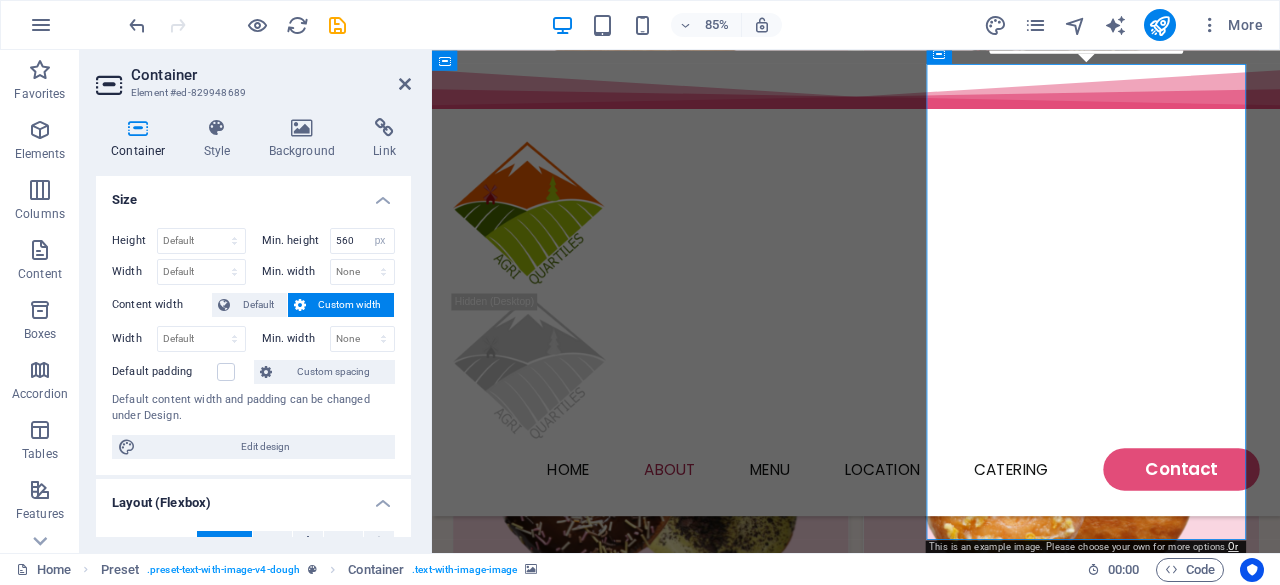 scroll, scrollTop: 2957, scrollLeft: 0, axis: vertical 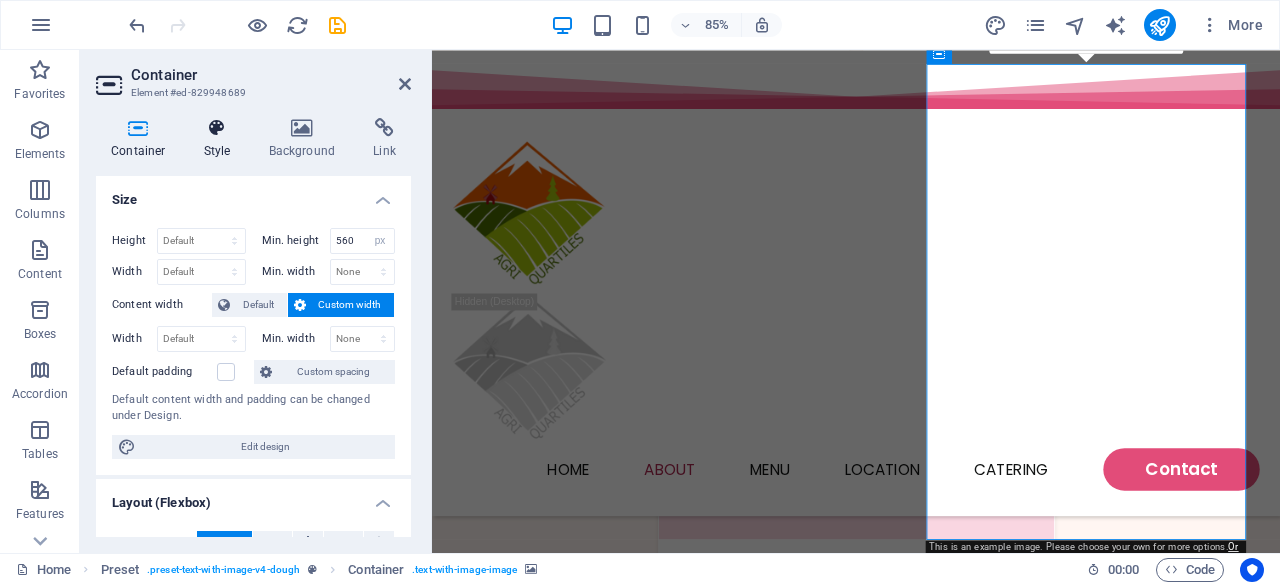 click on "Style" at bounding box center (221, 139) 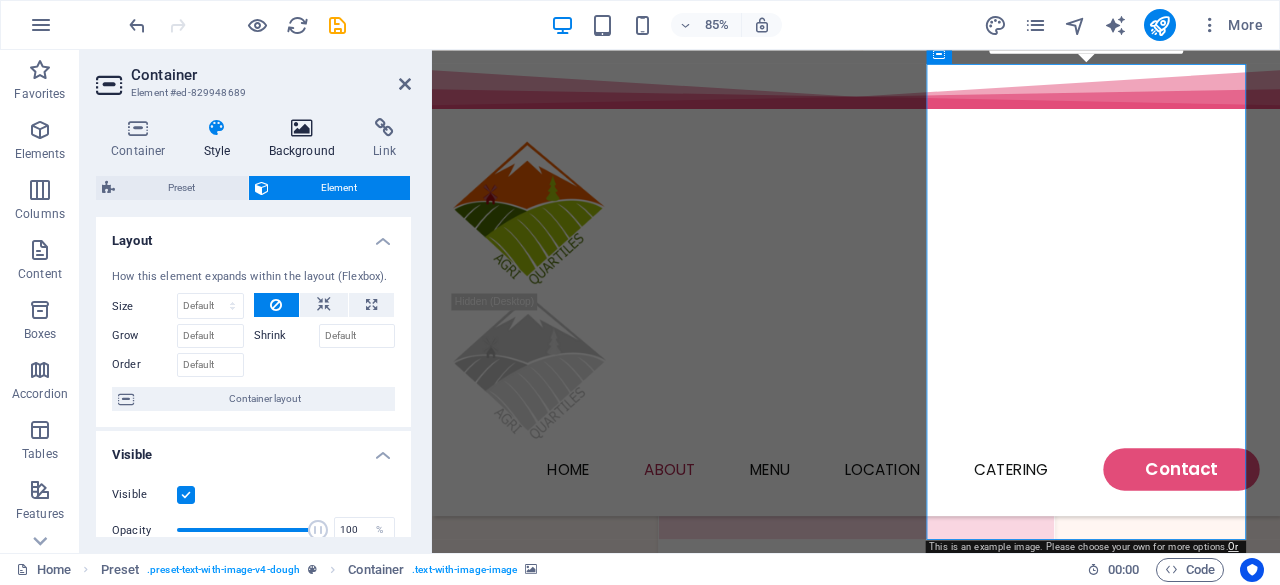 click on "Background" at bounding box center (306, 139) 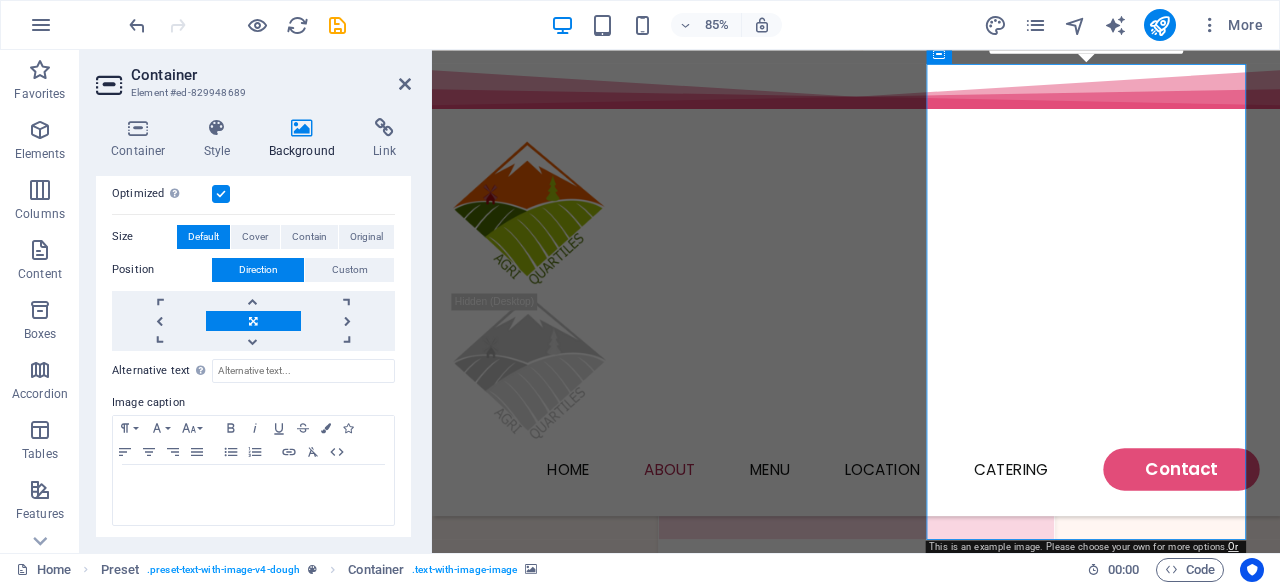 scroll, scrollTop: 0, scrollLeft: 0, axis: both 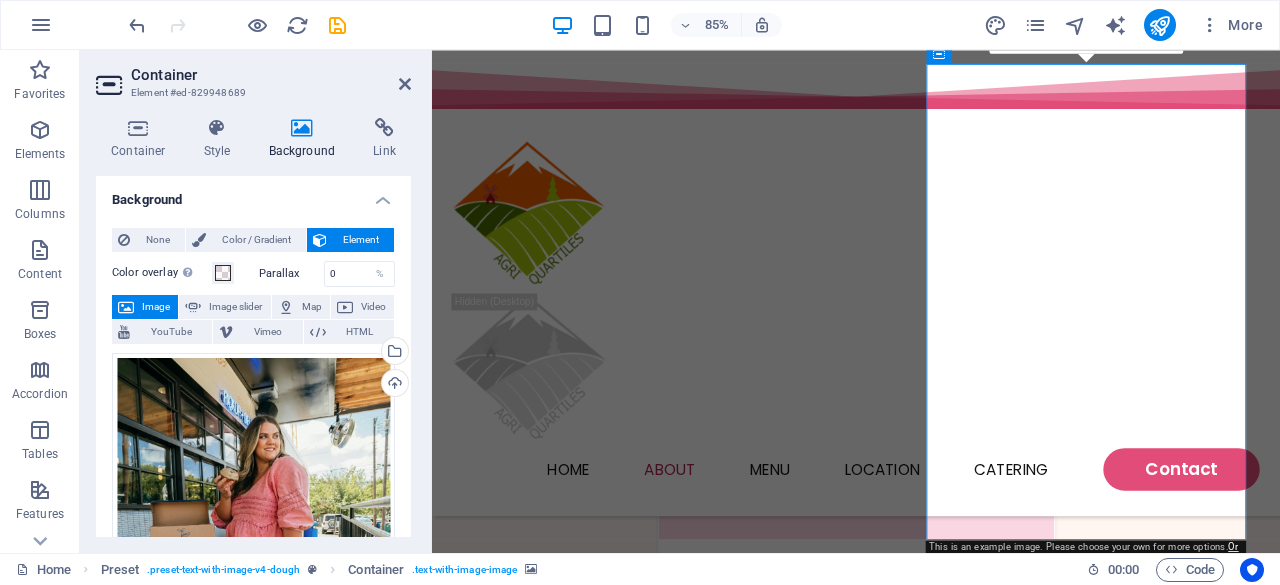 click on "Image" at bounding box center [156, 307] 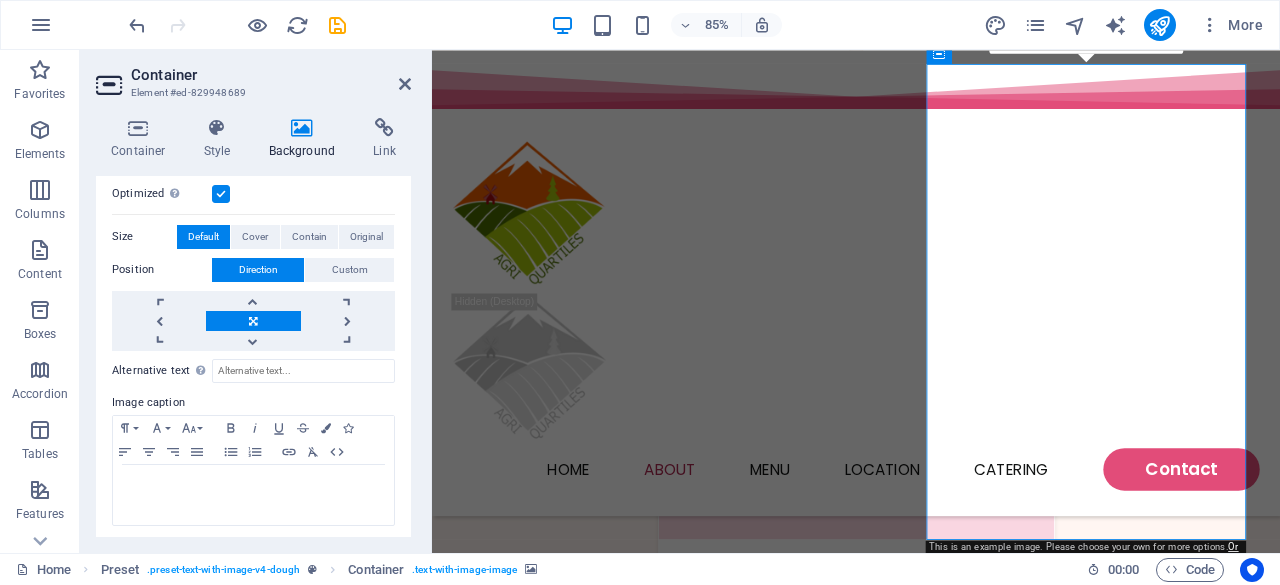 scroll, scrollTop: 0, scrollLeft: 0, axis: both 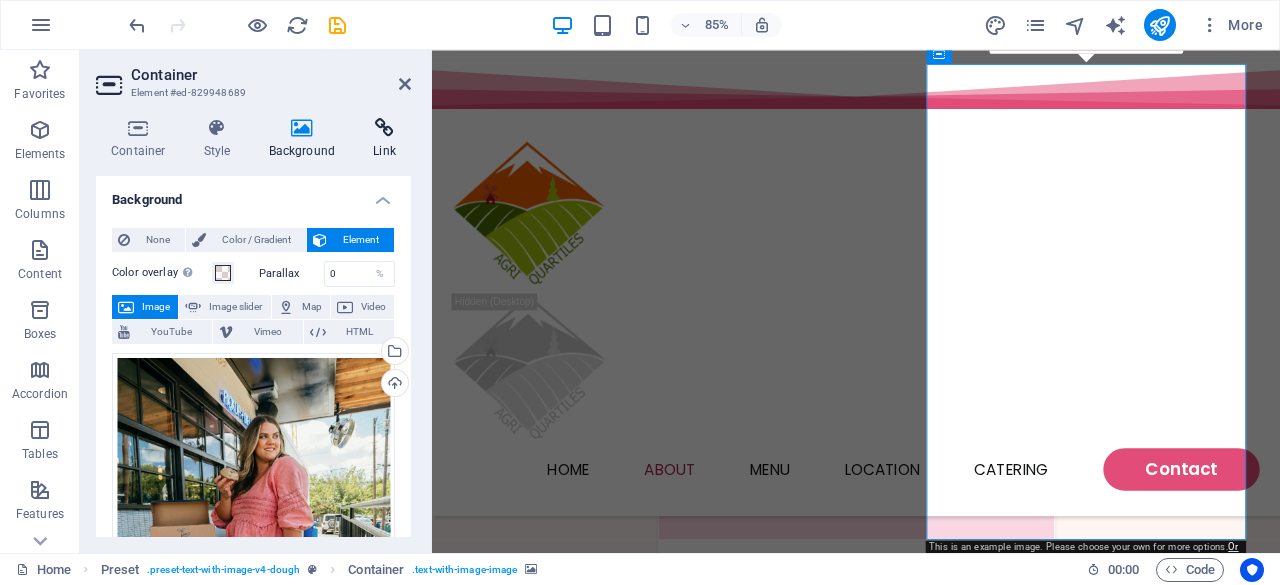 click at bounding box center (384, 128) 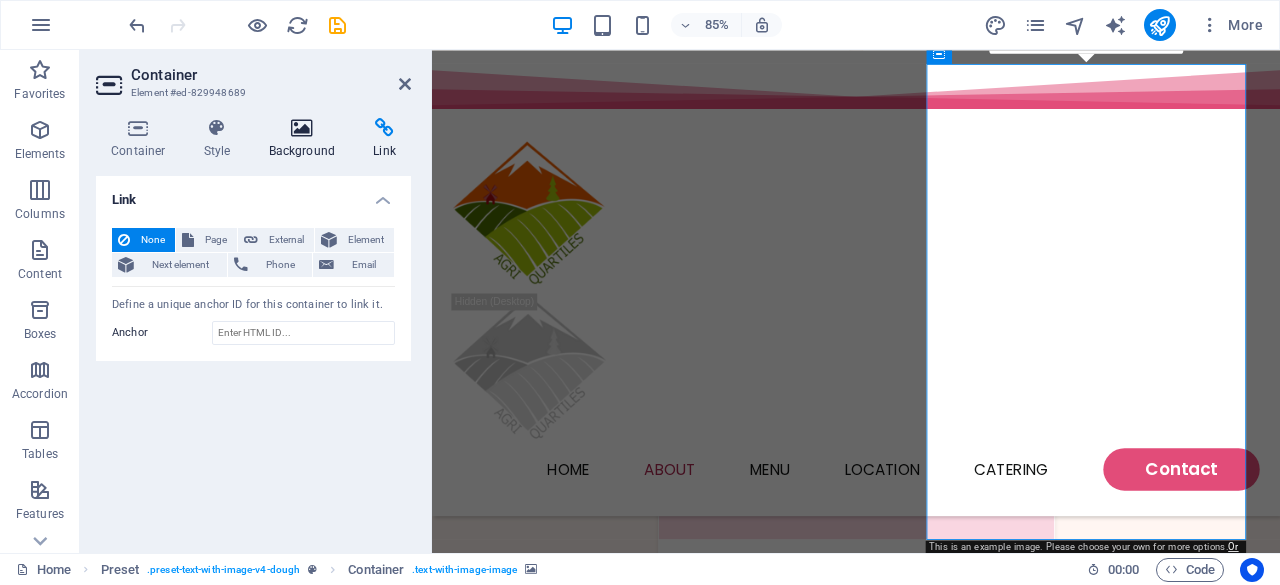click at bounding box center (302, 128) 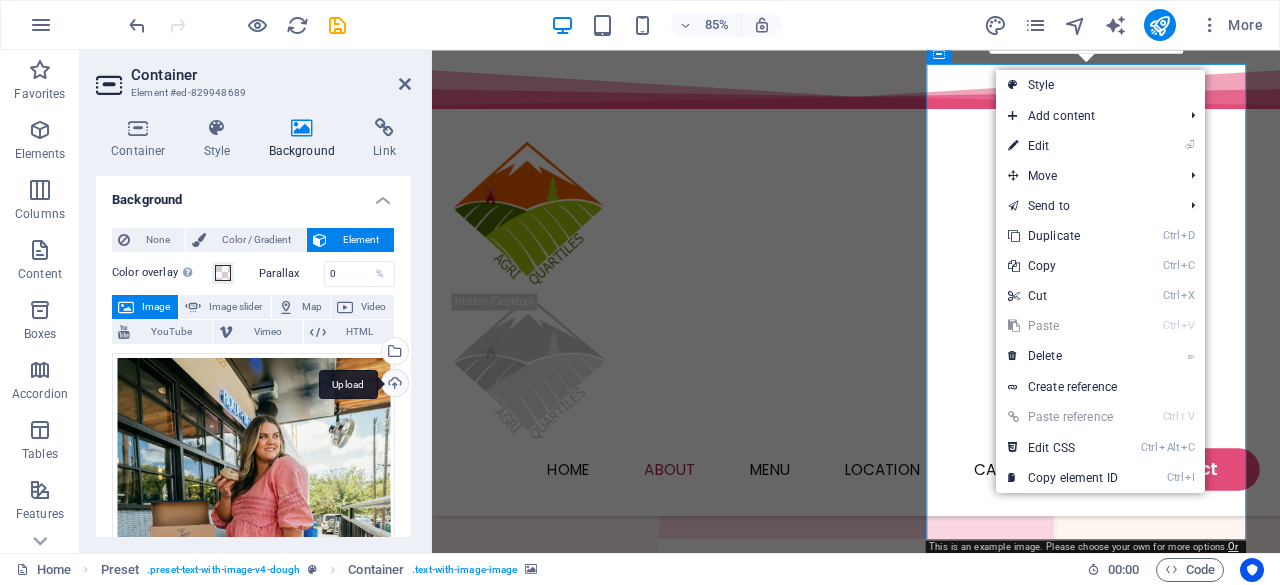 click on "Upload" at bounding box center (393, 385) 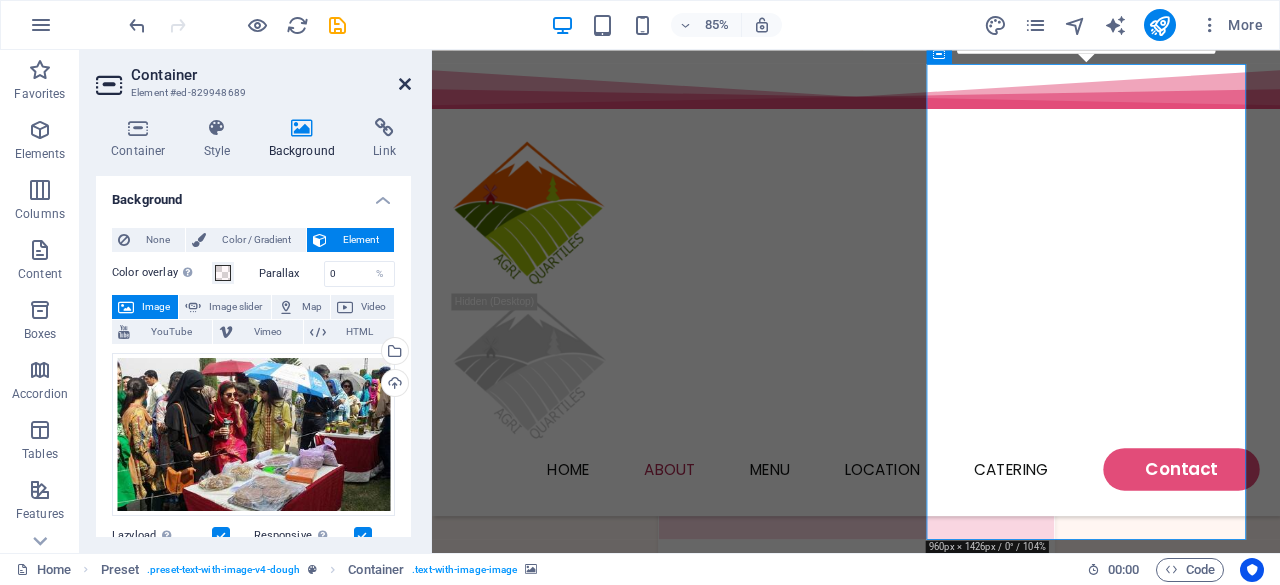 click at bounding box center (405, 84) 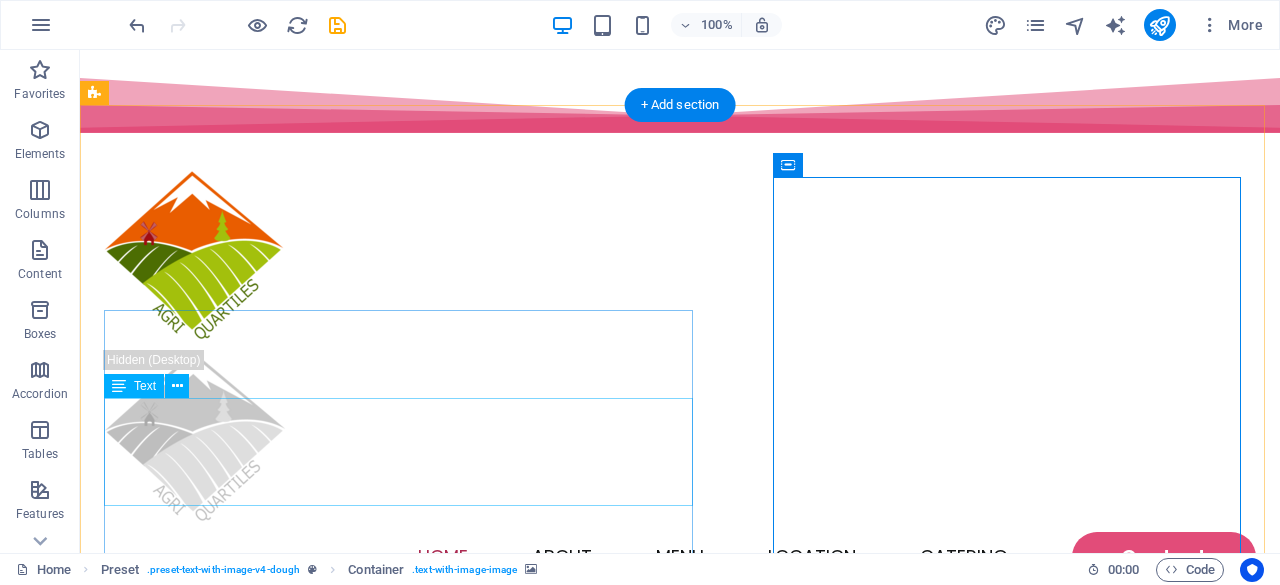 scroll, scrollTop: 2660, scrollLeft: 0, axis: vertical 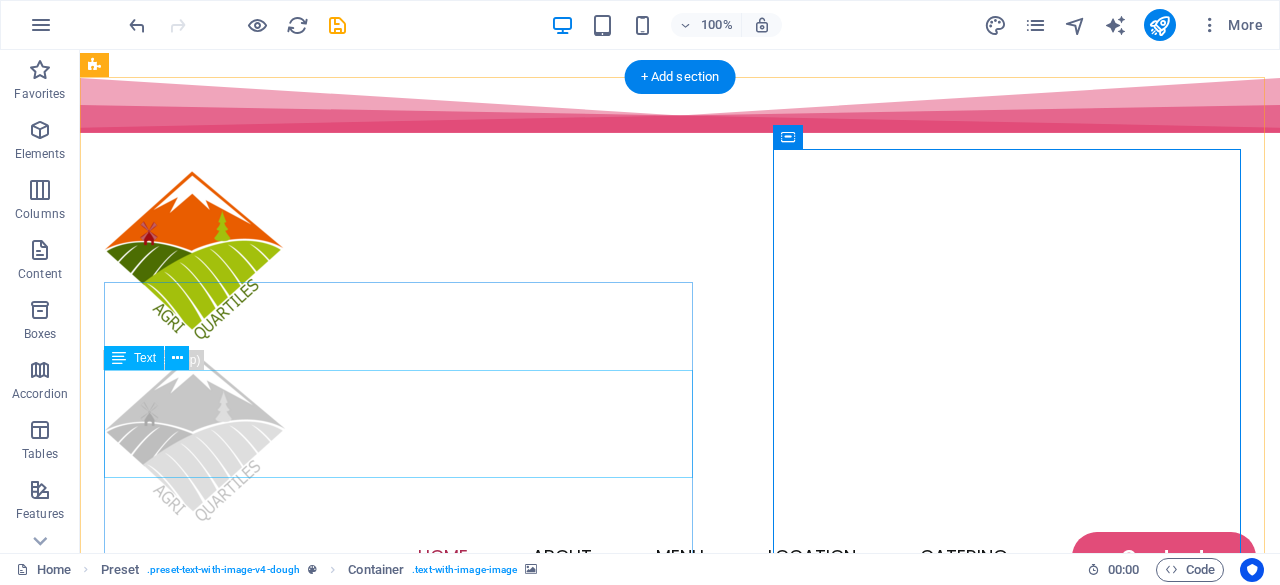 click on "Lorem ipsum dolor sit amet, consectetur adipiscing elit, sed do eiusmod tempor incididunt ut labore et dolore magna aliqua. Ultricies lacus sed turpis tincidunt. Ornare suspendisse sed nisi lacus sed viverra tellus in hac." at bounding box center [680, 1355] 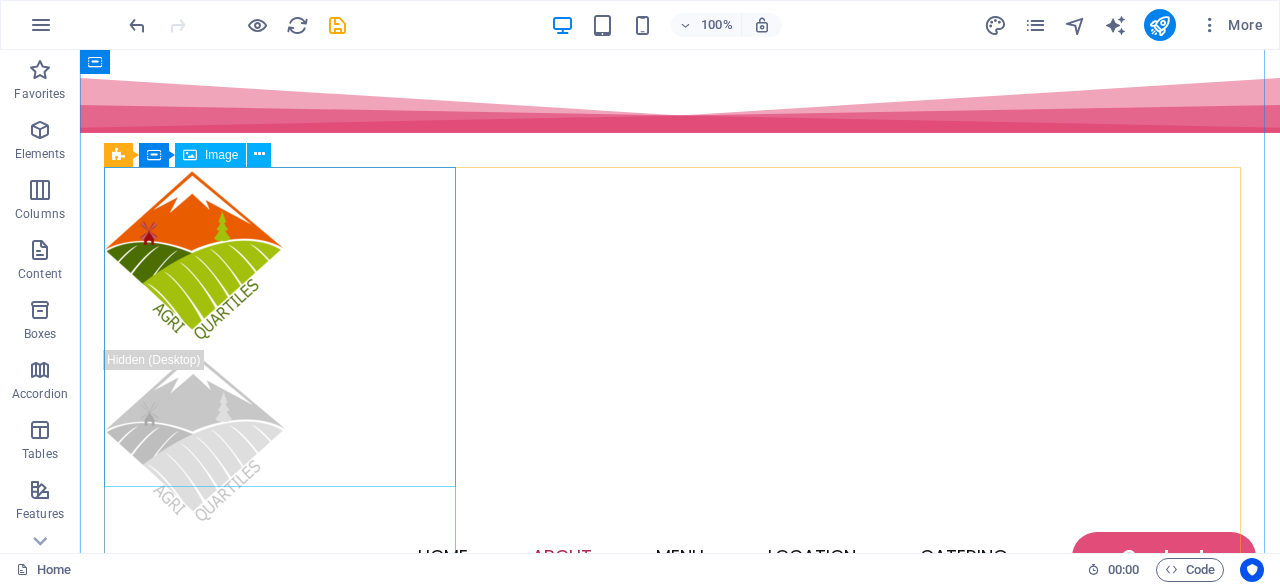 scroll, scrollTop: 3470, scrollLeft: 0, axis: vertical 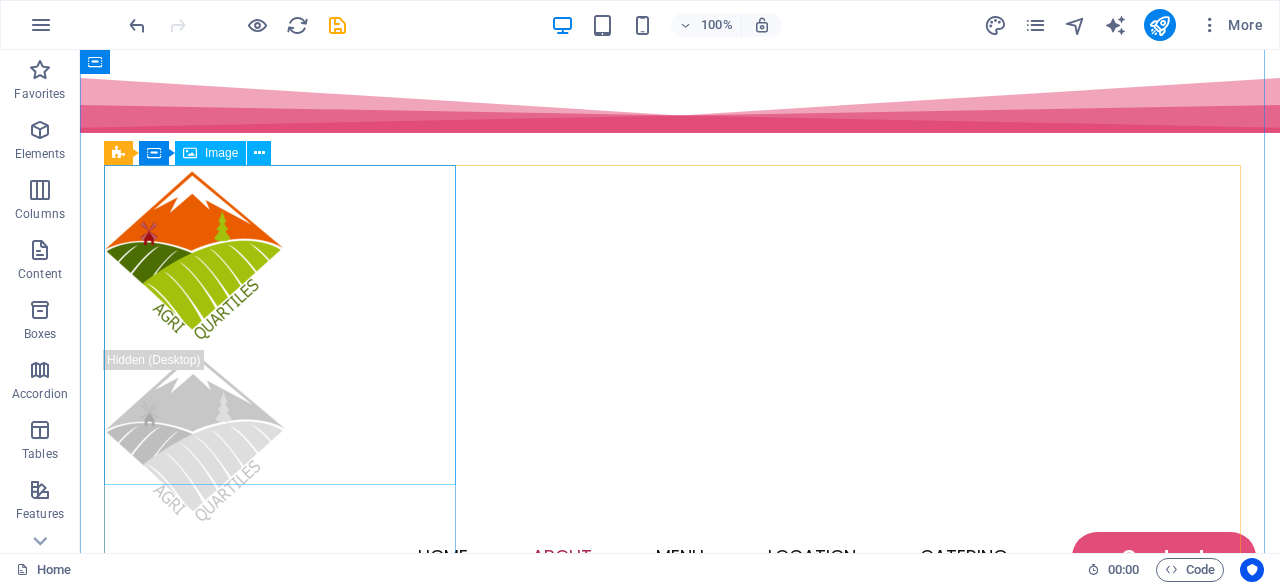 click at bounding box center (282, 1810) 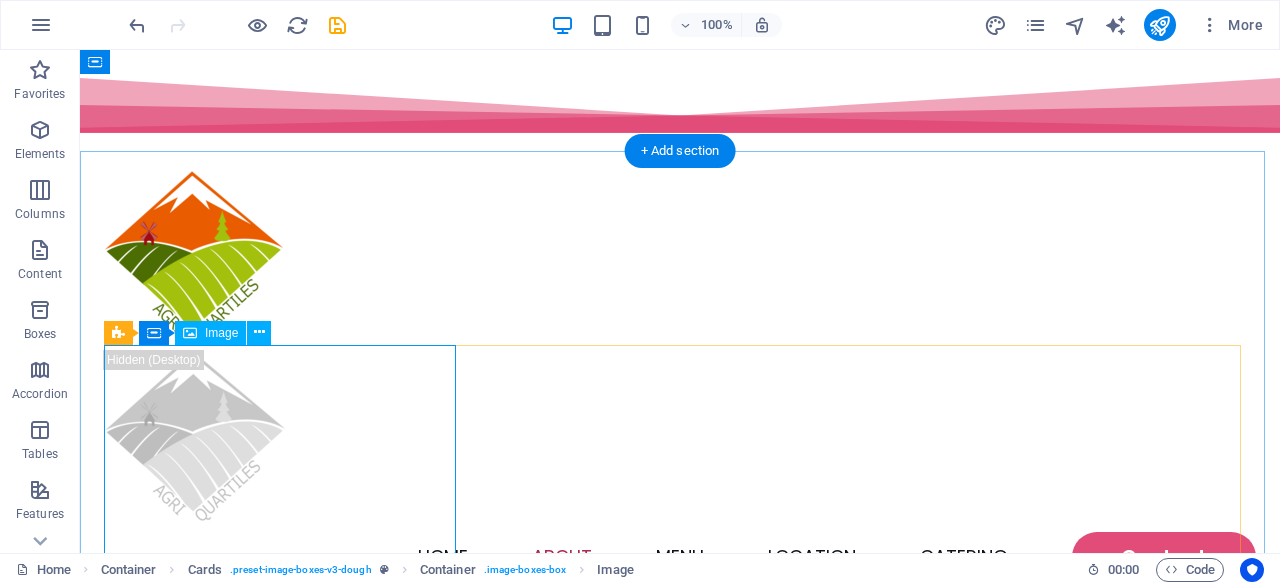 scroll, scrollTop: 3280, scrollLeft: 0, axis: vertical 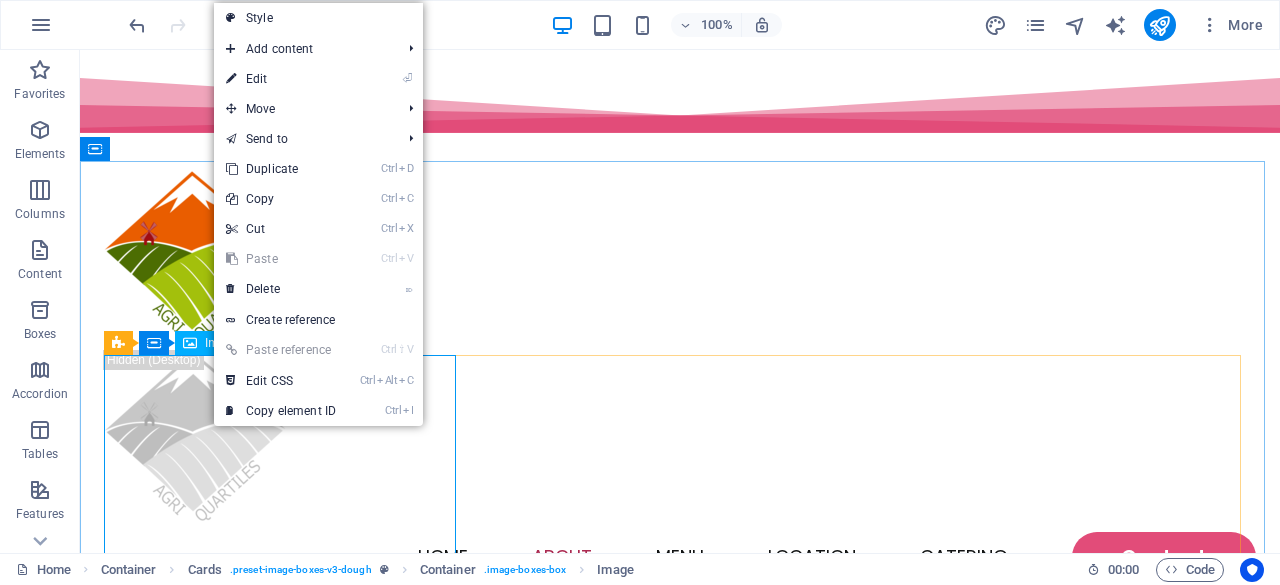 click at bounding box center [190, 343] 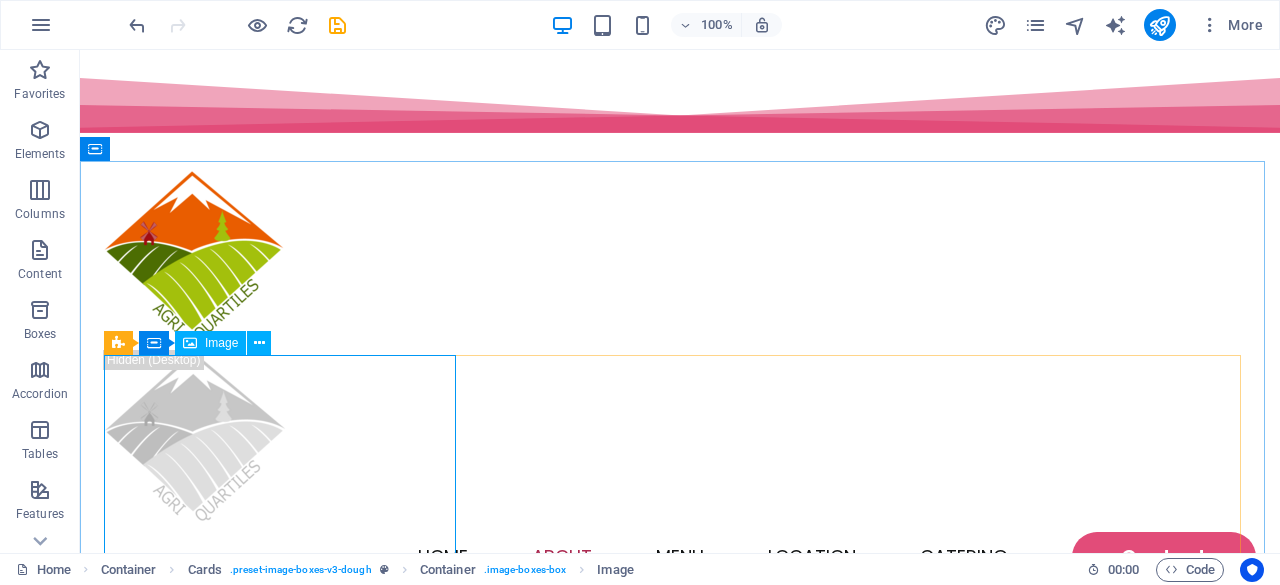 click at bounding box center (190, 343) 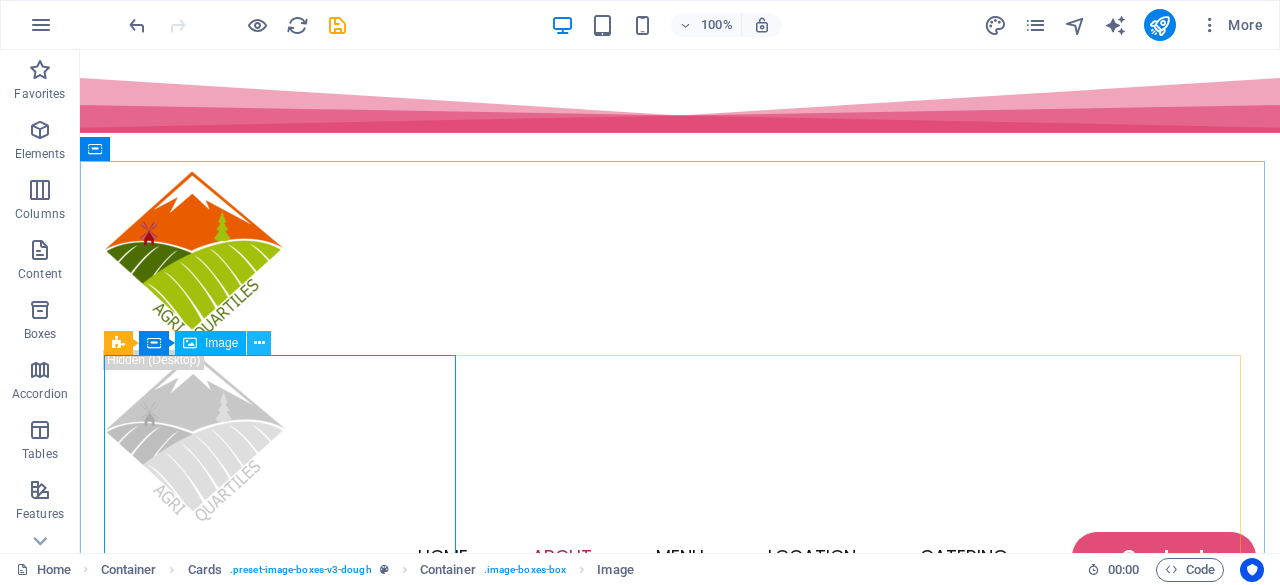 click at bounding box center (259, 343) 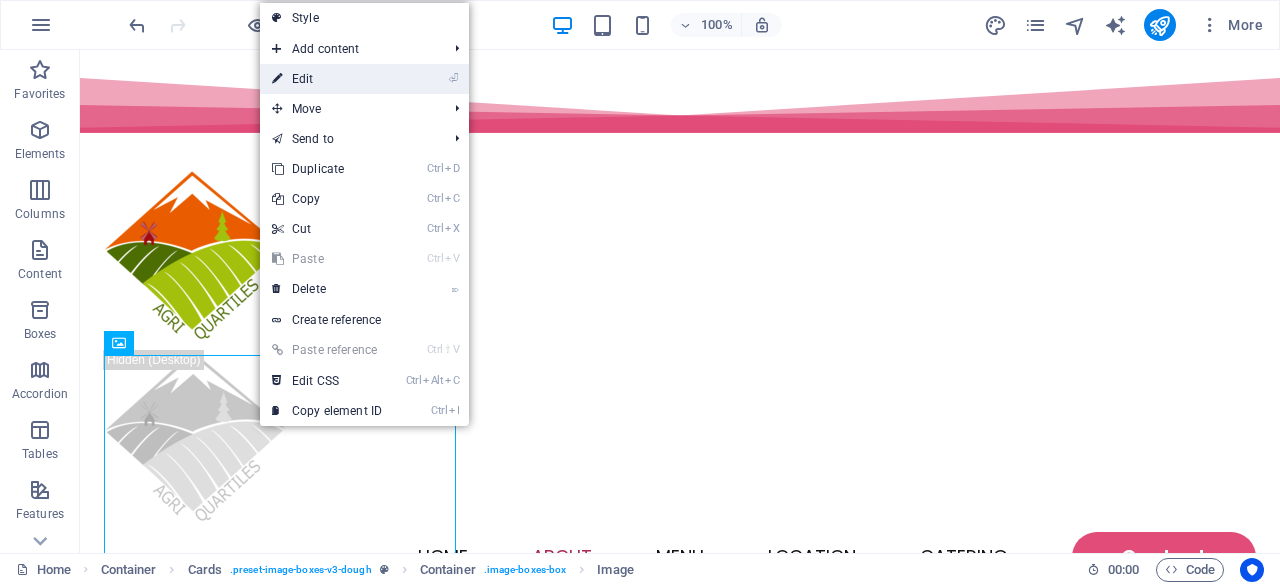 click on "⏎  Edit" at bounding box center [327, 79] 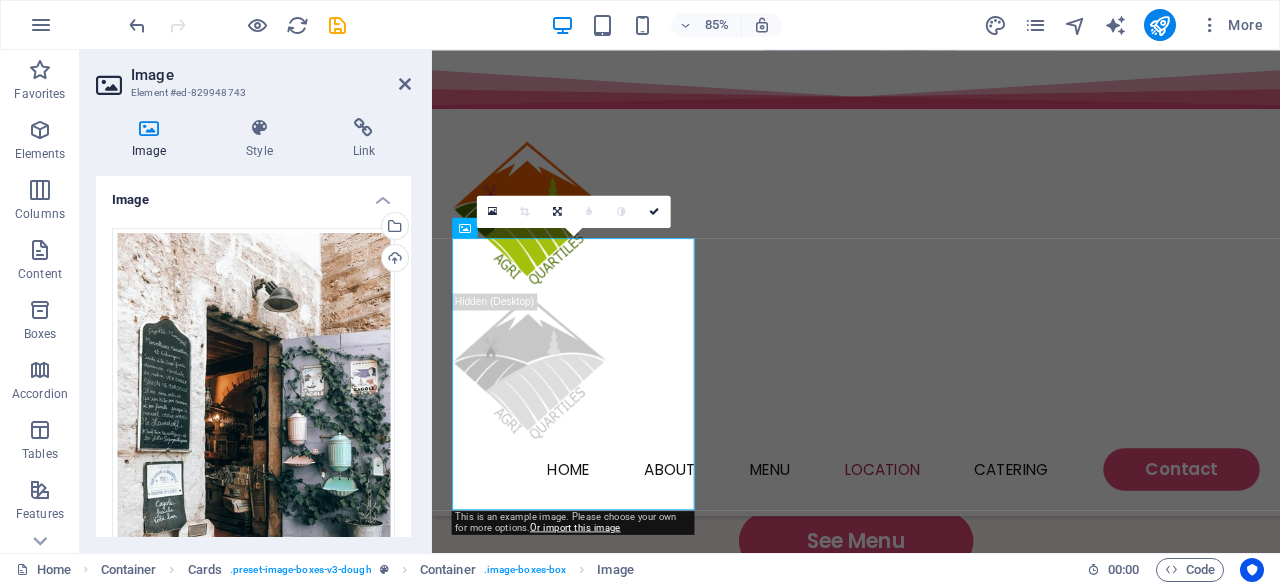 scroll, scrollTop: 3578, scrollLeft: 0, axis: vertical 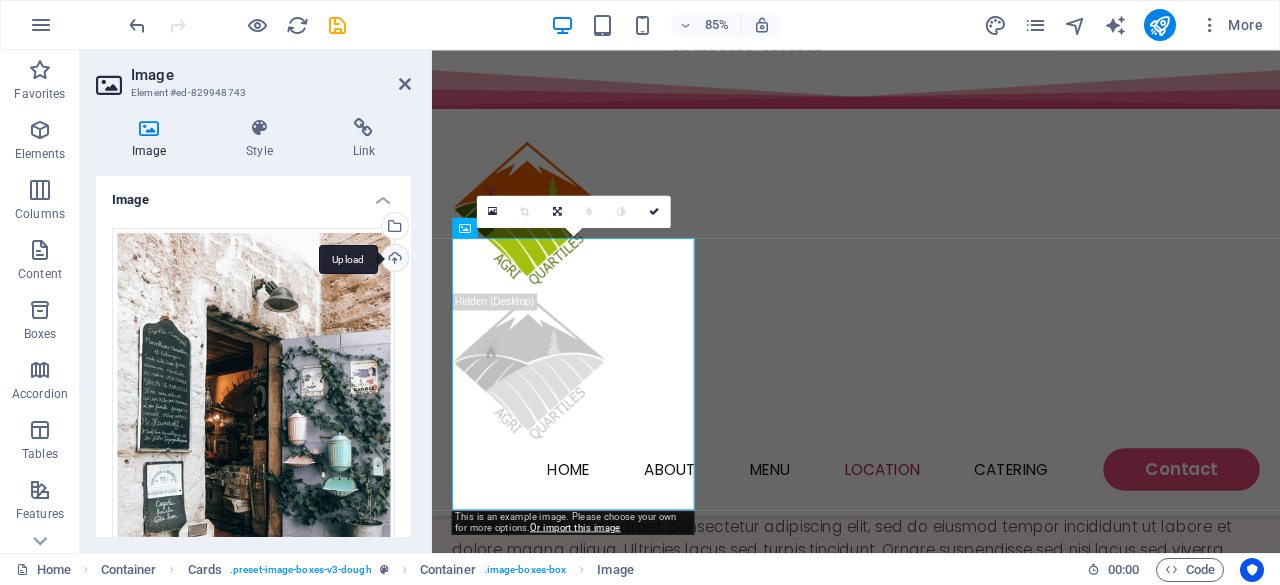 click on "Upload" at bounding box center (393, 260) 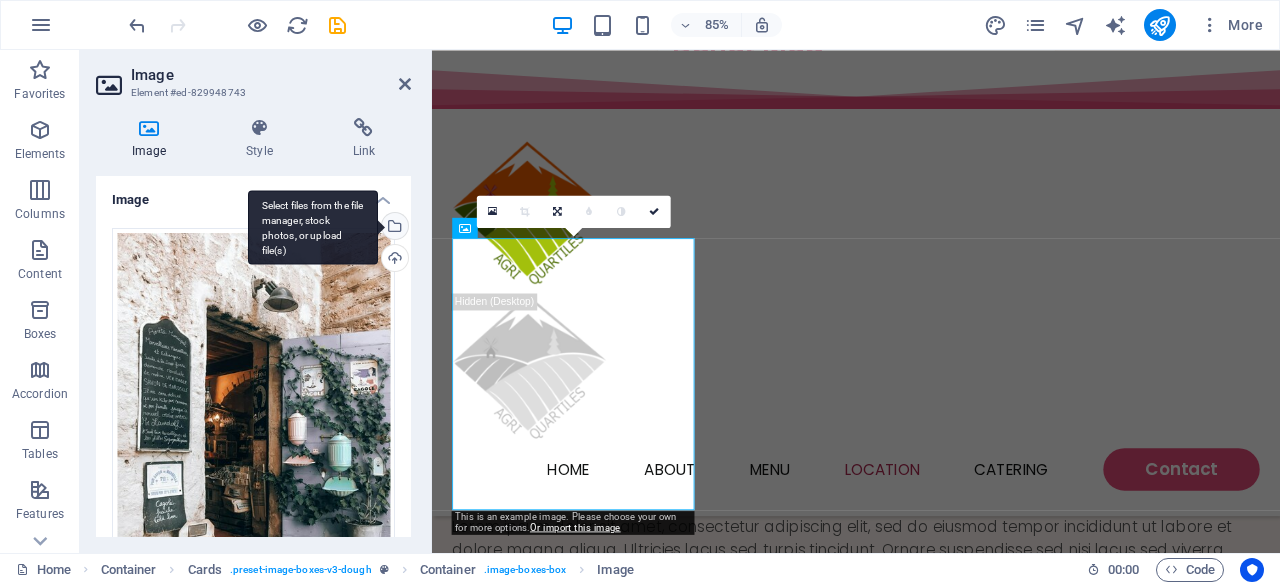 click on "Select files from the file manager, stock photos, or upload file(s)" at bounding box center (393, 228) 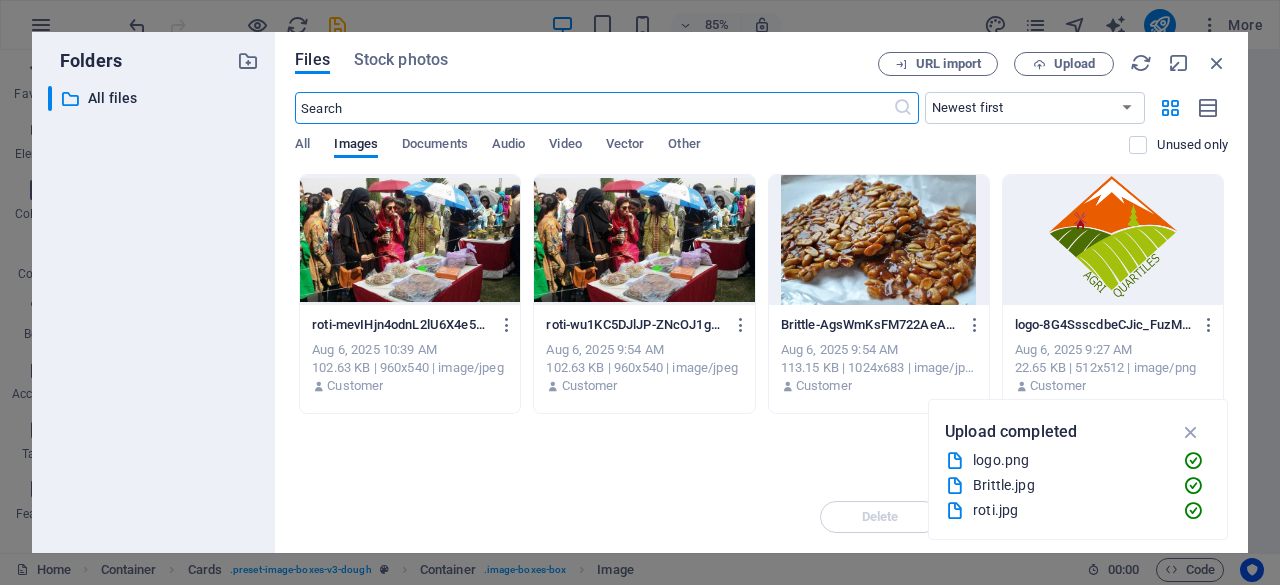 scroll, scrollTop: 4284, scrollLeft: 0, axis: vertical 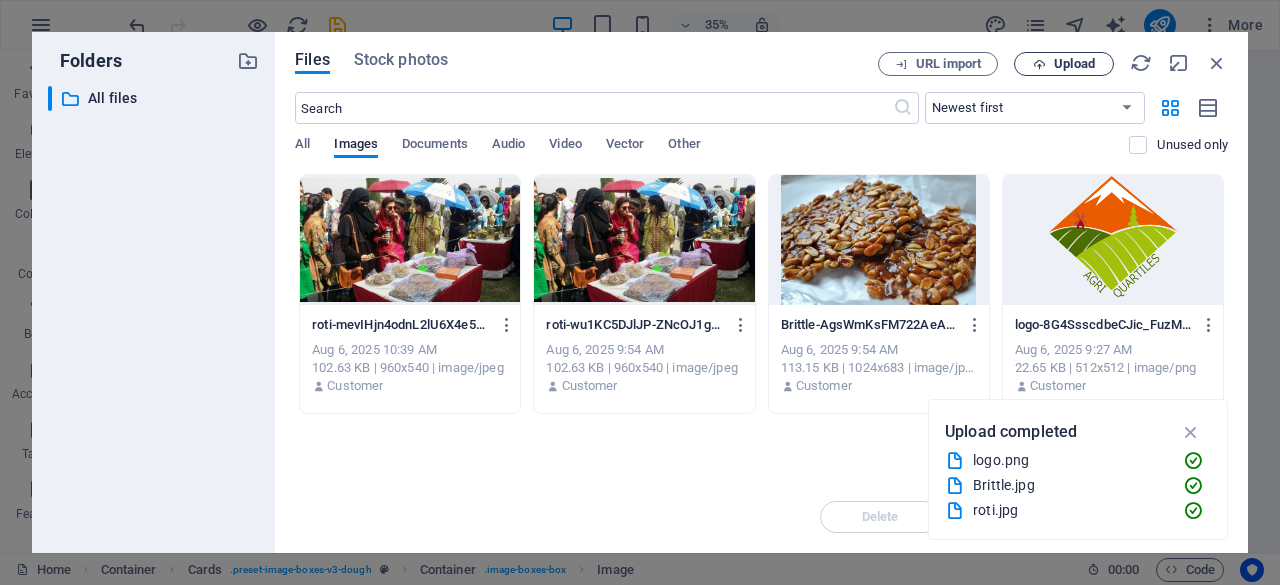 click on "Upload" at bounding box center (1074, 64) 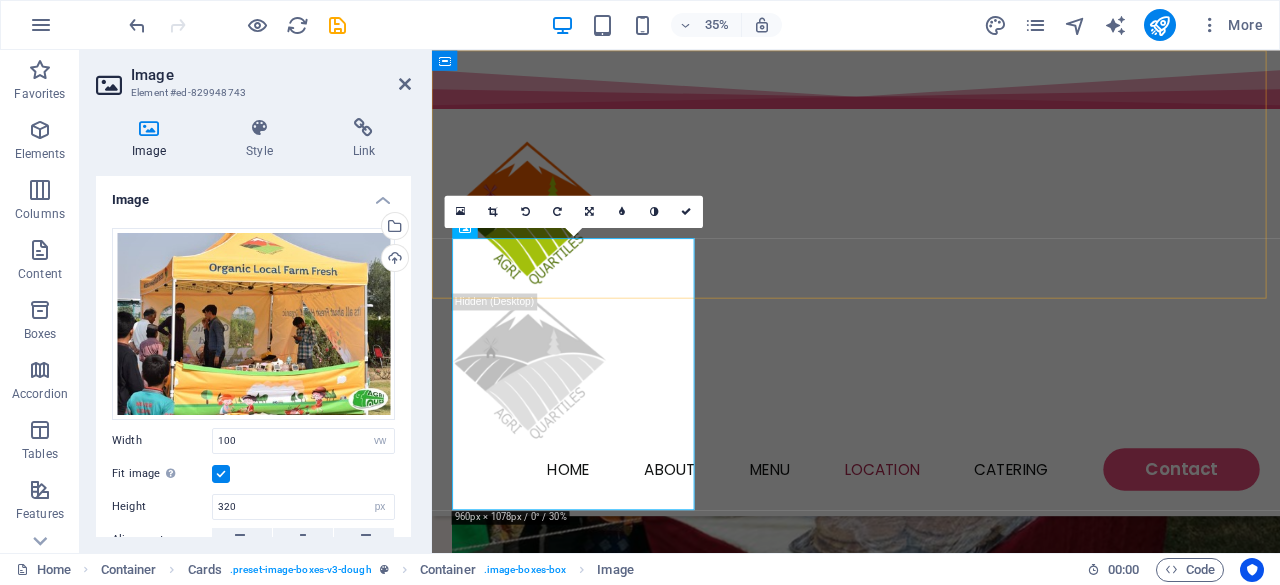 scroll, scrollTop: 3578, scrollLeft: 0, axis: vertical 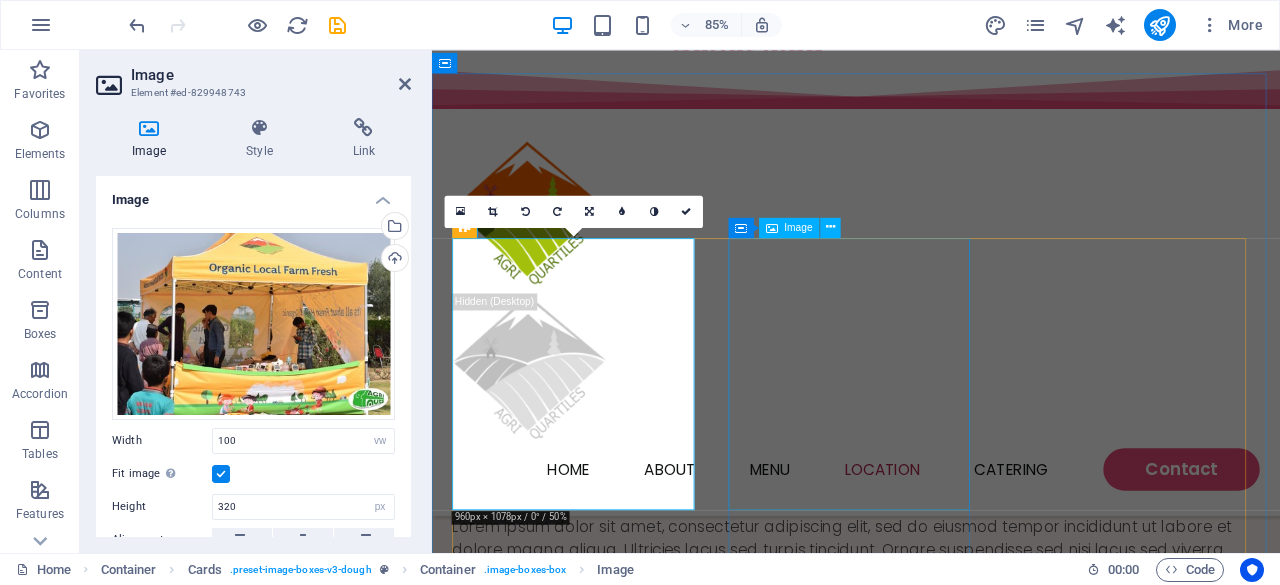 click at bounding box center [601, 2478] 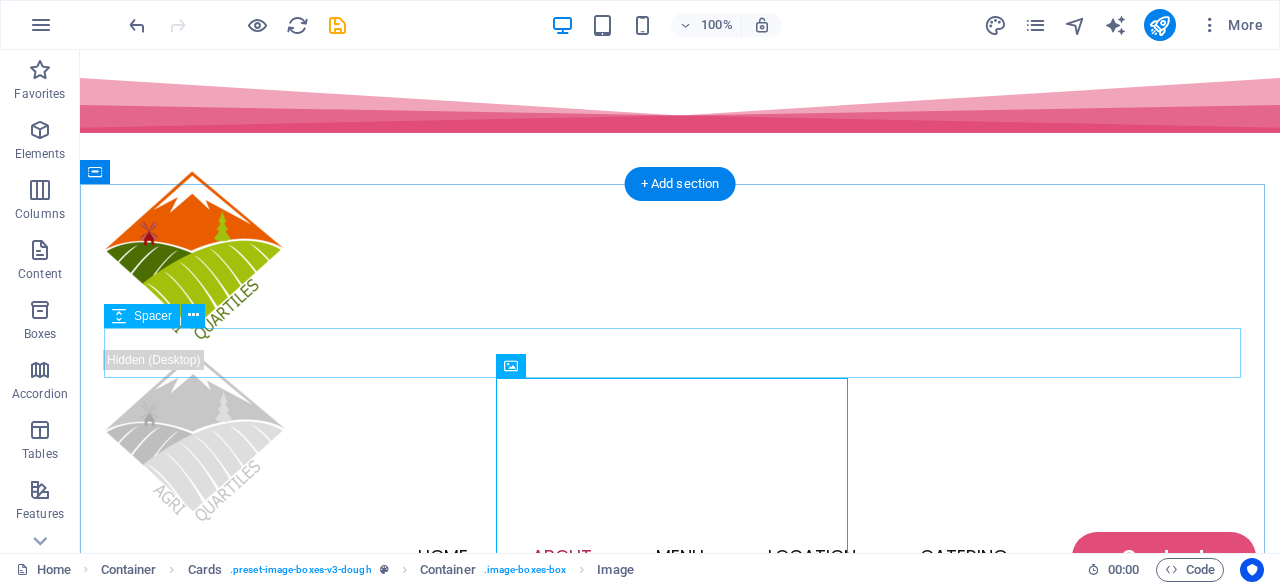 scroll, scrollTop: 3256, scrollLeft: 0, axis: vertical 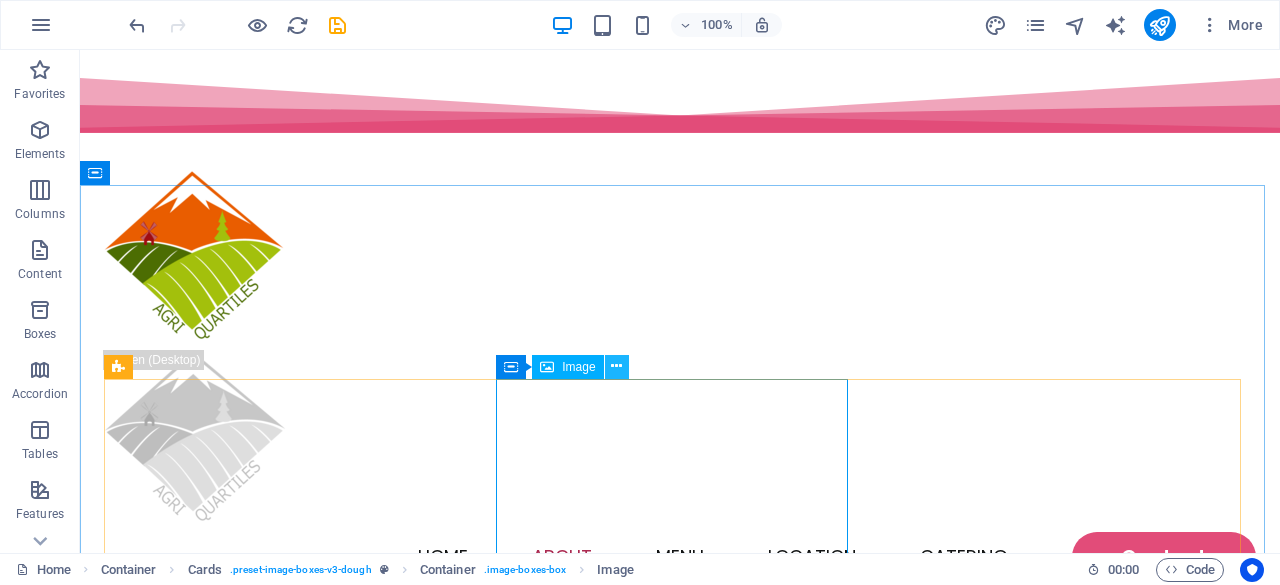click at bounding box center (616, 366) 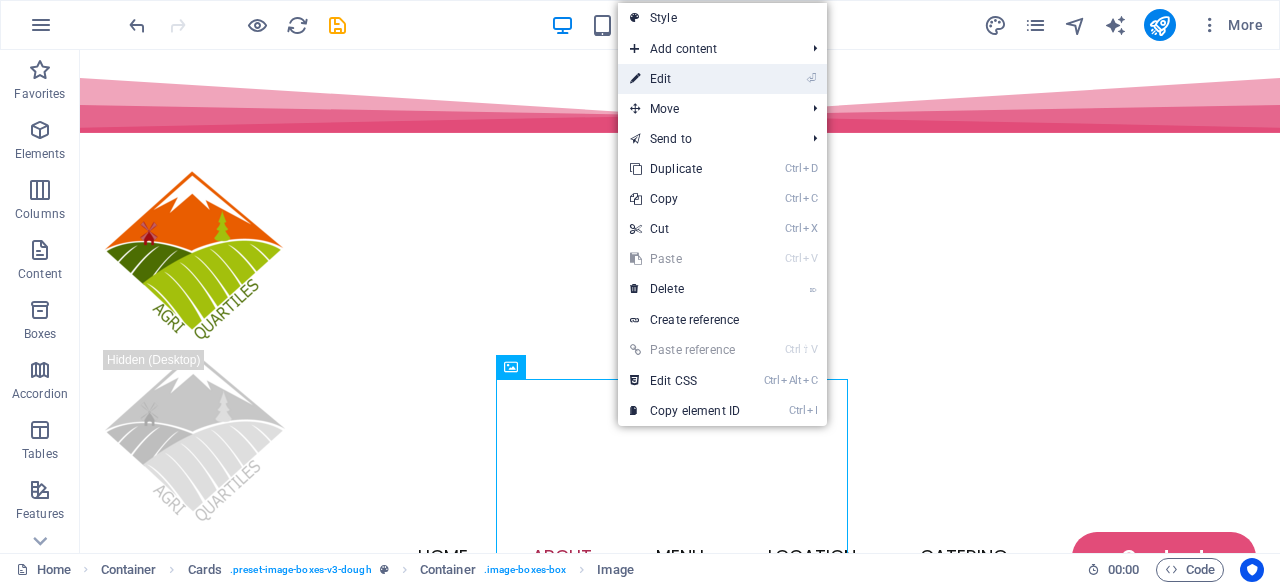 click on "⏎  Edit" at bounding box center (685, 79) 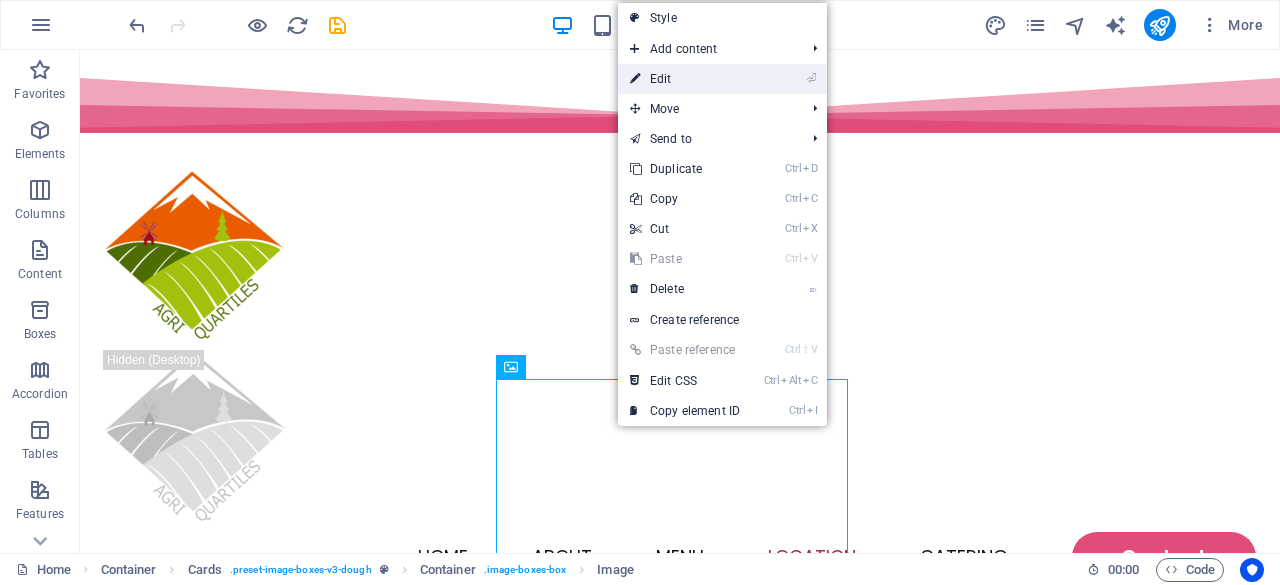 select on "vw" 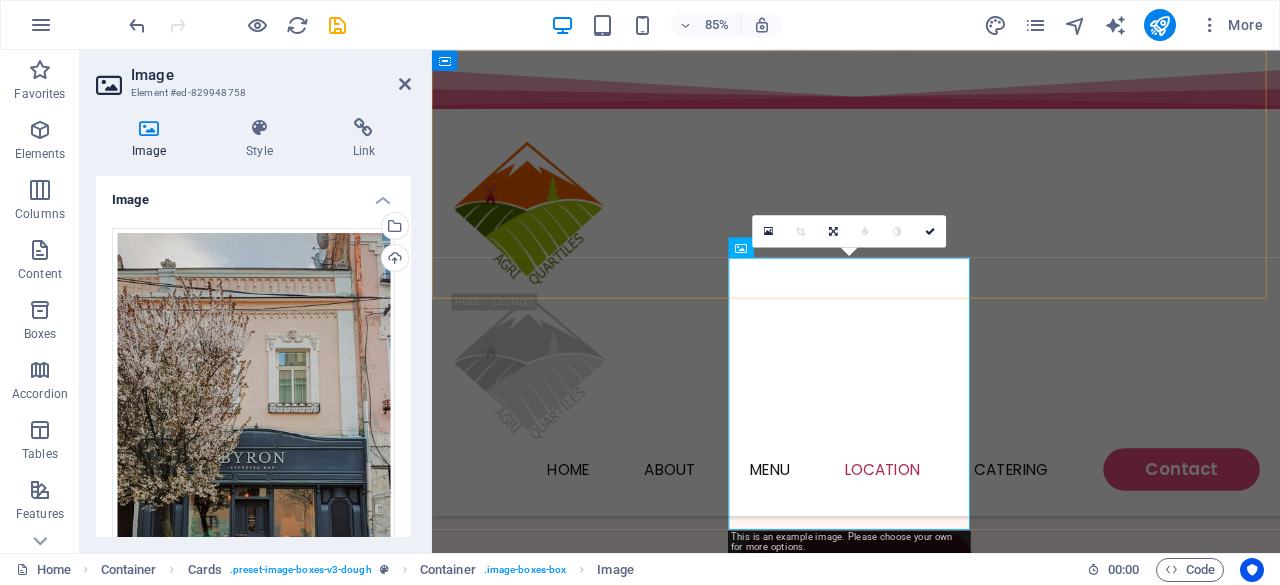 scroll, scrollTop: 3555, scrollLeft: 0, axis: vertical 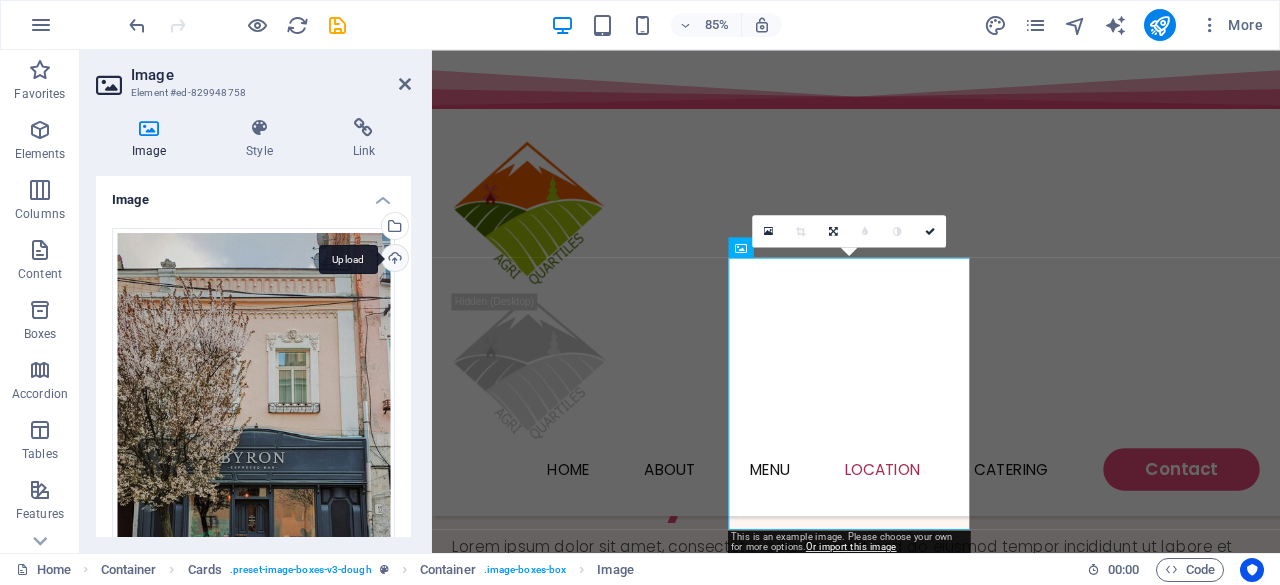 click on "Upload" at bounding box center (393, 260) 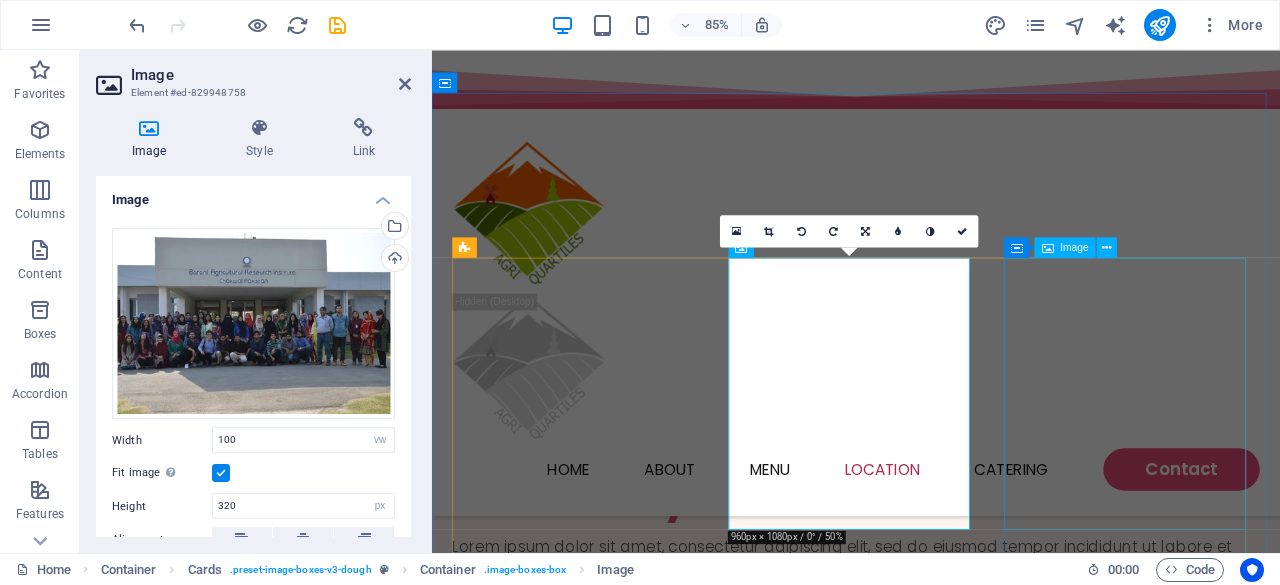 click at bounding box center (601, 3063) 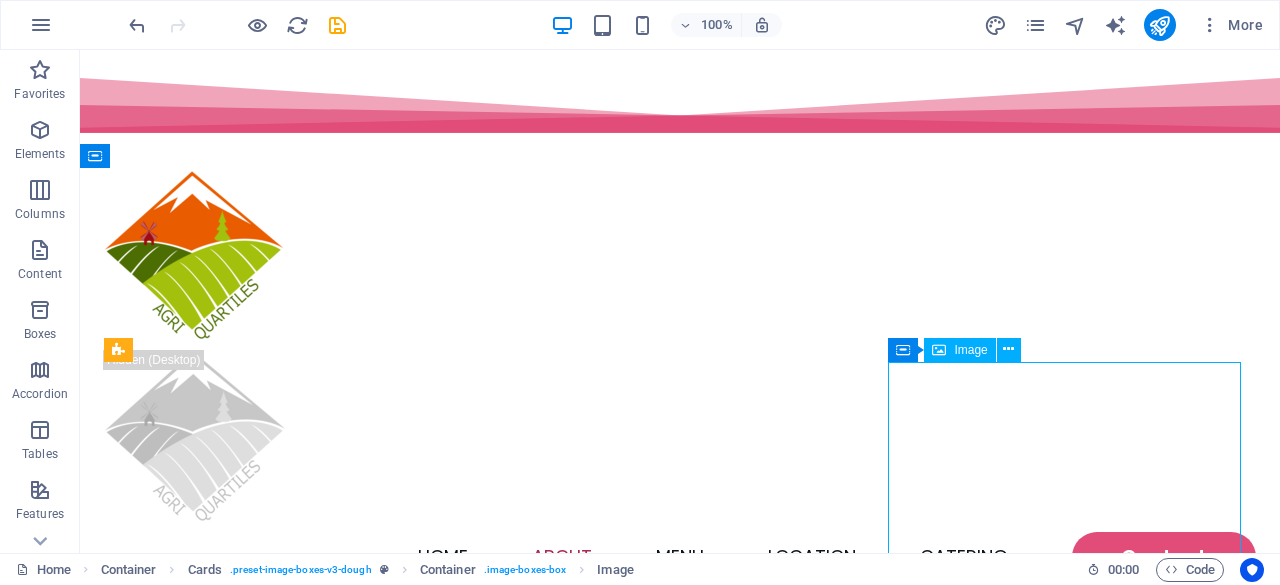 scroll, scrollTop: 3273, scrollLeft: 0, axis: vertical 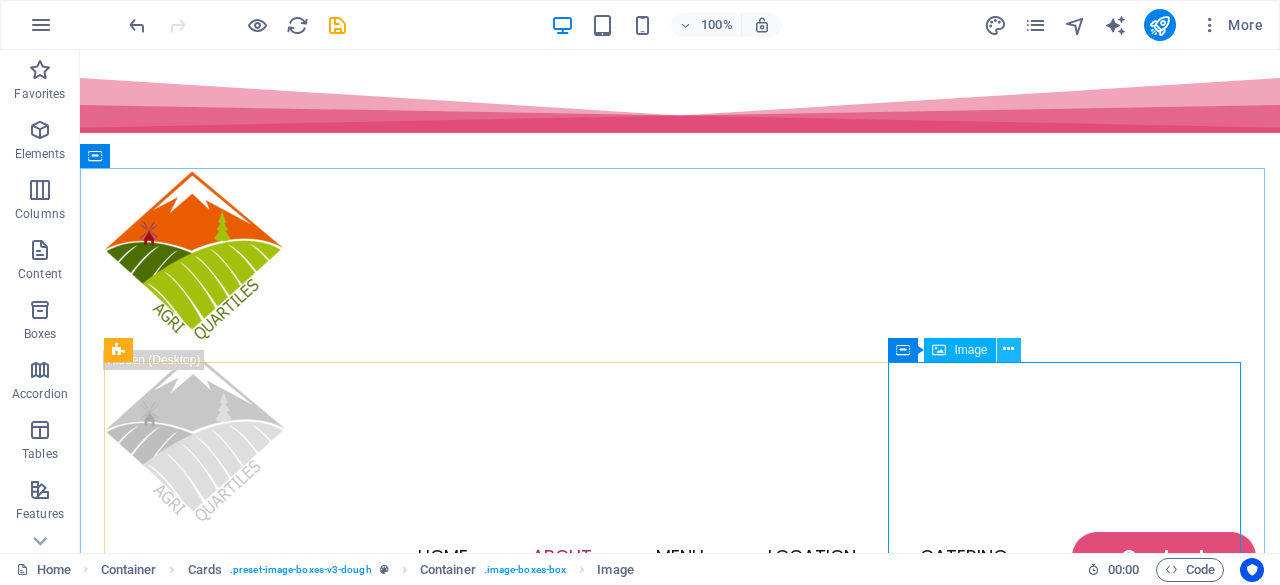 click at bounding box center [1008, 349] 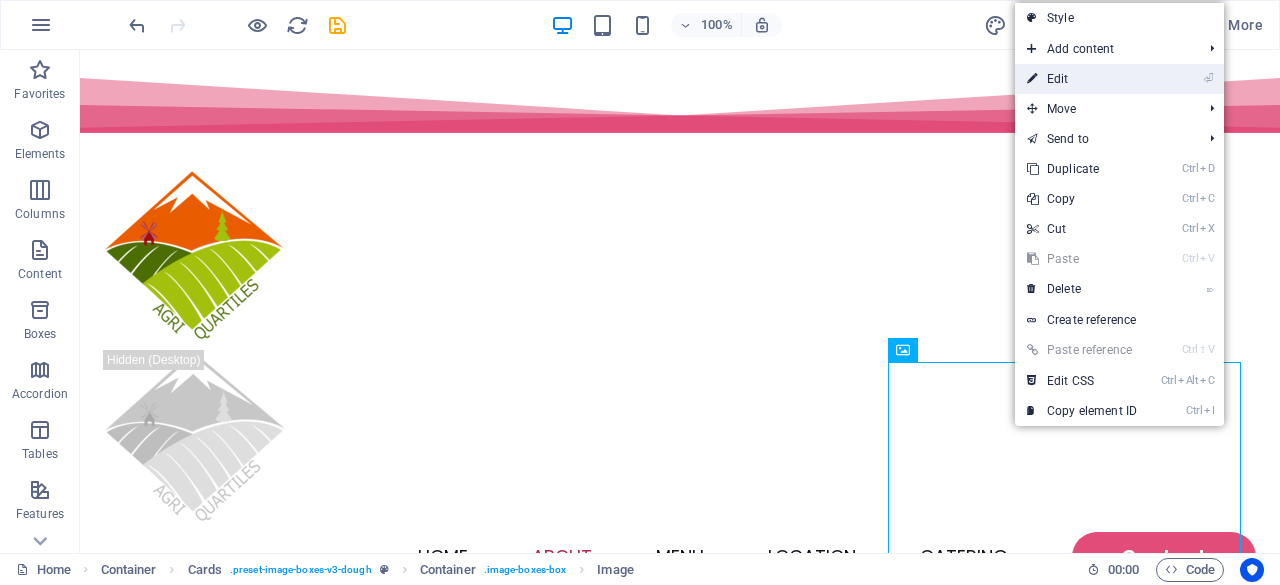 click on "⏎  Edit" at bounding box center (1082, 79) 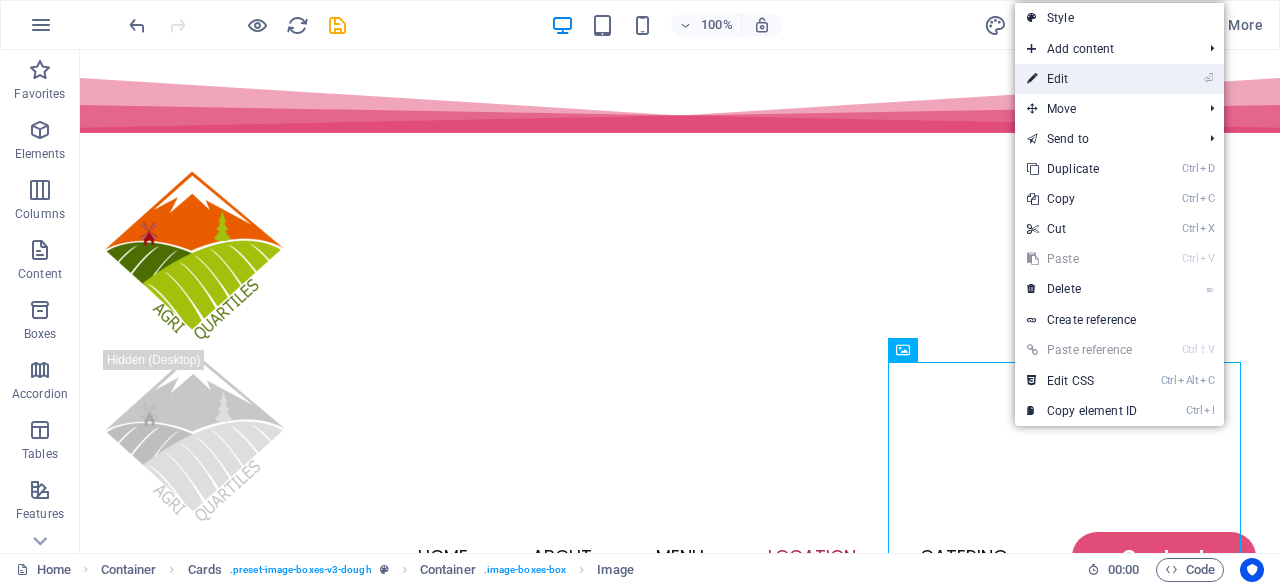 select on "vw" 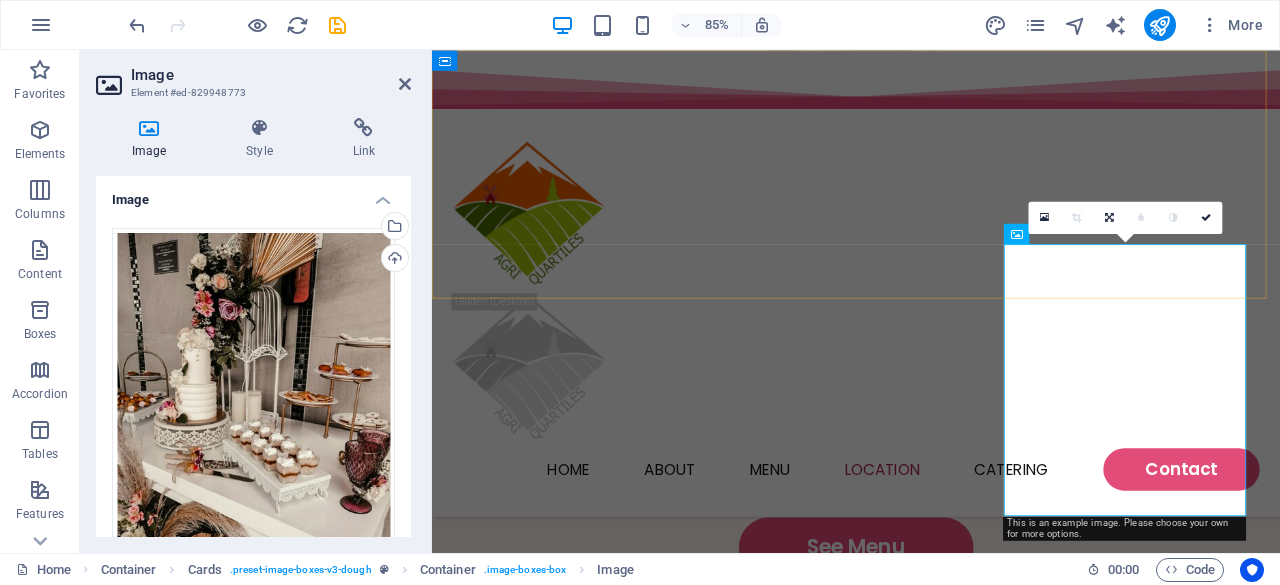 scroll, scrollTop: 3572, scrollLeft: 0, axis: vertical 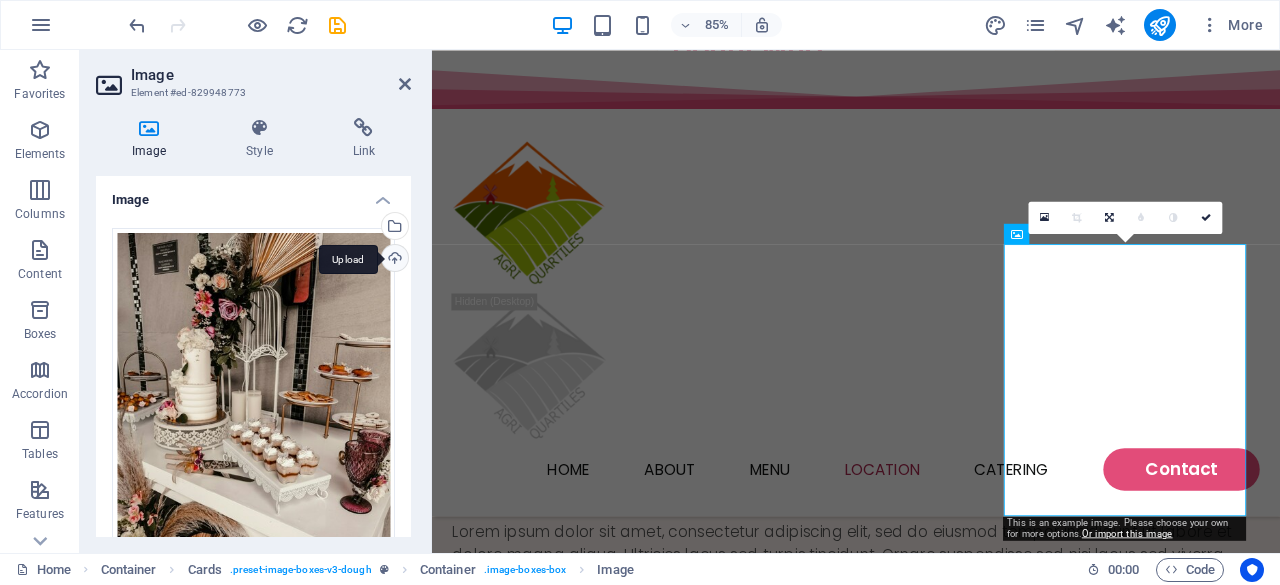 click on "Upload" at bounding box center [393, 260] 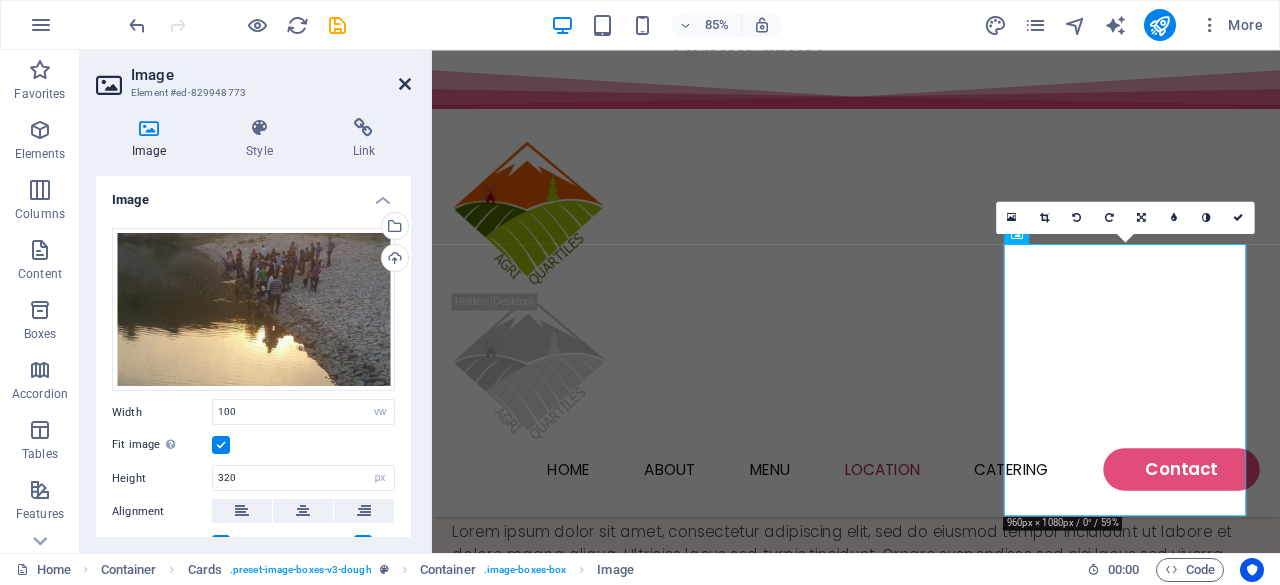 click at bounding box center [405, 84] 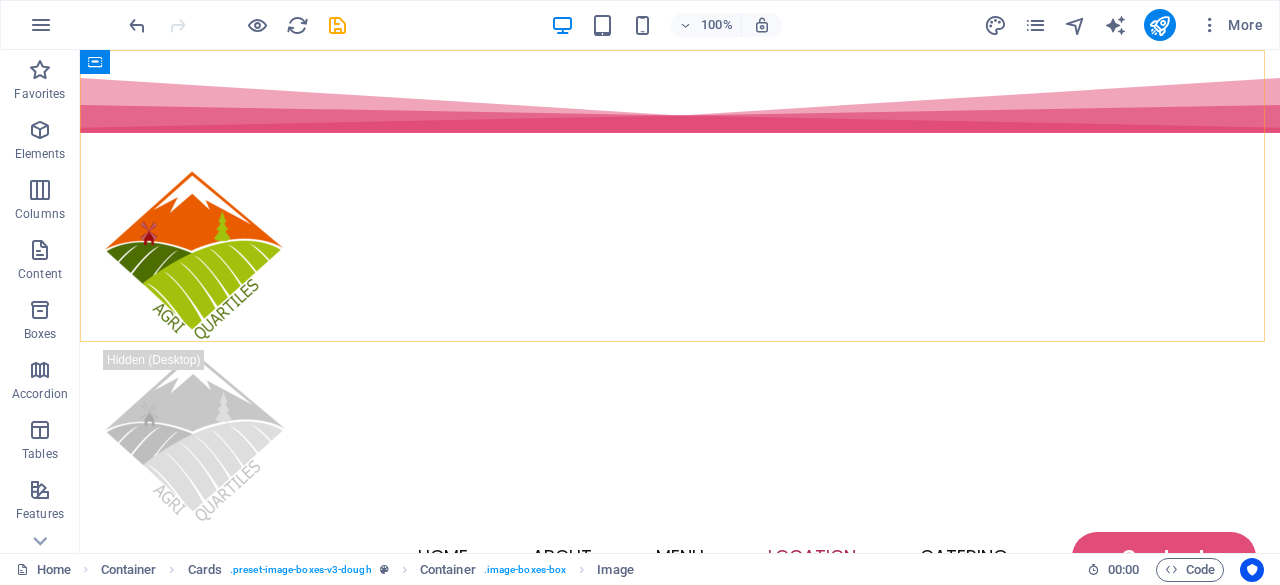 scroll, scrollTop: 4014, scrollLeft: 0, axis: vertical 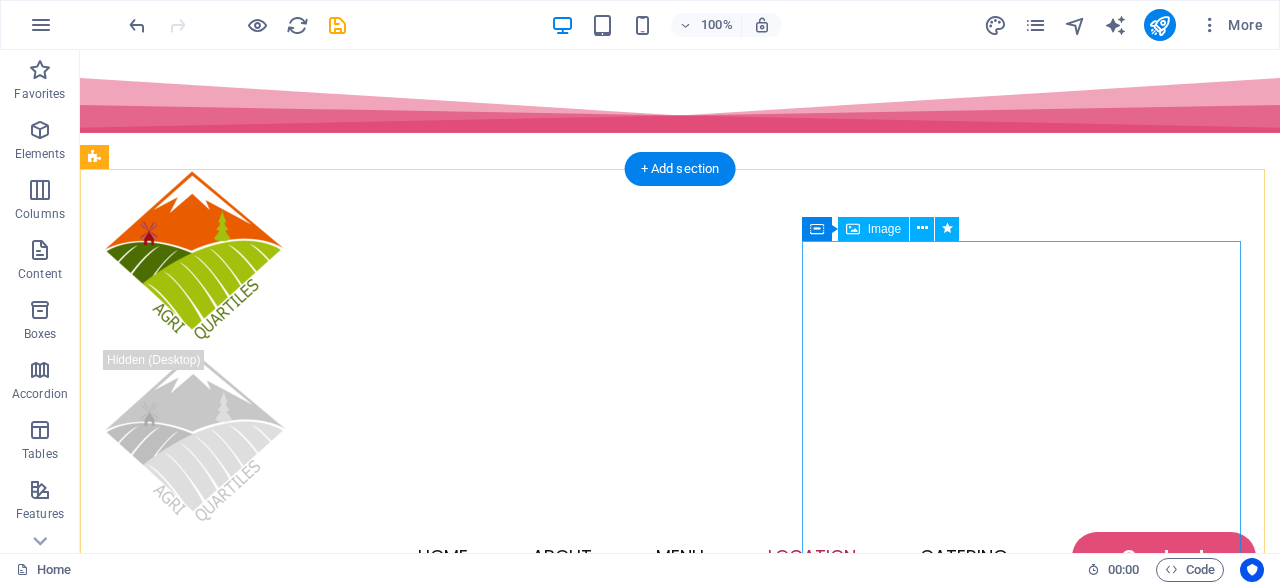 click at bounding box center [680, 3725] 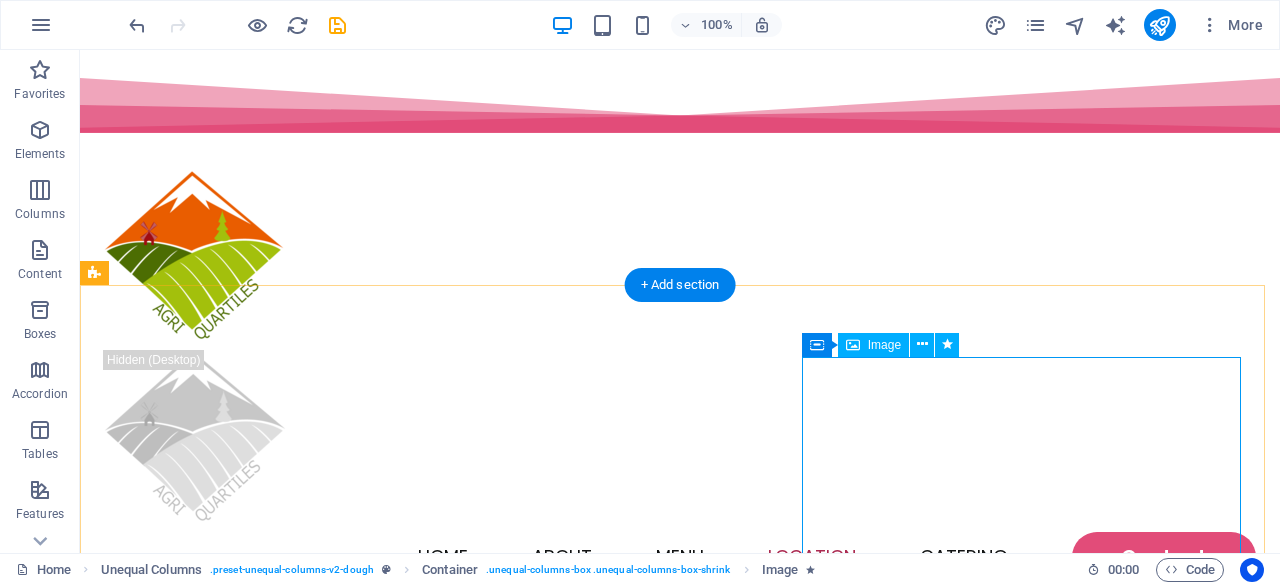 scroll, scrollTop: 3892, scrollLeft: 0, axis: vertical 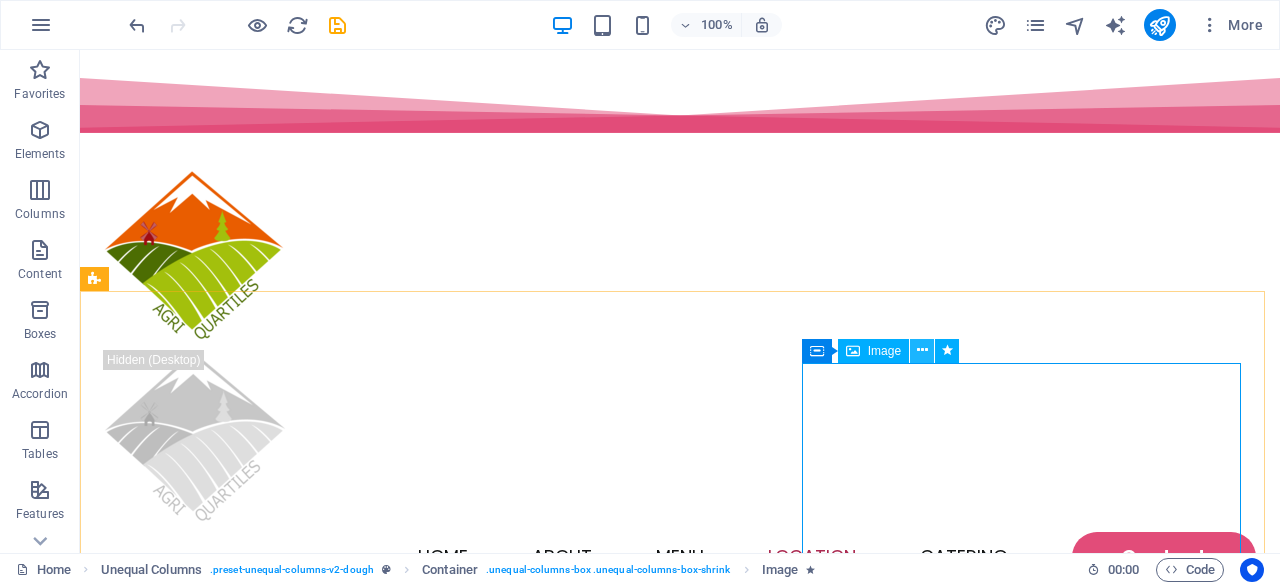 click at bounding box center [922, 350] 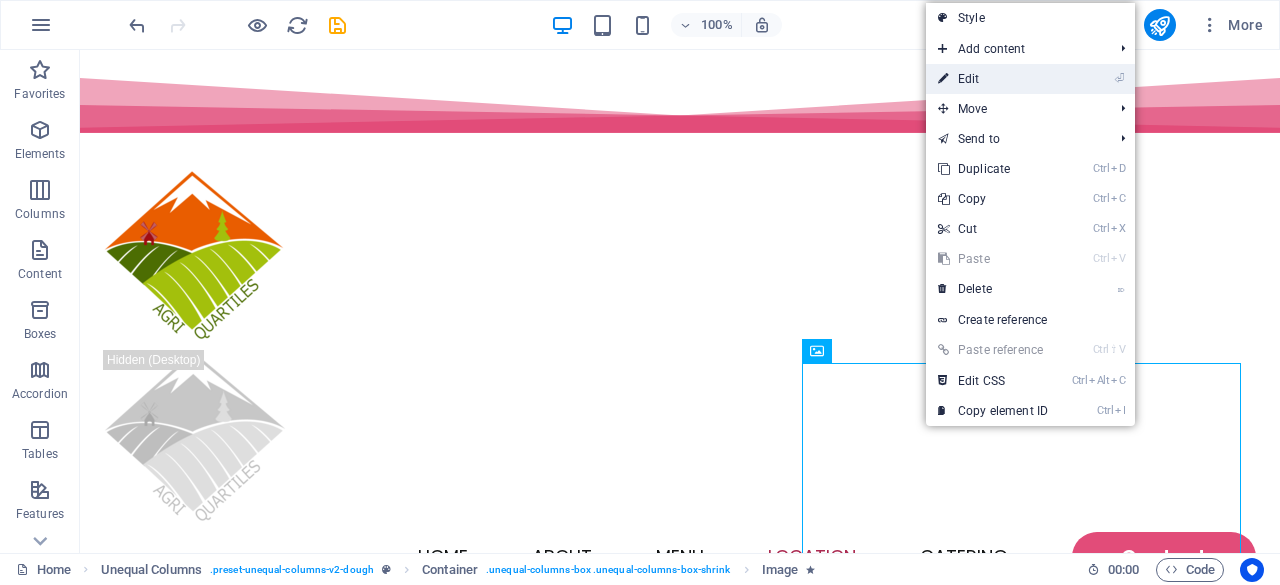 click on "⏎  Edit" at bounding box center (993, 79) 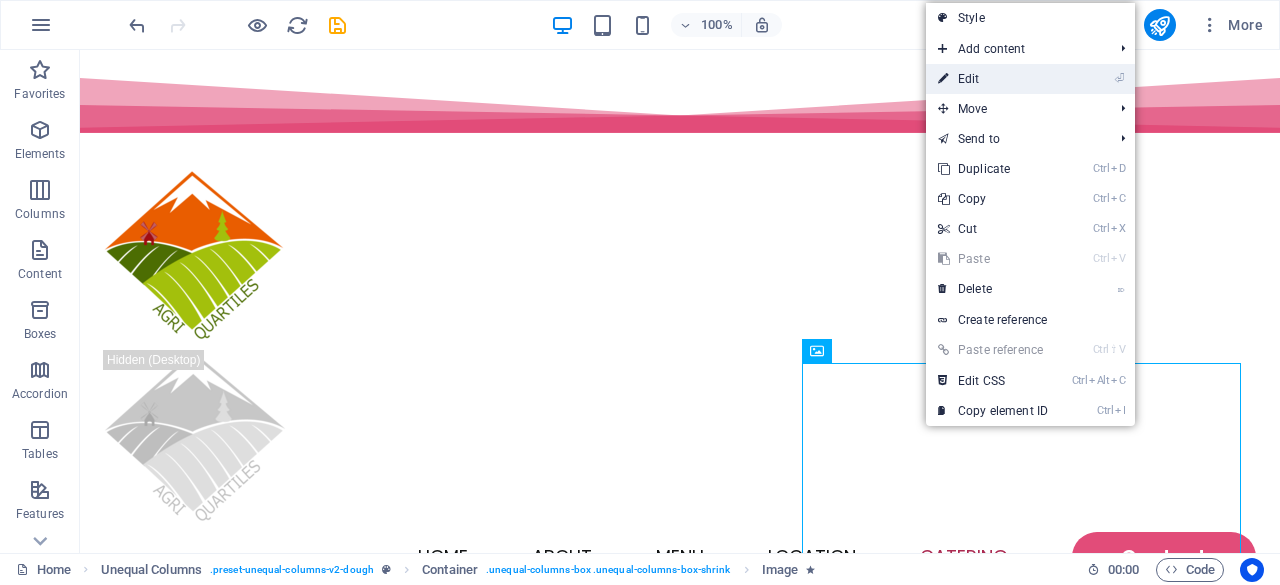 select on "%" 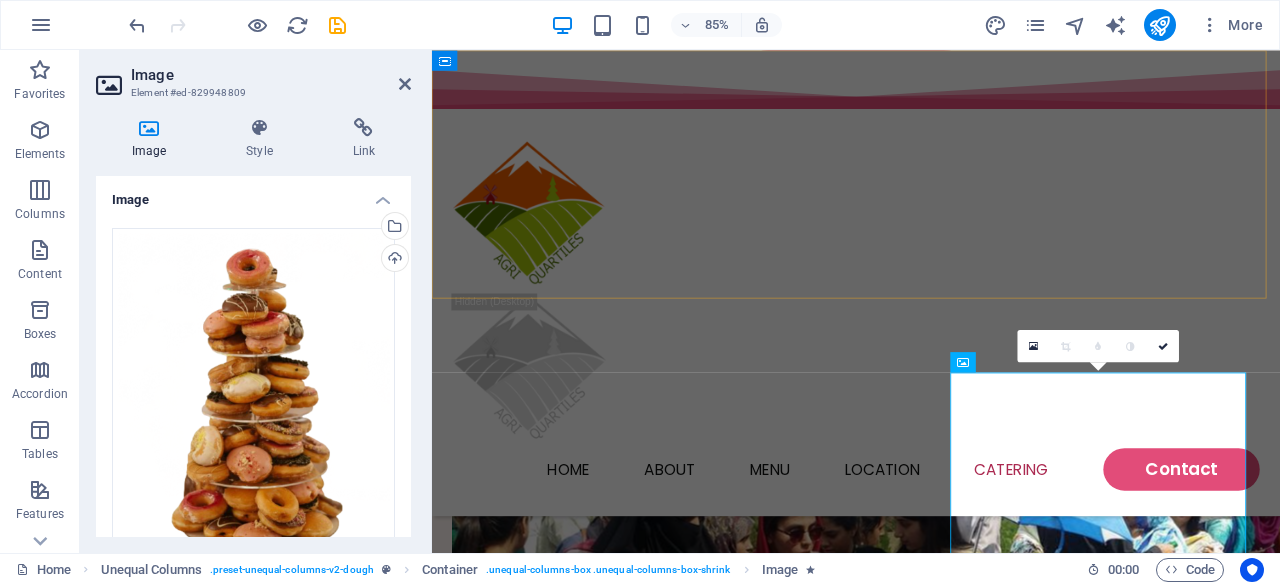scroll, scrollTop: 4106, scrollLeft: 0, axis: vertical 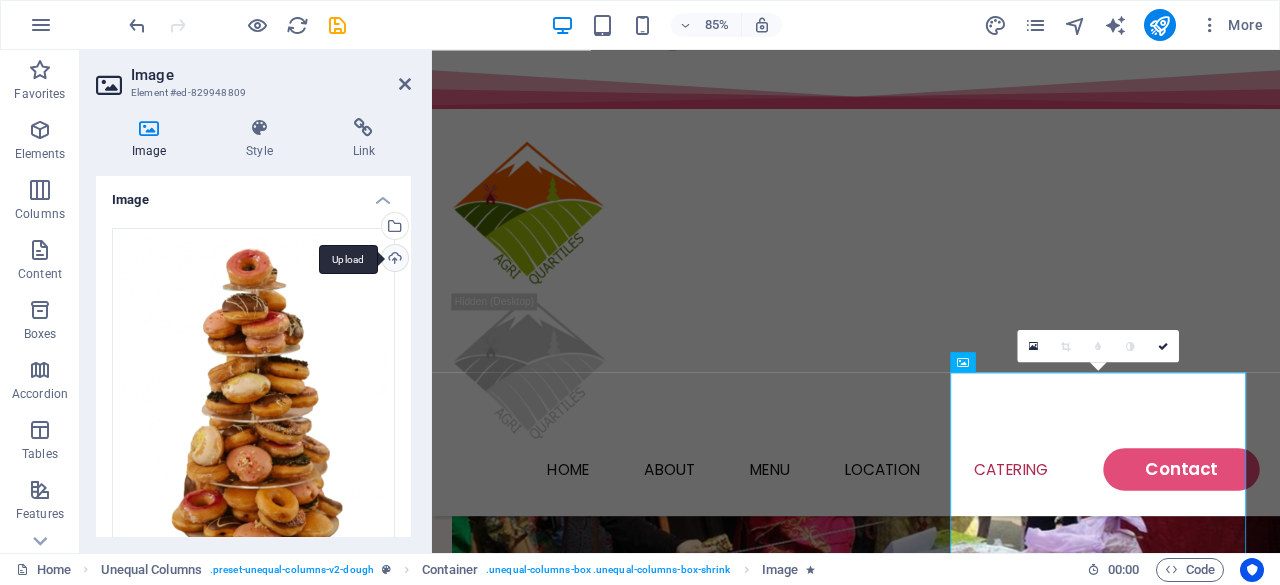 click on "Upload" at bounding box center [393, 260] 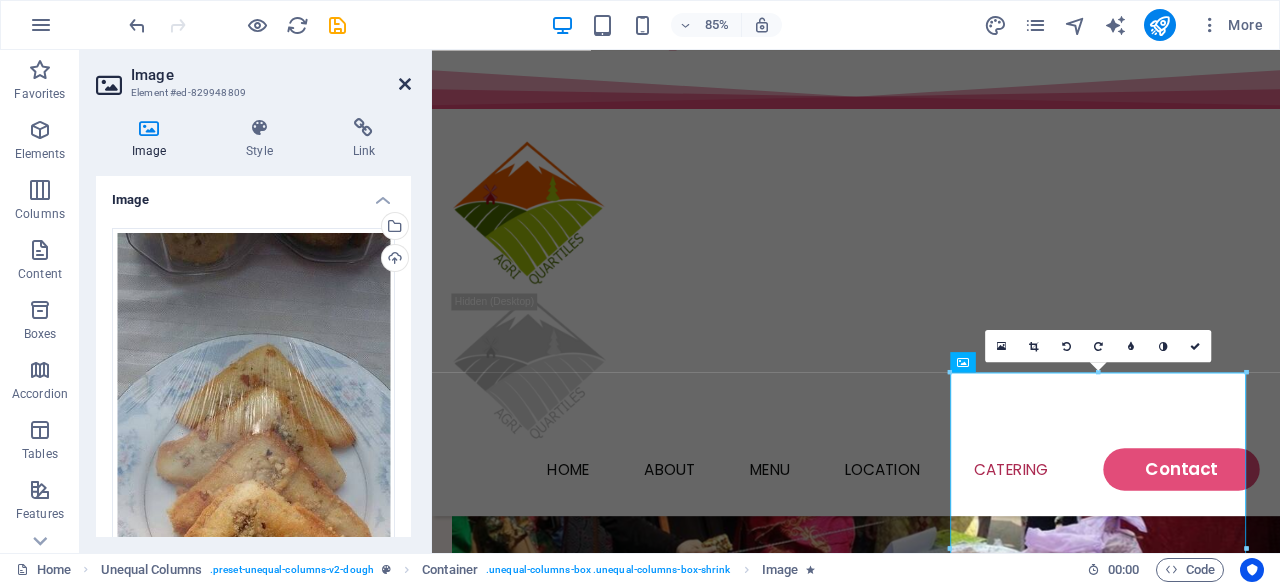 click at bounding box center [405, 84] 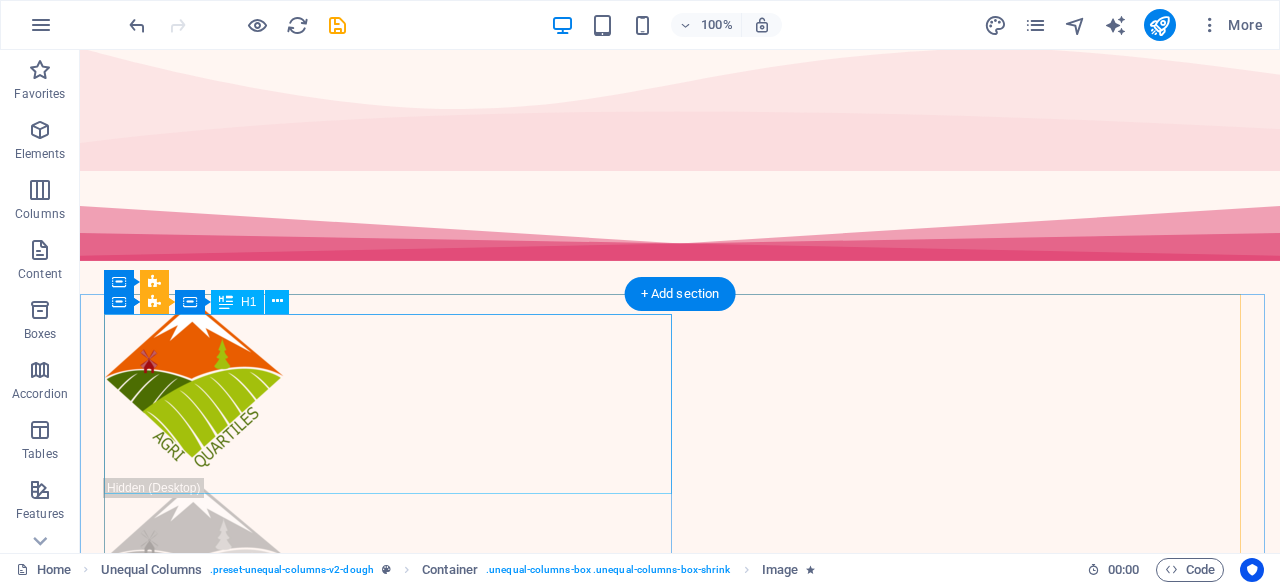 scroll, scrollTop: 0, scrollLeft: 0, axis: both 